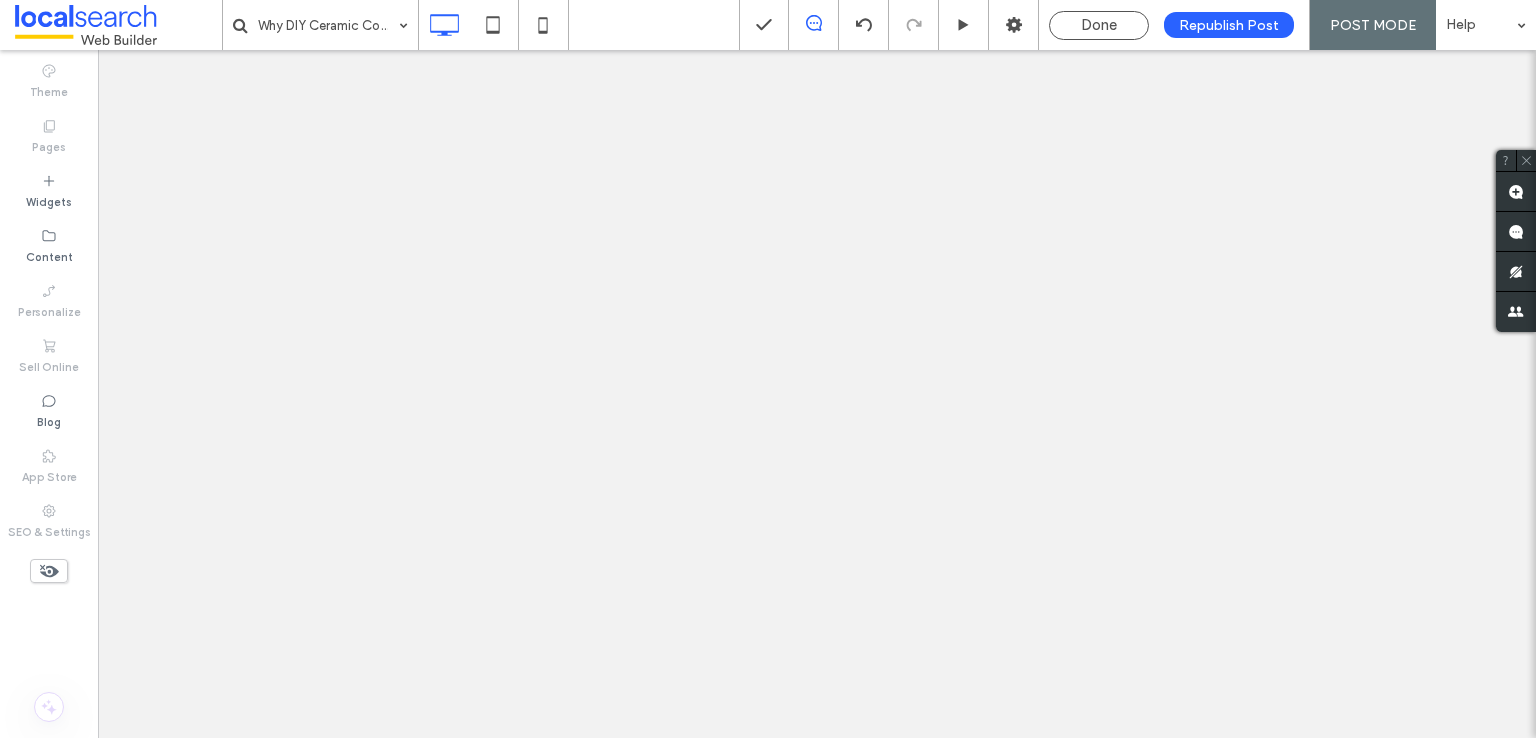 scroll, scrollTop: 0, scrollLeft: 0, axis: both 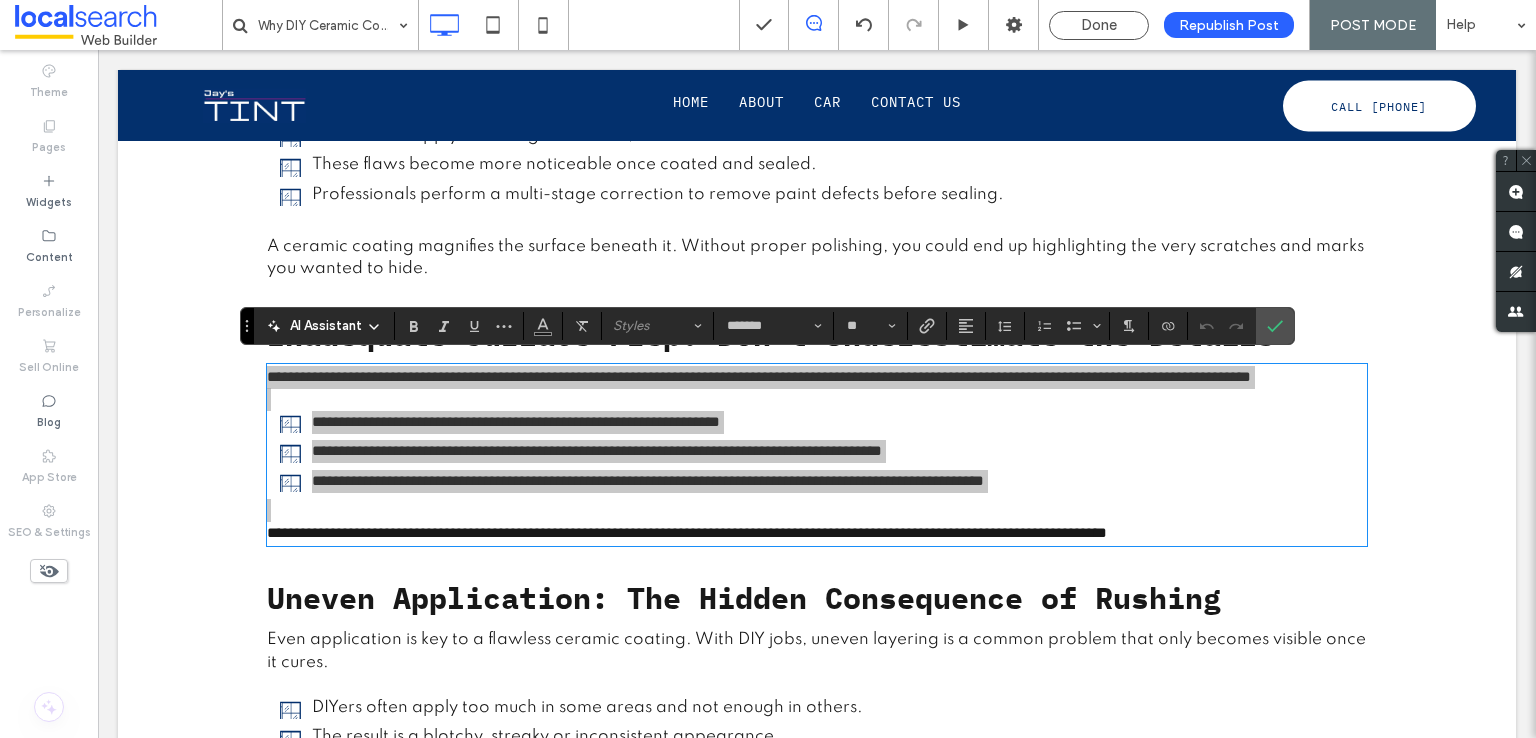 click at bounding box center (118, 25) 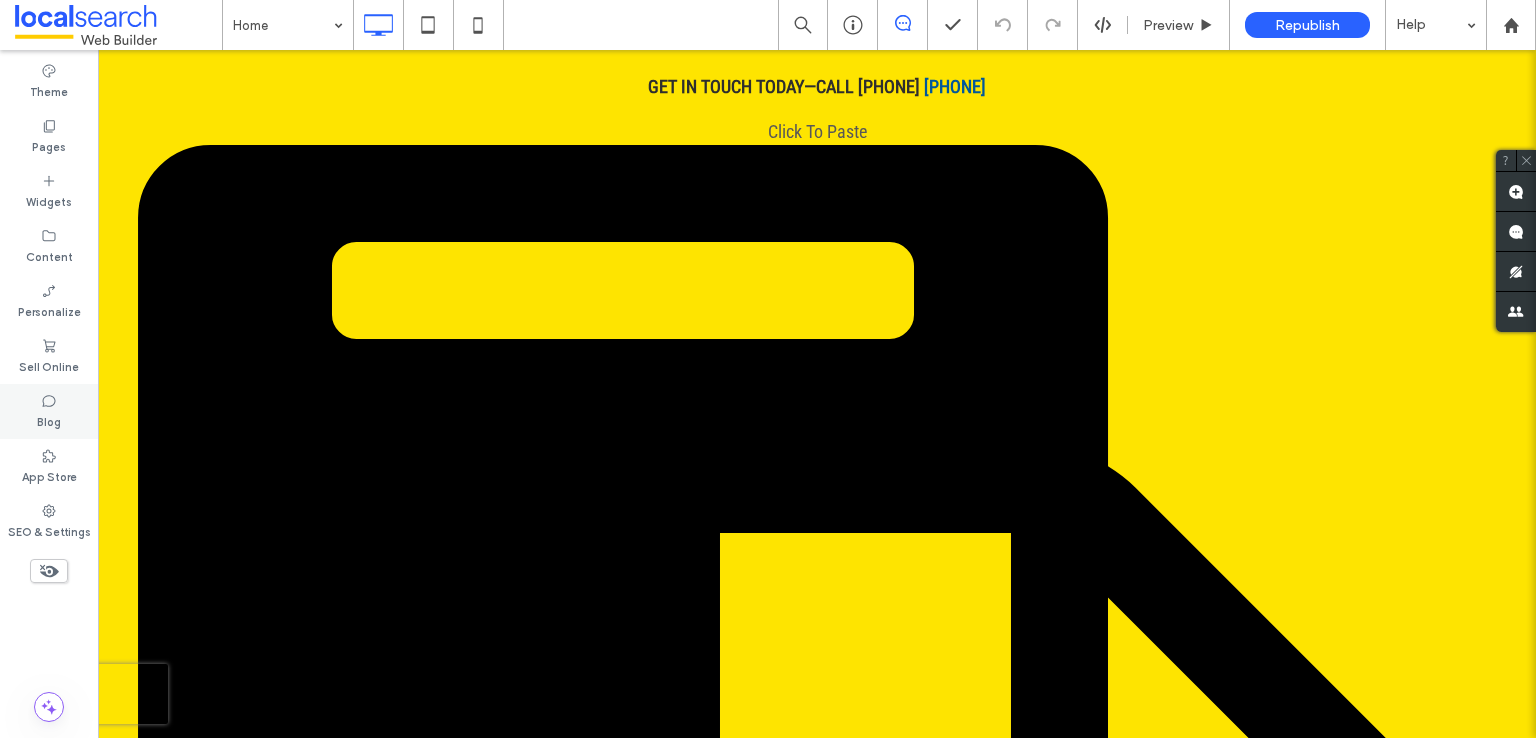scroll, scrollTop: 0, scrollLeft: 0, axis: both 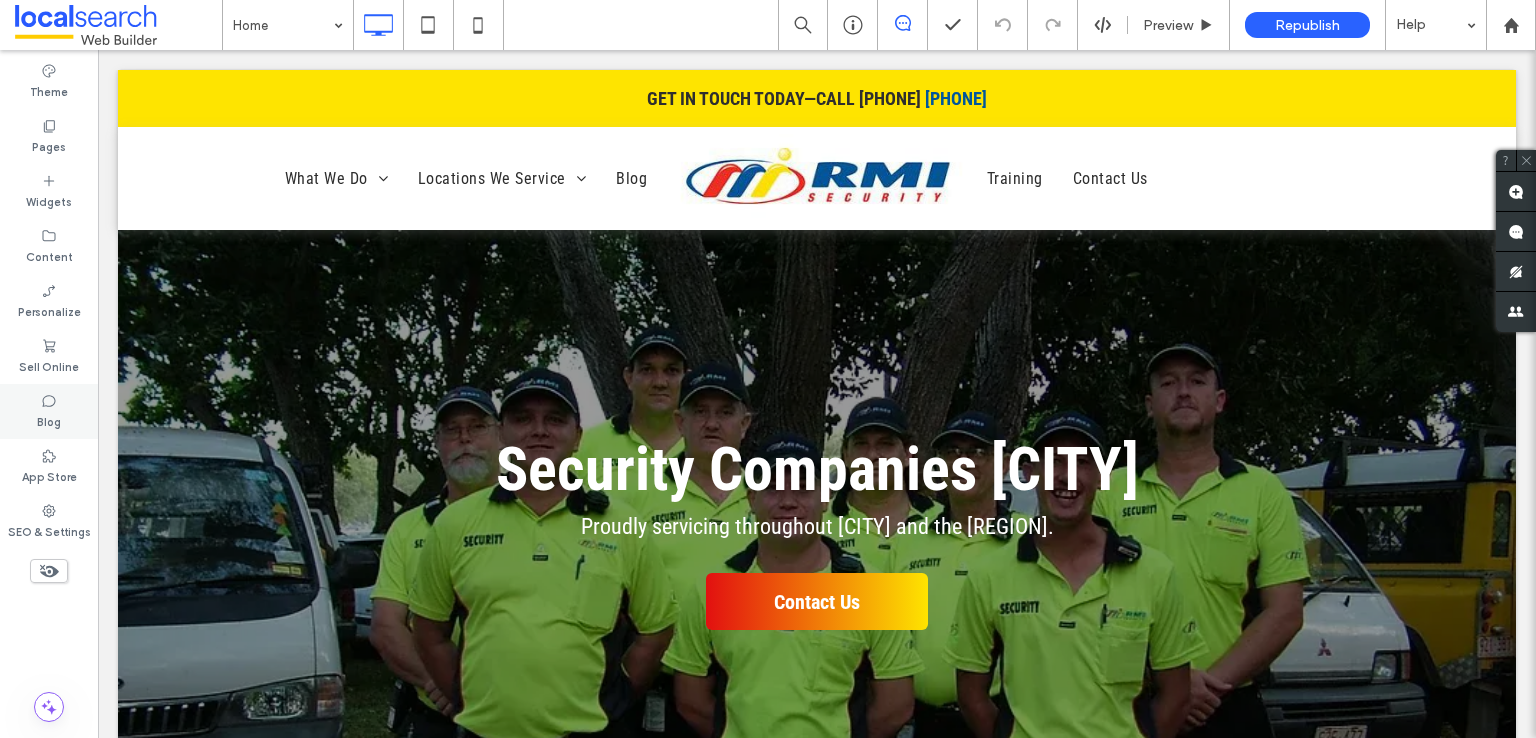 click on "Blog" at bounding box center (49, 411) 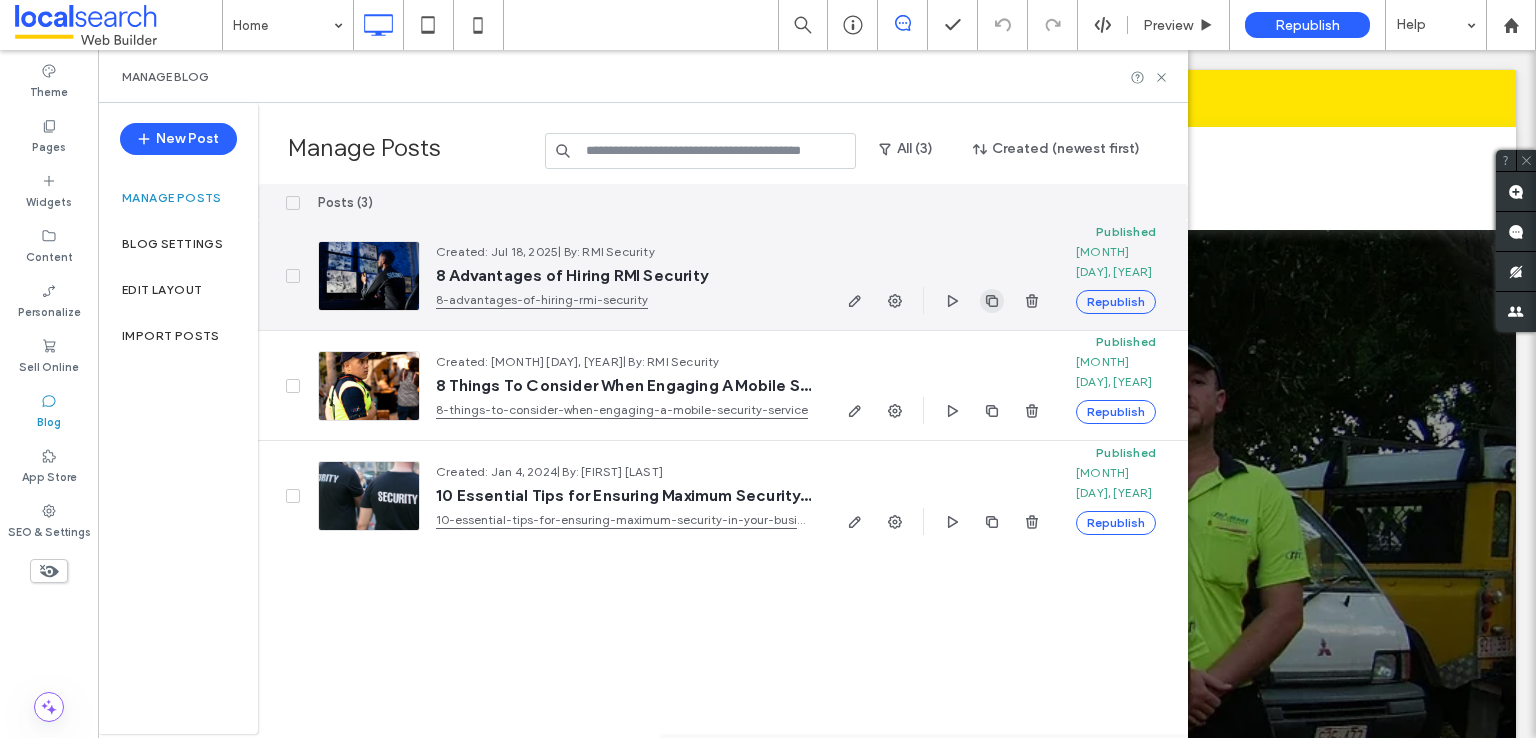 click 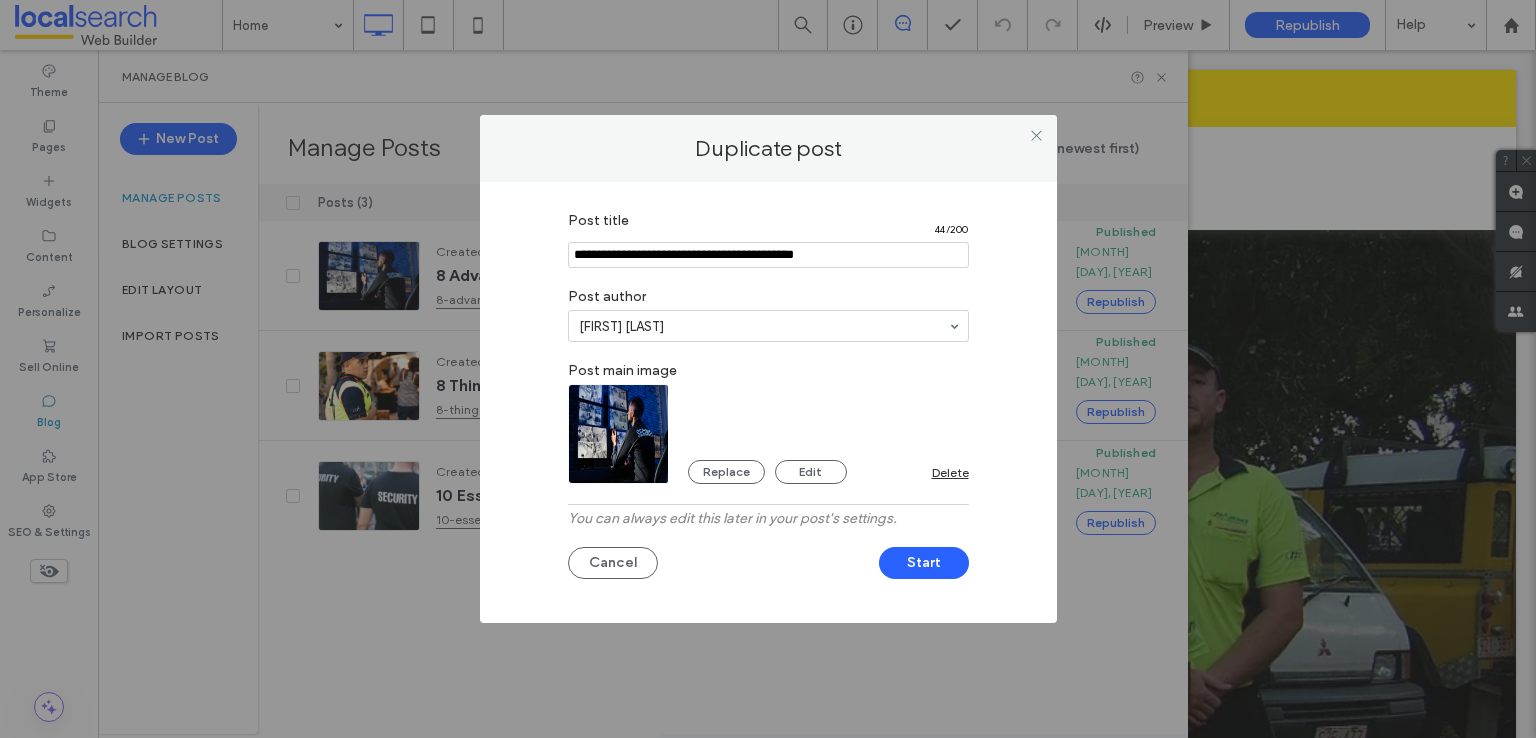 click at bounding box center [768, 255] 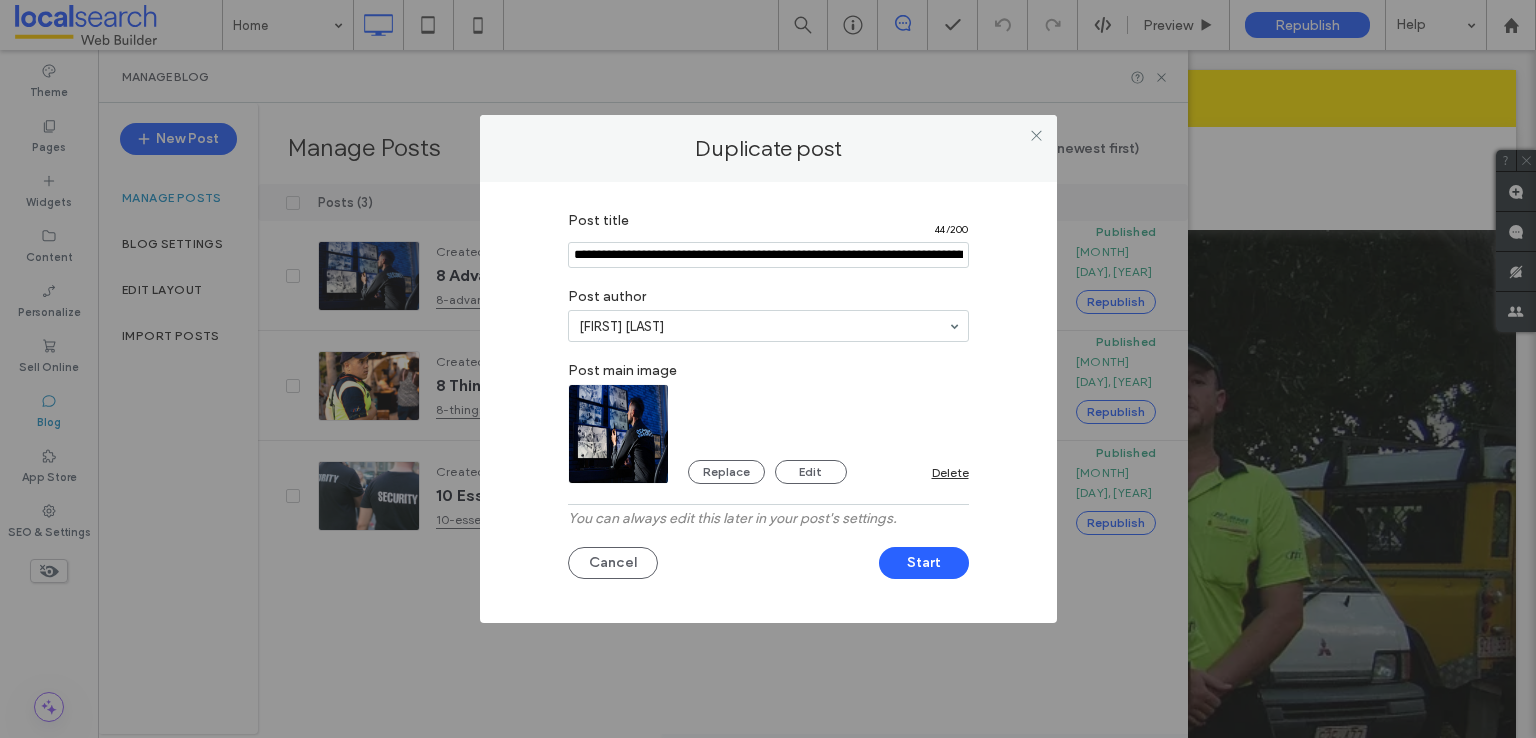 scroll, scrollTop: 0, scrollLeft: 115, axis: horizontal 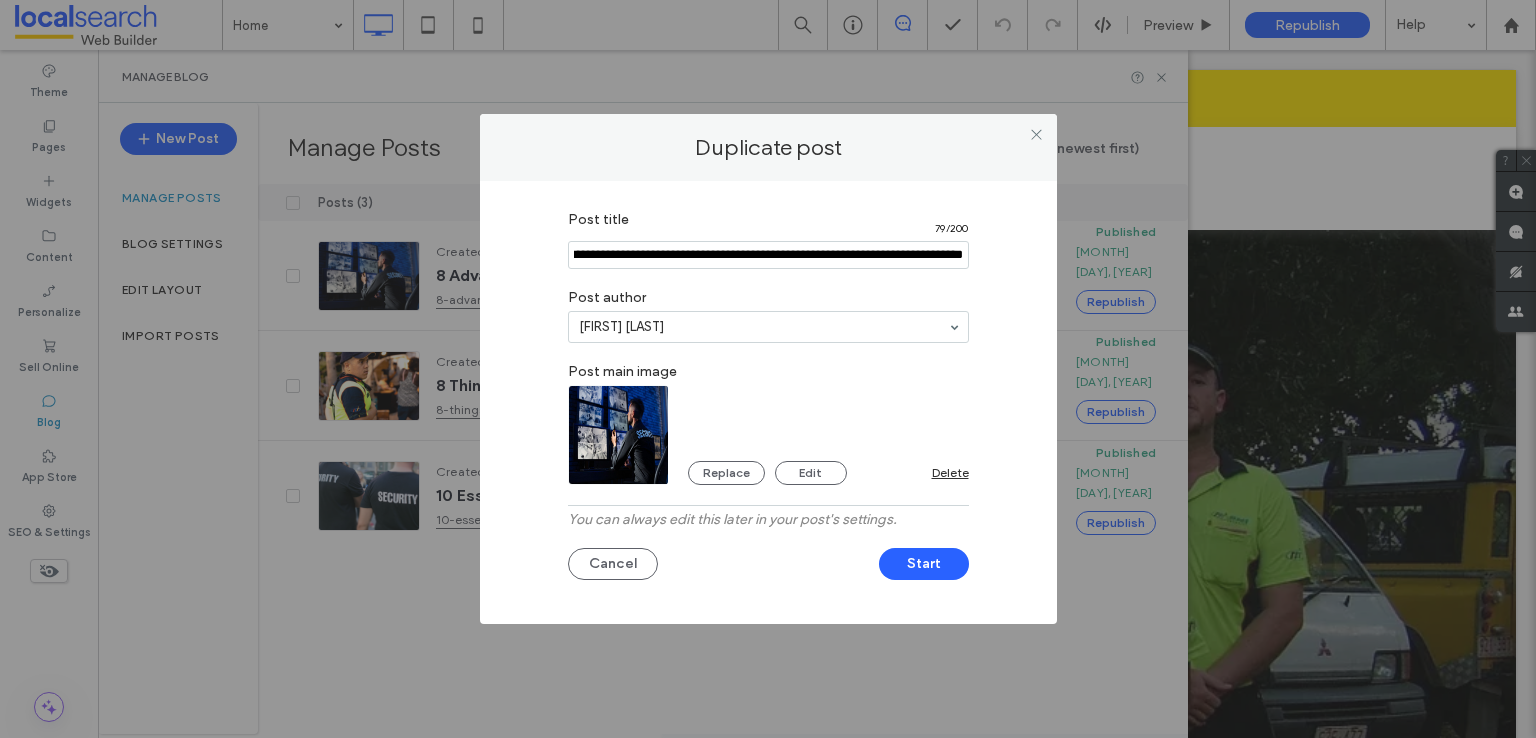 type on "**********" 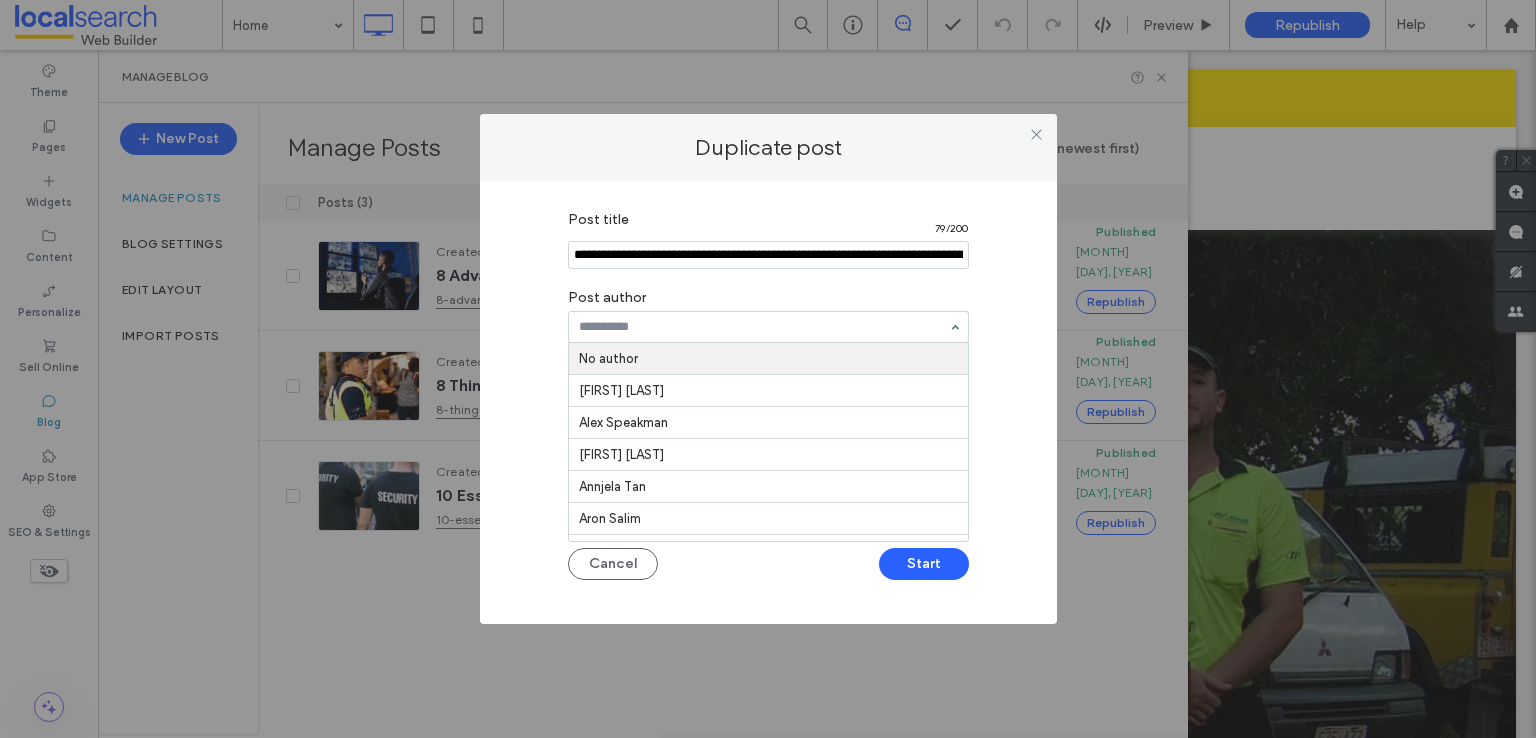 paste on "**********" 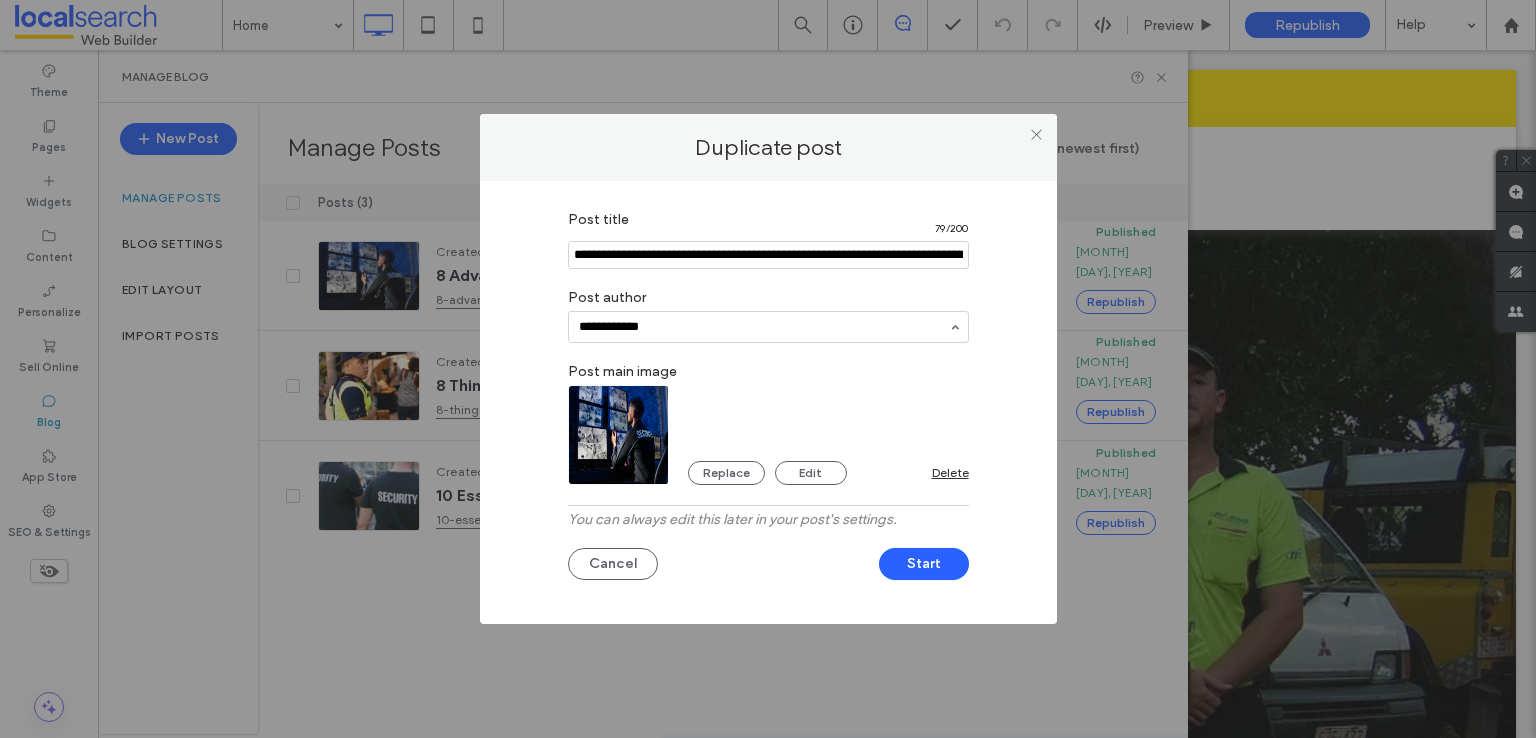 type on "**********" 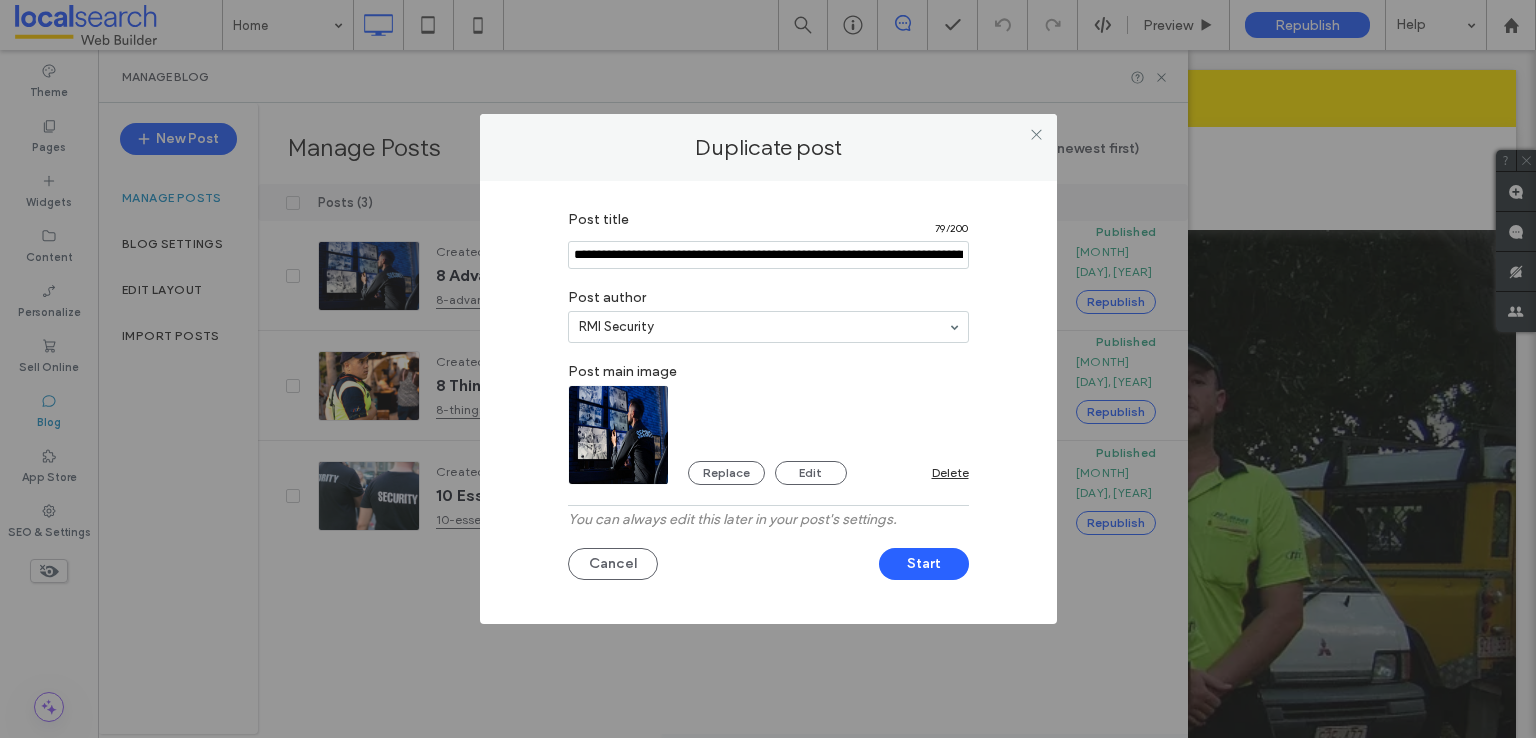 click on "Post title 79 / 200 Post author RMI Security Post main image Replace Edit Delete You can always edit this later in your post's settings. Cancel Start" at bounding box center [768, 402] 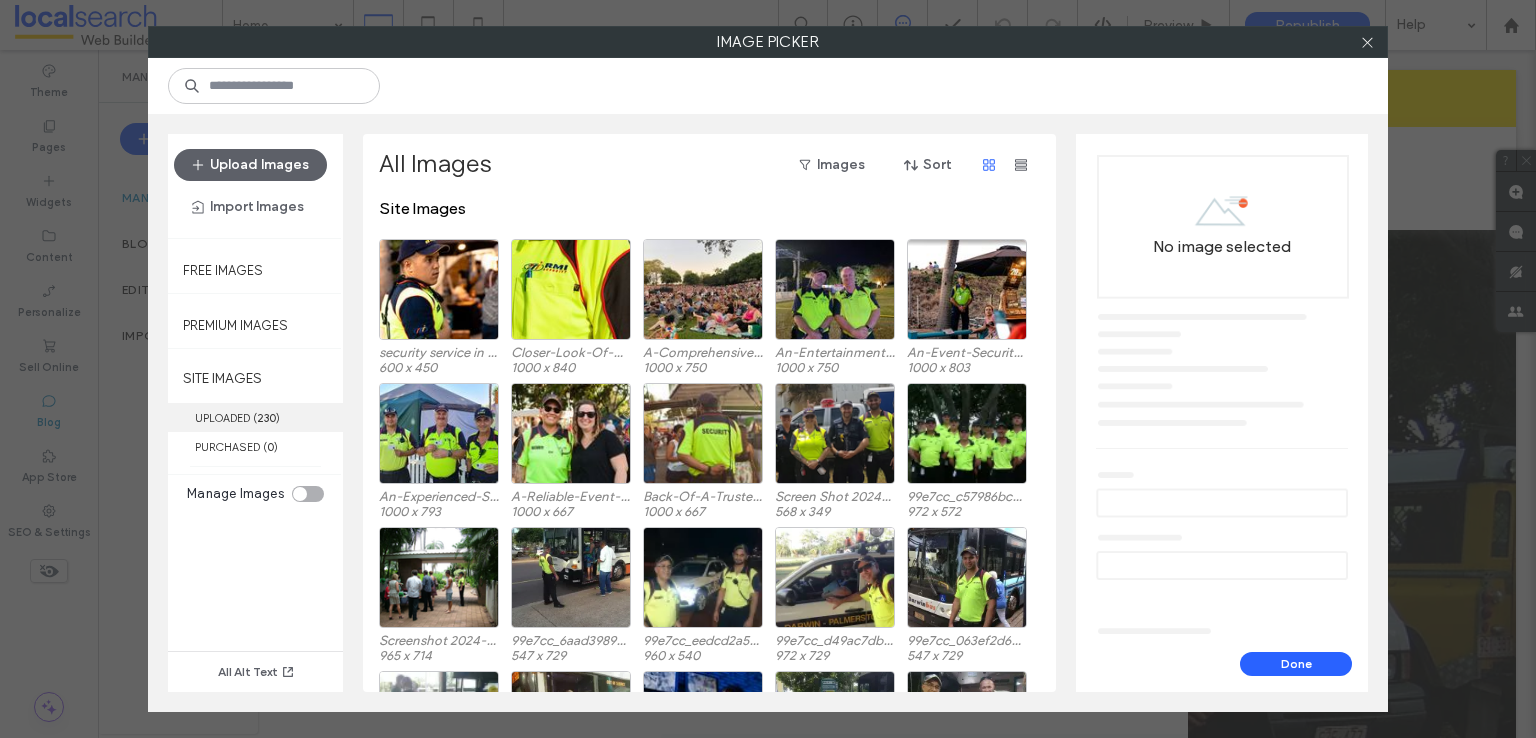 click on "230" at bounding box center [266, 418] 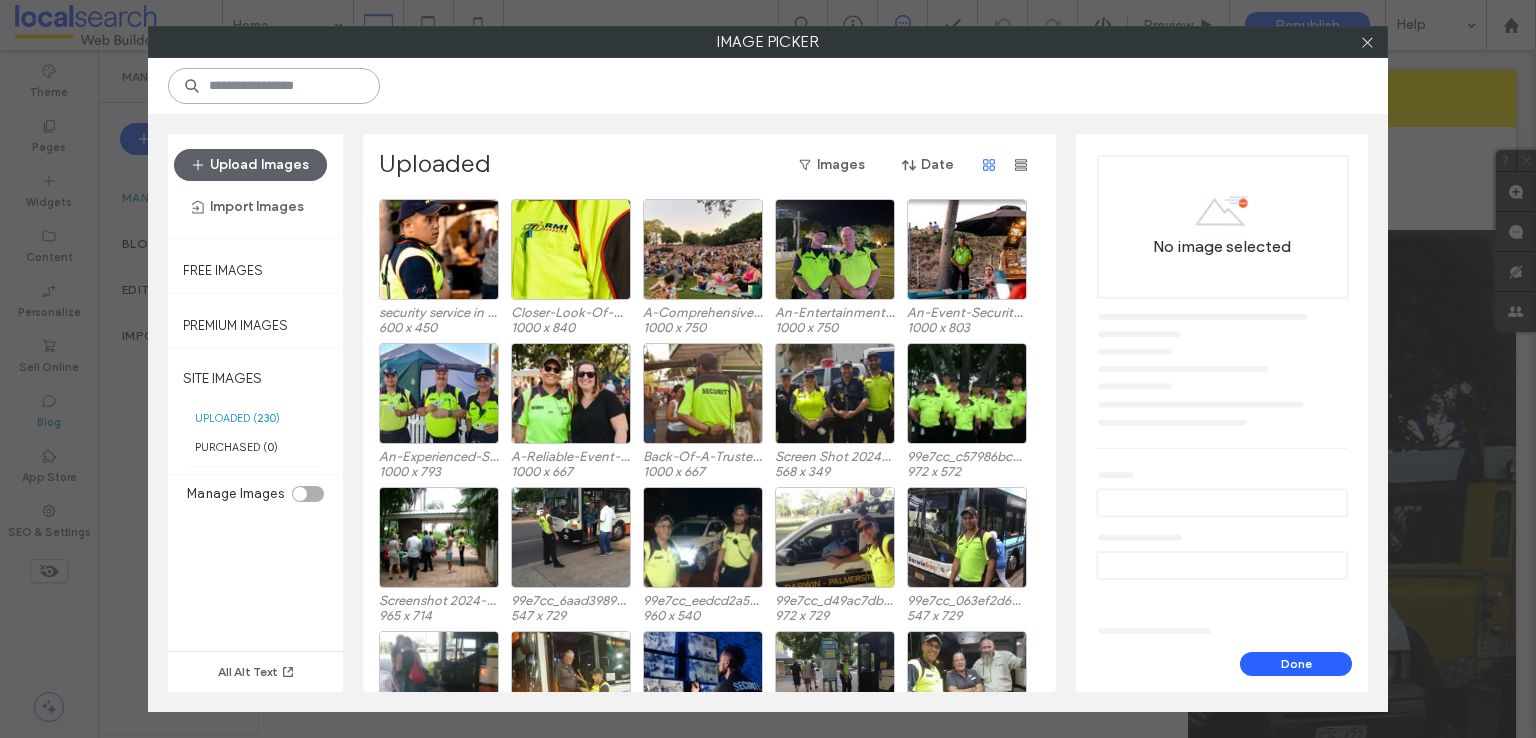 click at bounding box center (274, 86) 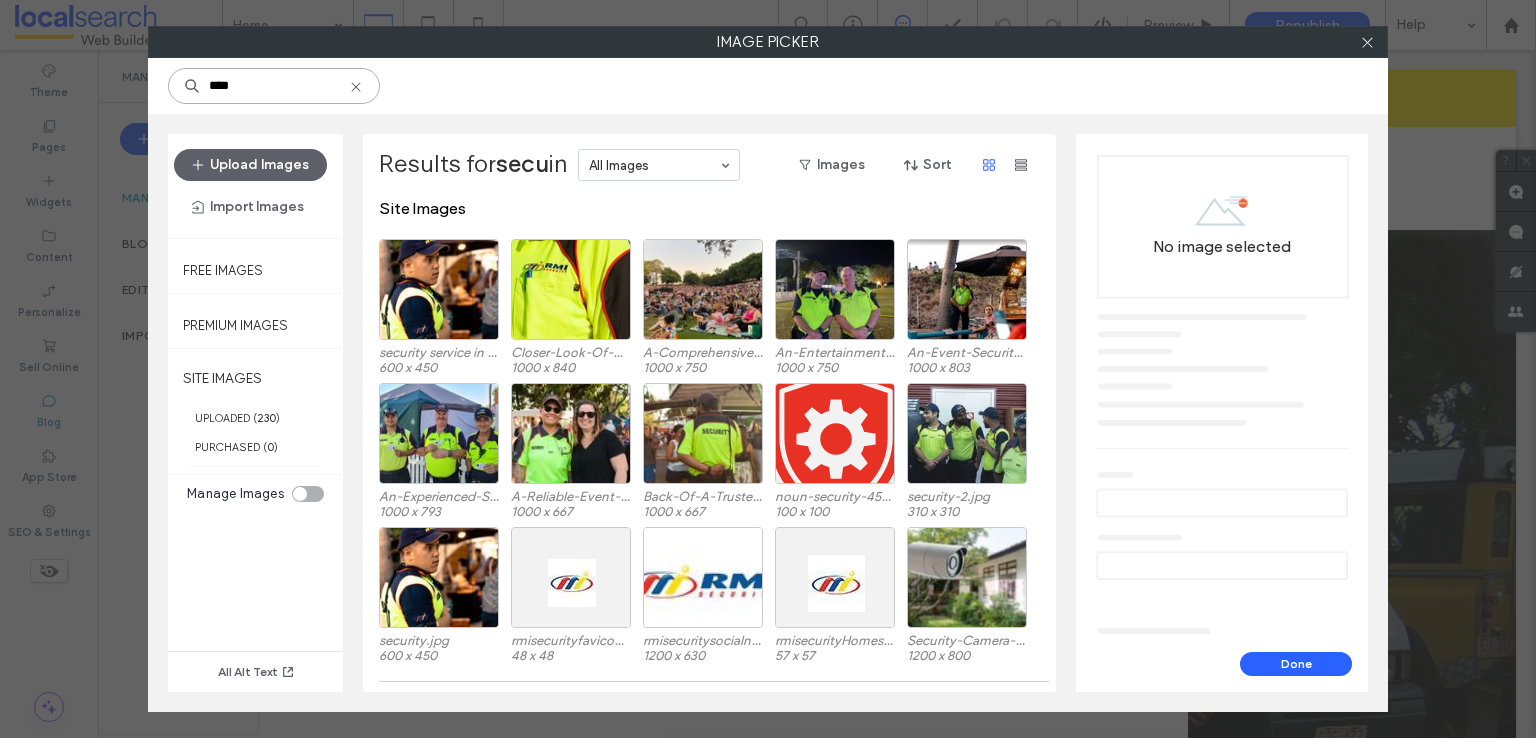 type on "****" 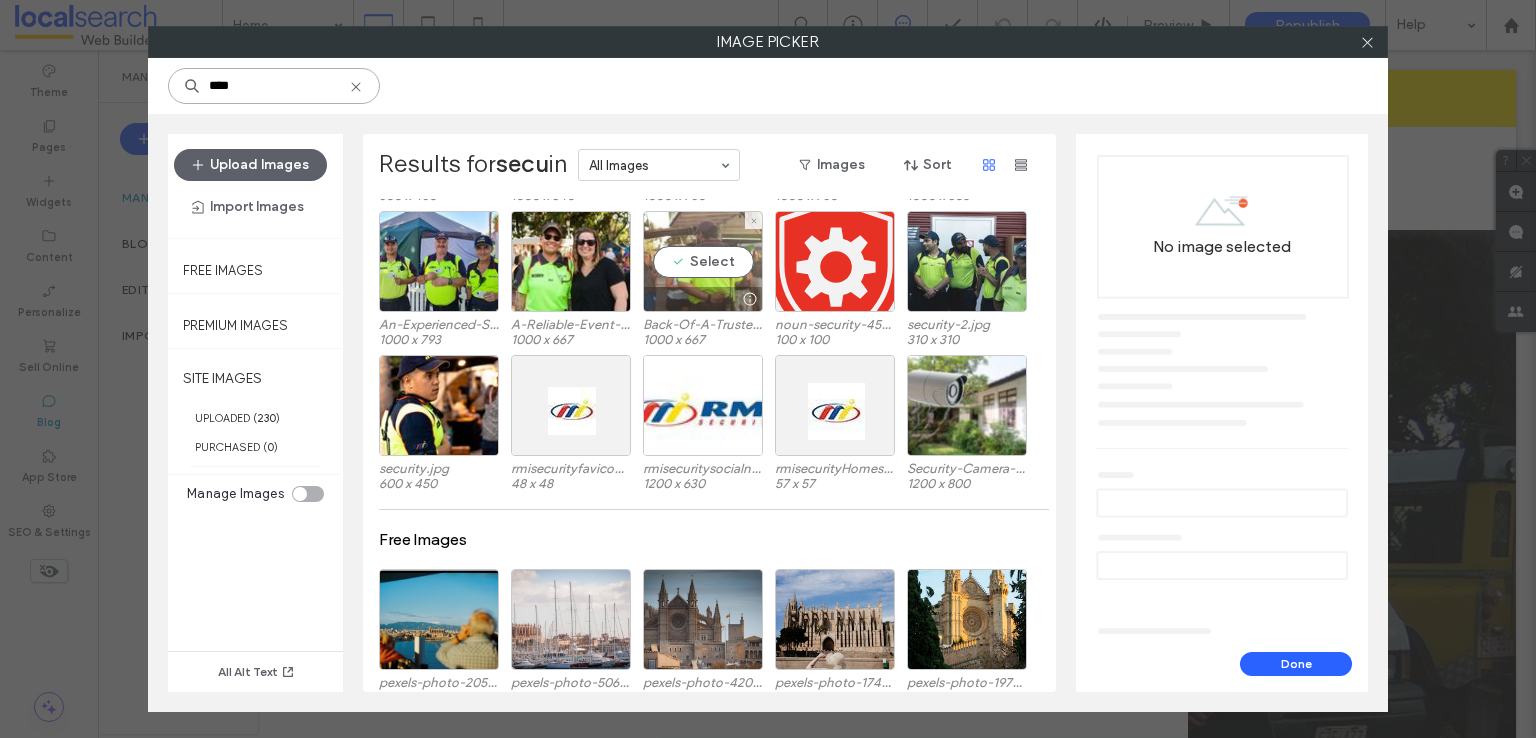 scroll, scrollTop: 193, scrollLeft: 0, axis: vertical 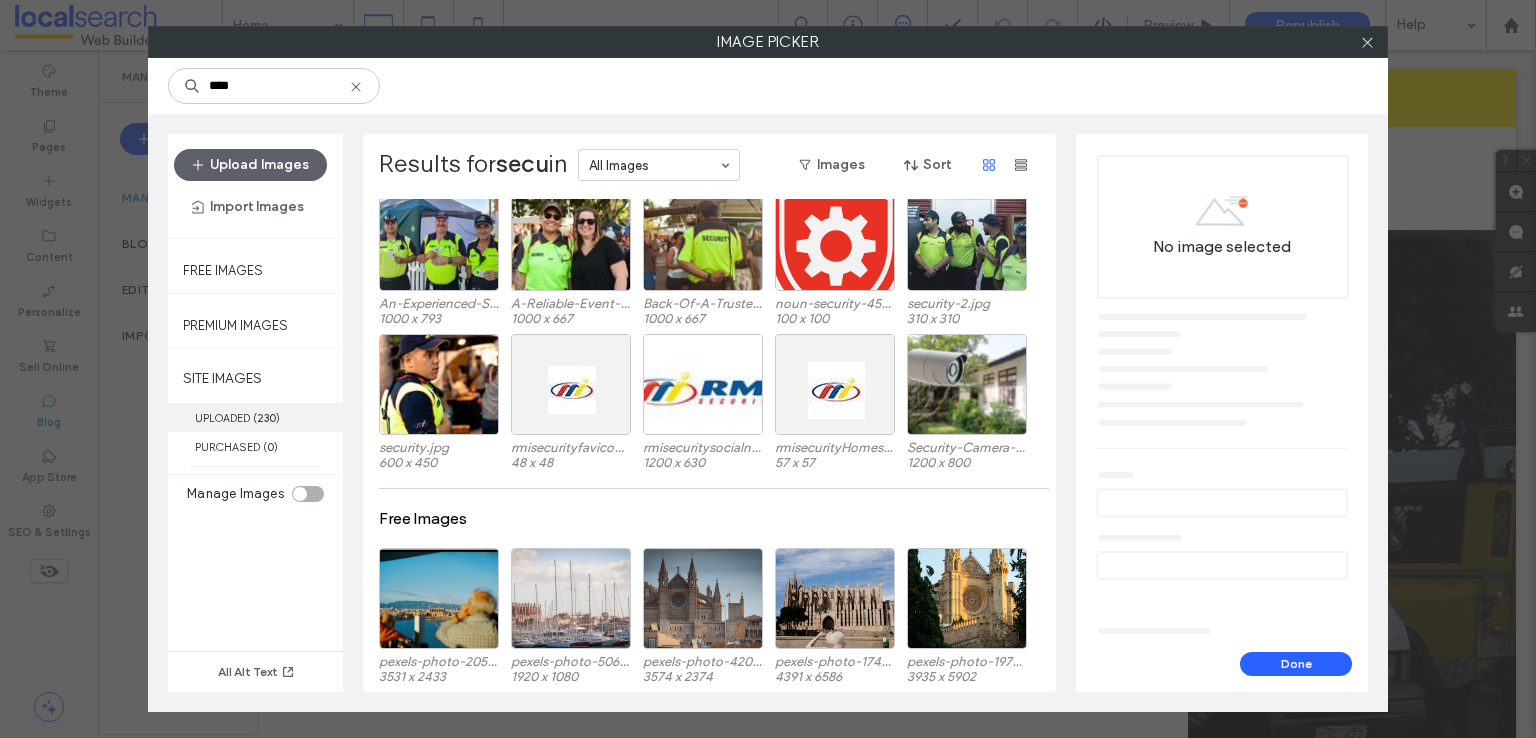 click on "UPLOADED ( 230 )" at bounding box center (255, 417) 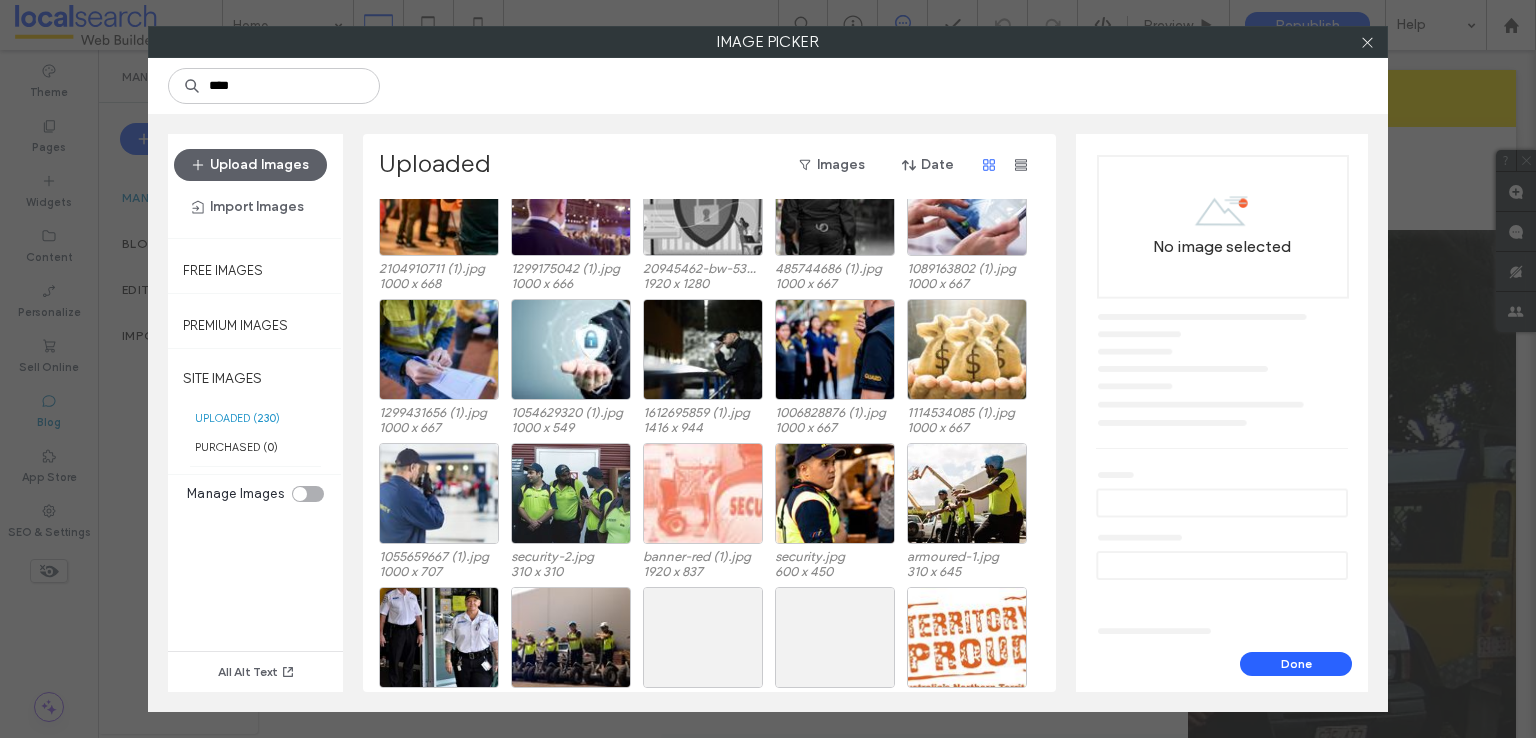 scroll, scrollTop: 3058, scrollLeft: 0, axis: vertical 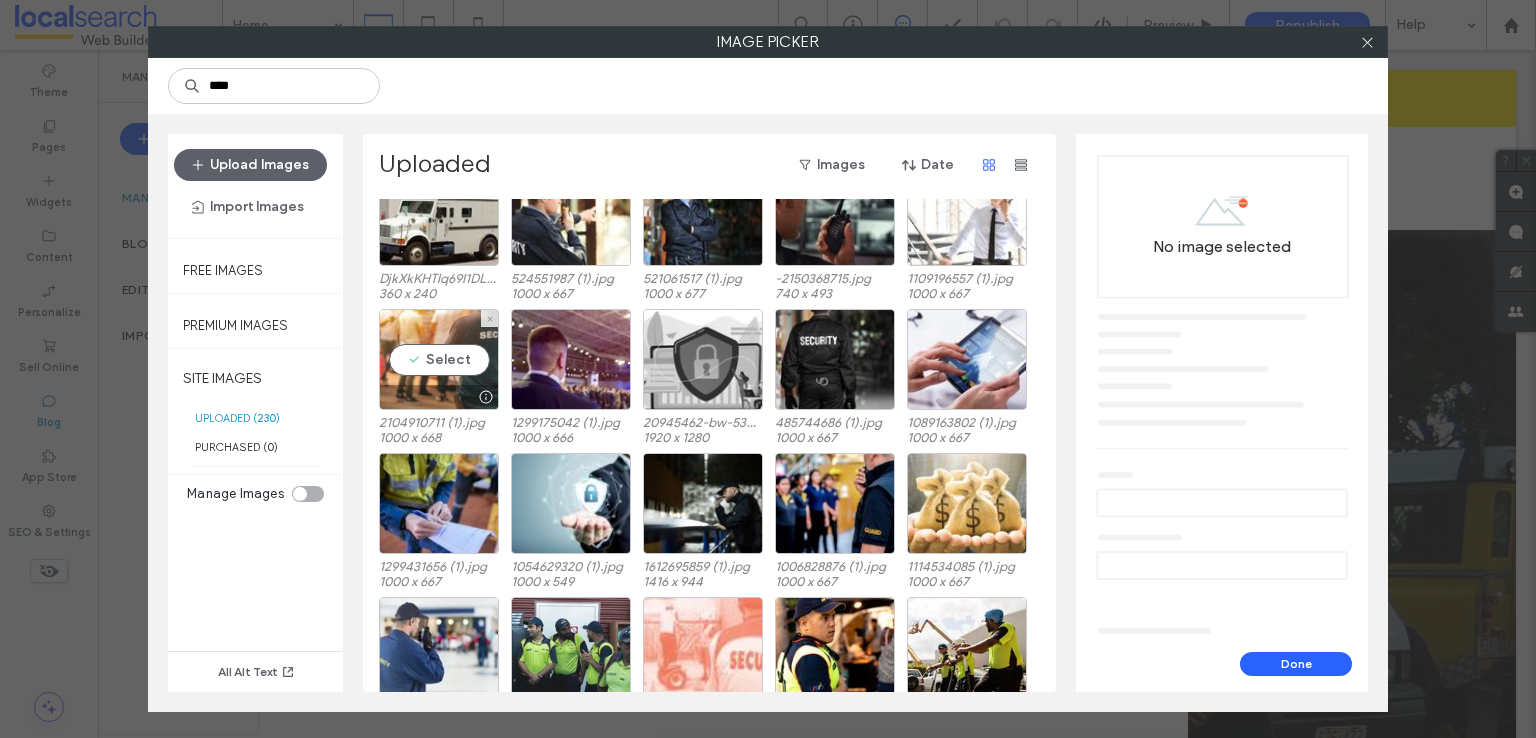 click on "Select" at bounding box center [439, 359] 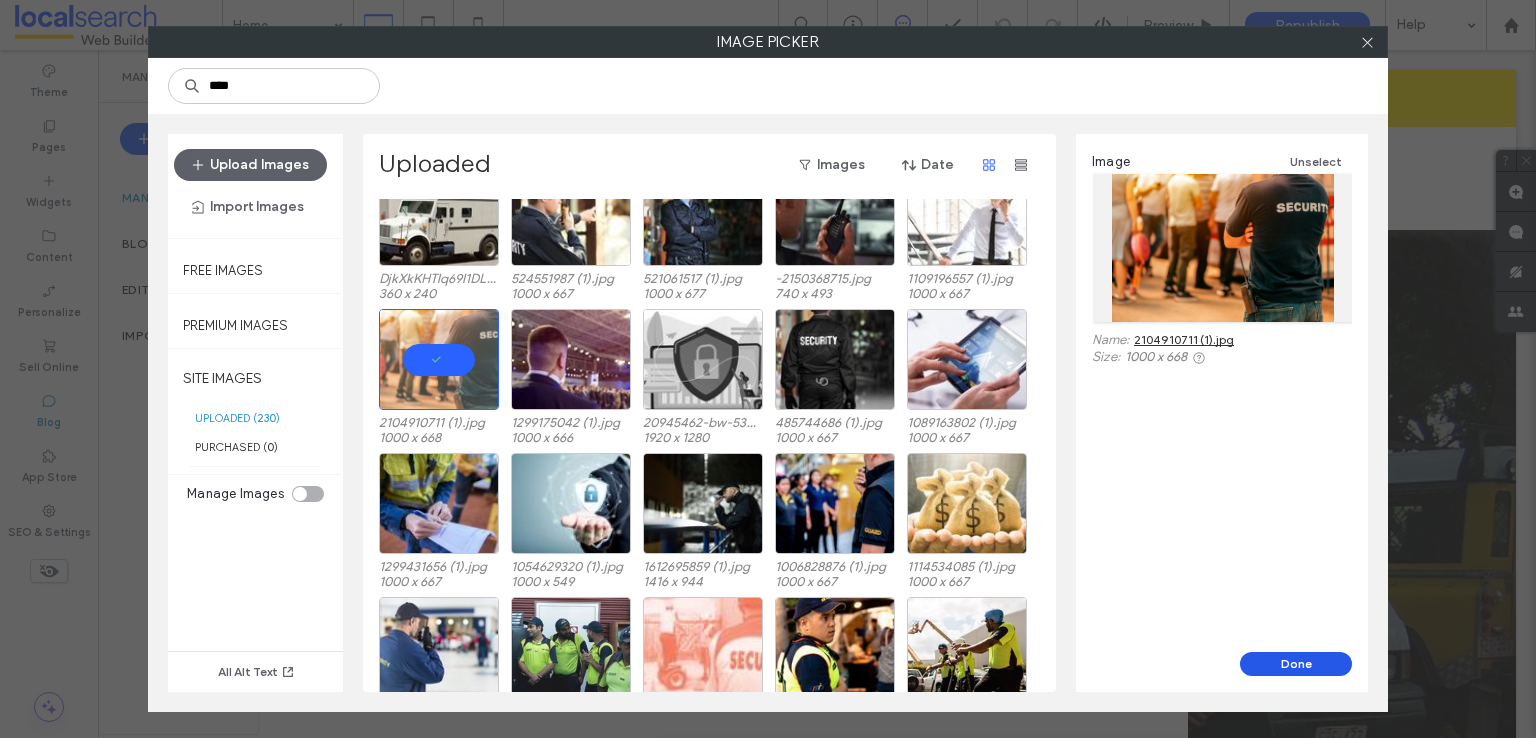click on "Done" at bounding box center (1296, 664) 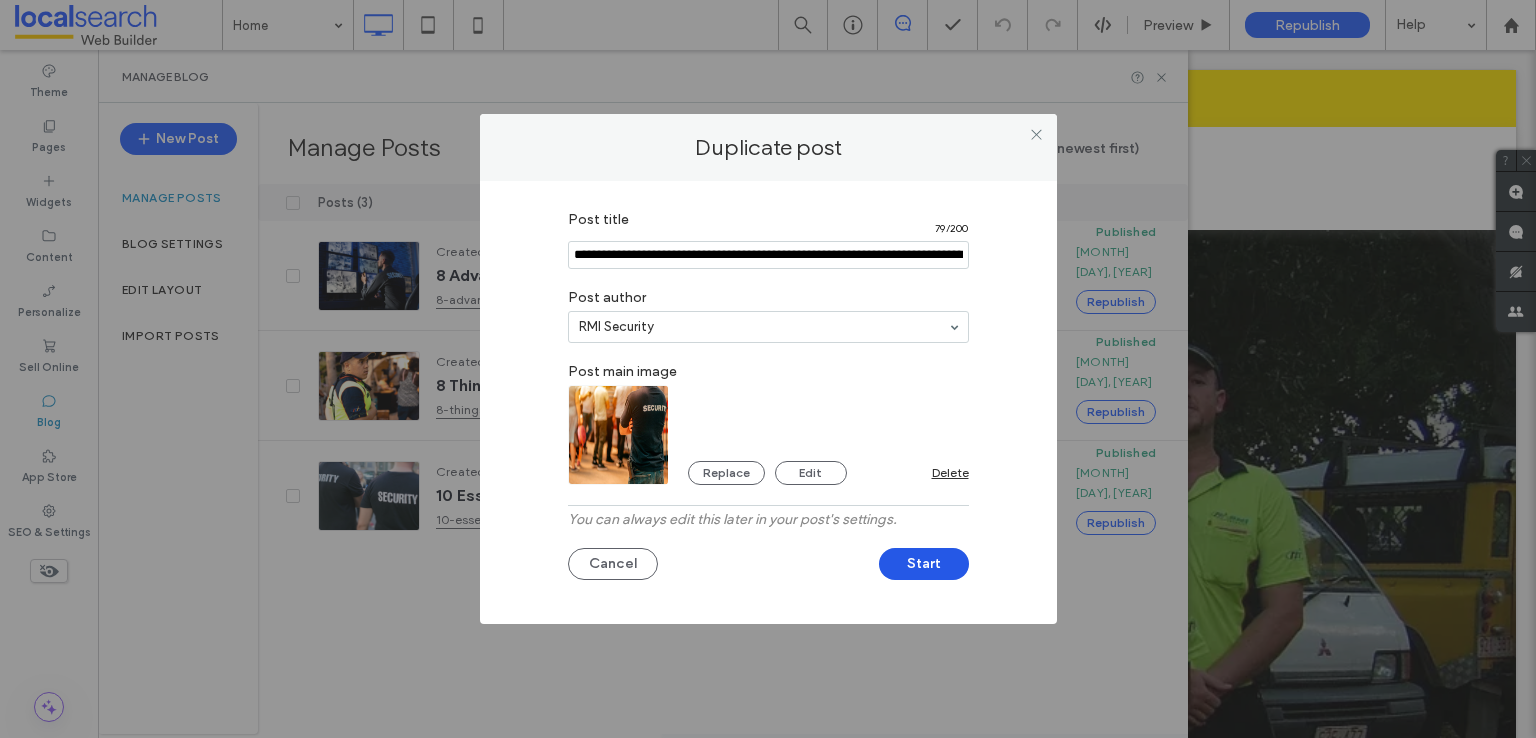 click on "Start" at bounding box center [924, 564] 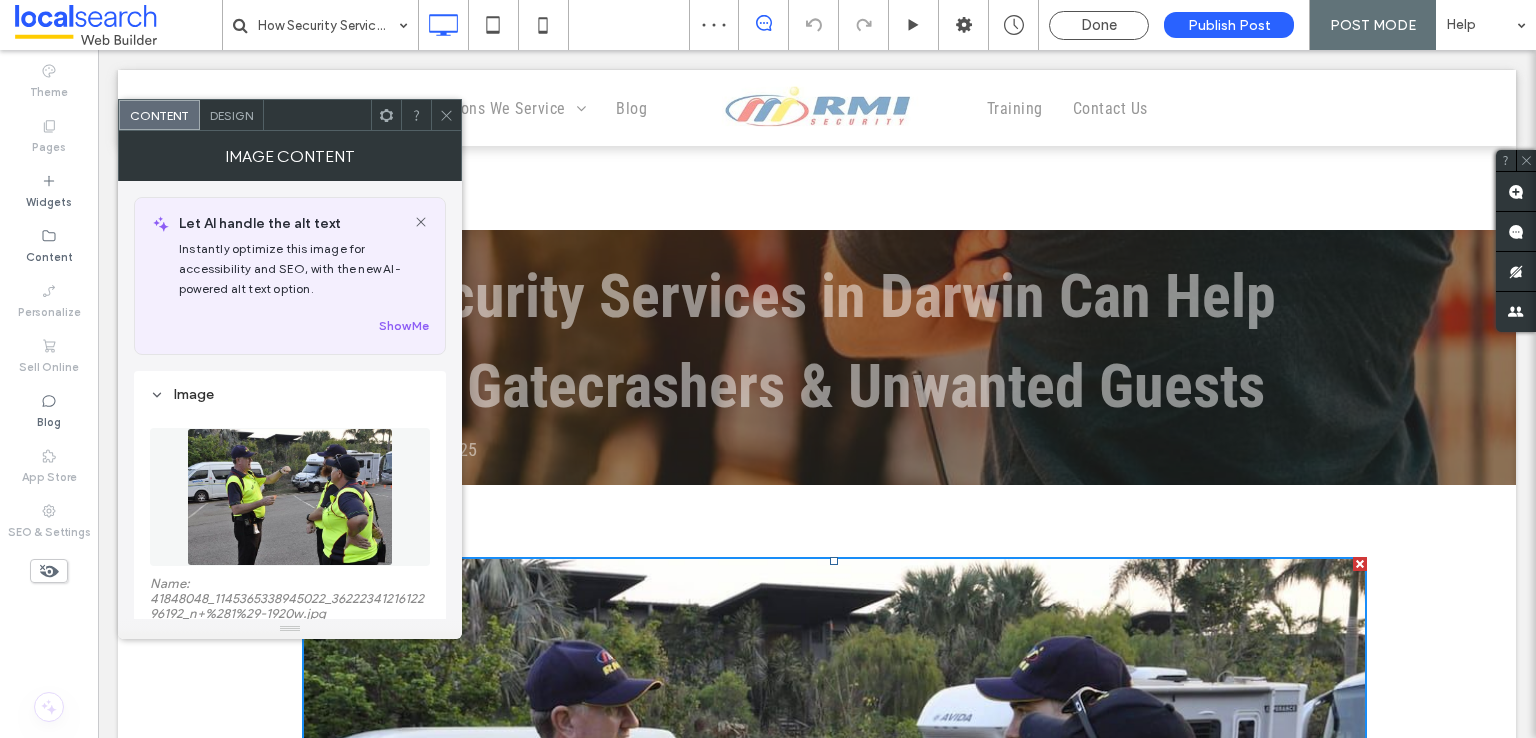 scroll, scrollTop: 400, scrollLeft: 0, axis: vertical 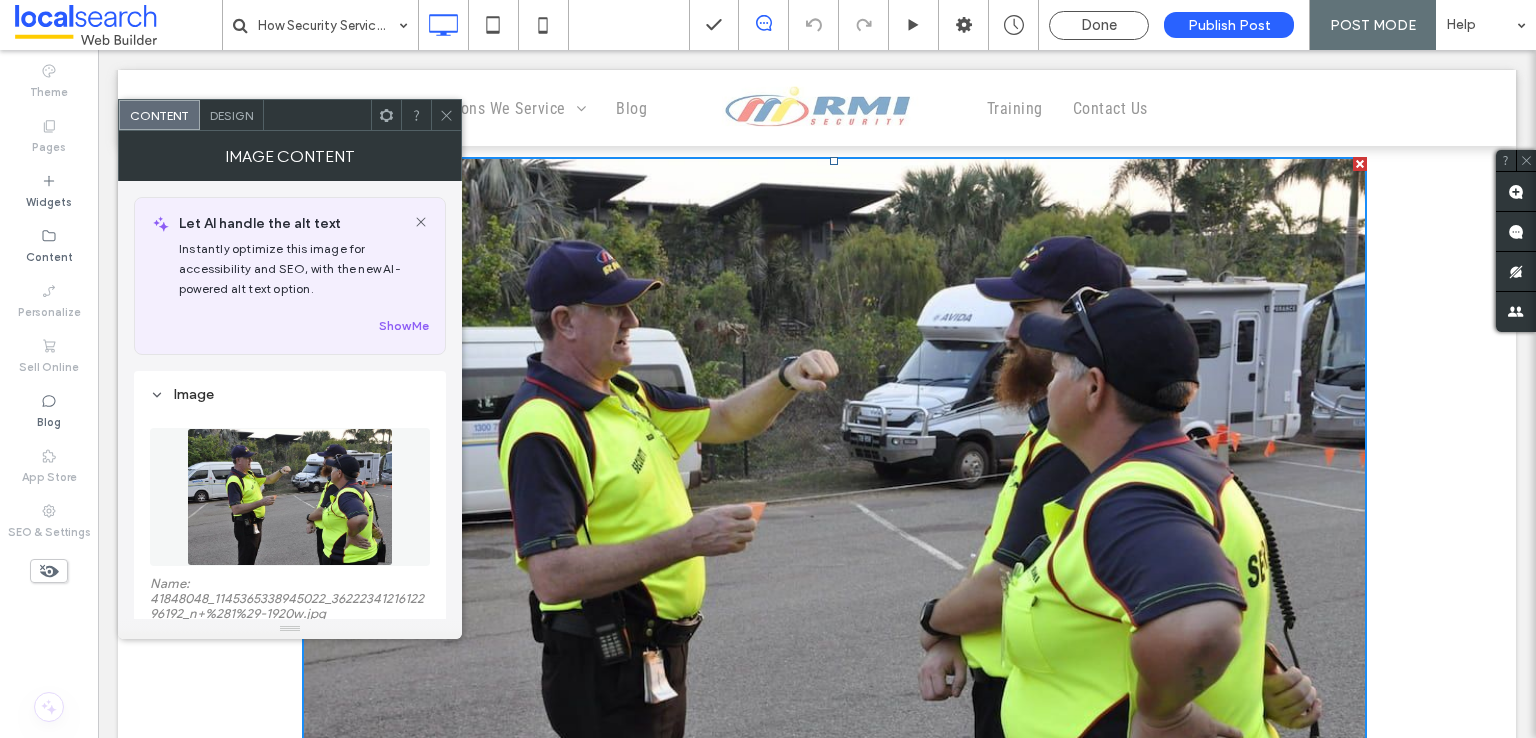click at bounding box center [290, 497] 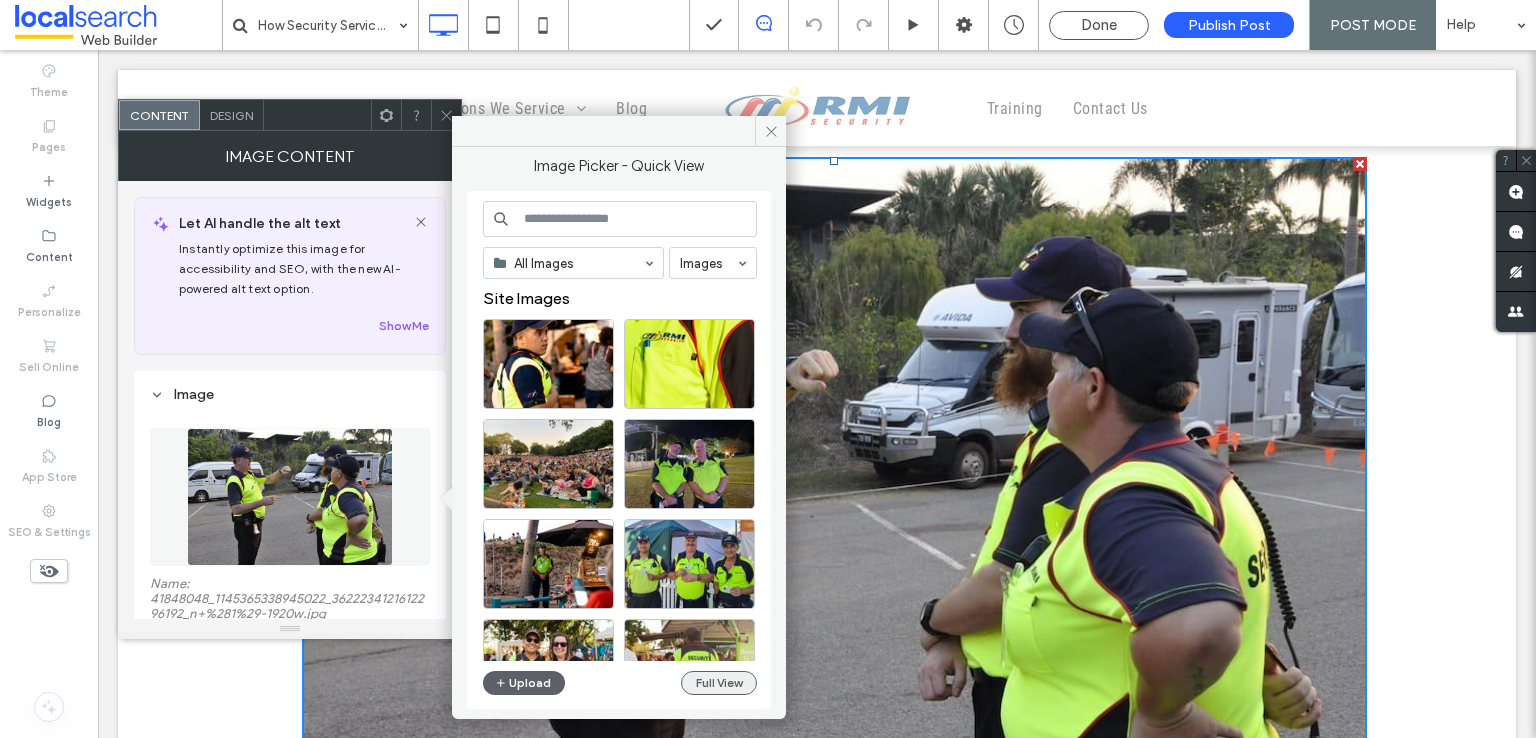 click on "Full View" at bounding box center (719, 683) 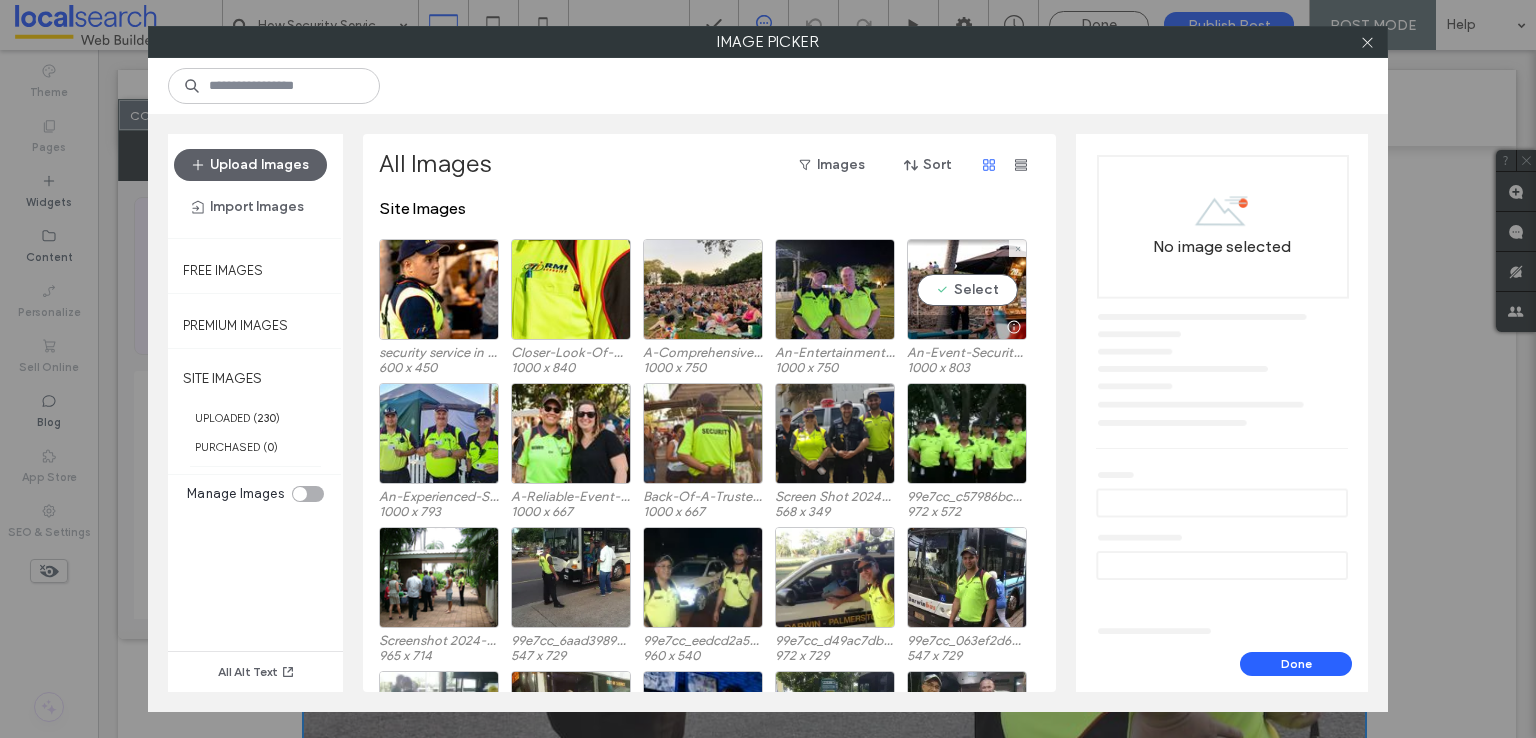 scroll, scrollTop: 123, scrollLeft: 0, axis: vertical 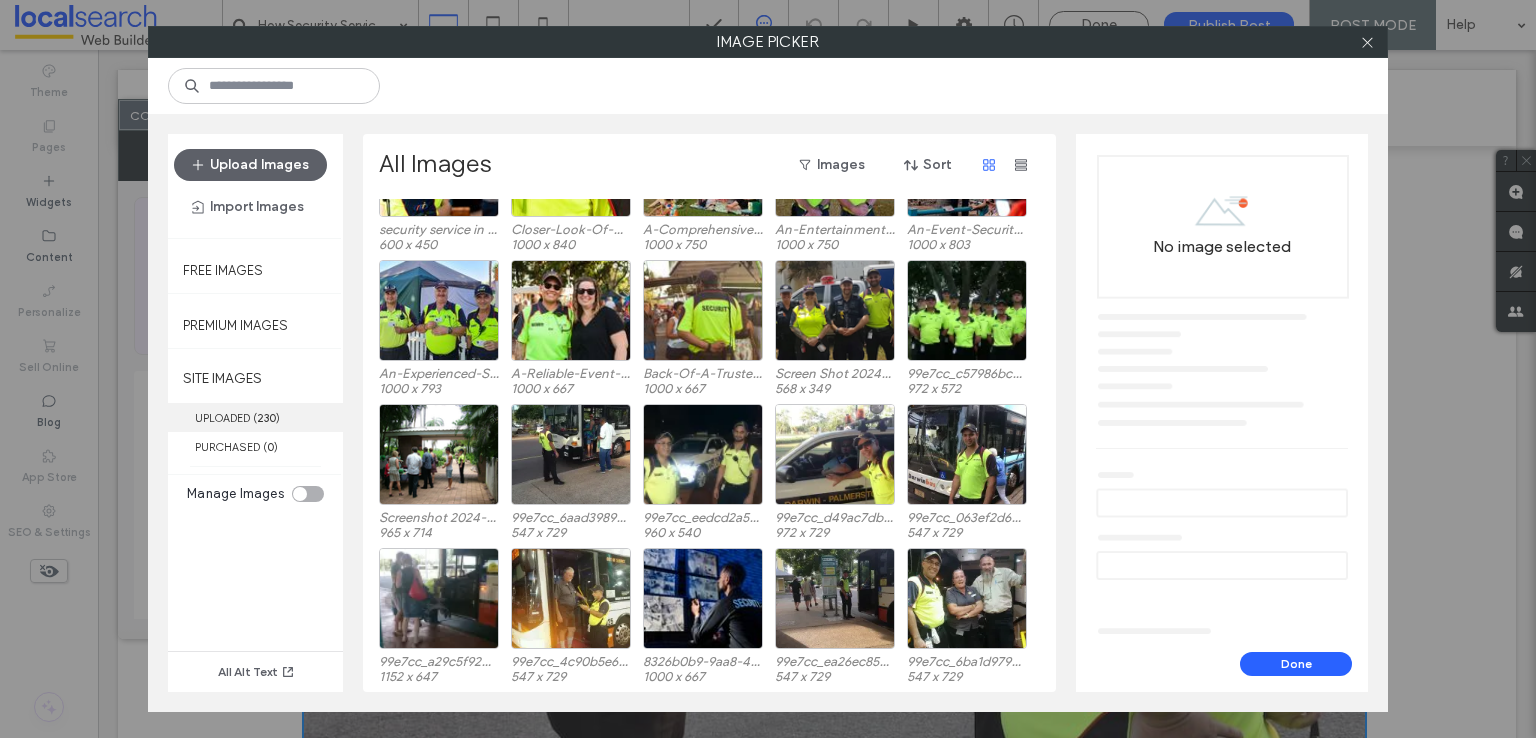click on "UPLOADED ( 230 )" at bounding box center (255, 417) 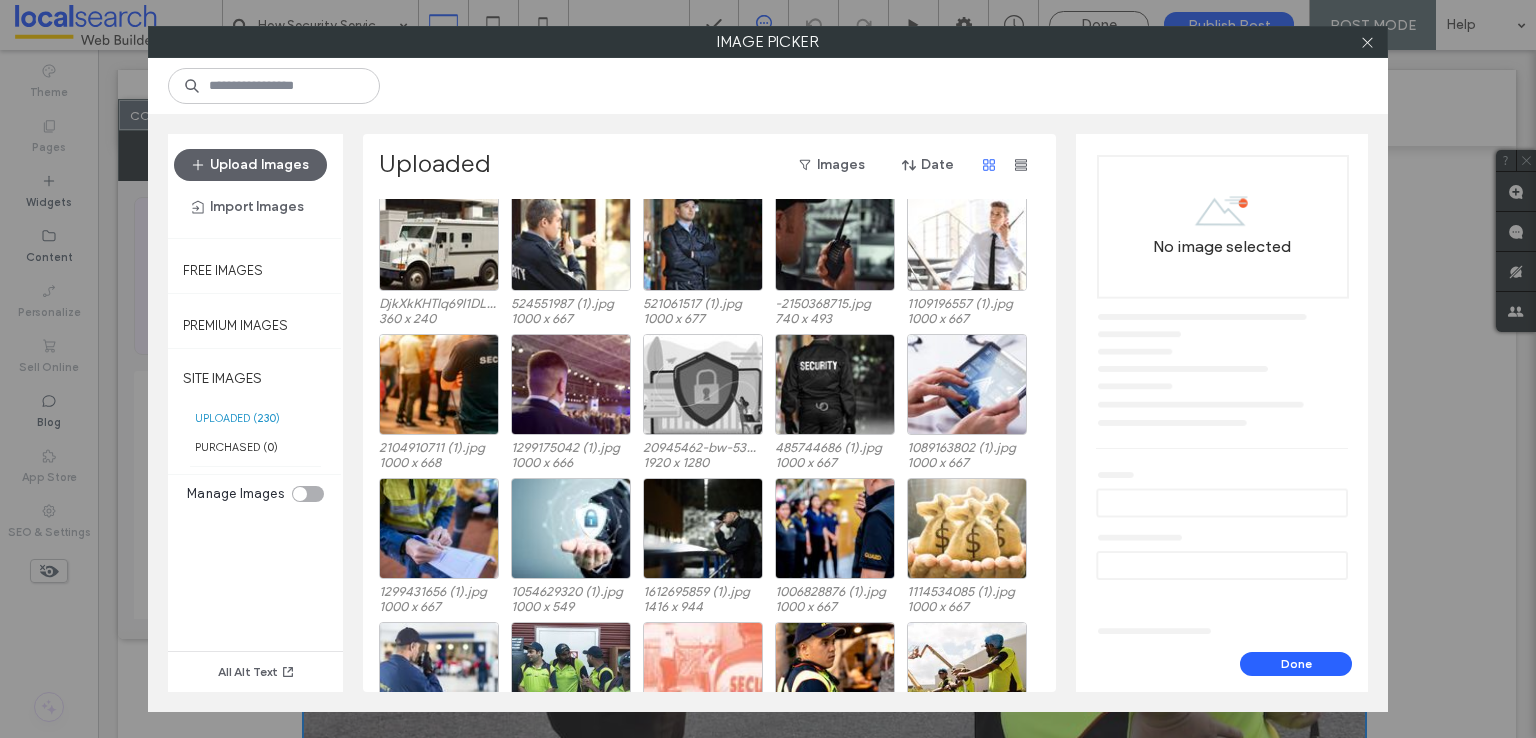scroll, scrollTop: 3063, scrollLeft: 0, axis: vertical 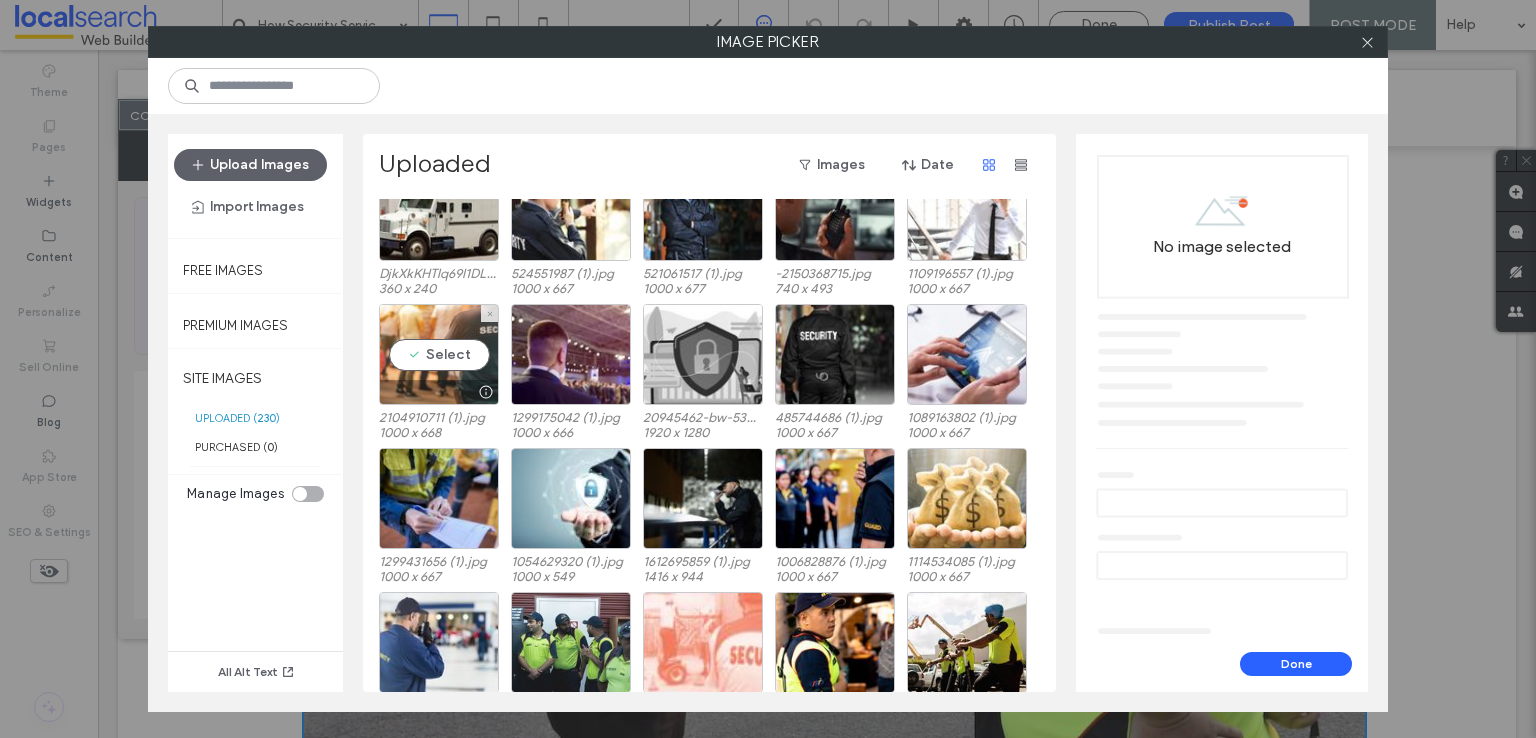 click on "Select" at bounding box center [439, 354] 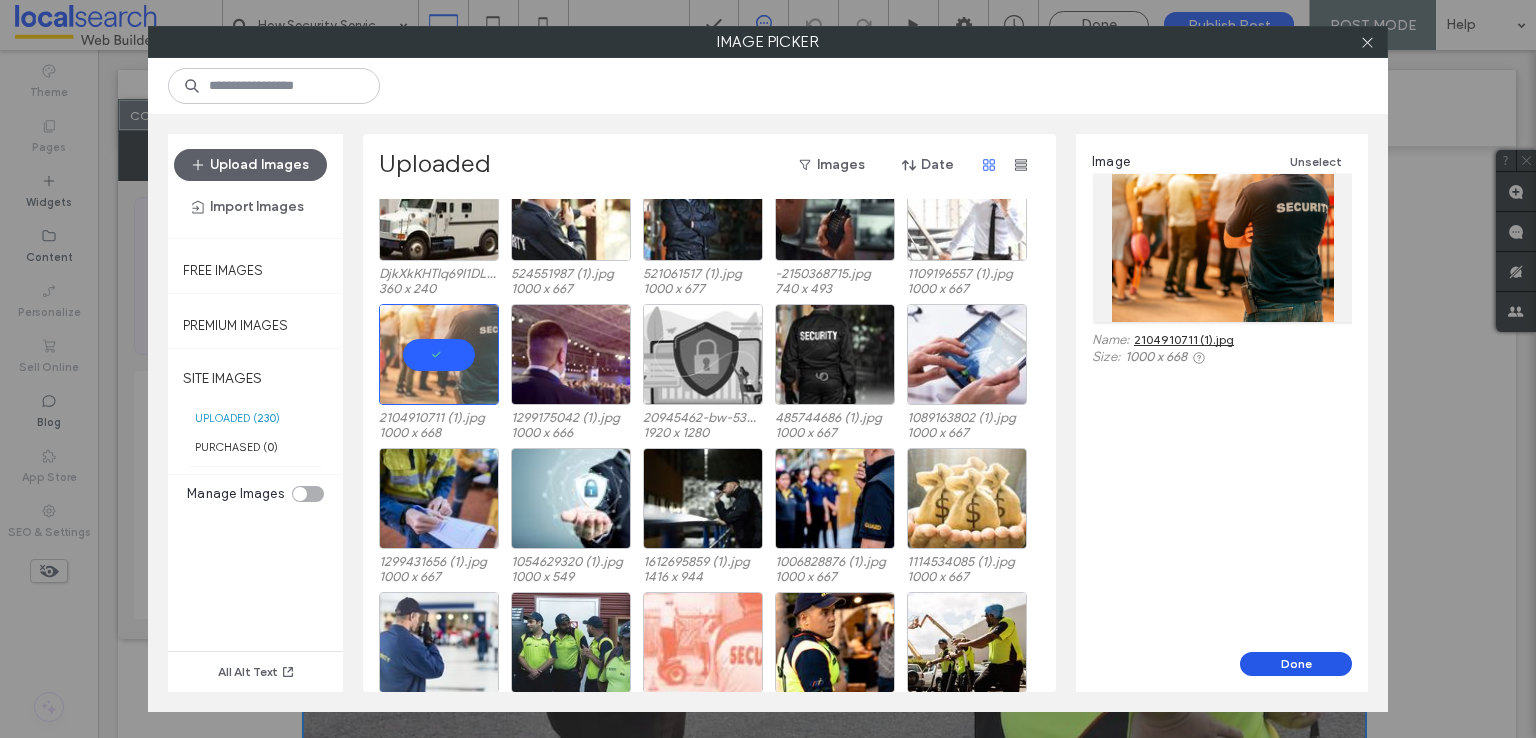 click on "Done" at bounding box center [1296, 664] 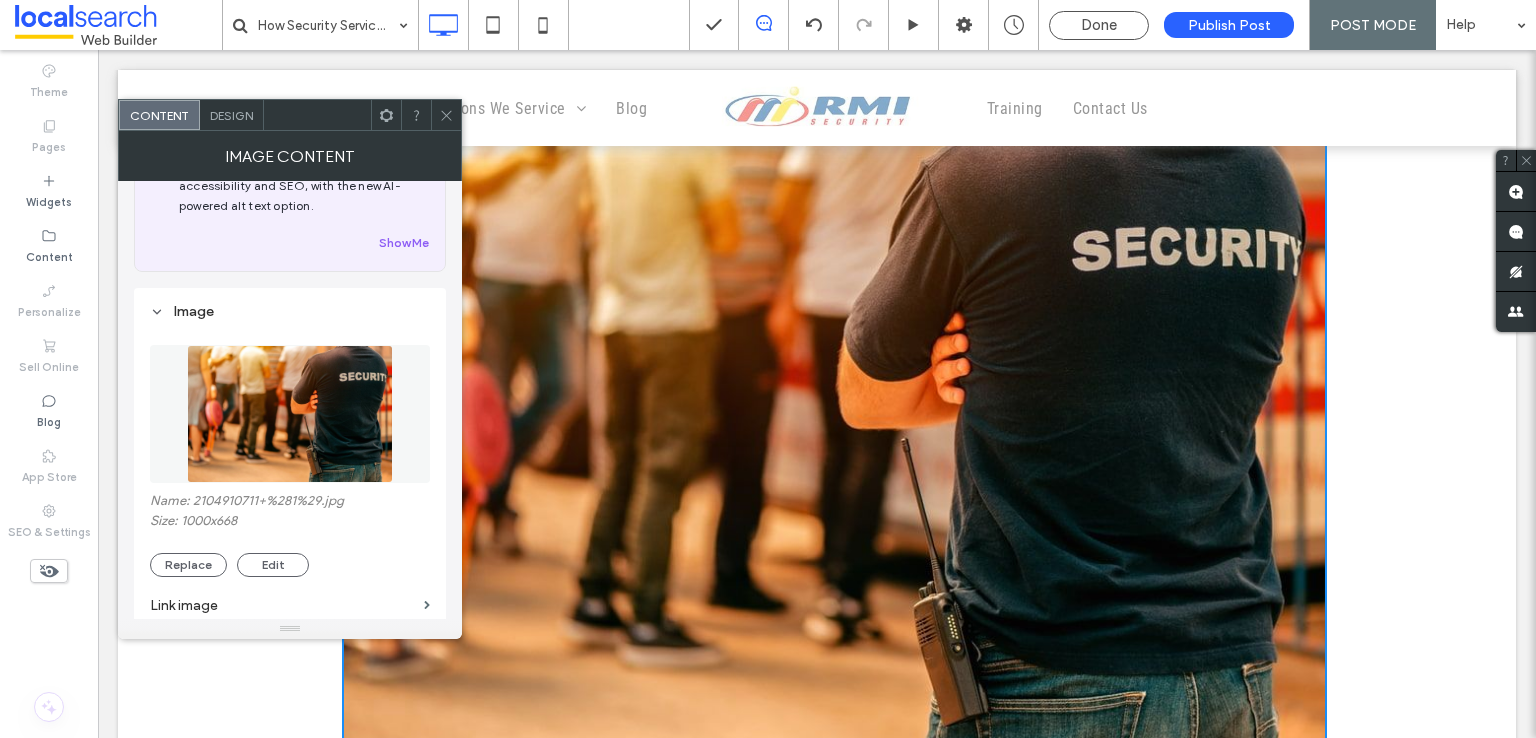 scroll, scrollTop: 300, scrollLeft: 0, axis: vertical 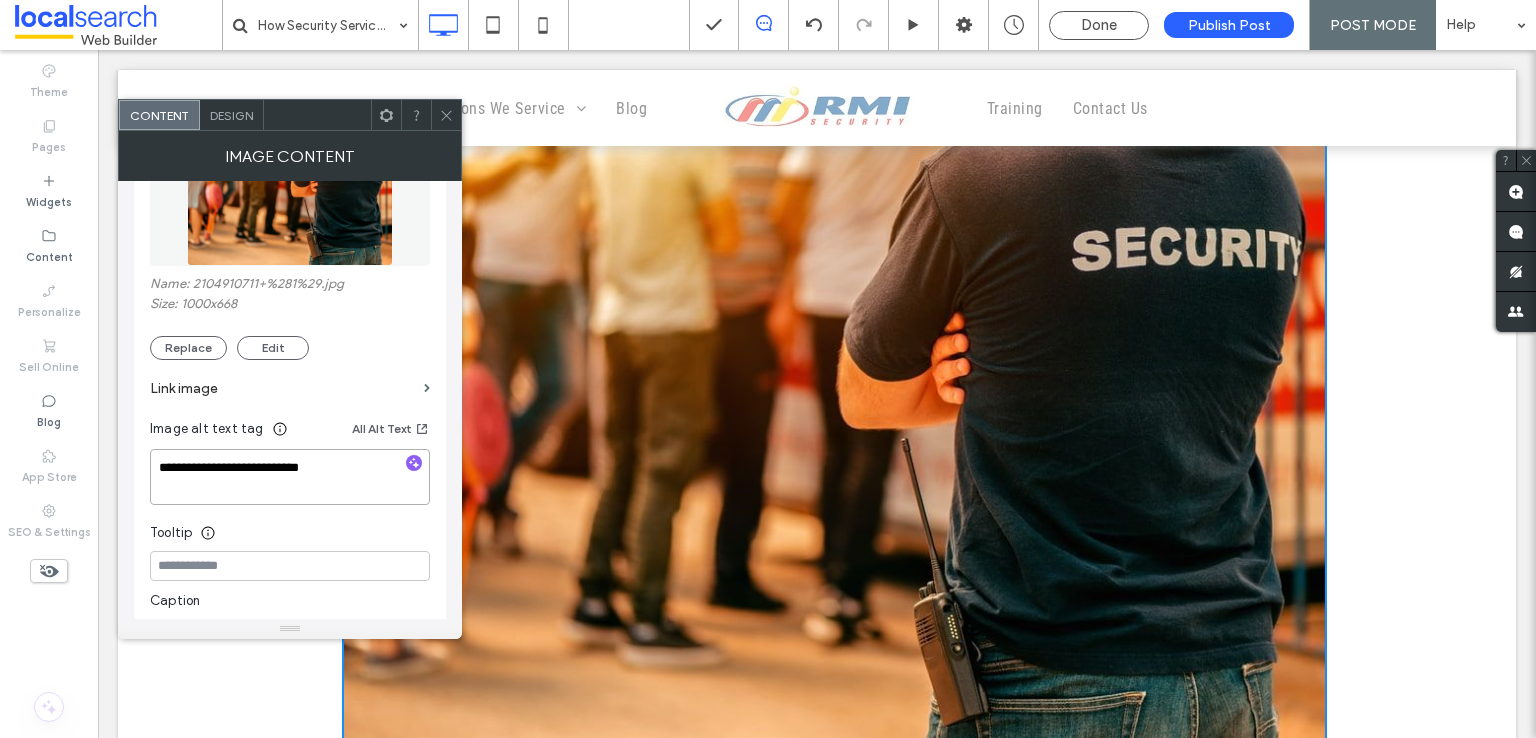 click on "**********" at bounding box center [290, 477] 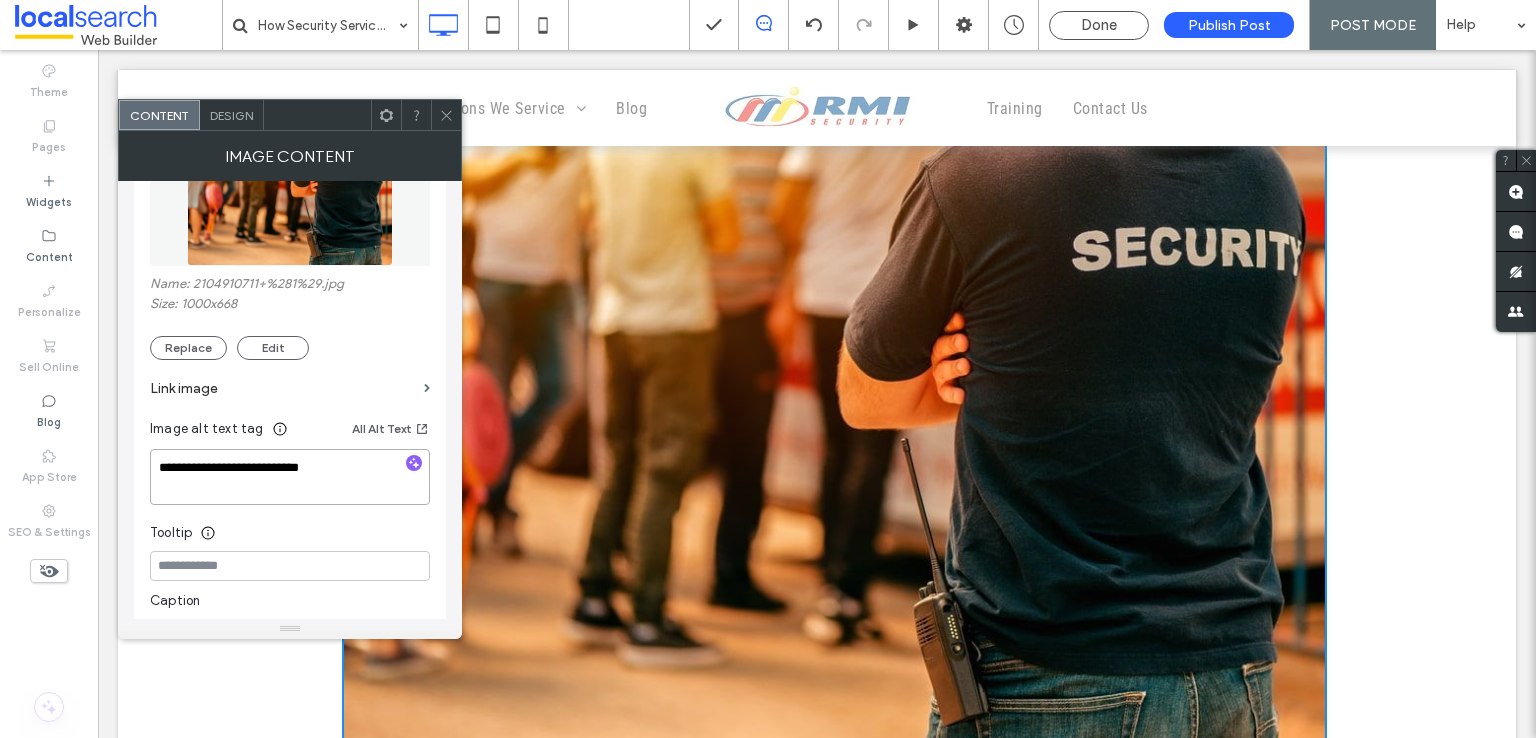 paste 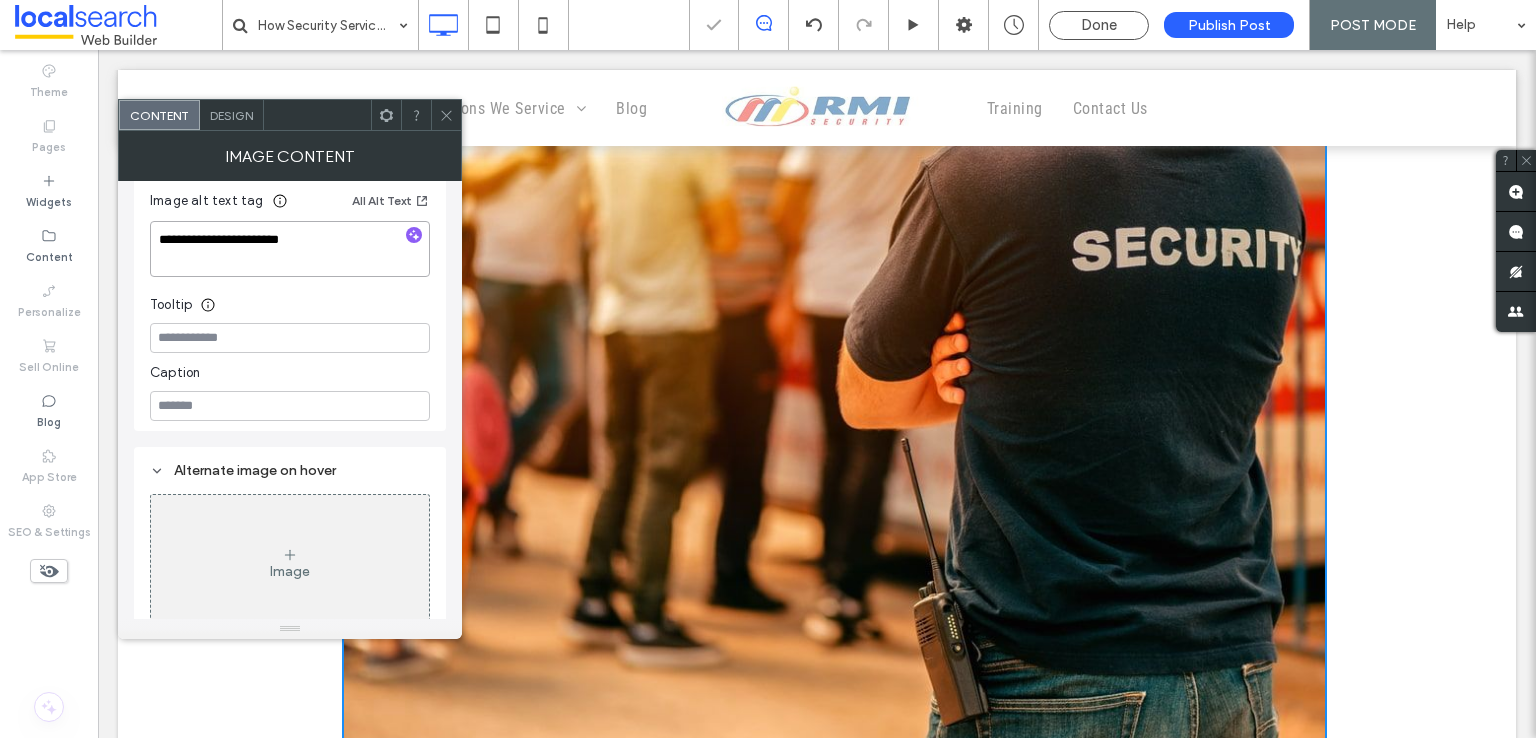 scroll, scrollTop: 552, scrollLeft: 0, axis: vertical 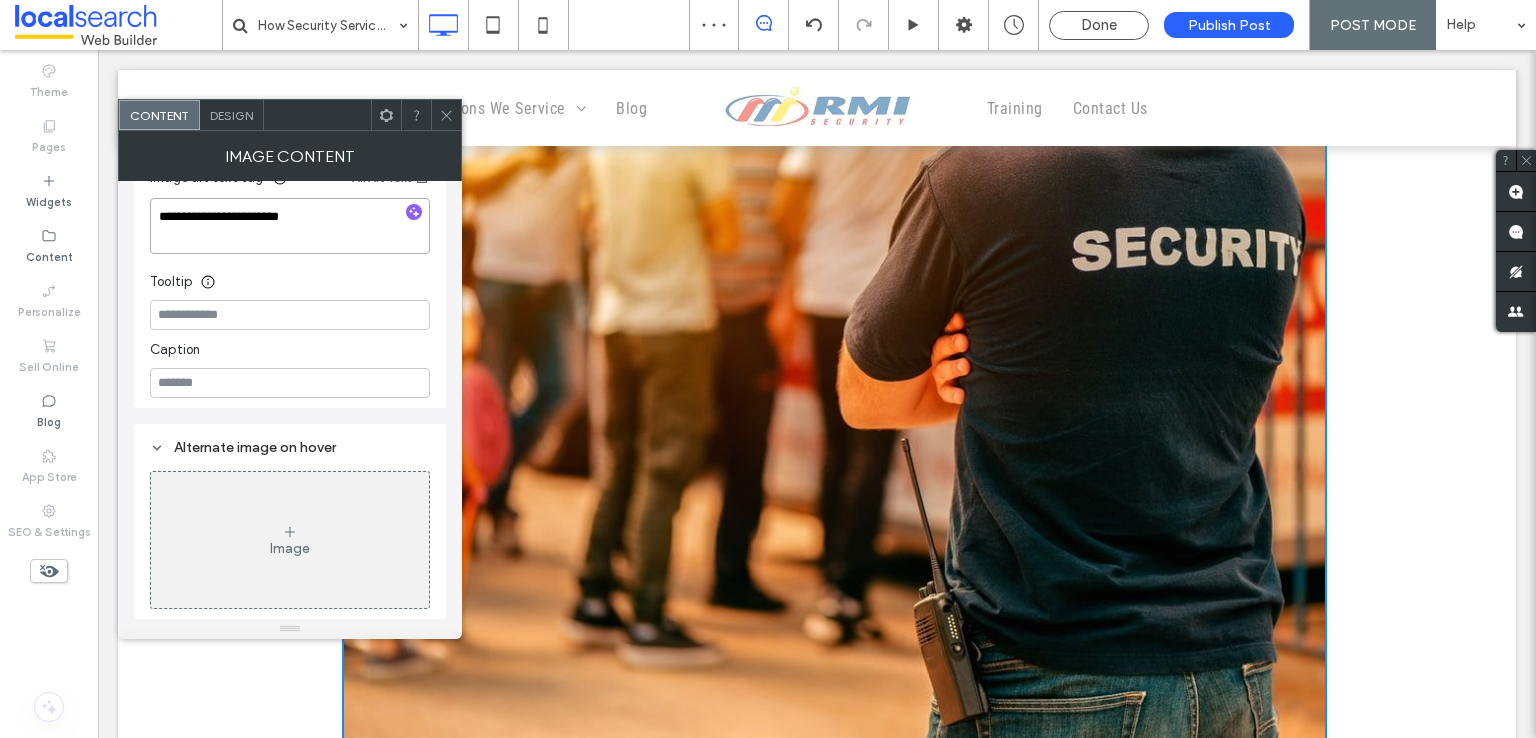 type on "**********" 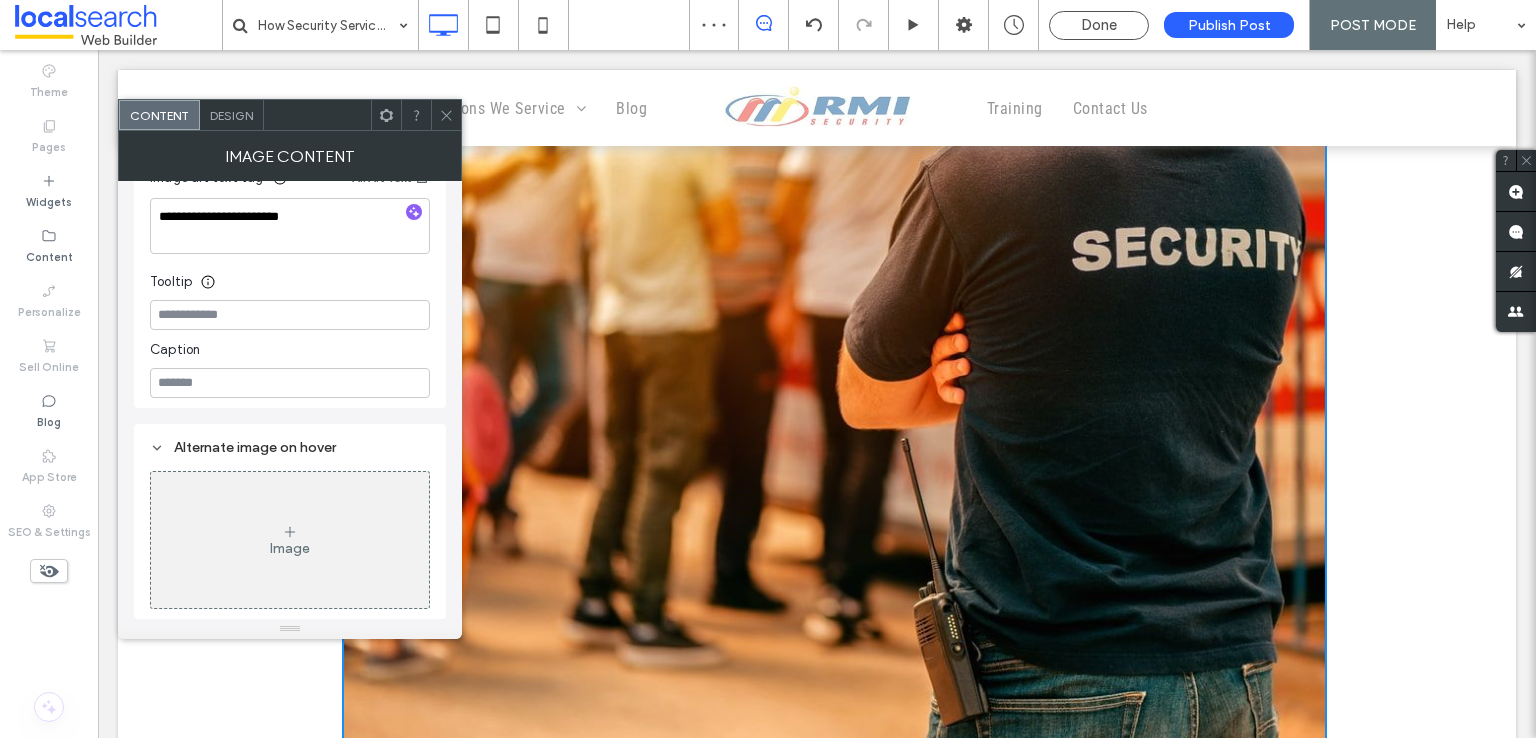 click 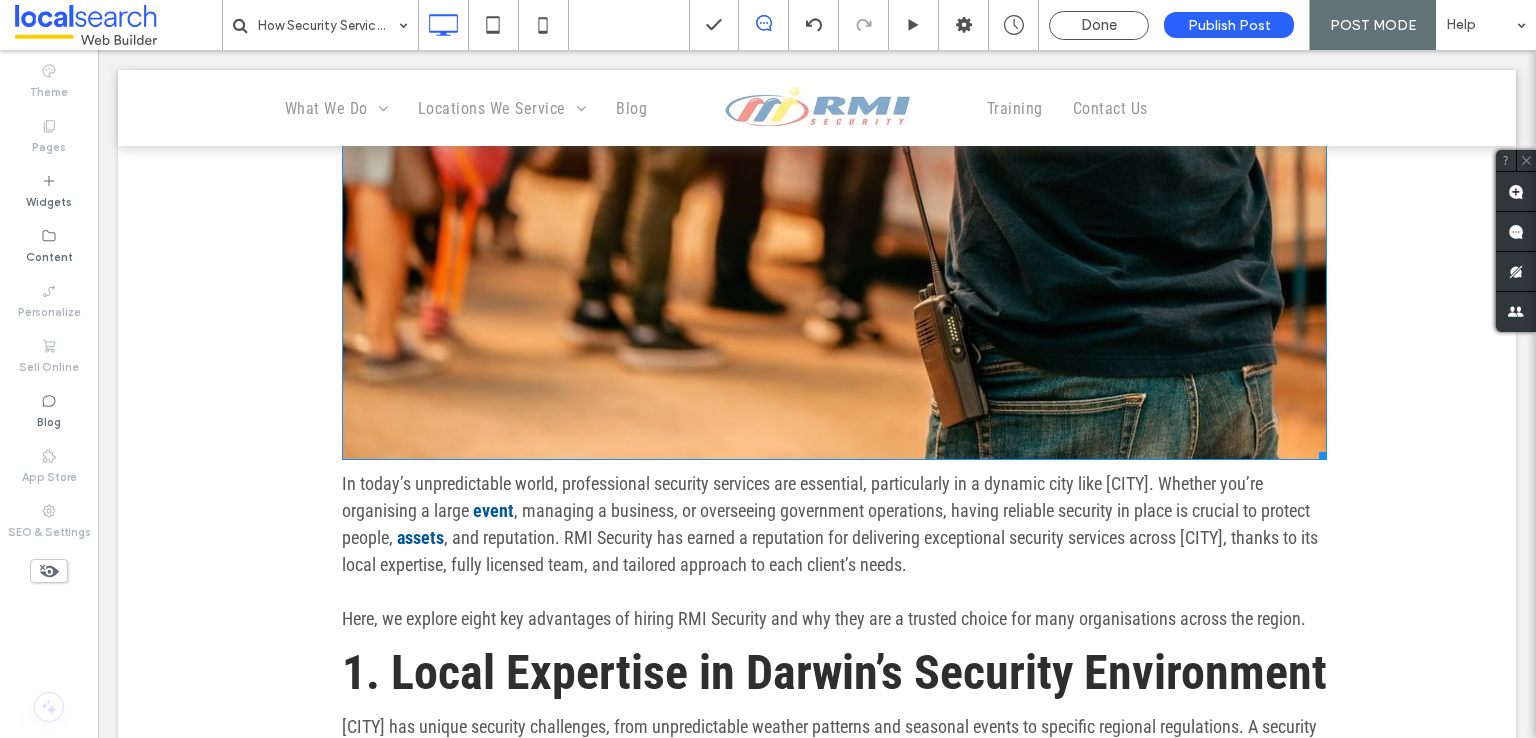 scroll, scrollTop: 700, scrollLeft: 0, axis: vertical 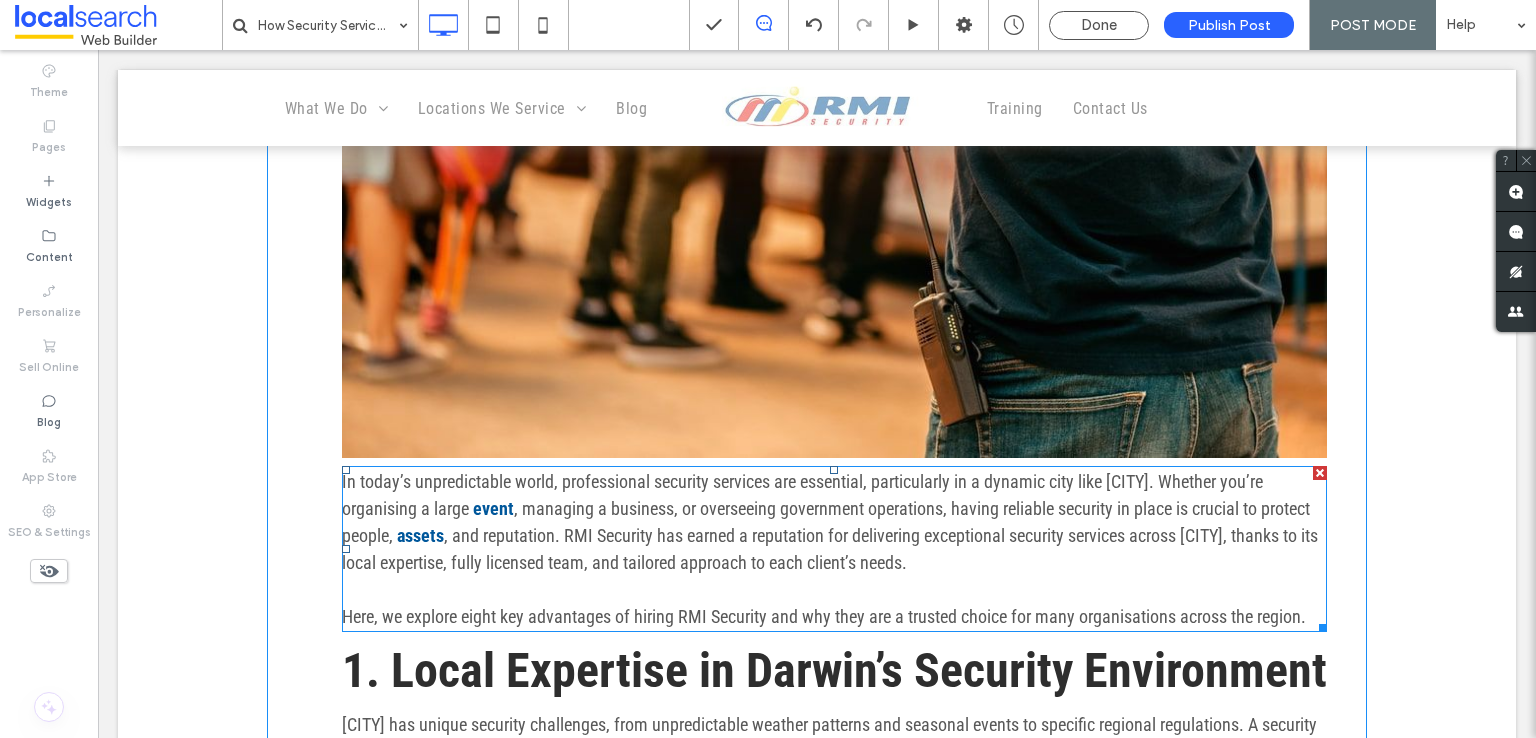 click on ", and reputation. RMI Security has earned a reputation for delivering exceptional security services across [CITY], thanks to its local expertise, fully licensed team, and tailored approach to each client’s needs." at bounding box center [830, 549] 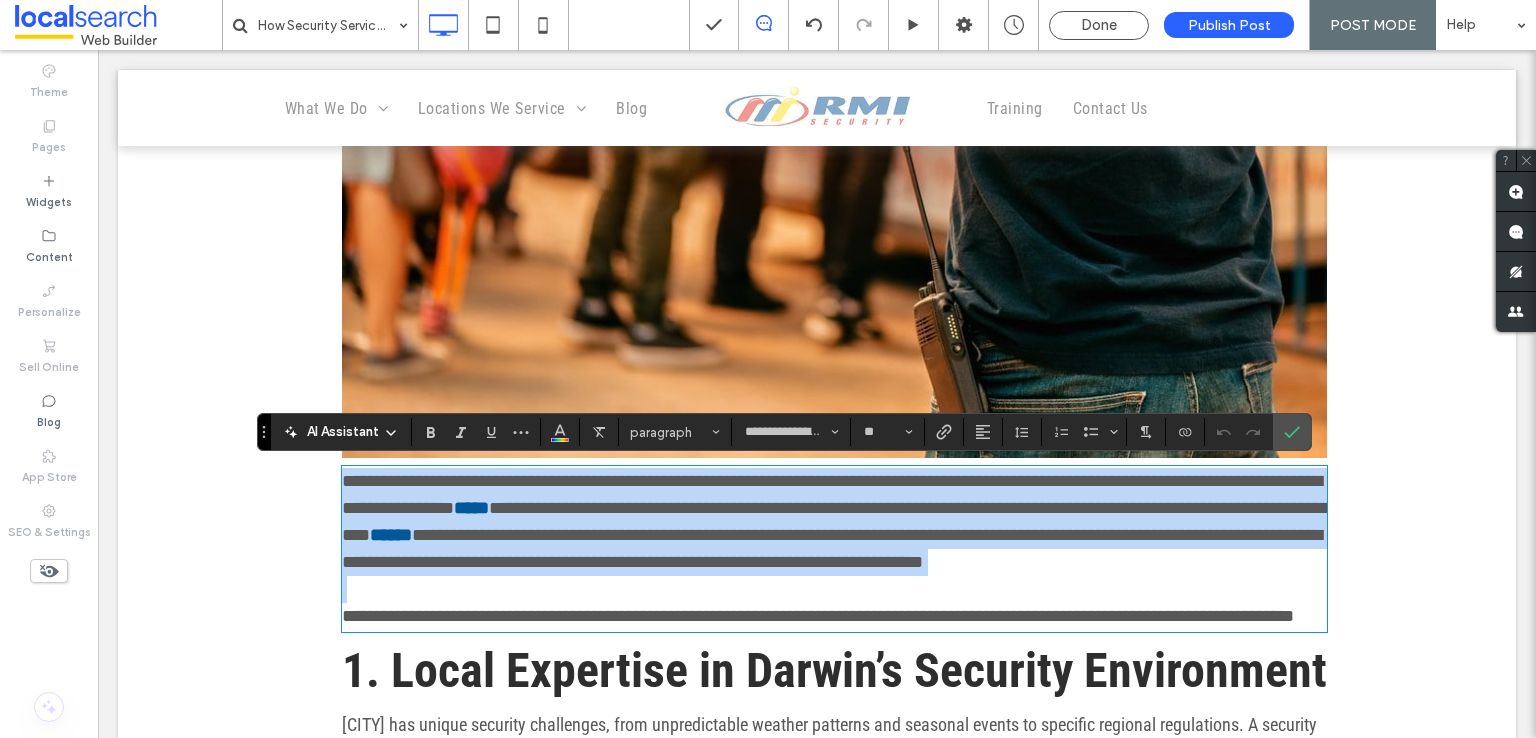 click on "**********" at bounding box center (832, 548) 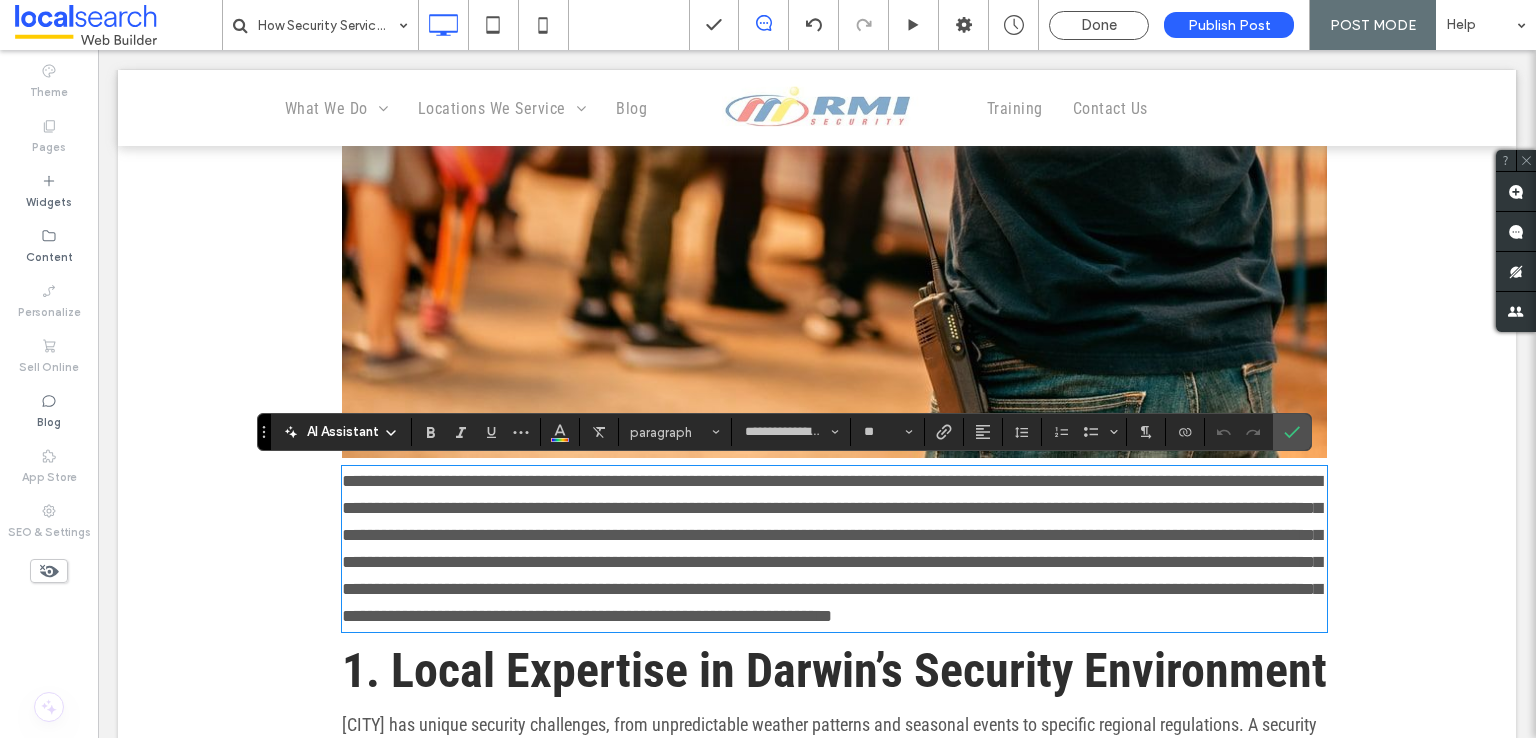 scroll, scrollTop: 0, scrollLeft: 0, axis: both 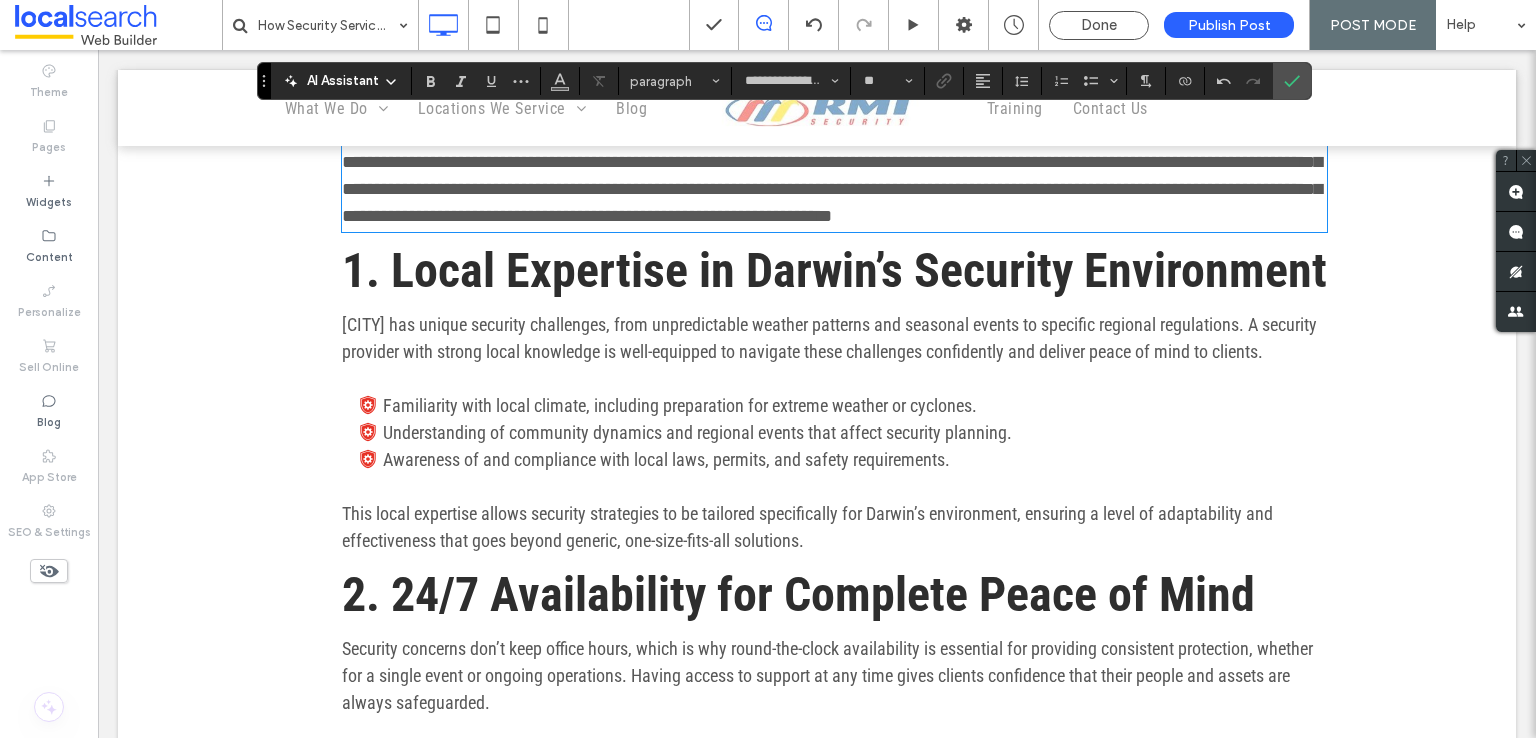 click on "1. Local Expertise in Darwin’s Security Environment" at bounding box center [834, 270] 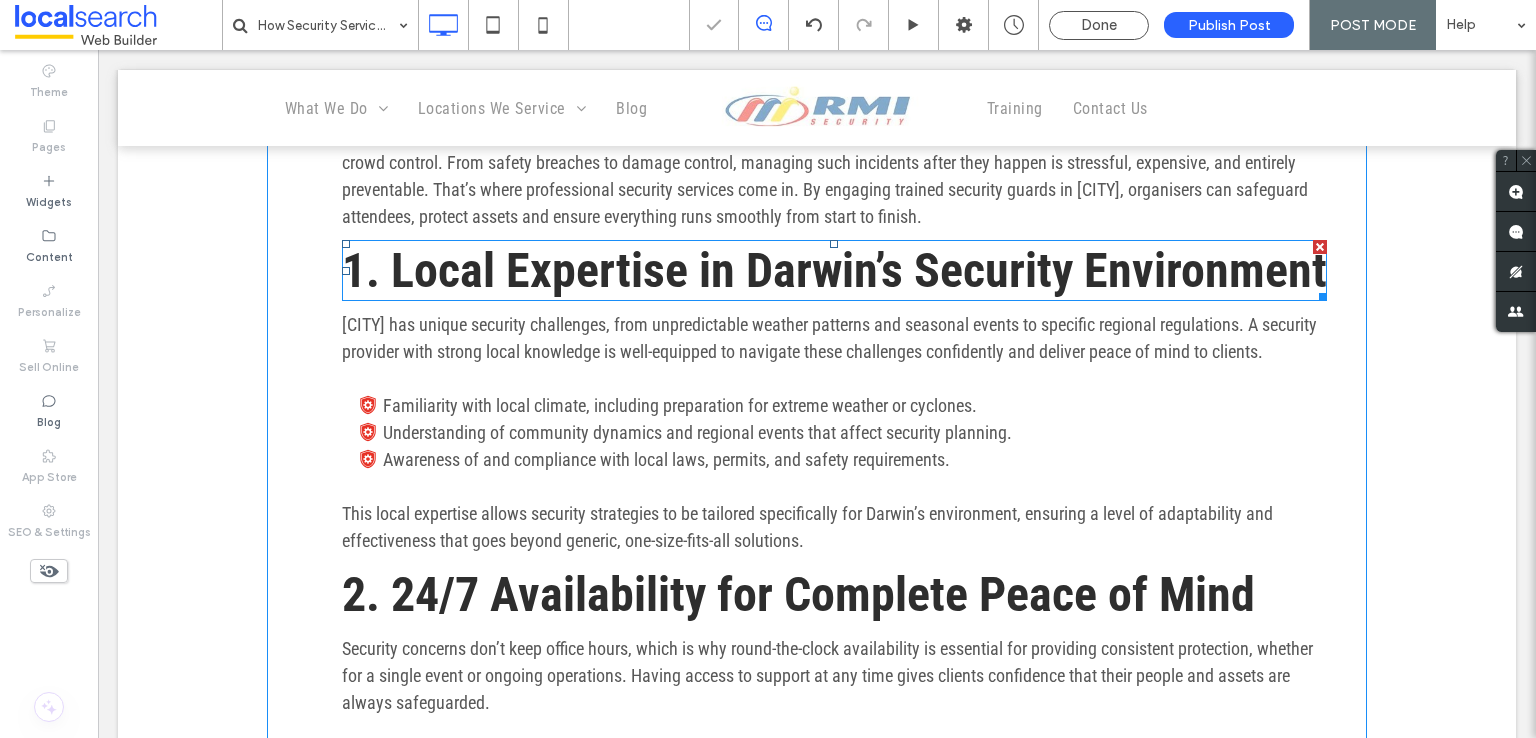click on "1. Local Expertise in Darwin’s Security Environment" at bounding box center (834, 270) 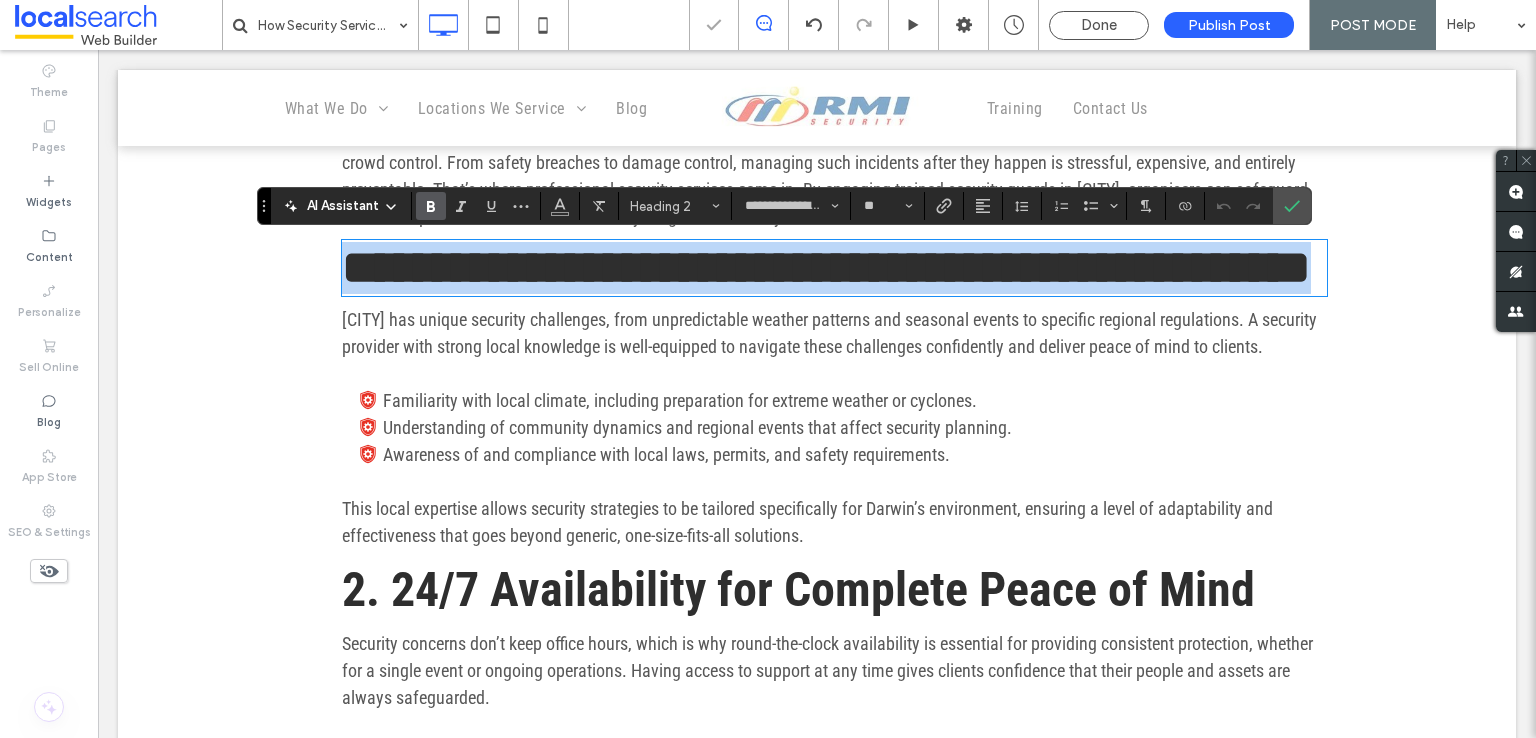 paste 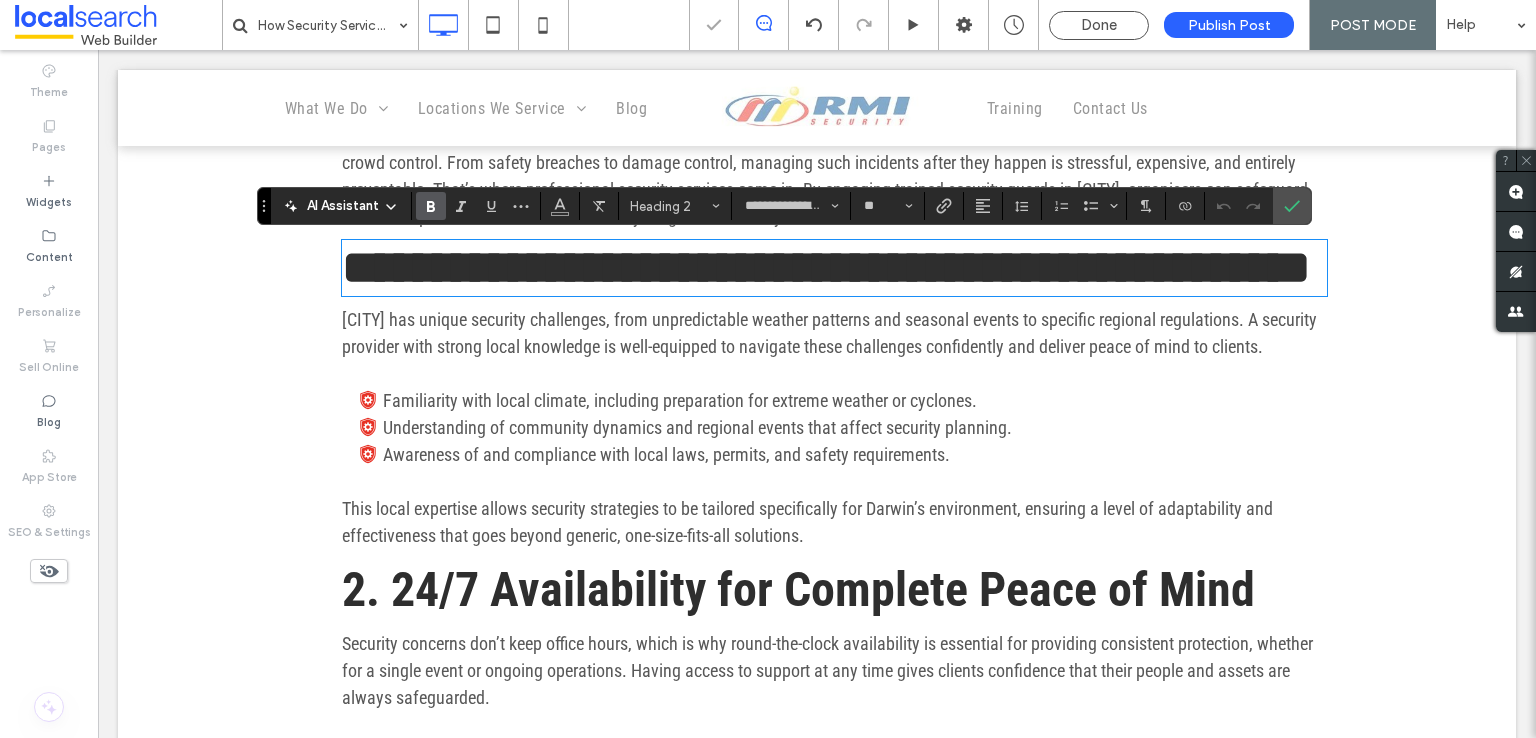 type on "**" 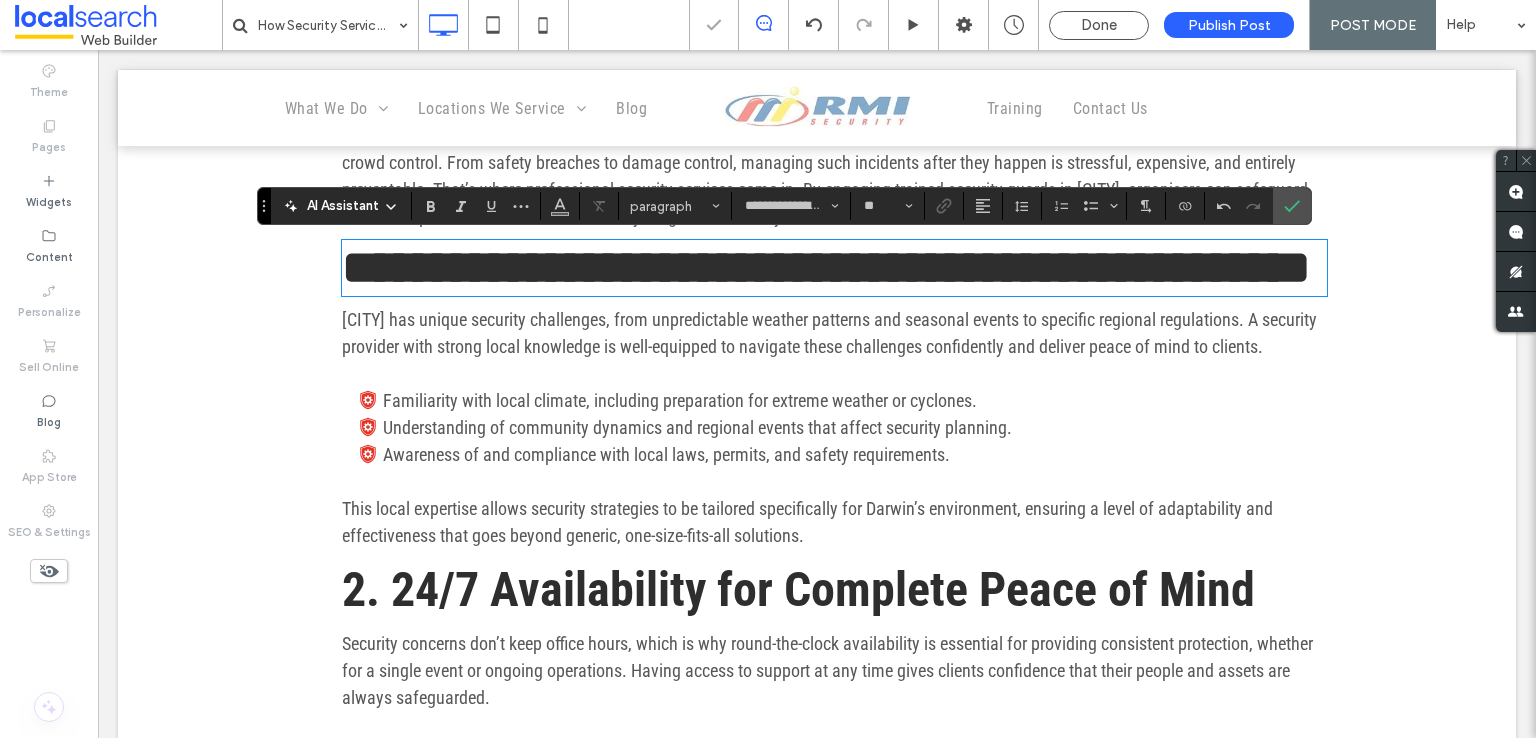 scroll, scrollTop: 0, scrollLeft: 0, axis: both 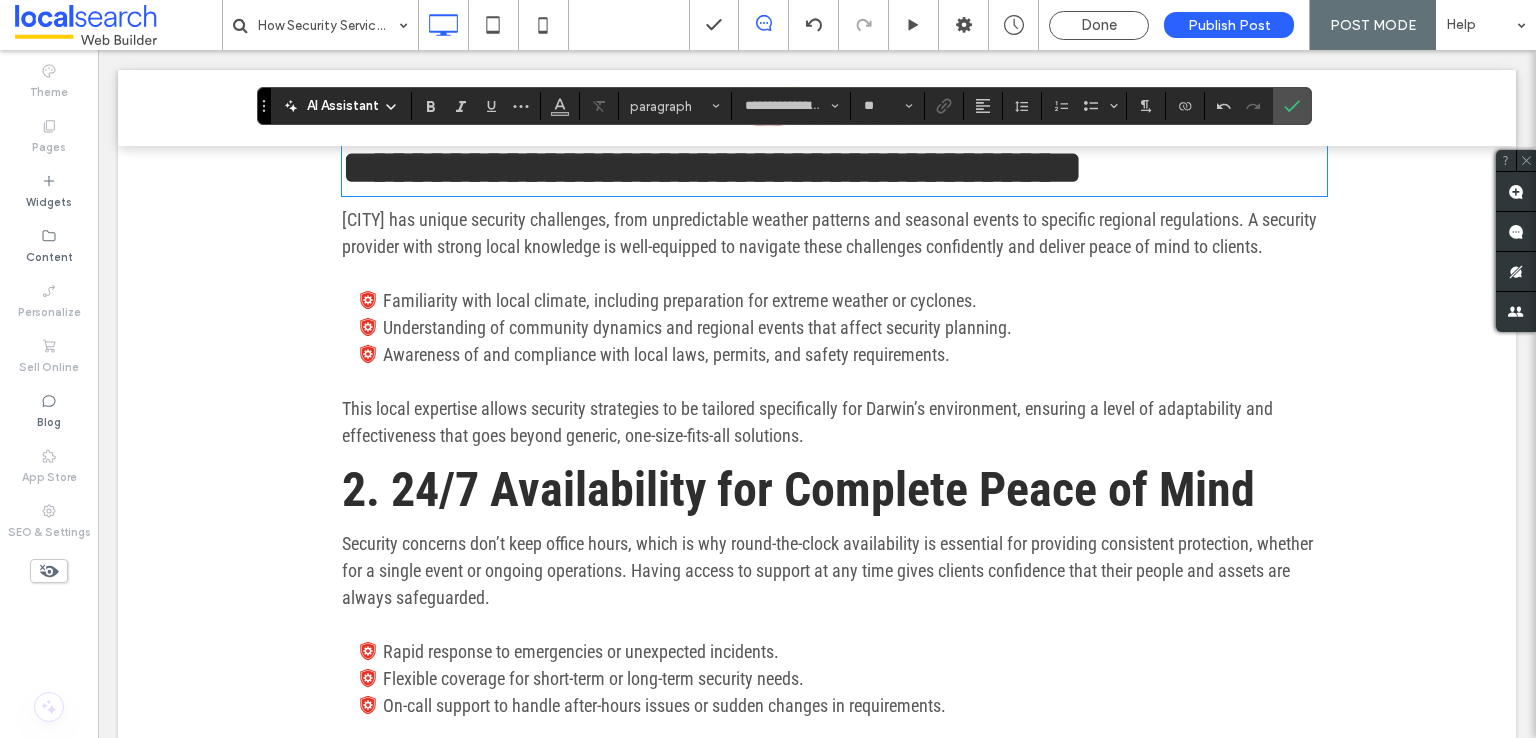 click on "Familiarity with local climate, including preparation for extreme weather or cyclones." at bounding box center (680, 300) 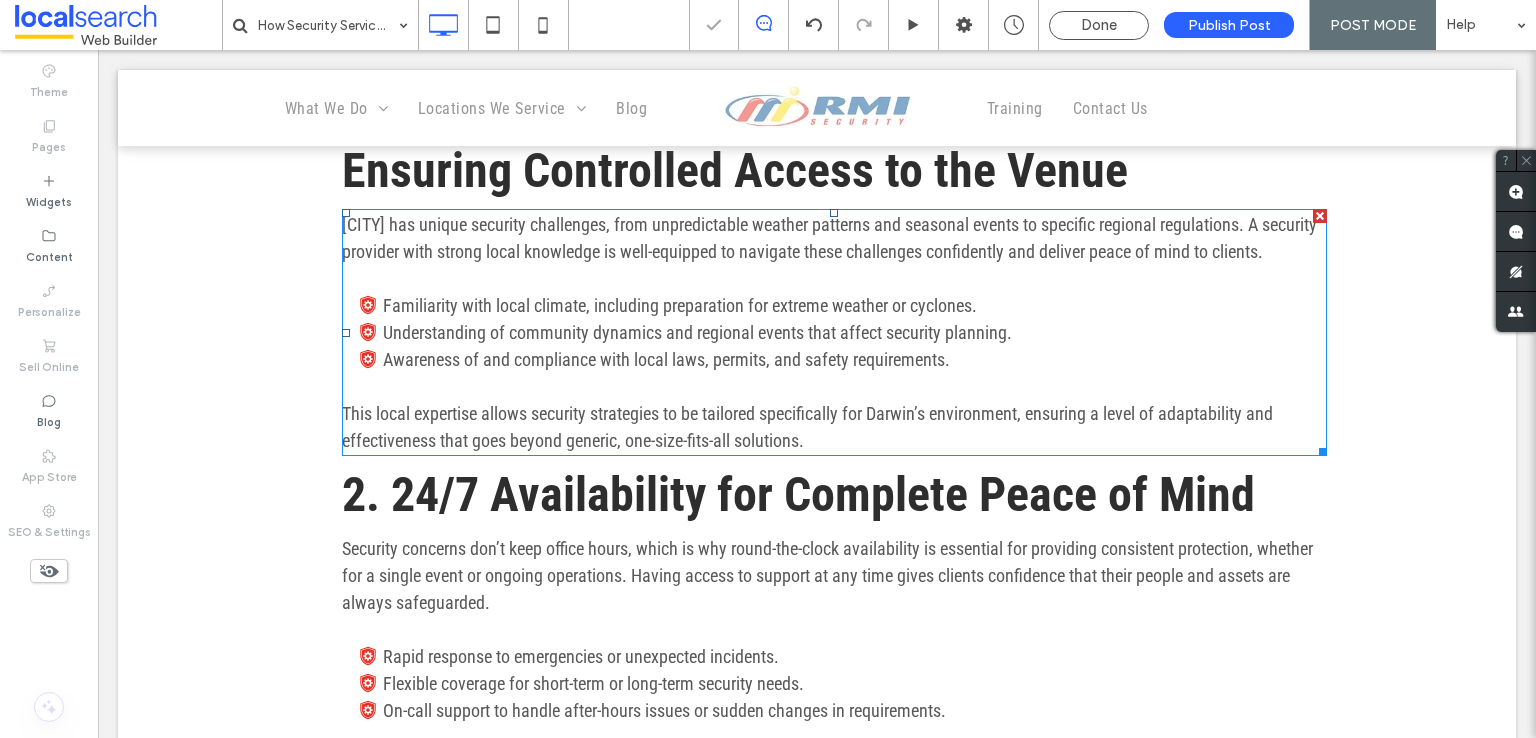 click on "Familiarity with local climate, including preparation for extreme weather or cyclones." at bounding box center [680, 305] 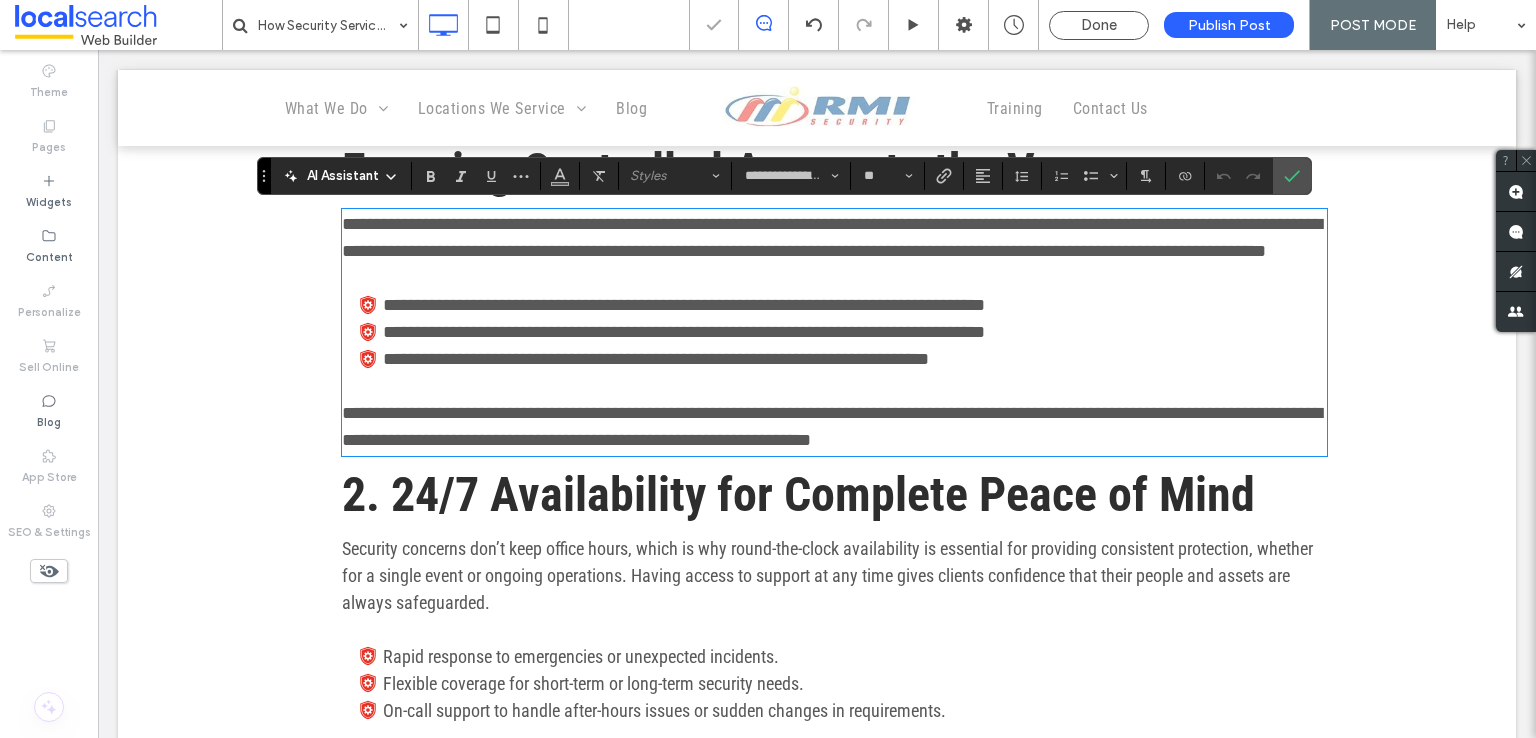 scroll, scrollTop: 0, scrollLeft: 0, axis: both 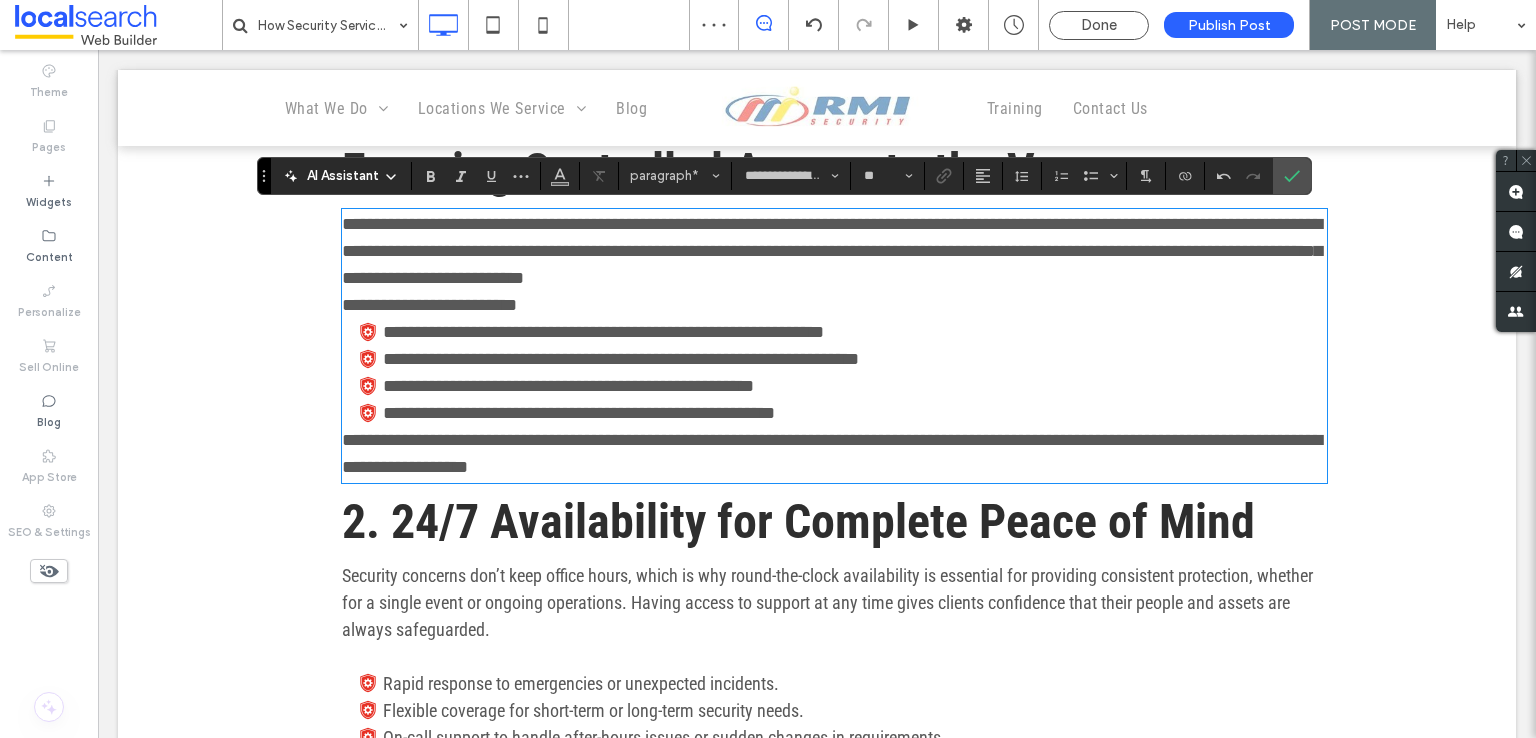 click on "**********" at bounding box center [832, 453] 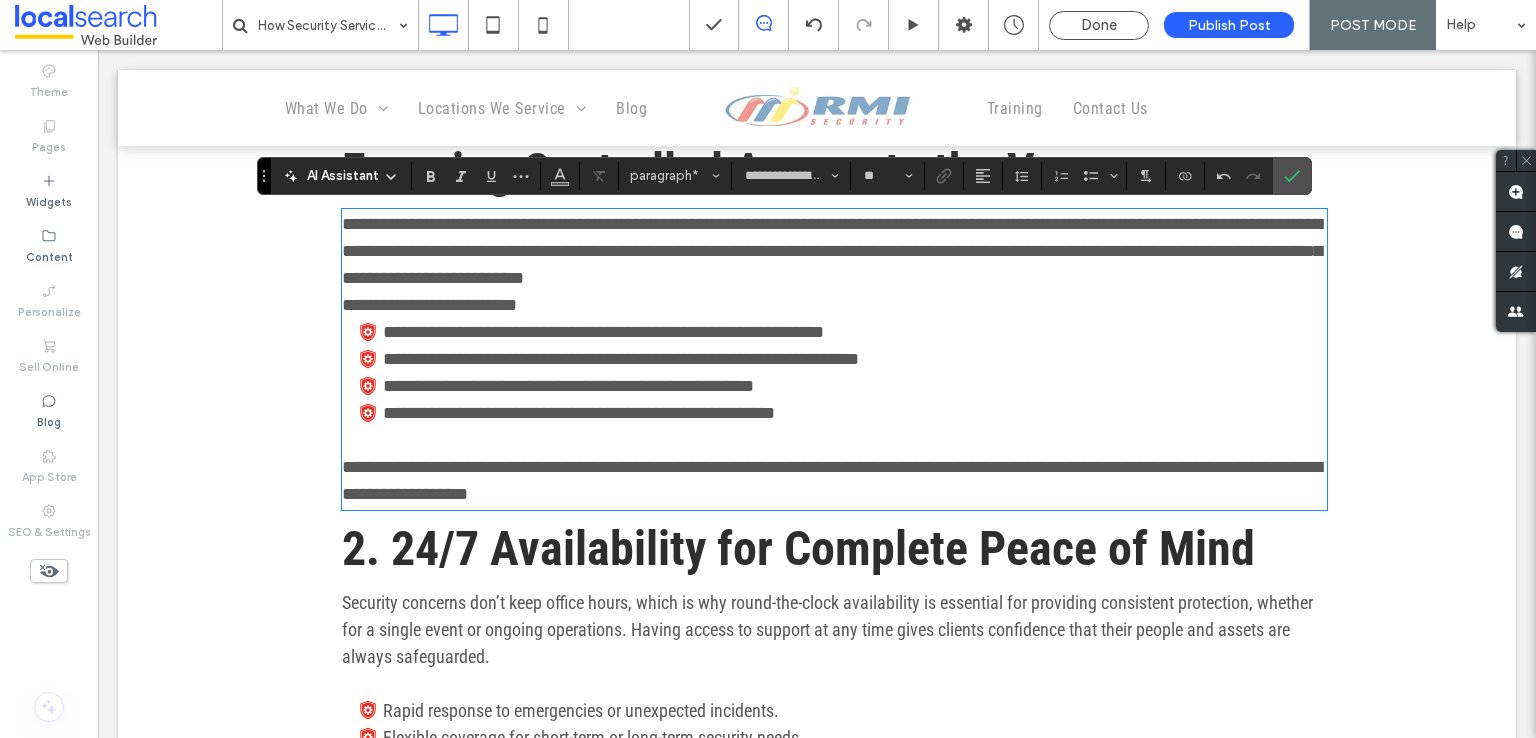 click on "**********" at bounding box center [834, 251] 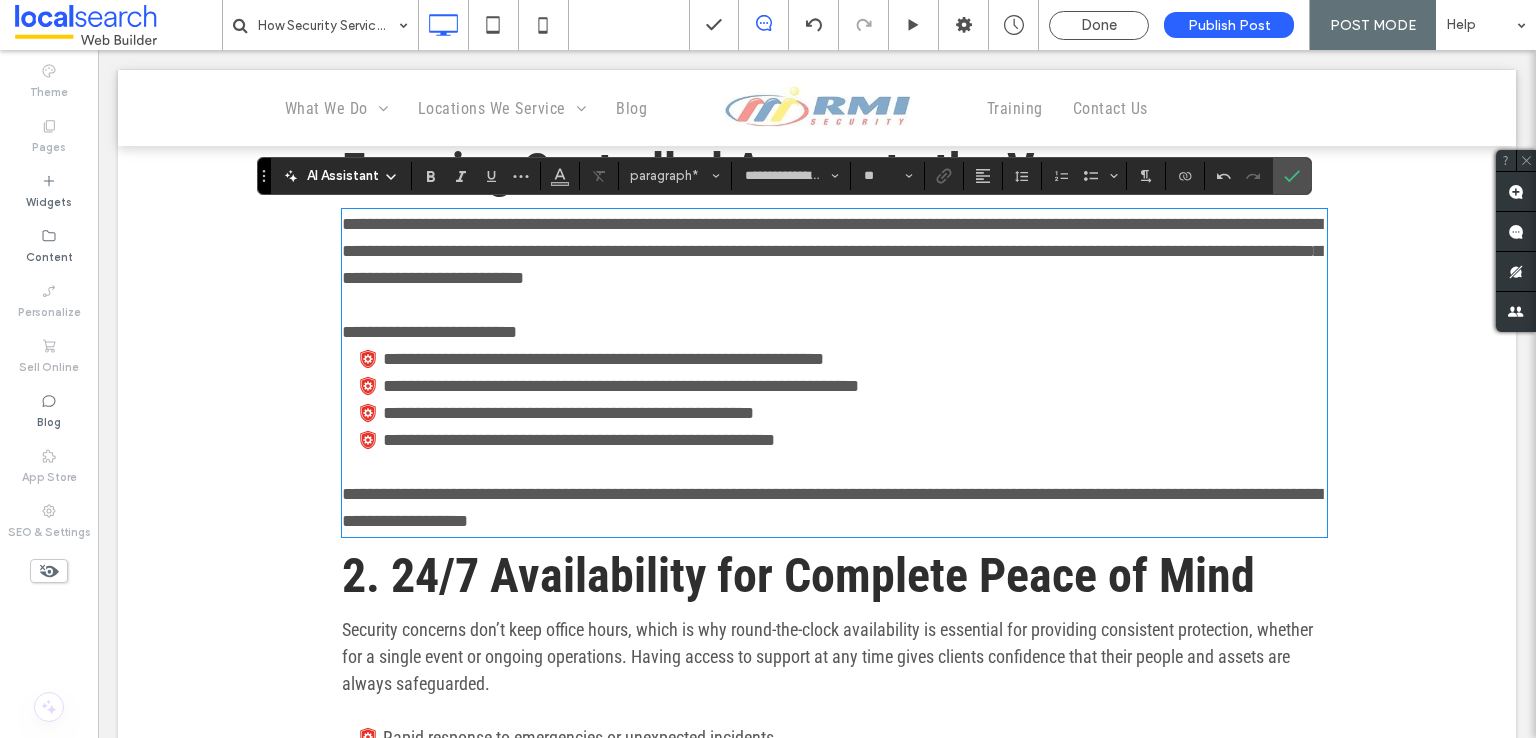click on "**********" at bounding box center (834, 332) 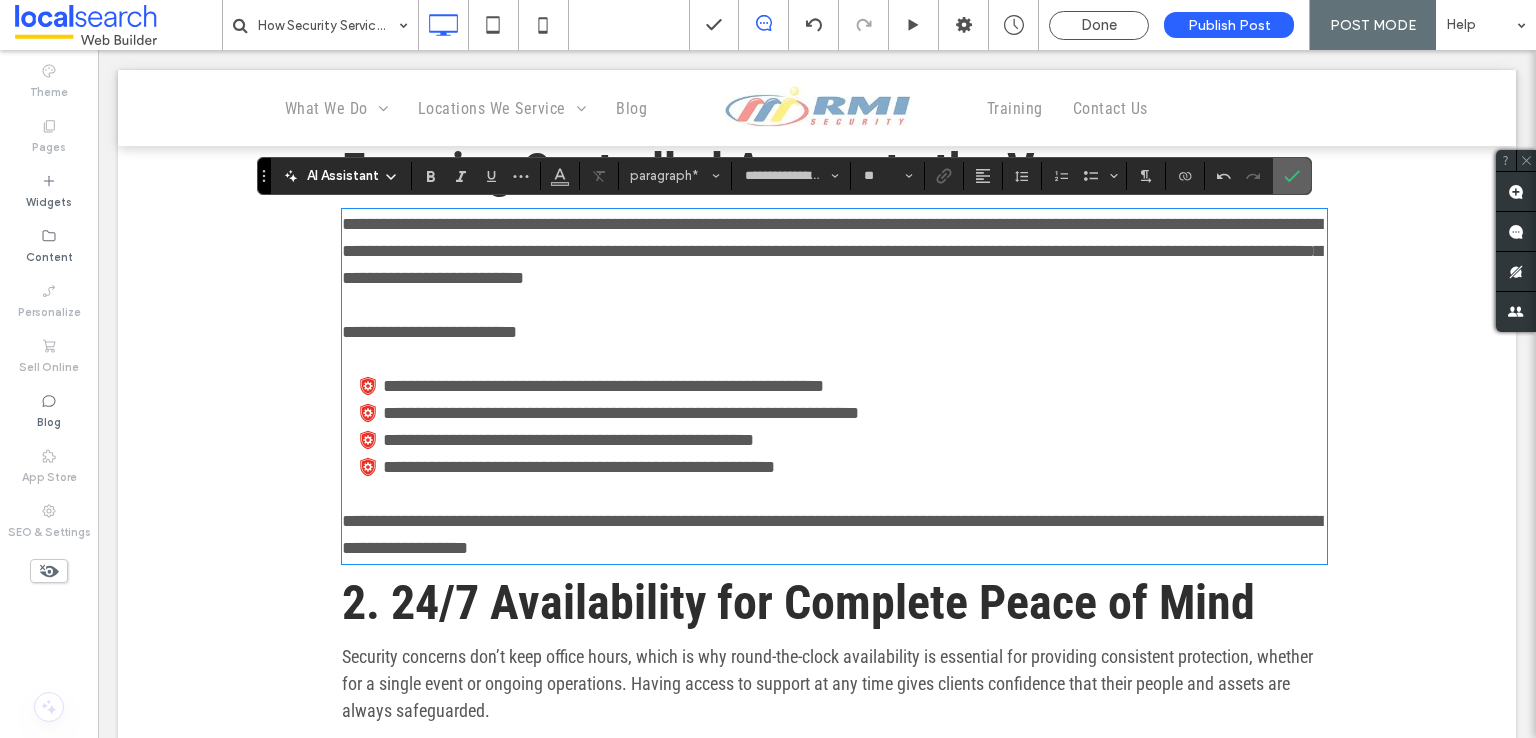 click at bounding box center [1292, 176] 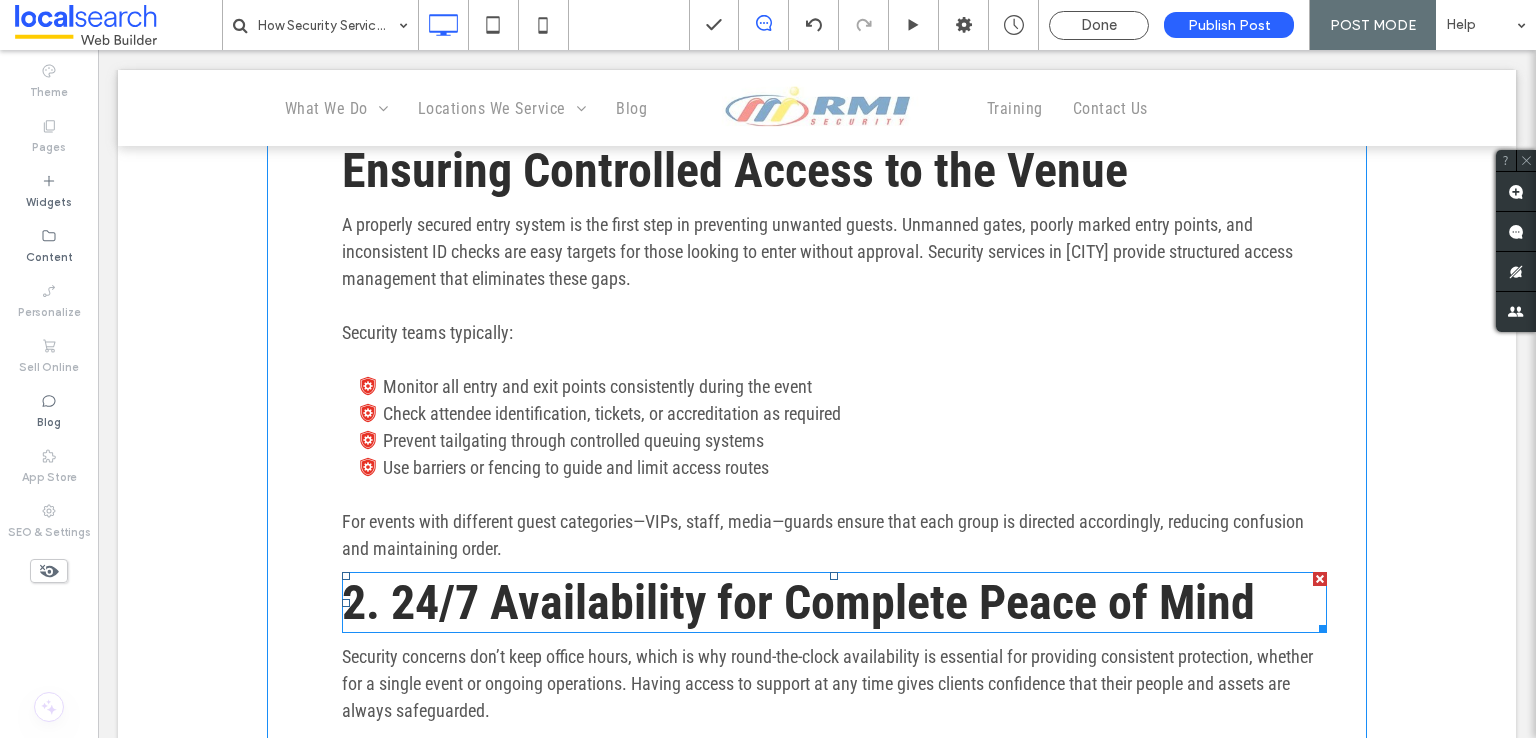 click on "2. 24/7 Availability for Complete Peace of Mind" at bounding box center [798, 602] 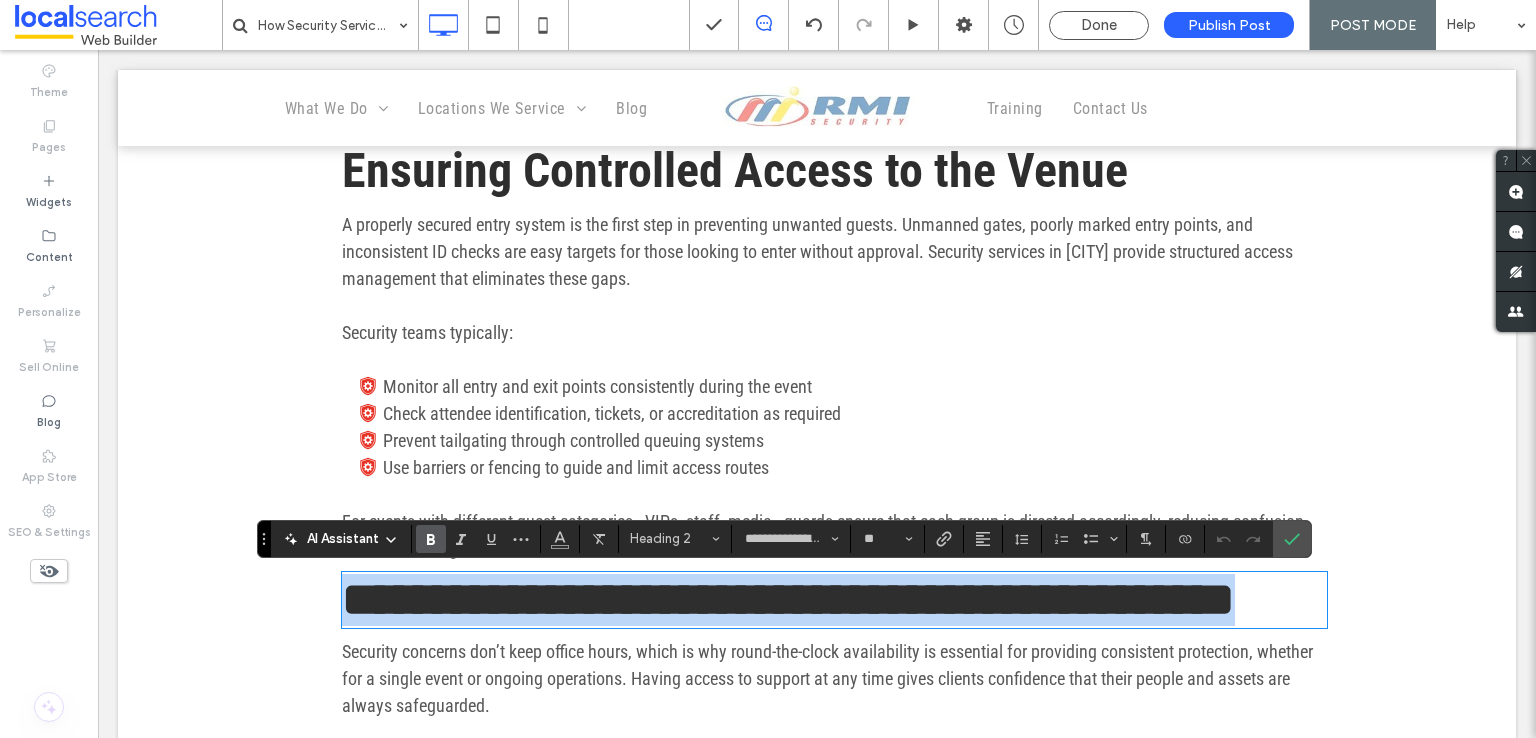 type on "**" 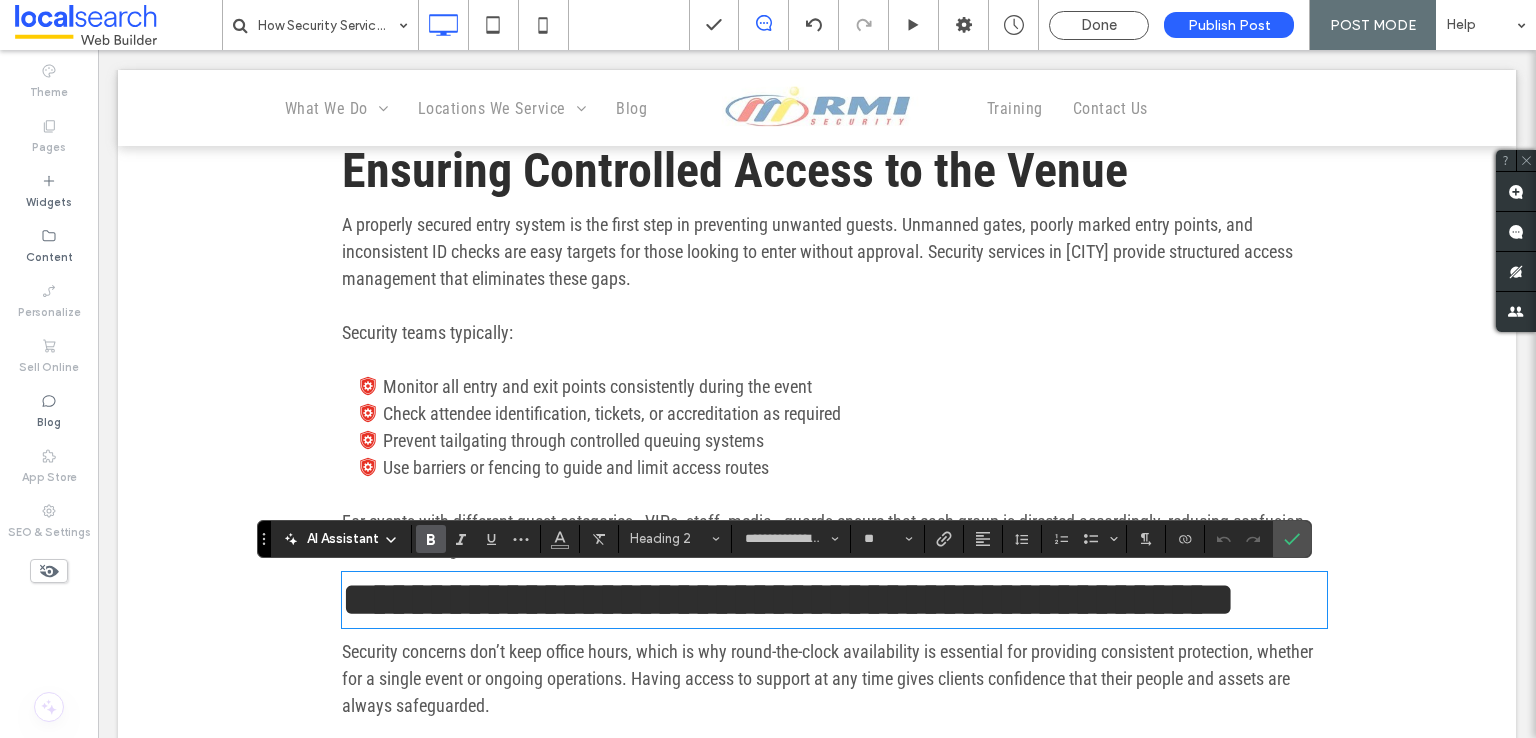 scroll, scrollTop: 0, scrollLeft: 0, axis: both 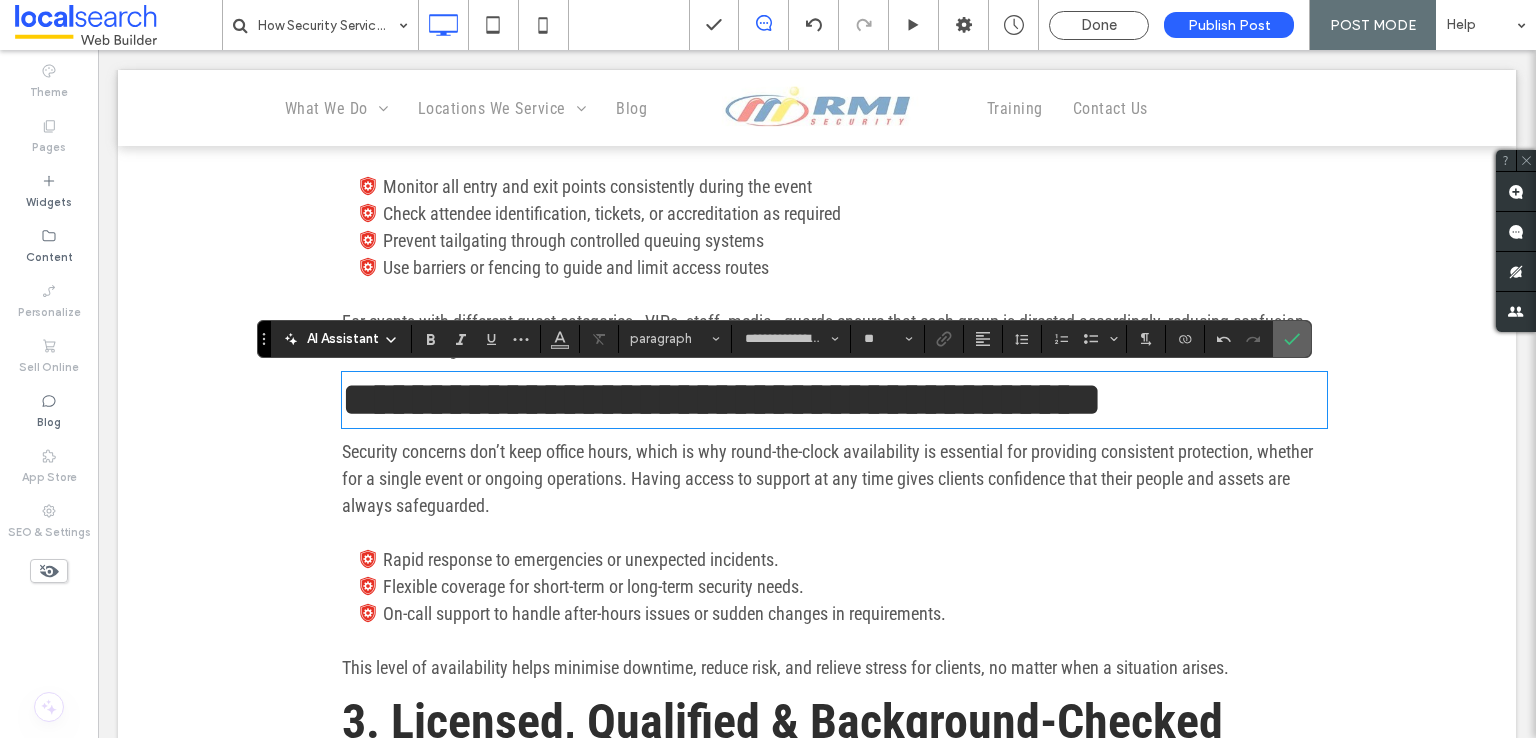 drag, startPoint x: 1292, startPoint y: 350, endPoint x: 672, endPoint y: 456, distance: 628.99603 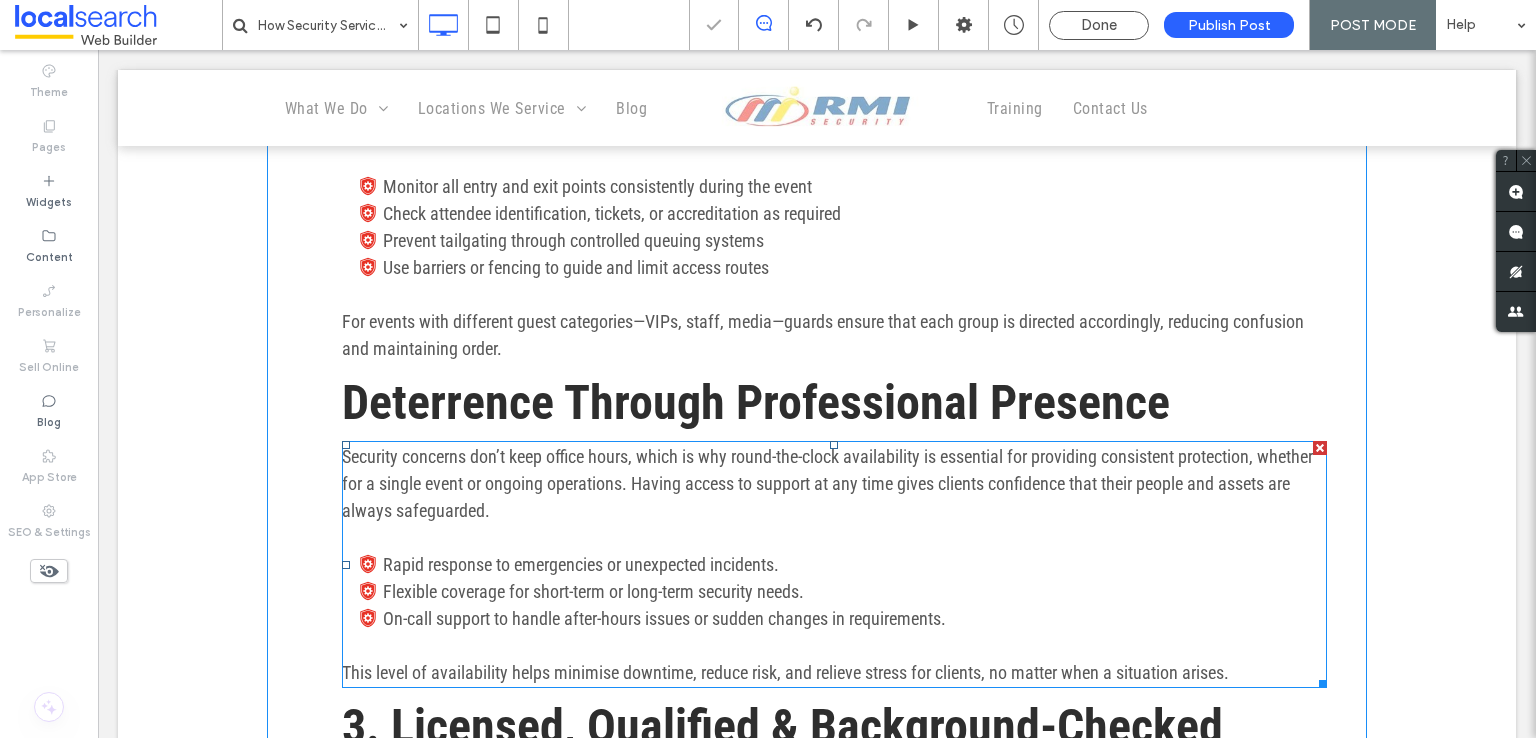 click on "Security concerns don’t keep office hours, which is why round-the-clock availability is essential for providing consistent protection, whether for a single event or ongoing operations. Having access to support at any time gives clients confidence that their people and assets are always safeguarded." at bounding box center (834, 483) 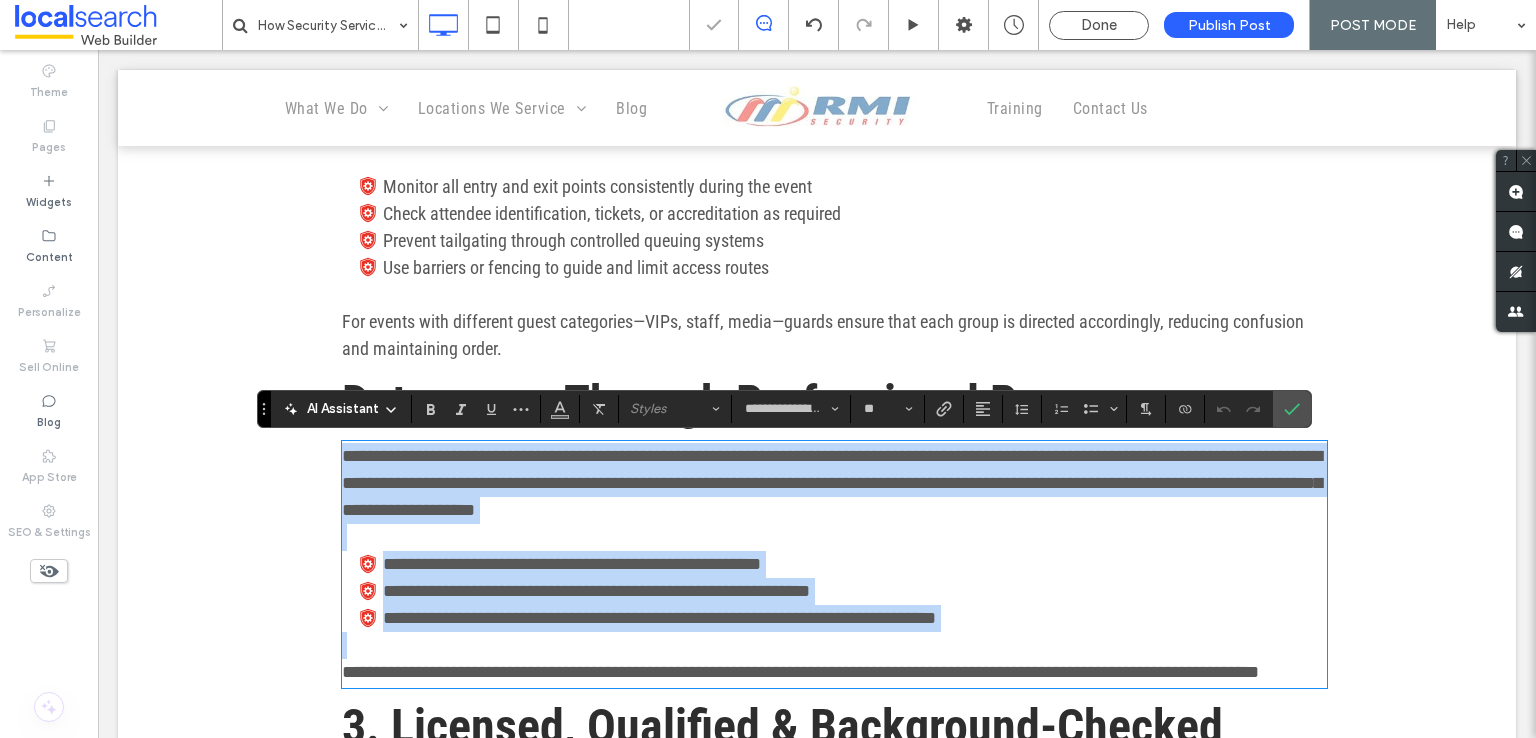 scroll, scrollTop: 0, scrollLeft: 0, axis: both 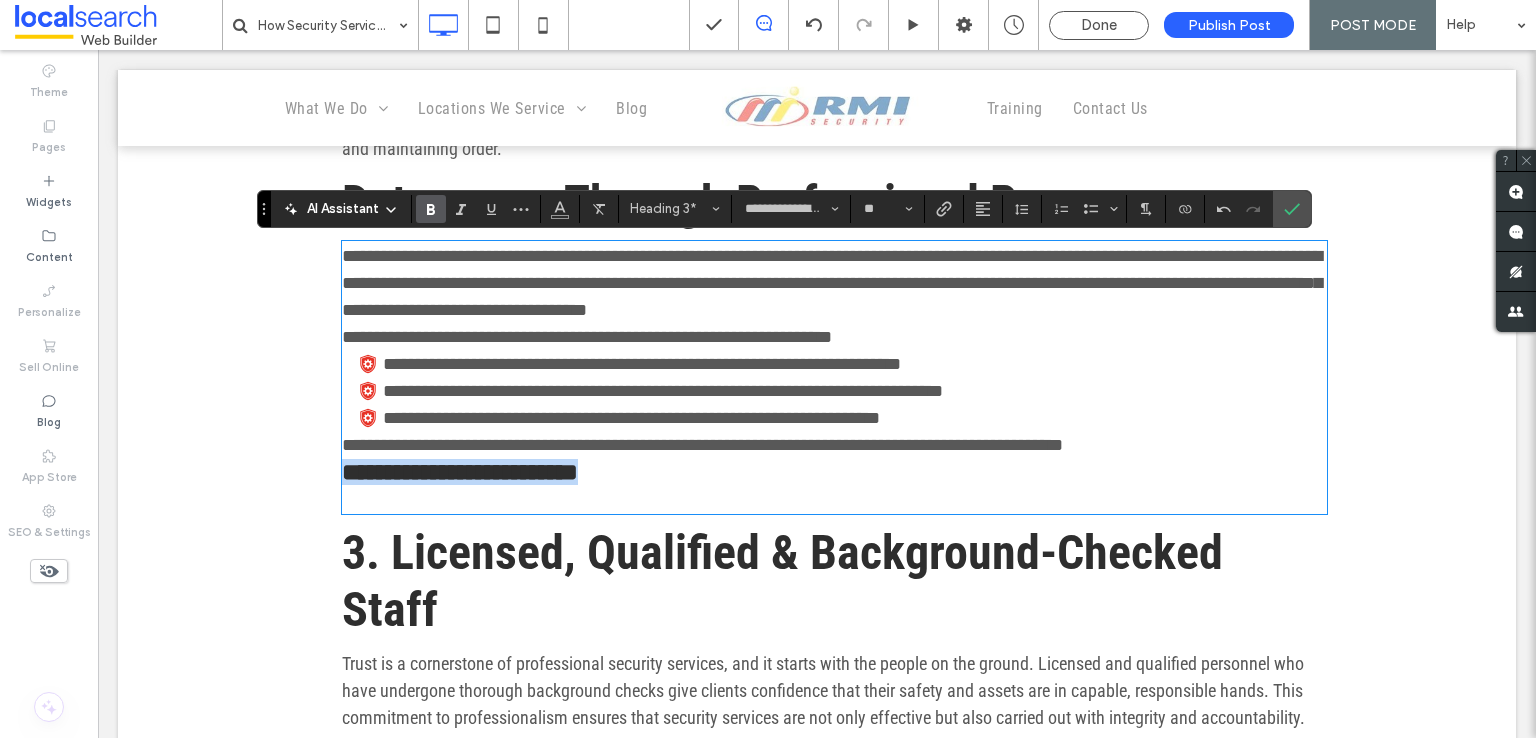 drag, startPoint x: 596, startPoint y: 478, endPoint x: 318, endPoint y: 480, distance: 278.0072 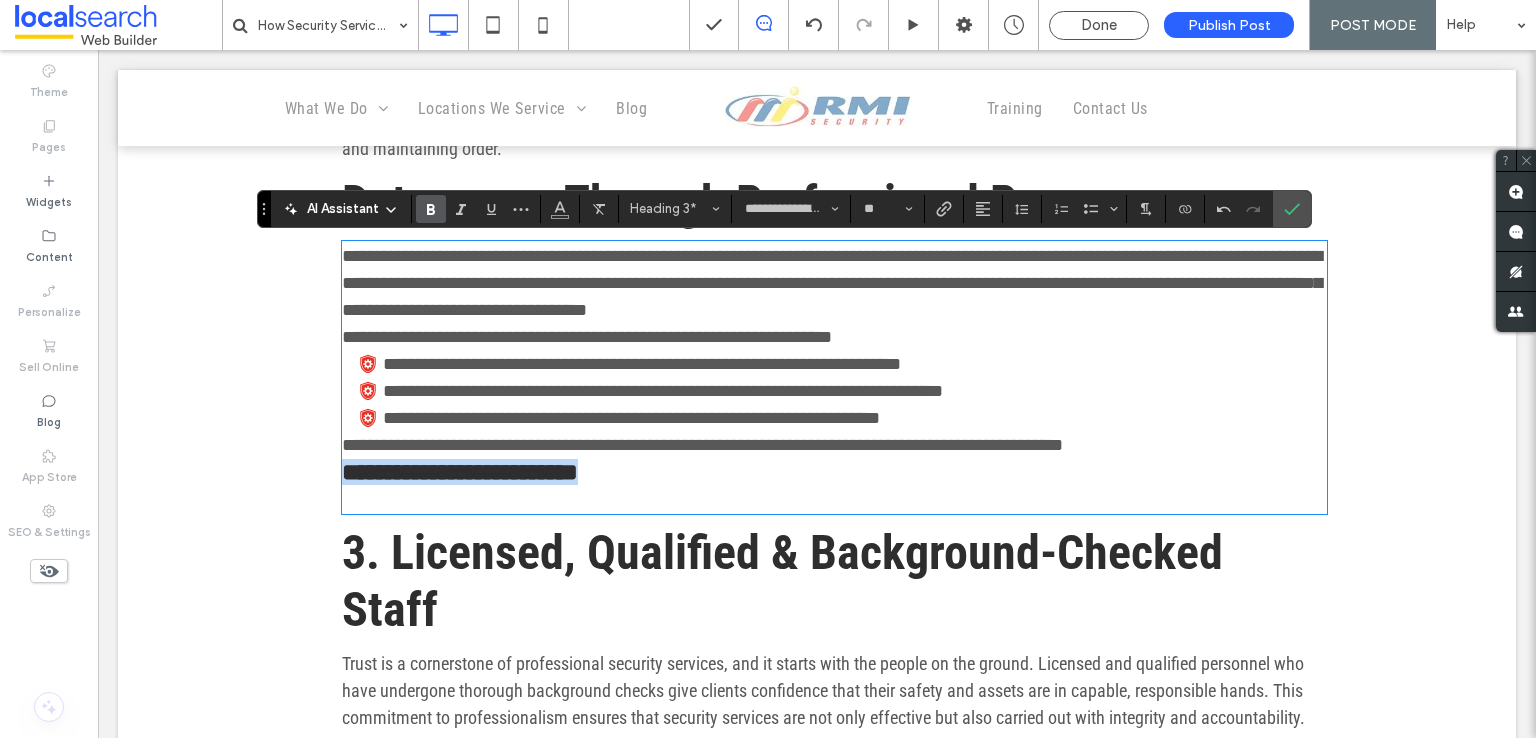 click on "**********" at bounding box center (817, 861) 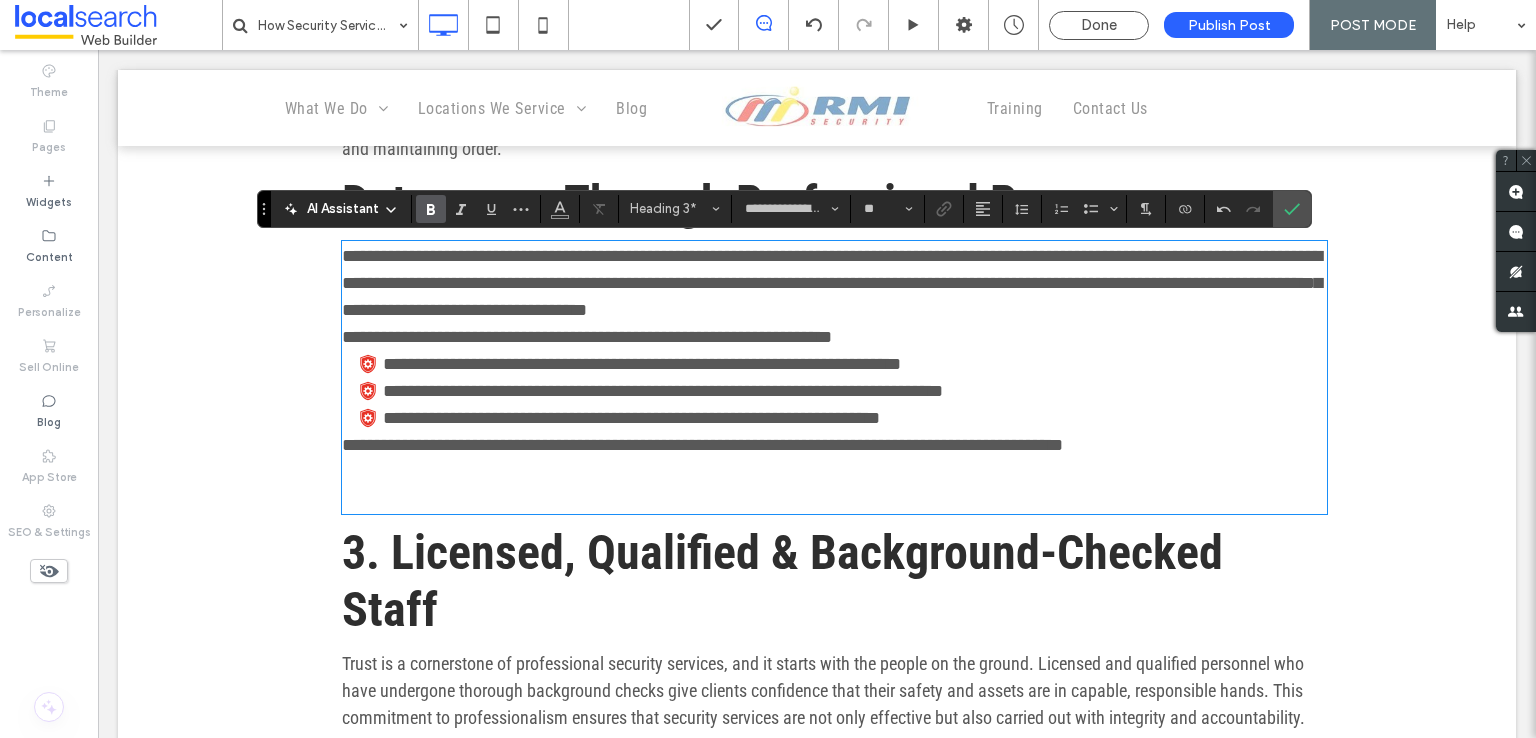type on "**" 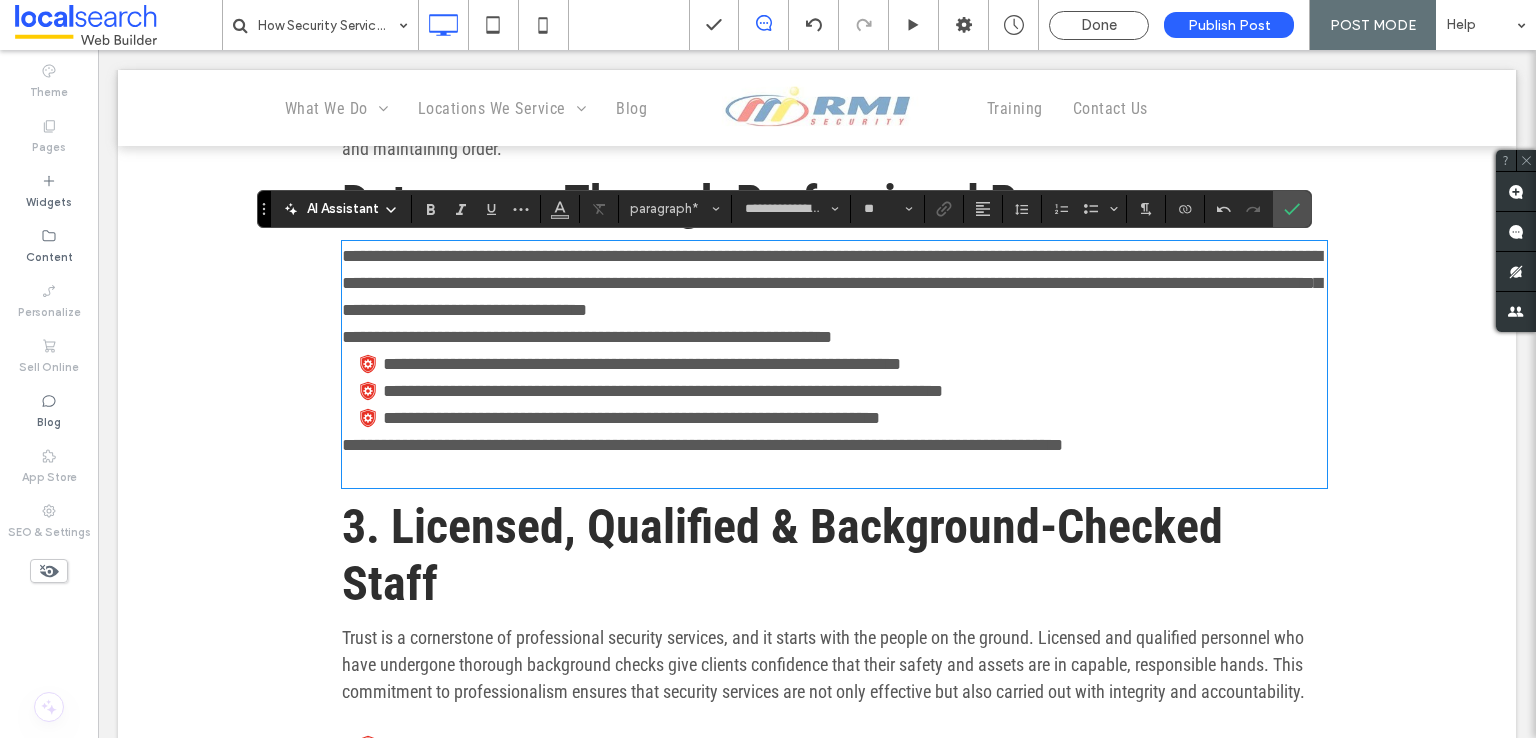 click at bounding box center (834, 472) 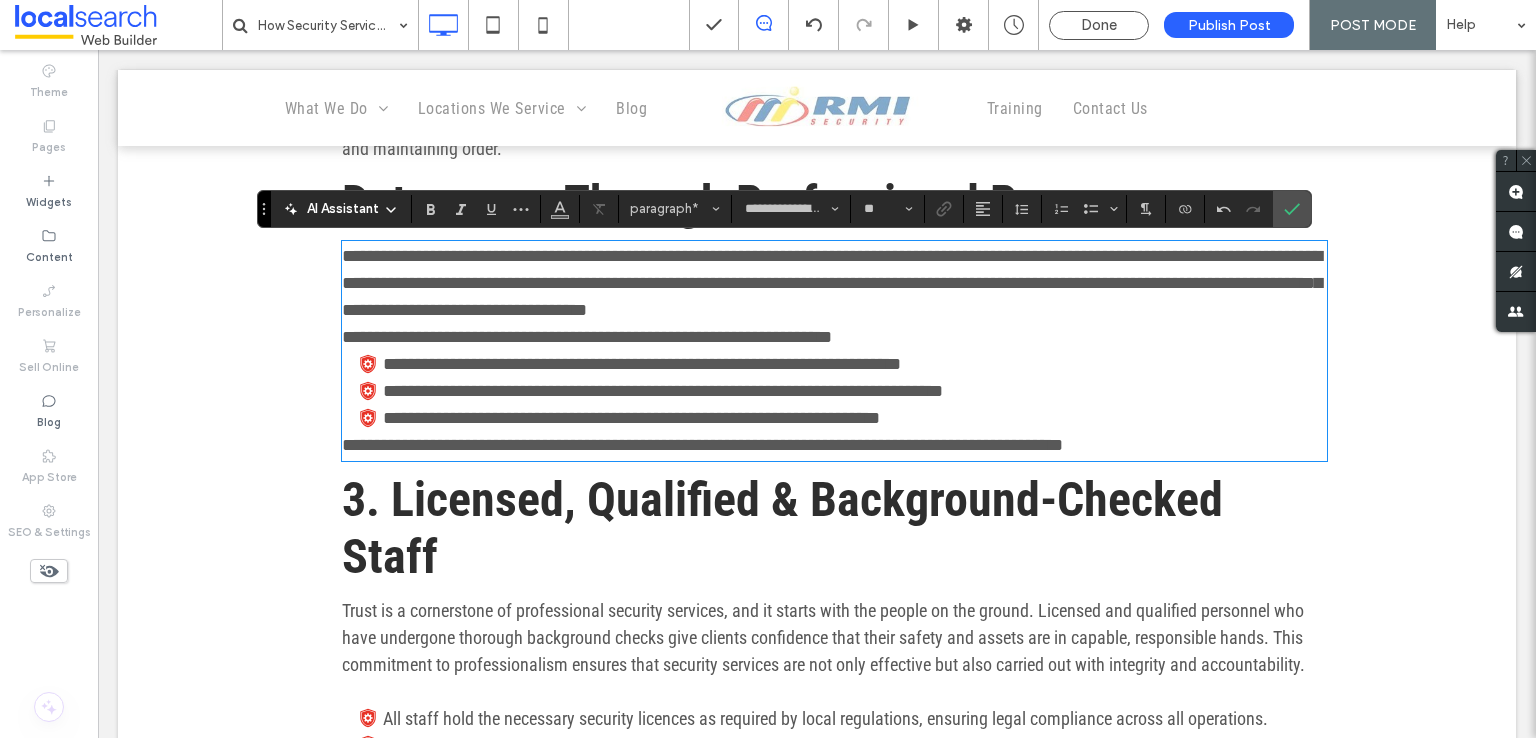 click on "**********" at bounding box center (702, 445) 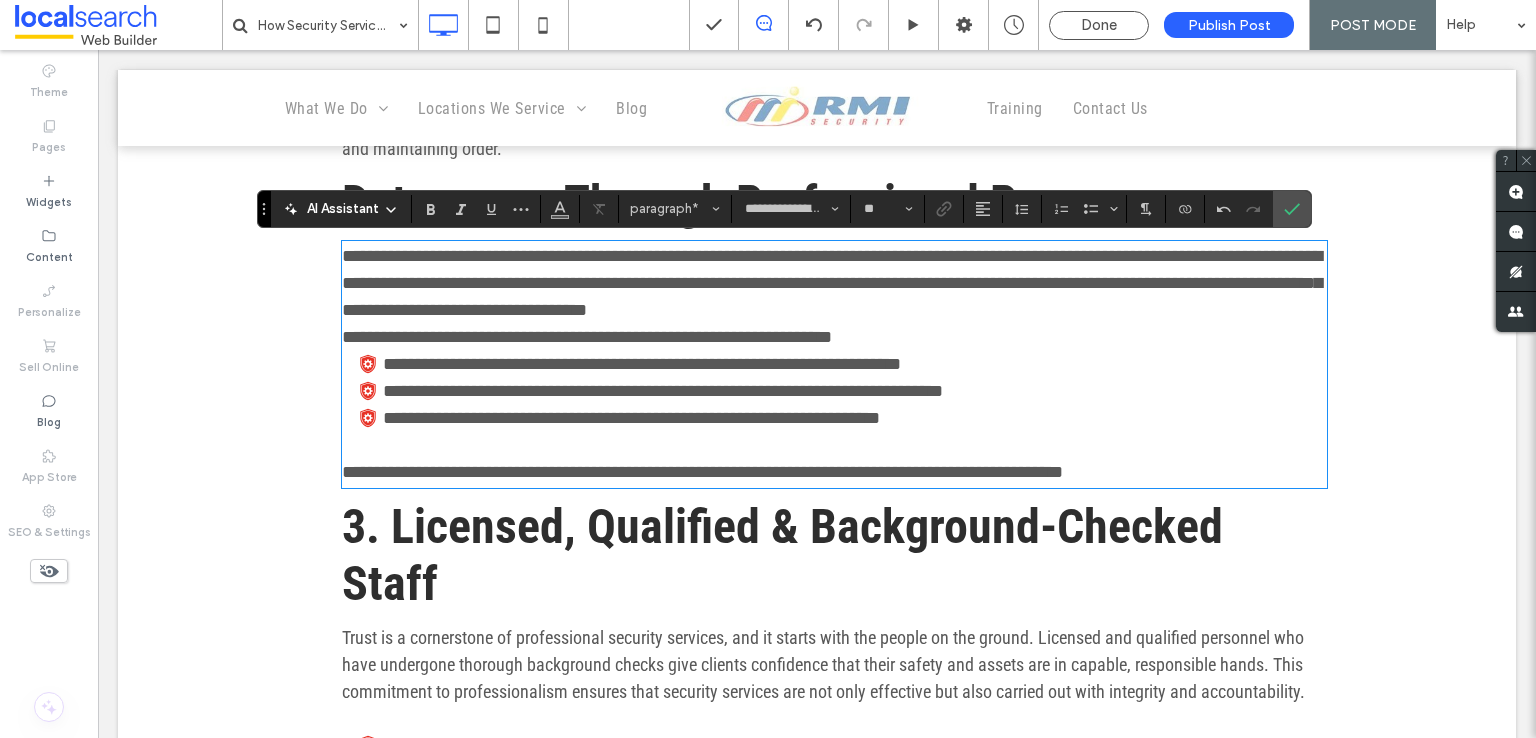 click on "**********" at bounding box center (834, 283) 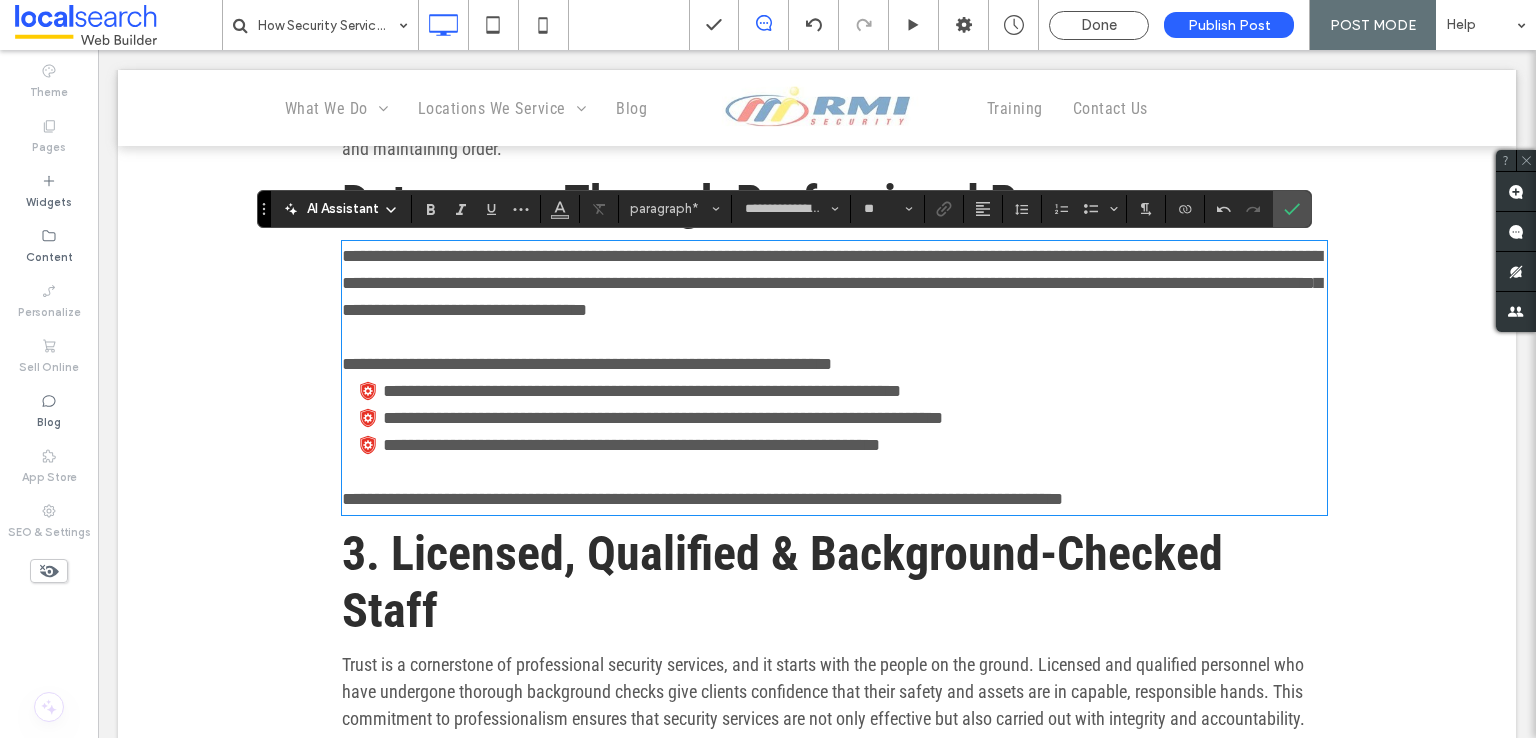 click on "**********" at bounding box center (834, 364) 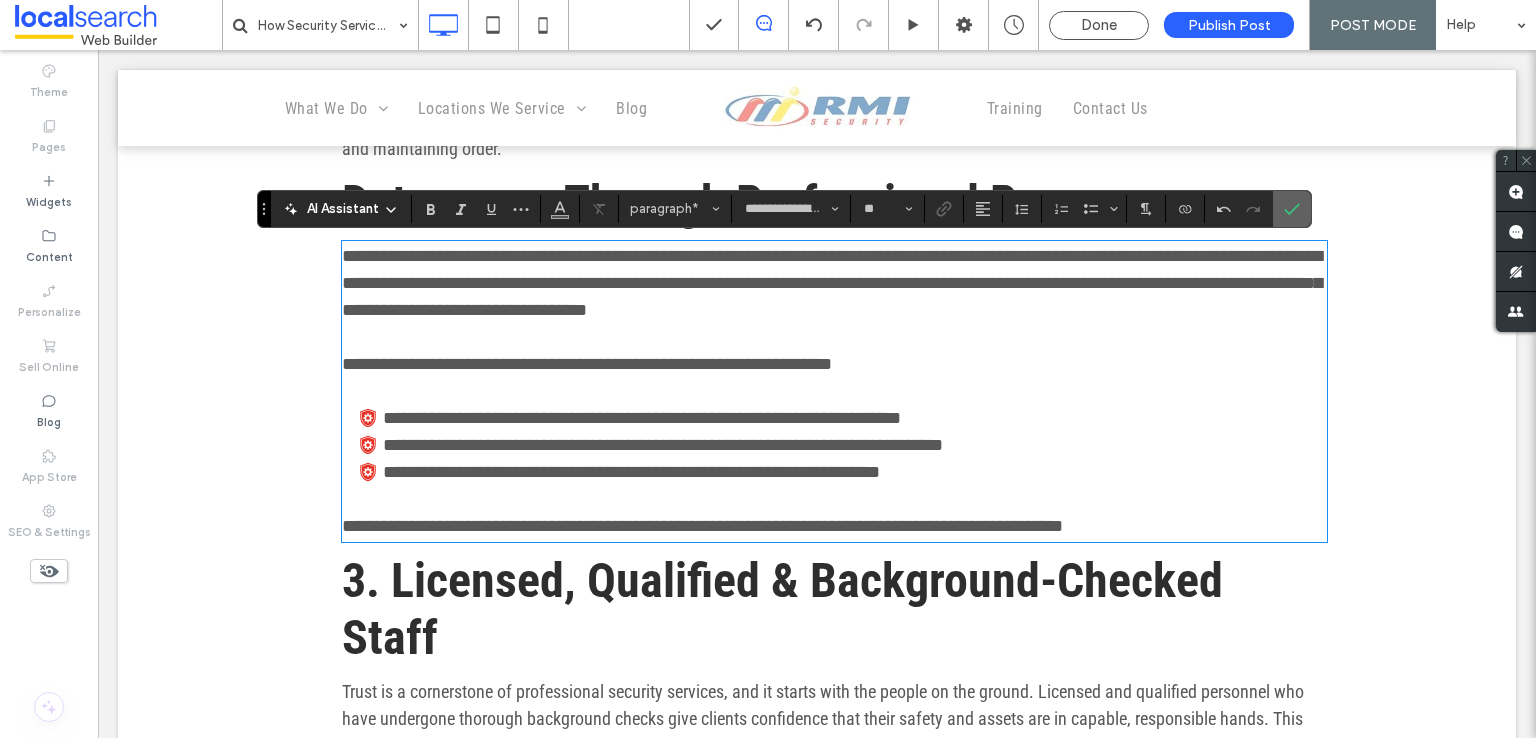 click at bounding box center [1292, 209] 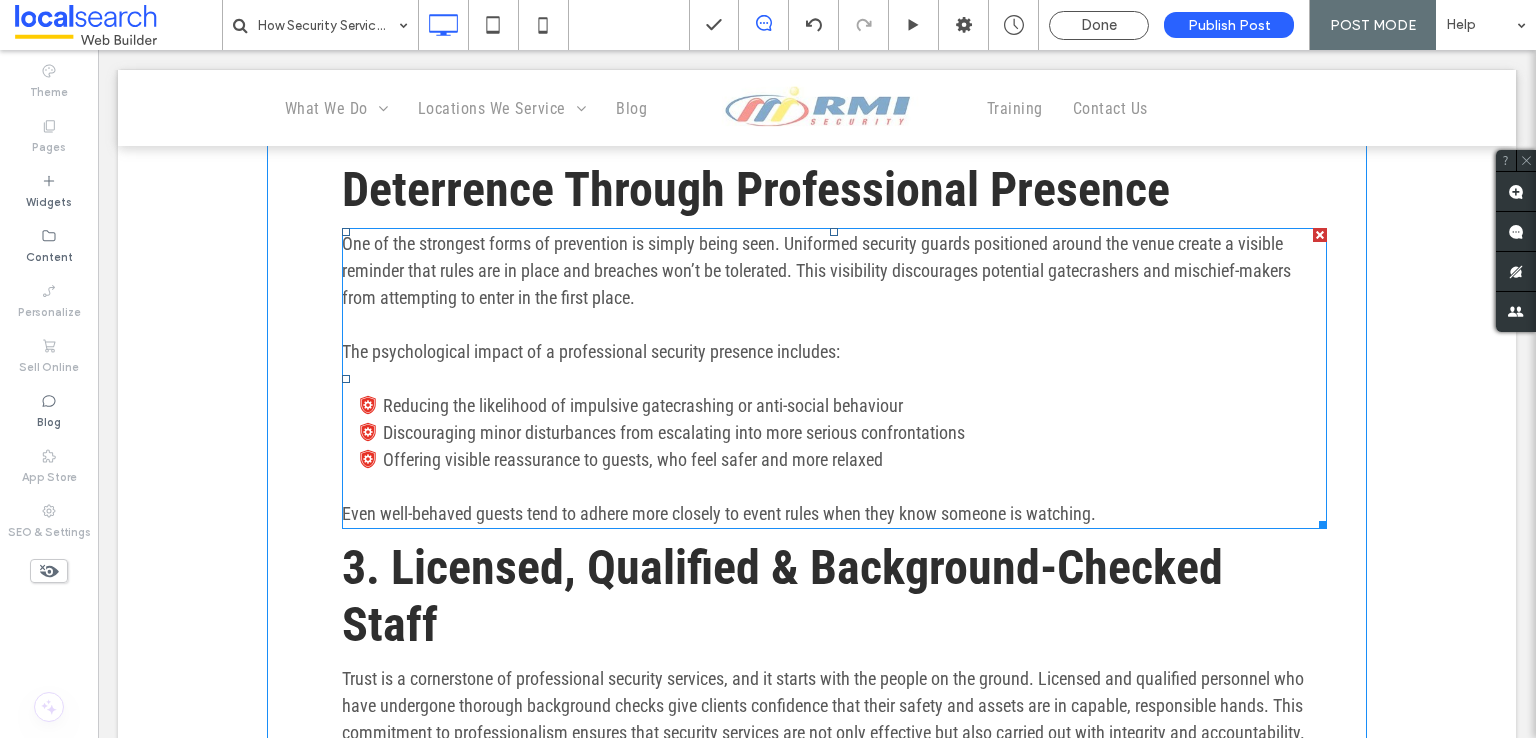 scroll, scrollTop: 1800, scrollLeft: 0, axis: vertical 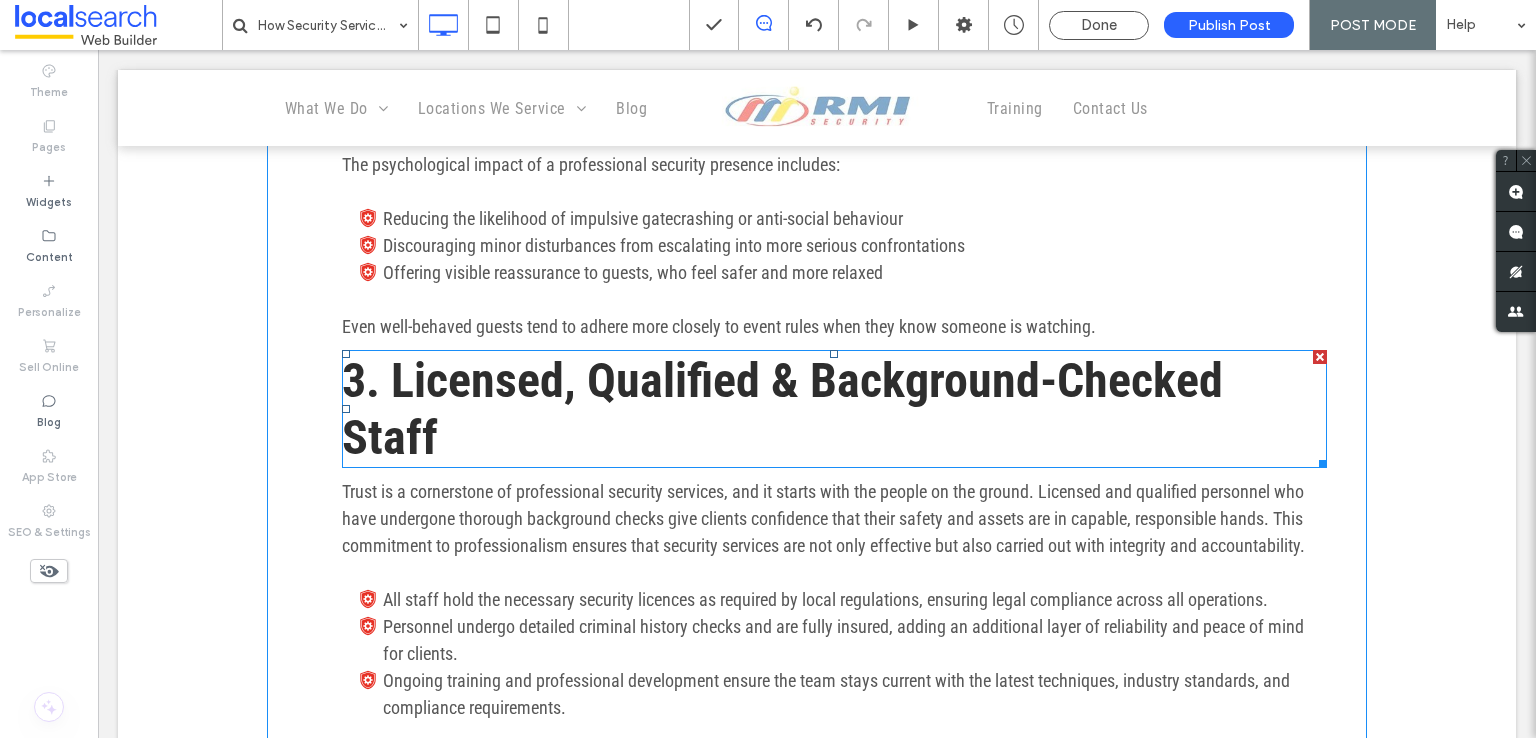 click on "3. Licensed, Qualified & Background-Checked Staff" at bounding box center [782, 409] 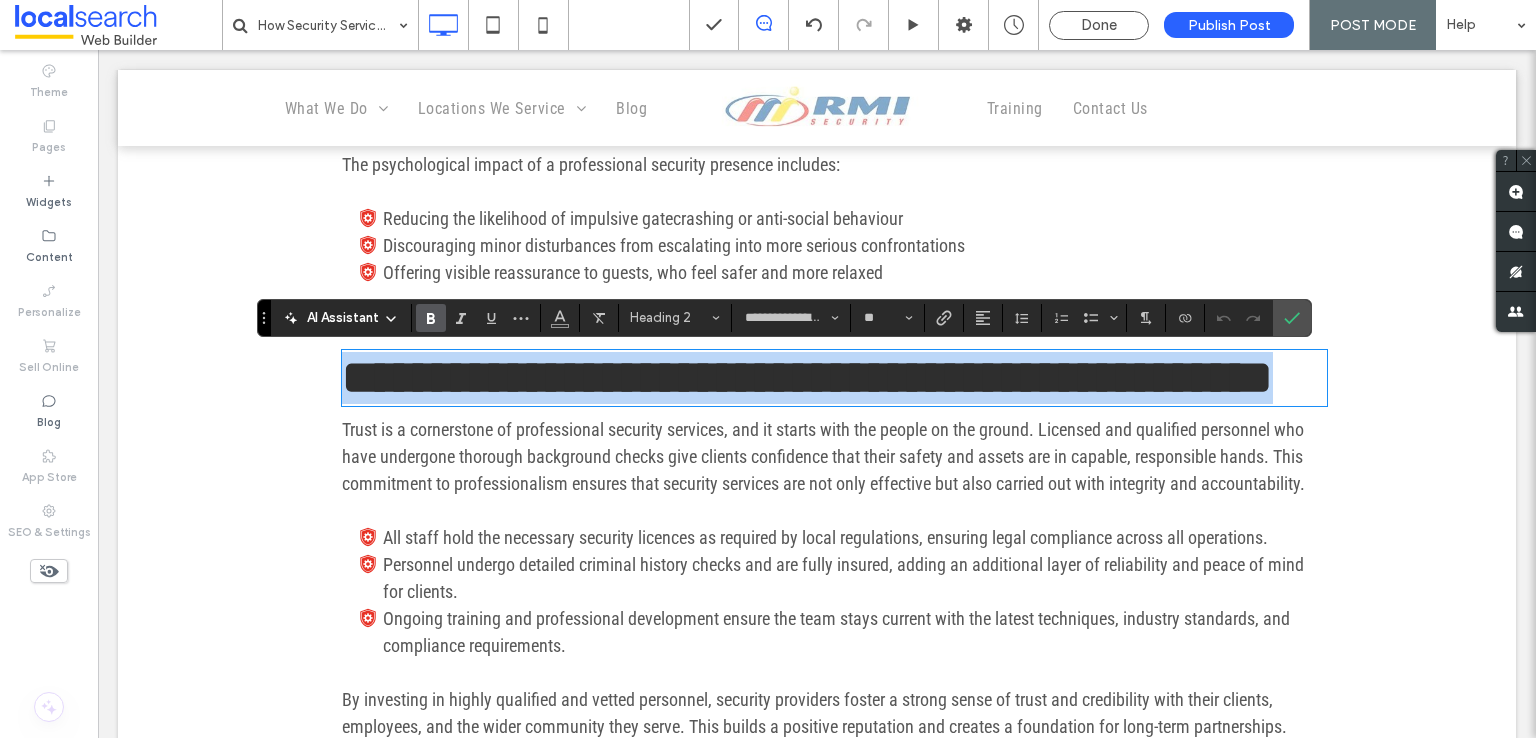 type on "**" 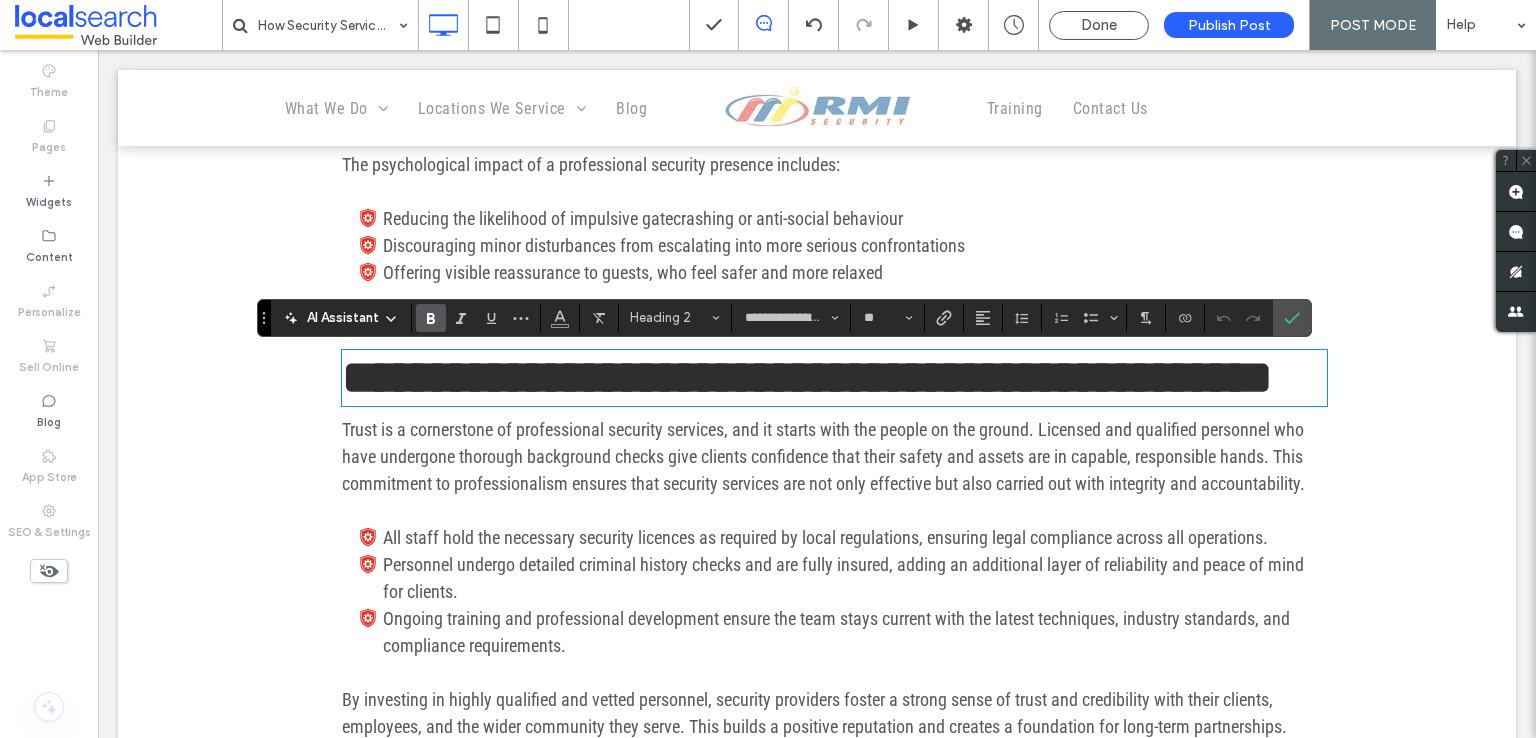 scroll, scrollTop: 0, scrollLeft: 0, axis: both 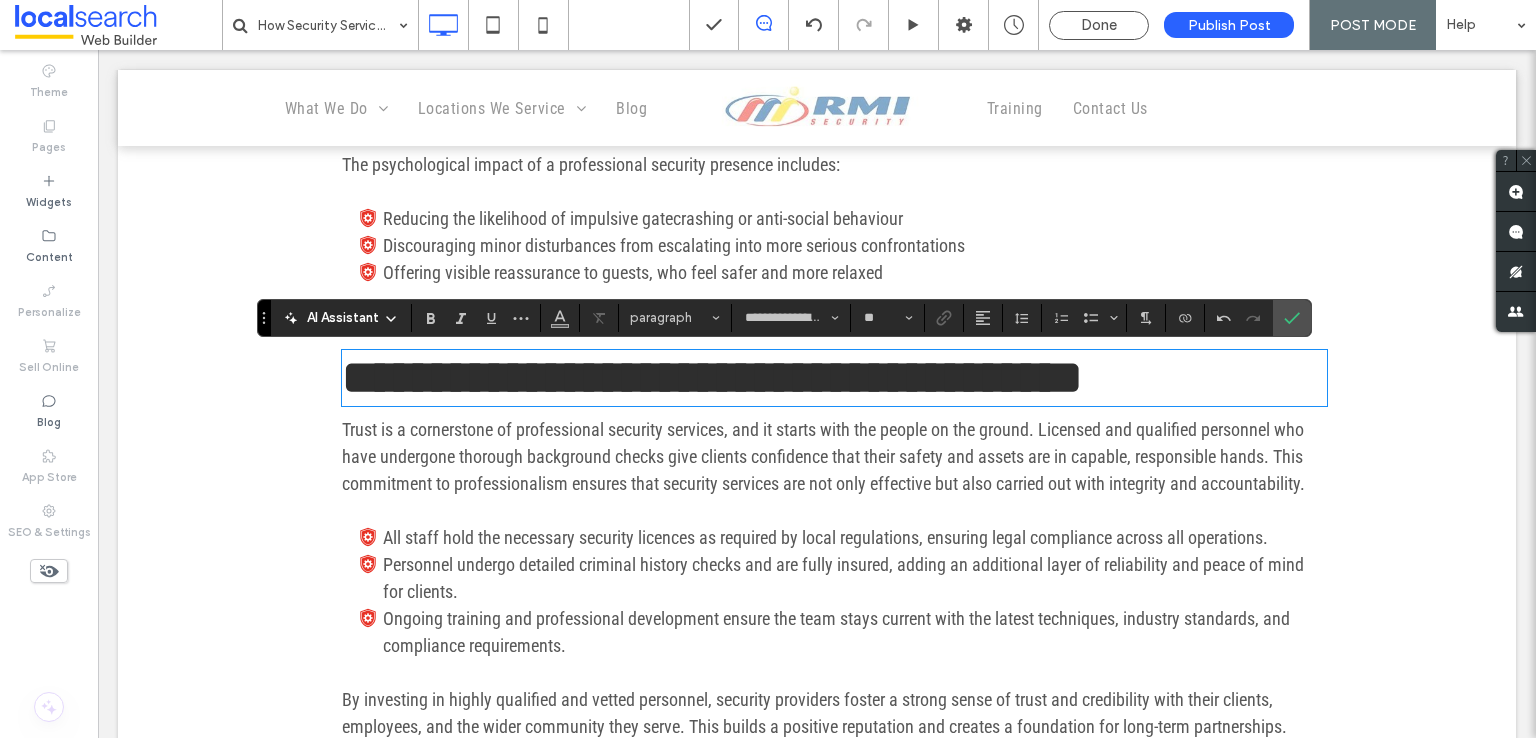 click on "﻿" at bounding box center [834, 510] 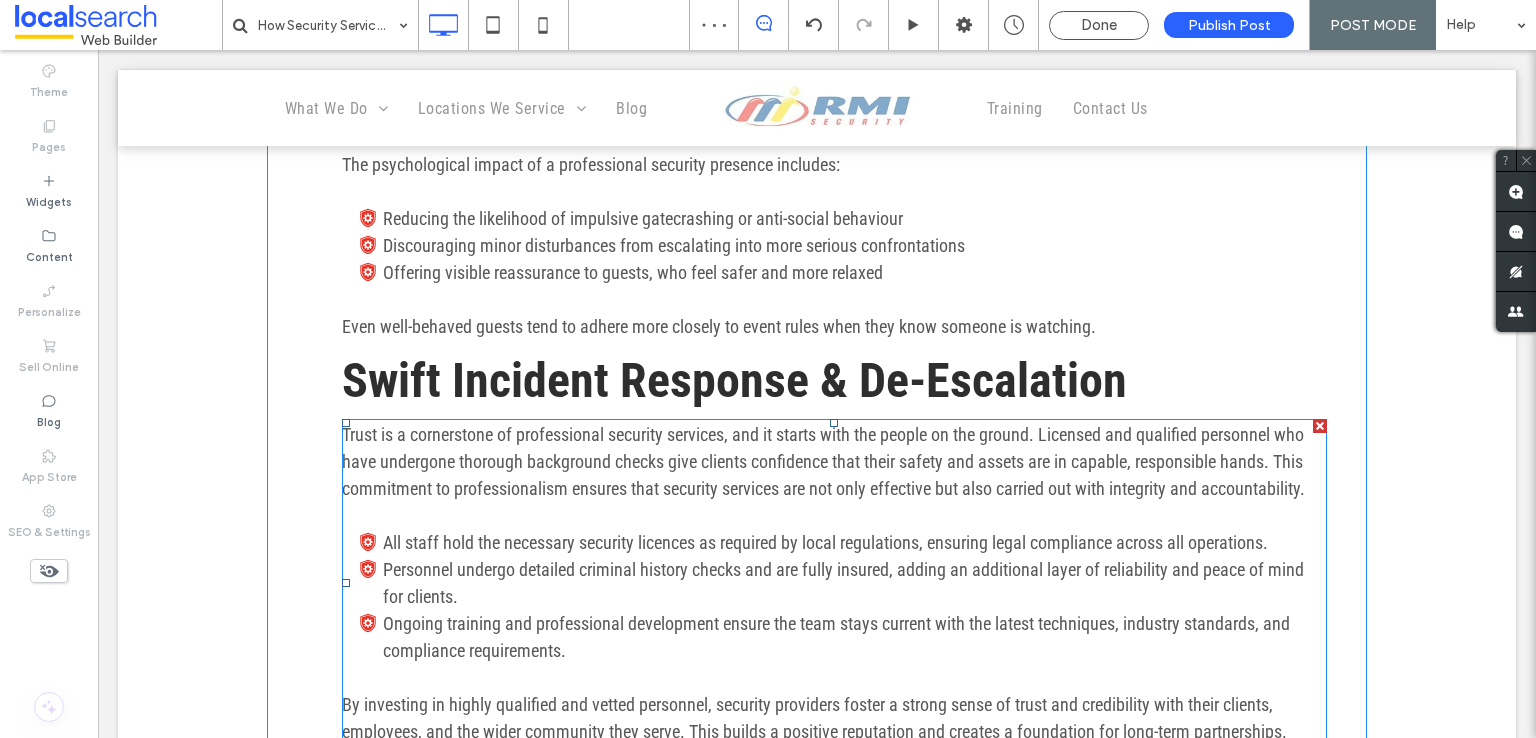 scroll, scrollTop: 1900, scrollLeft: 0, axis: vertical 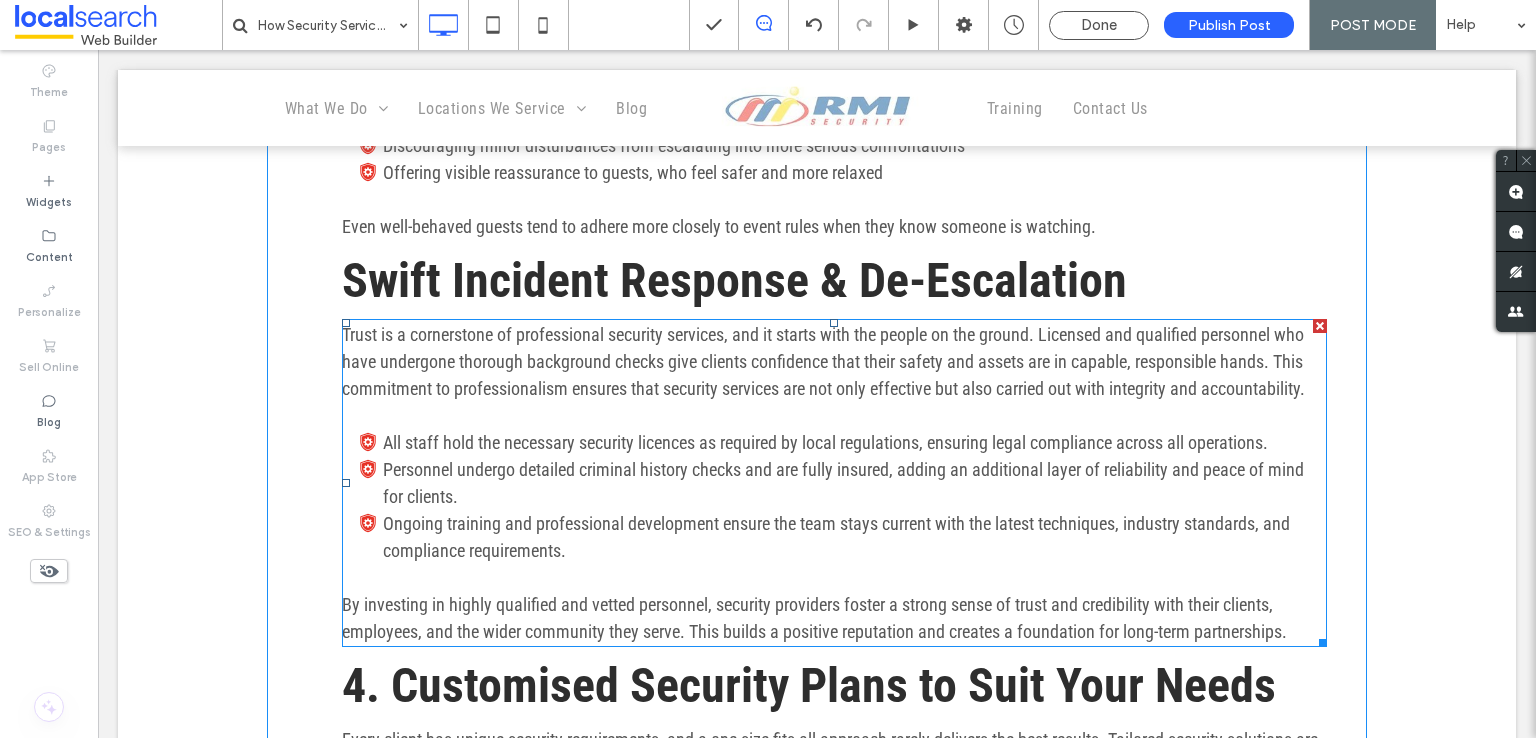 click on "﻿" at bounding box center (834, 415) 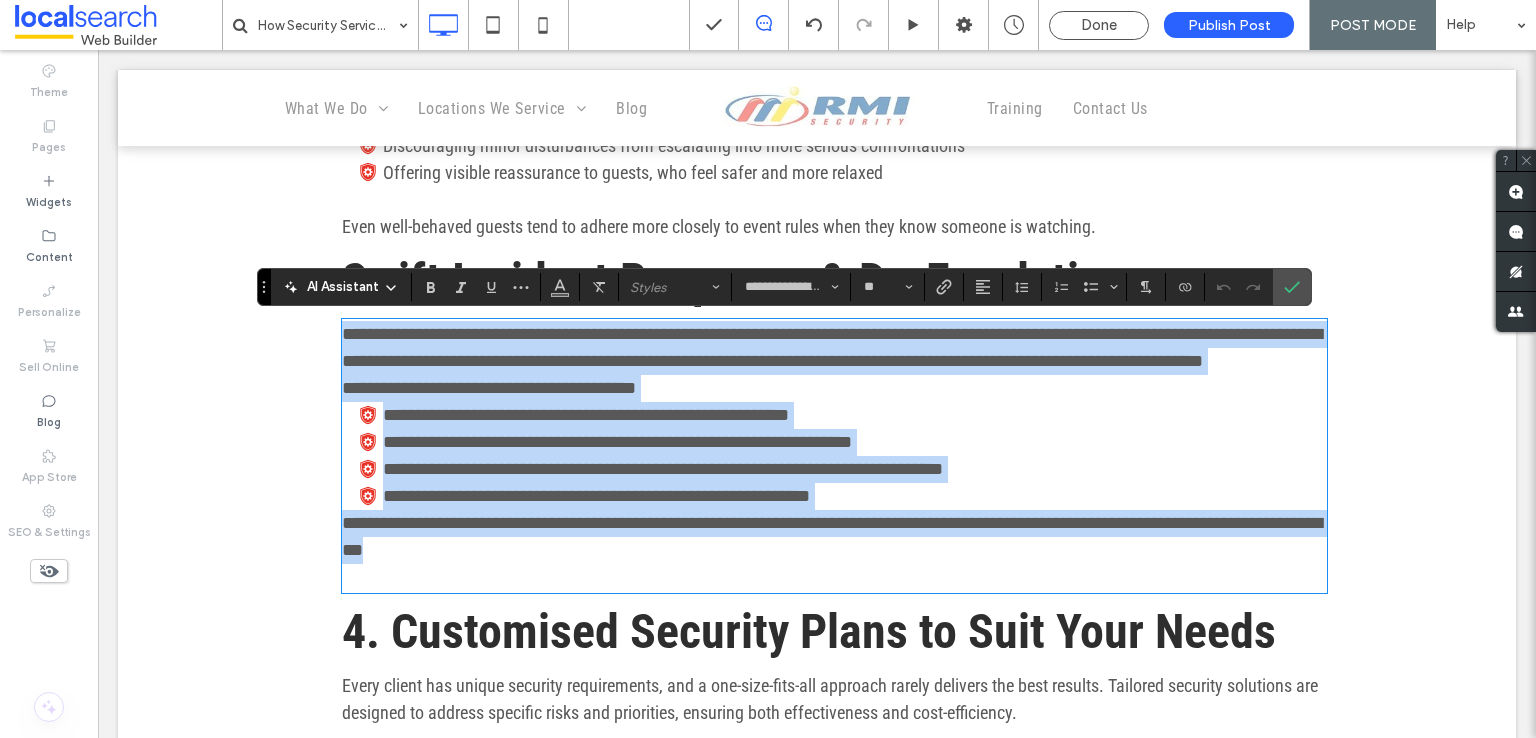 scroll, scrollTop: 0, scrollLeft: 0, axis: both 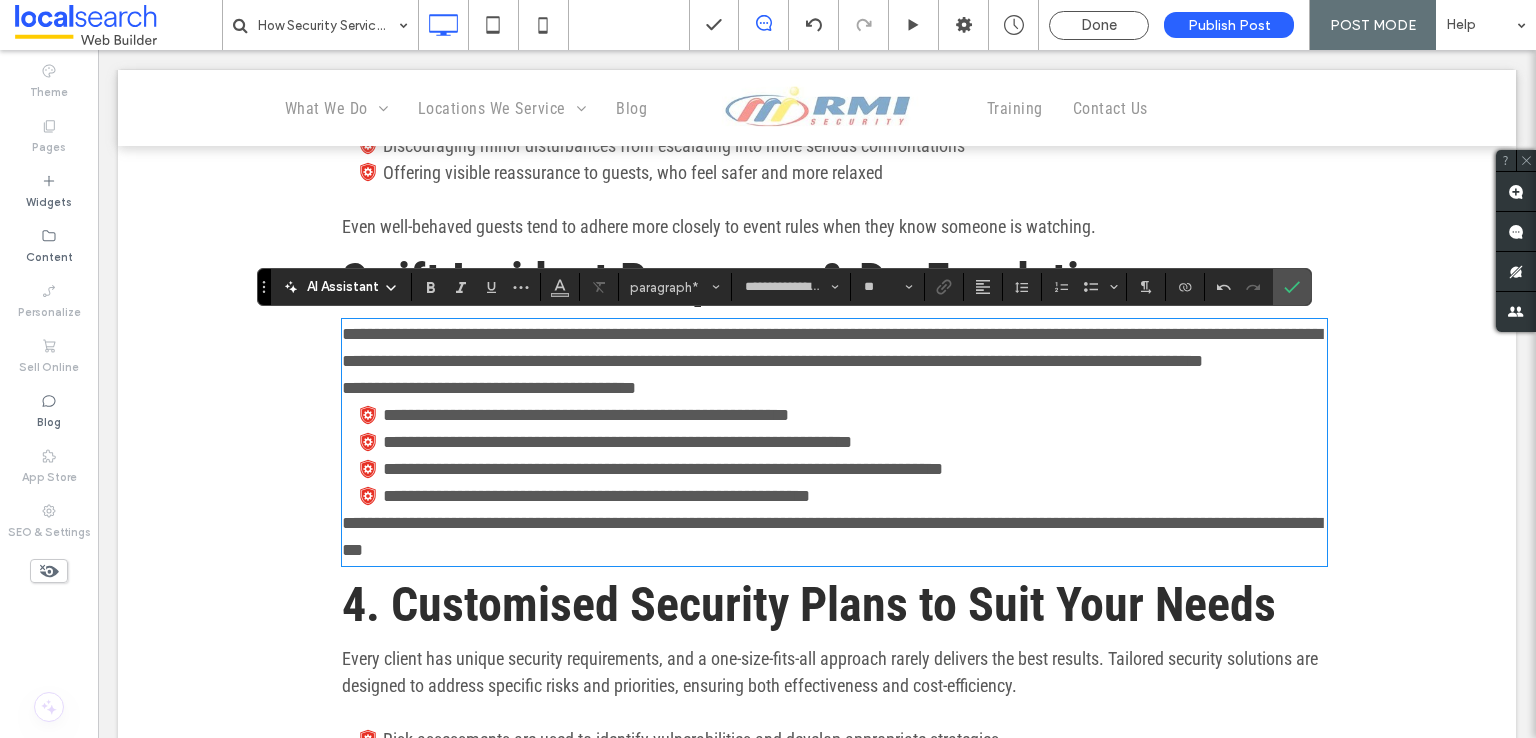 click on "**********" at bounding box center (832, 536) 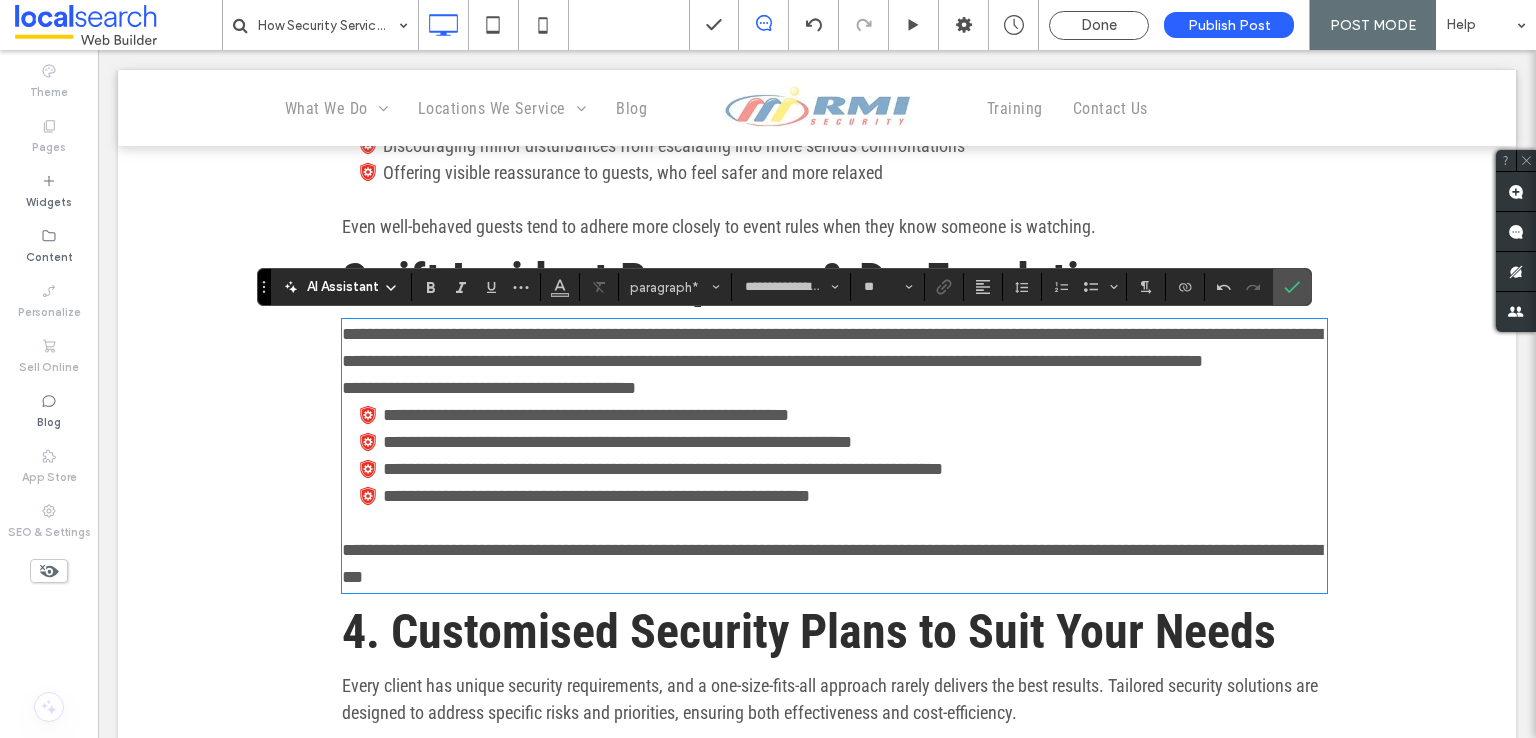 drag, startPoint x: 643, startPoint y: 387, endPoint x: 668, endPoint y: 385, distance: 25.079872 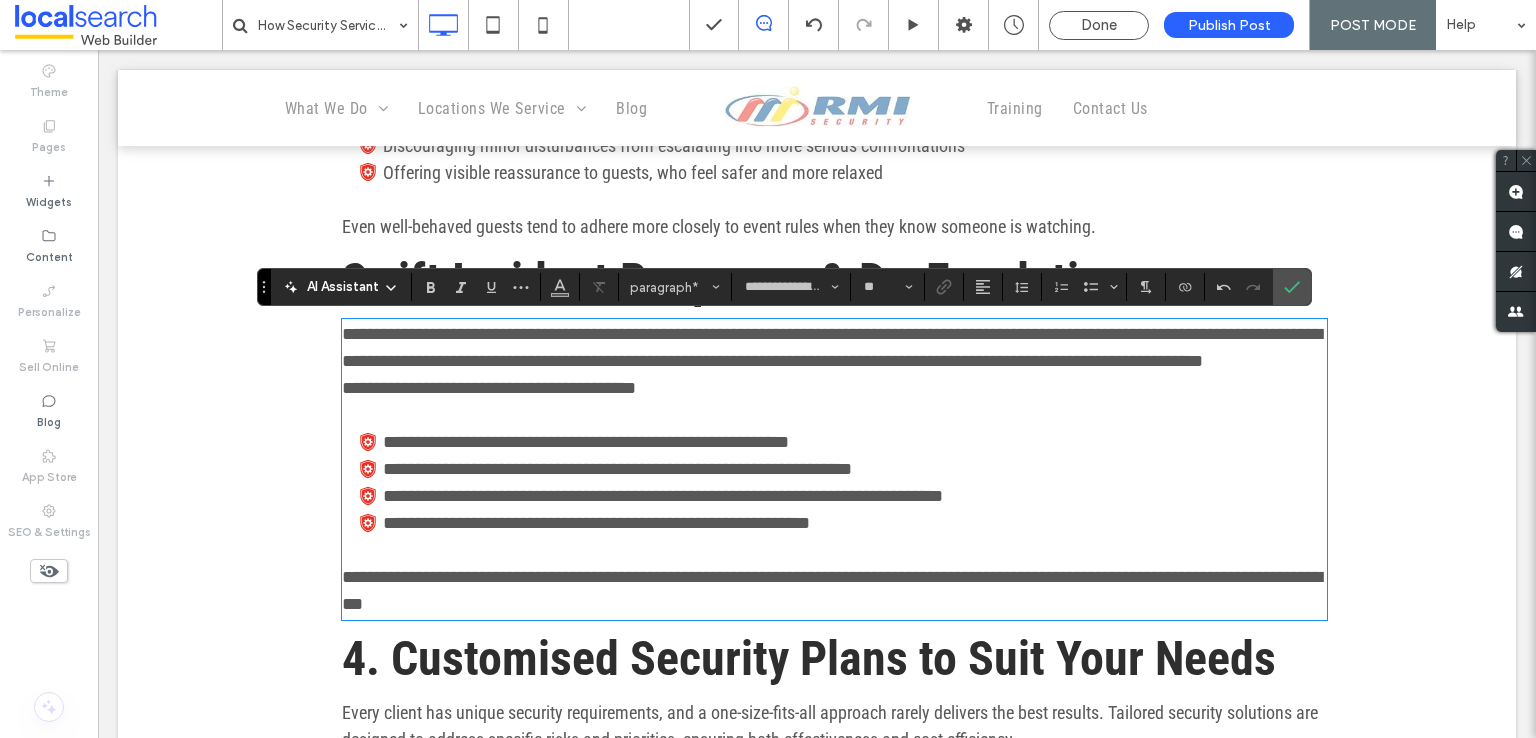 click on "**********" at bounding box center [834, 348] 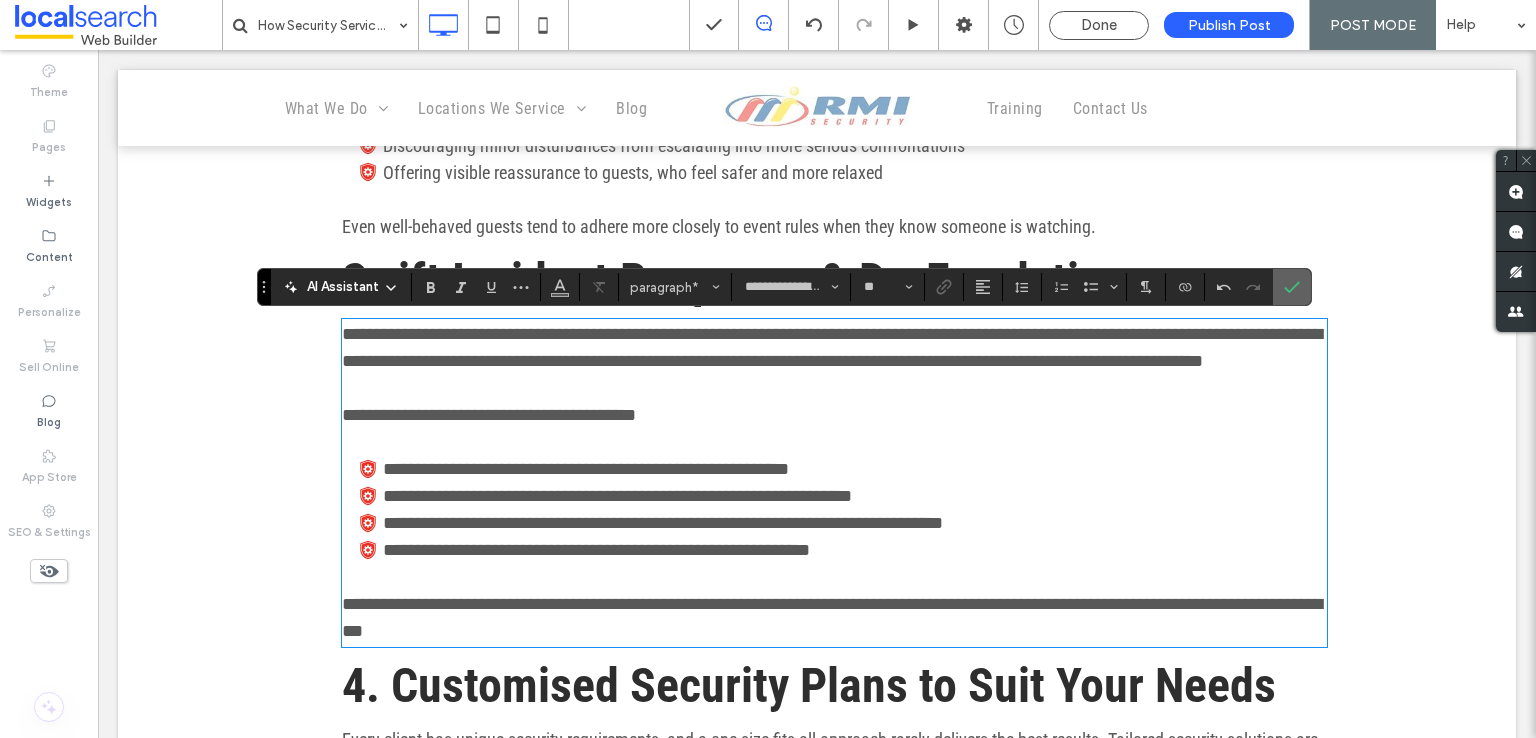 drag, startPoint x: 1284, startPoint y: 288, endPoint x: 980, endPoint y: 433, distance: 336.81003 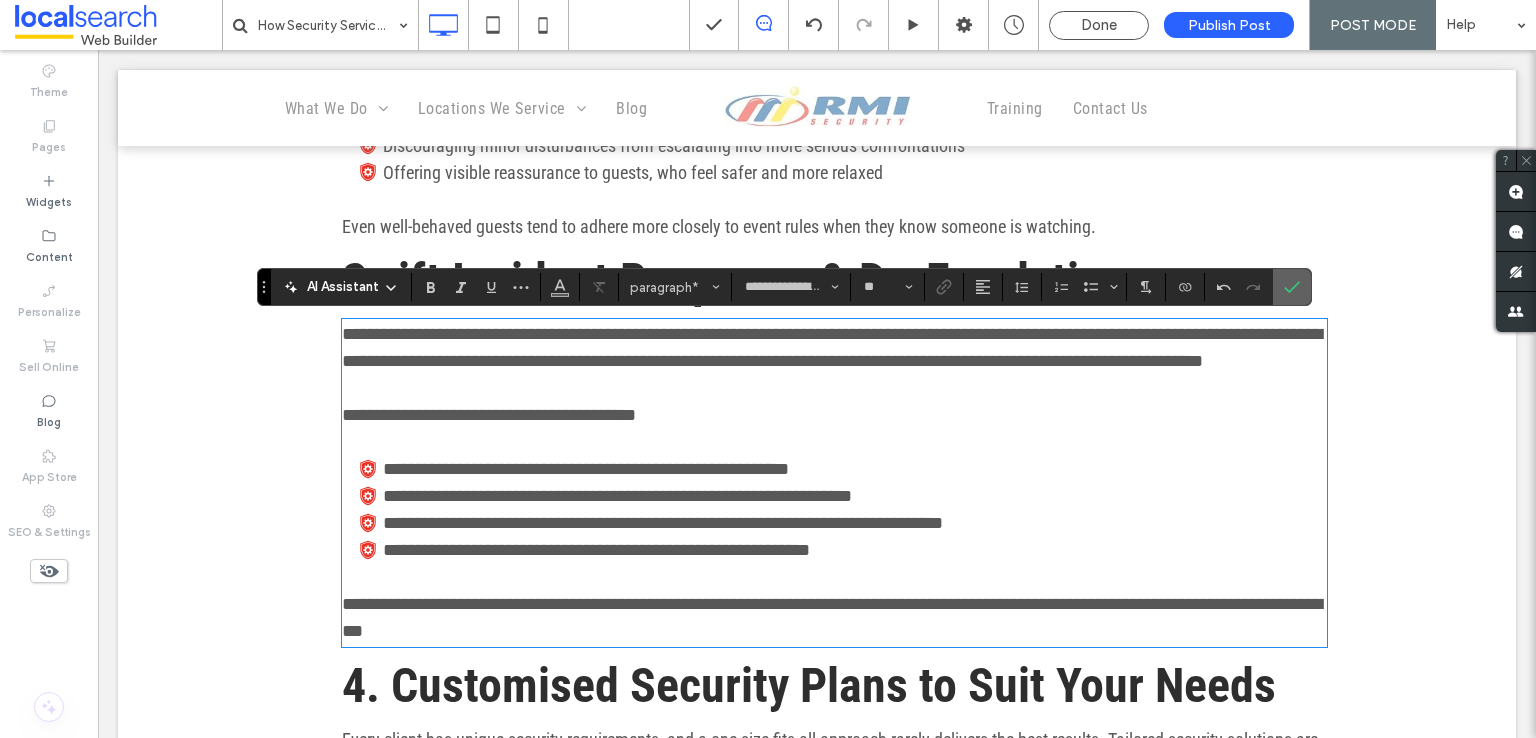 click 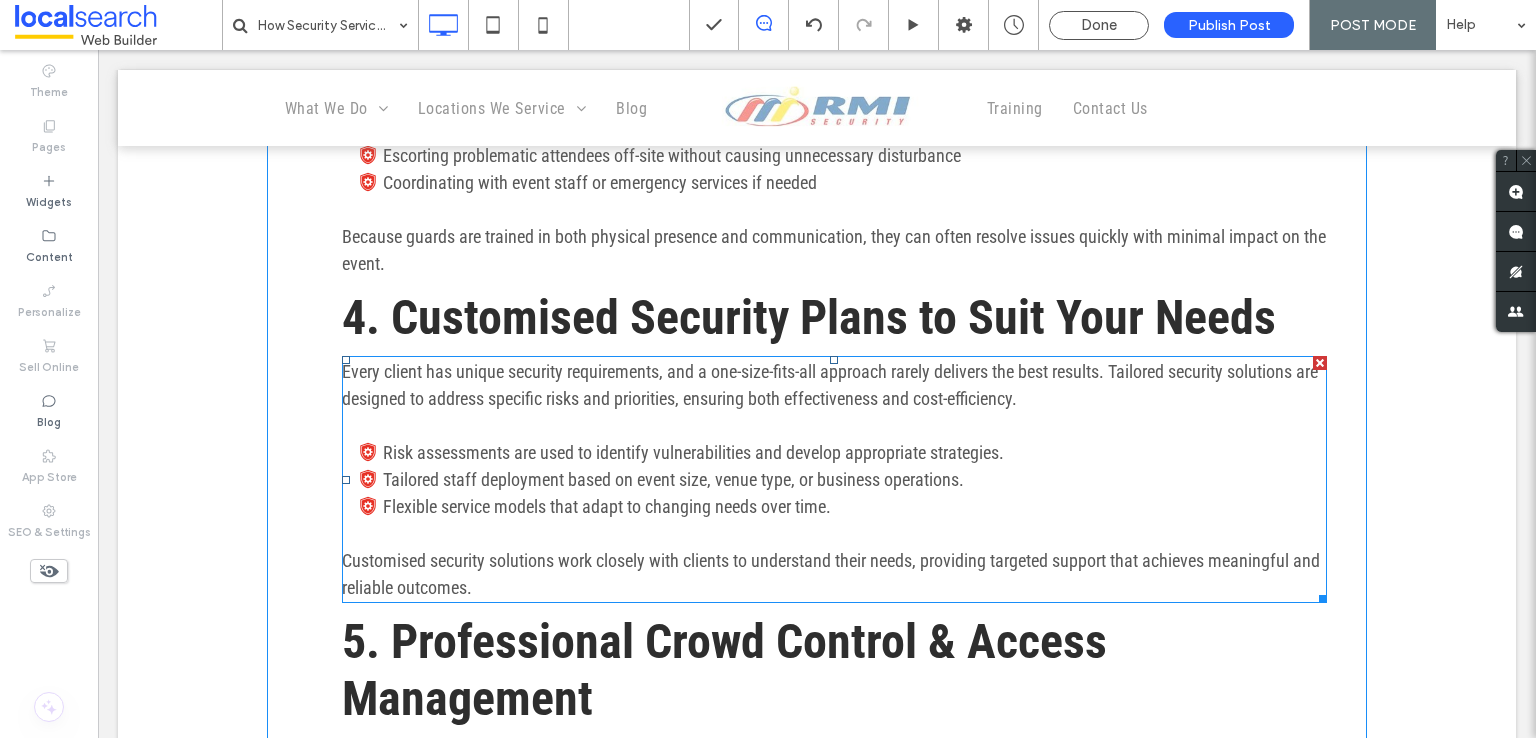 scroll, scrollTop: 2300, scrollLeft: 0, axis: vertical 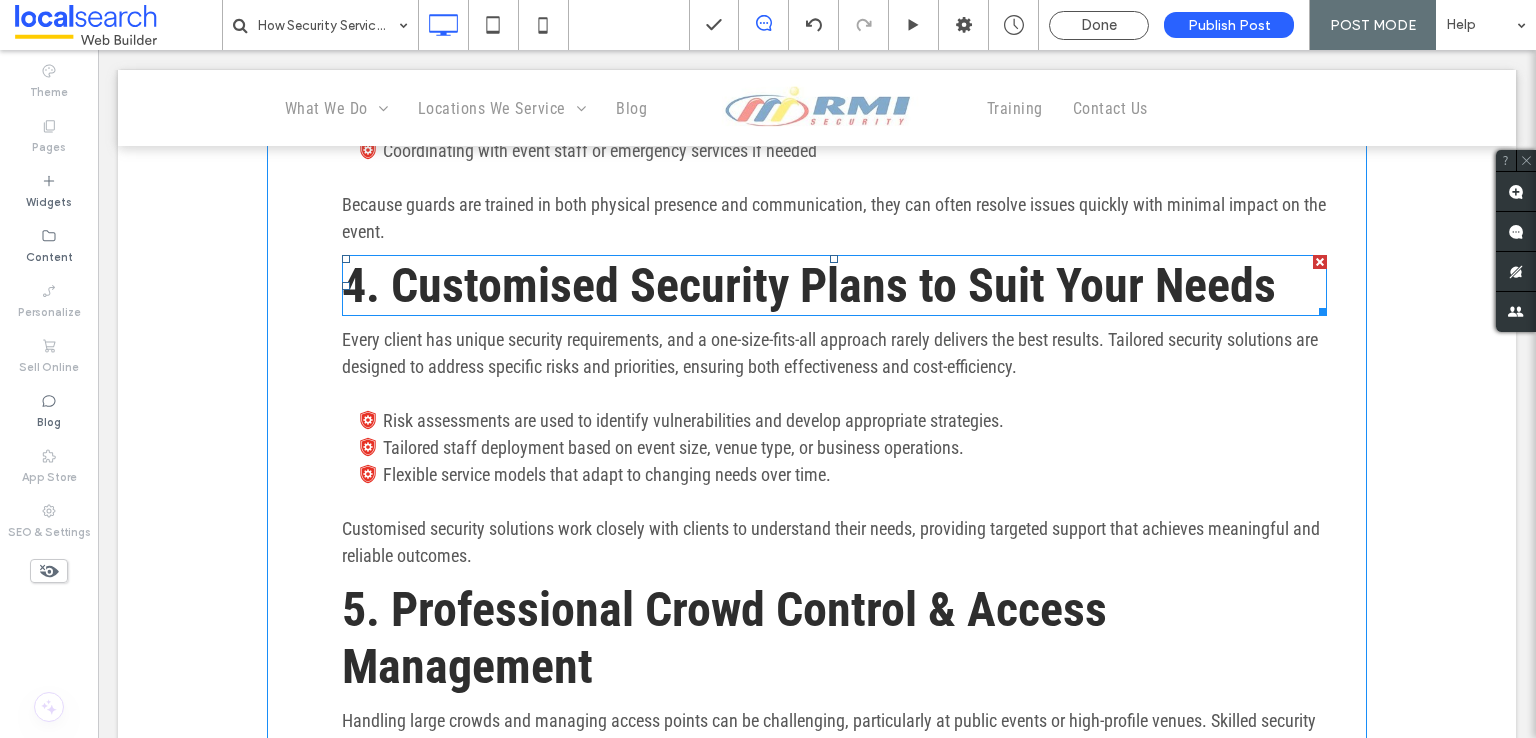 click on "4. Customised Security Plans to Suit Your Needs" at bounding box center (809, 285) 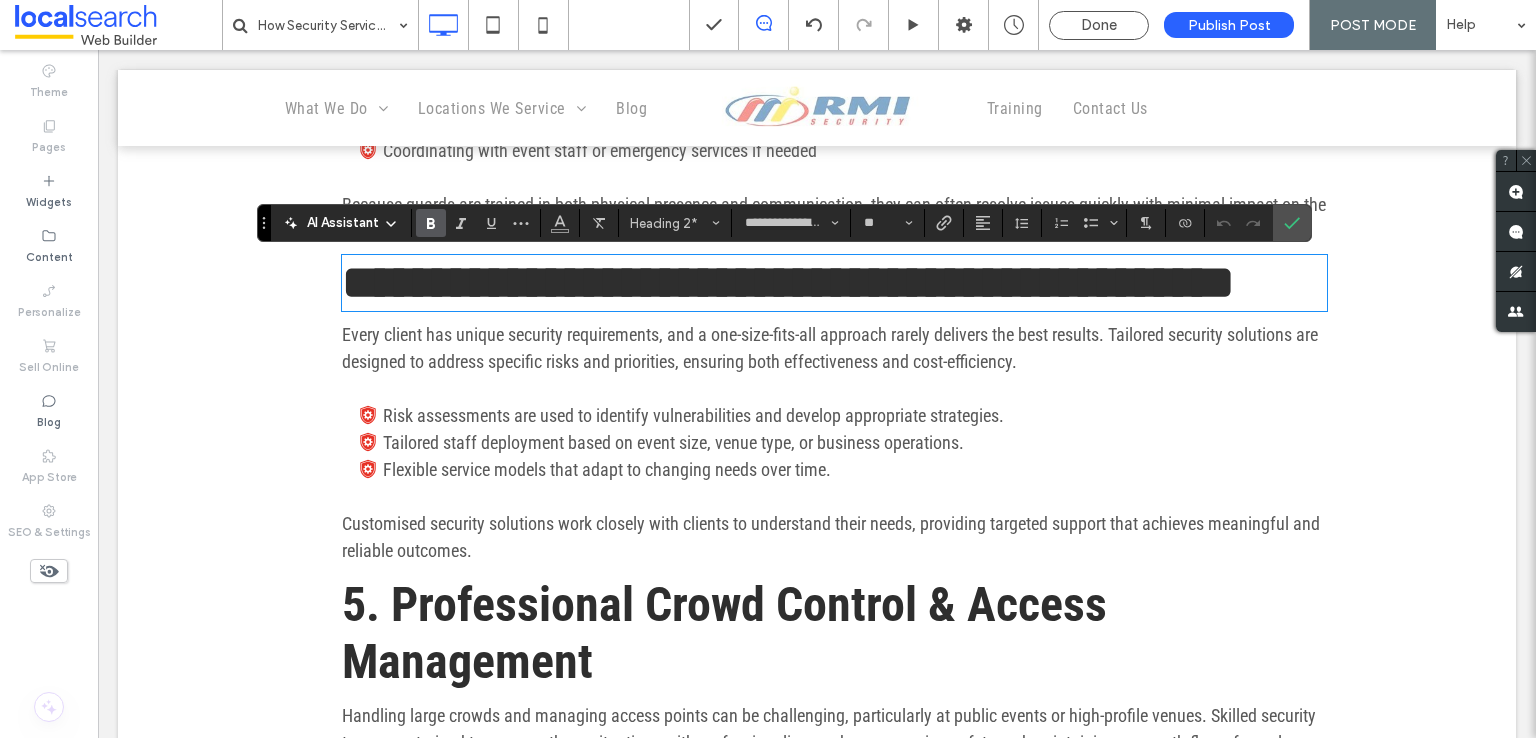 paste 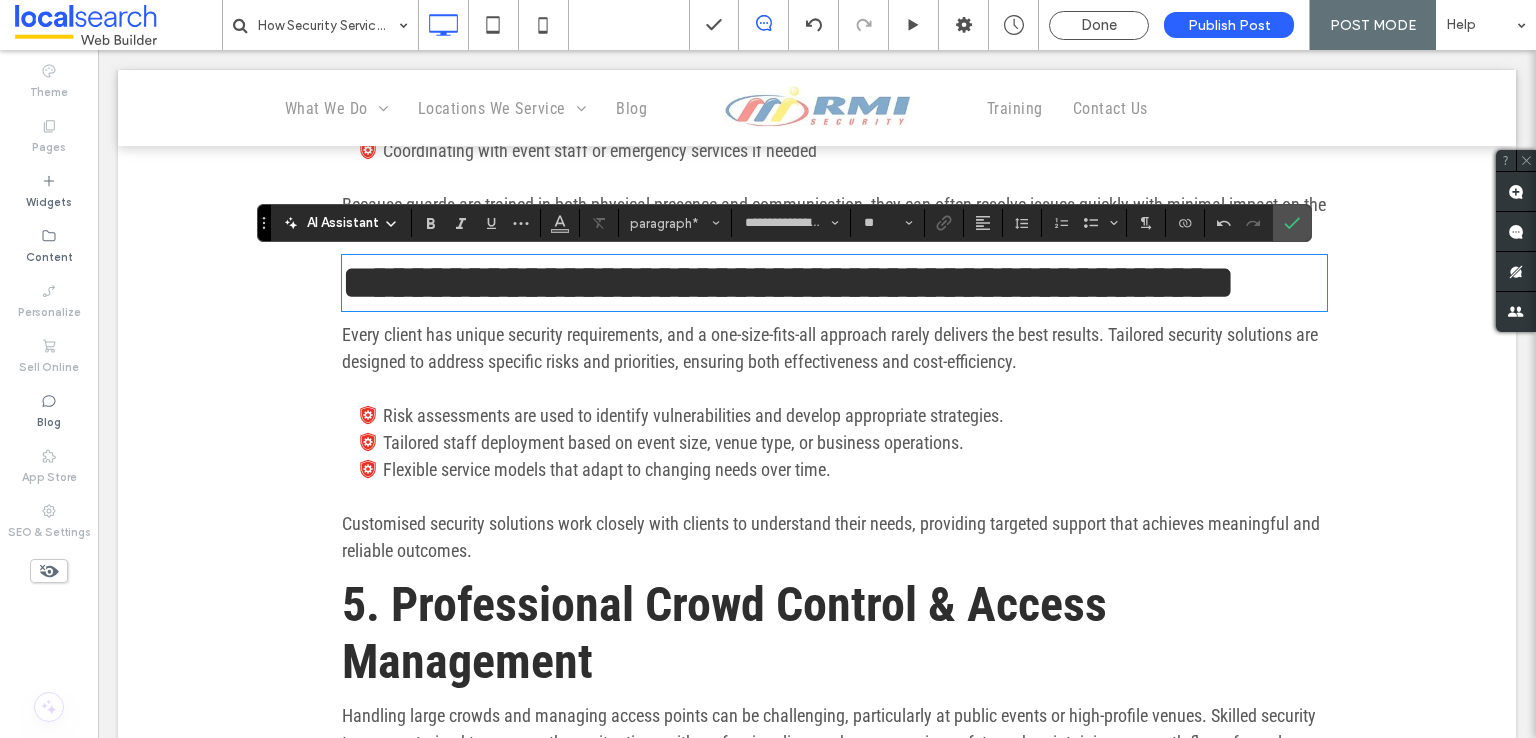 type on "**" 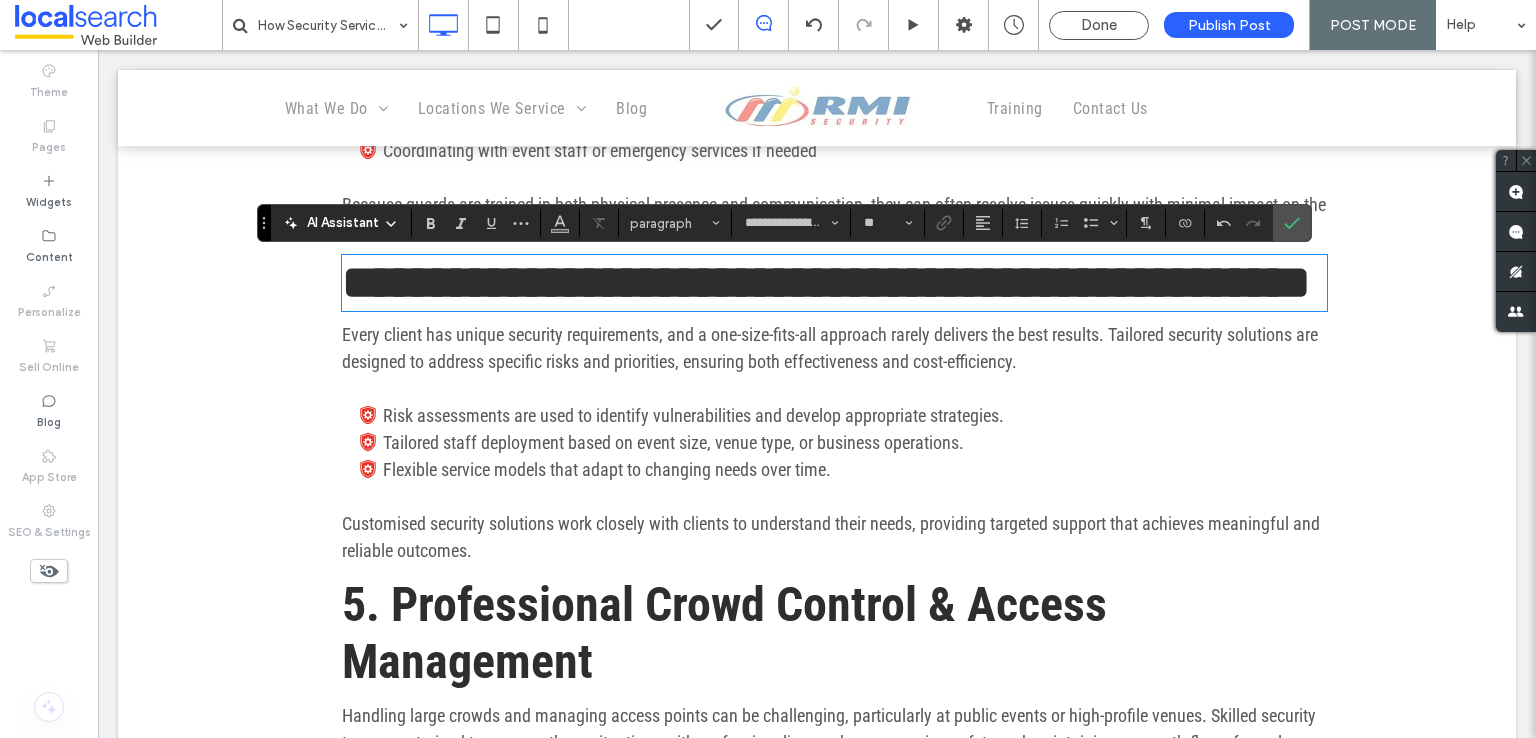 click on "Tailored staff deployment based on event size, venue type, or business operations." at bounding box center (673, 442) 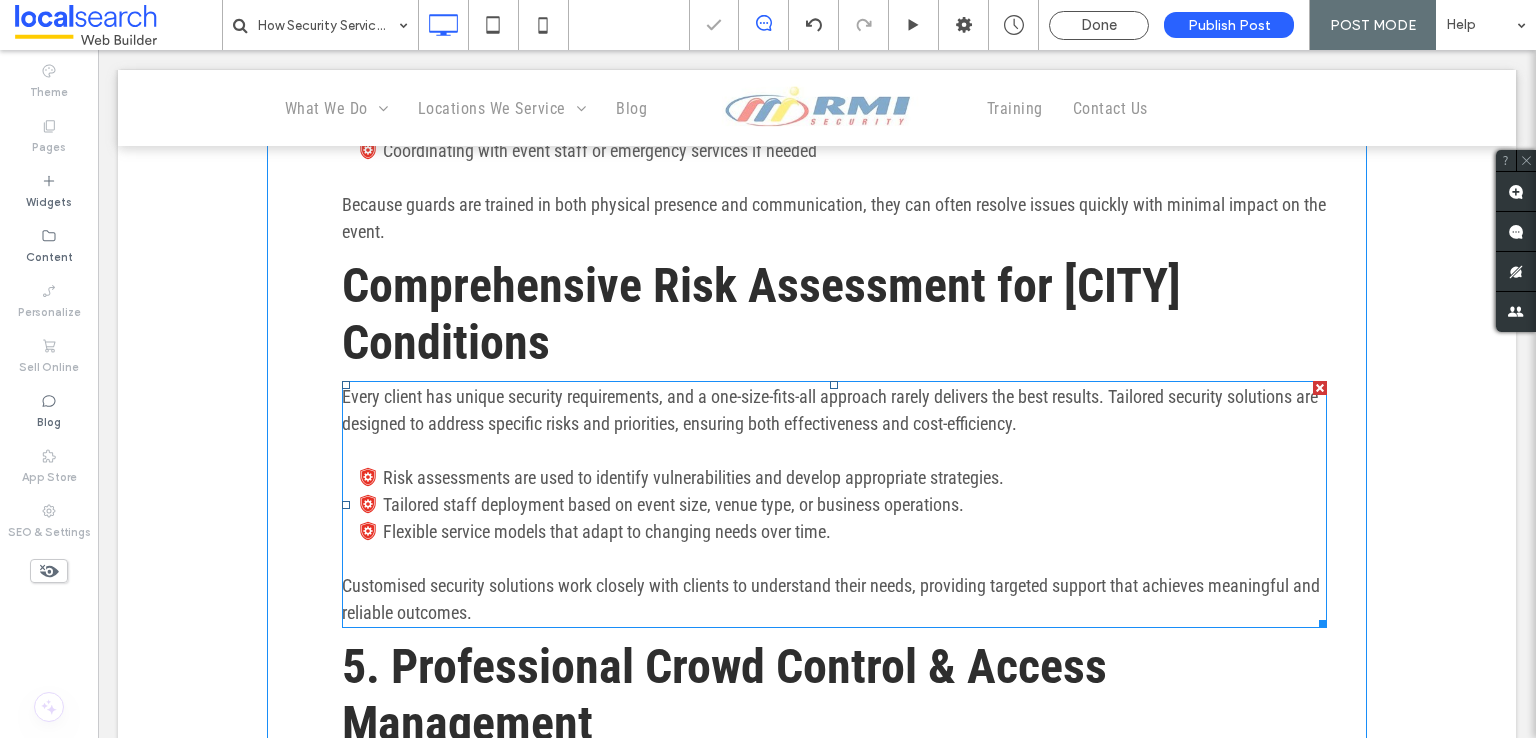 click on "Tailored staff deployment based on event size, venue type, or business operations." at bounding box center [673, 504] 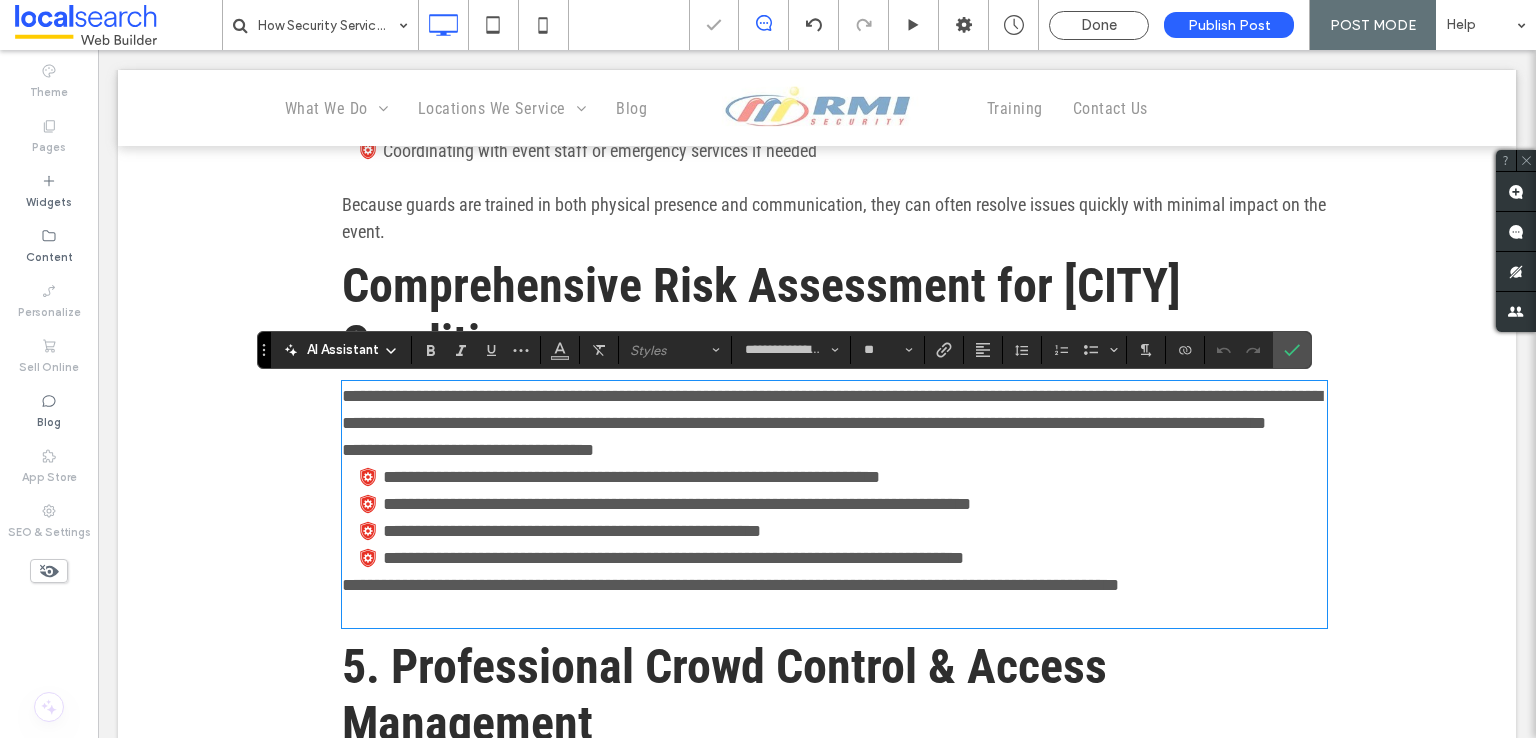 scroll, scrollTop: 0, scrollLeft: 0, axis: both 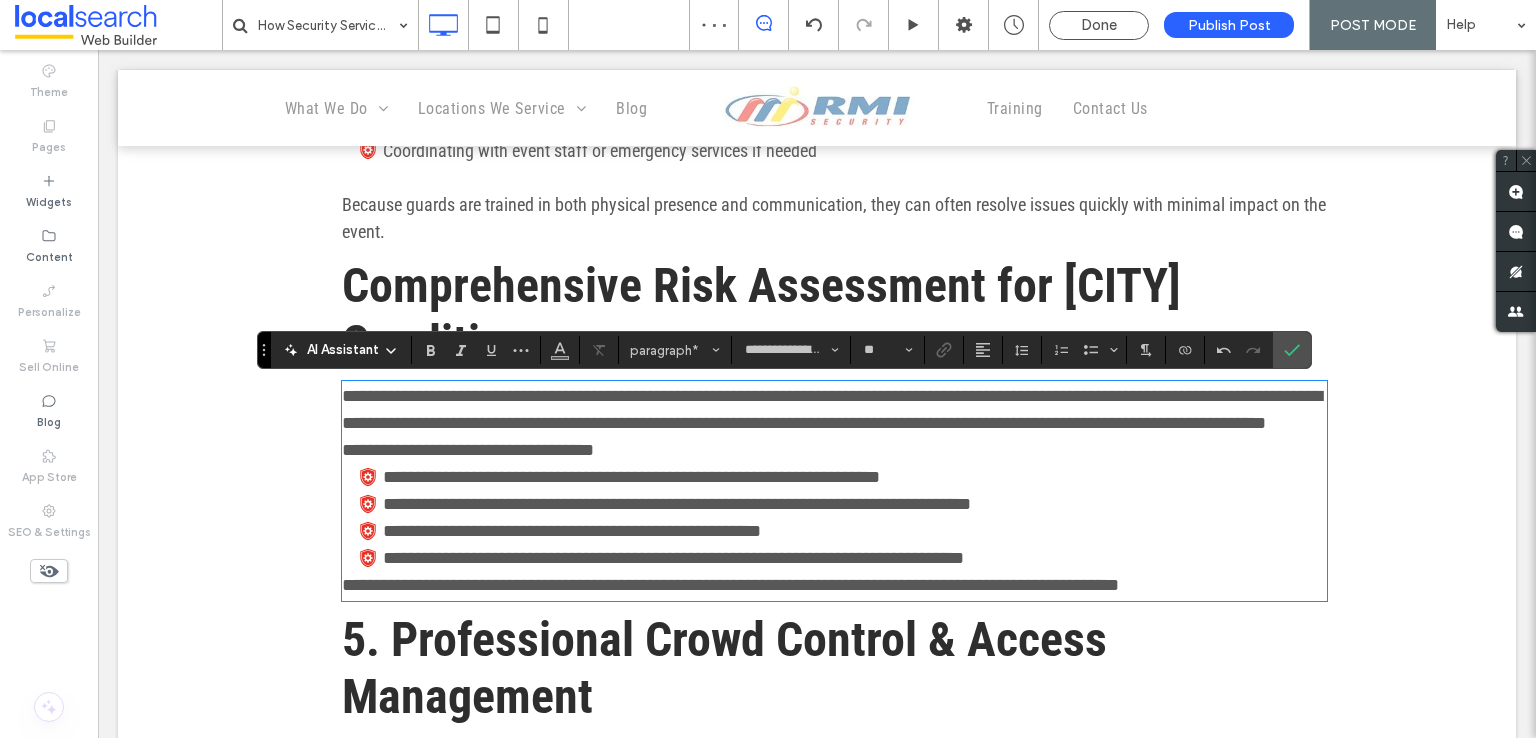 click on "**********" at bounding box center [730, 585] 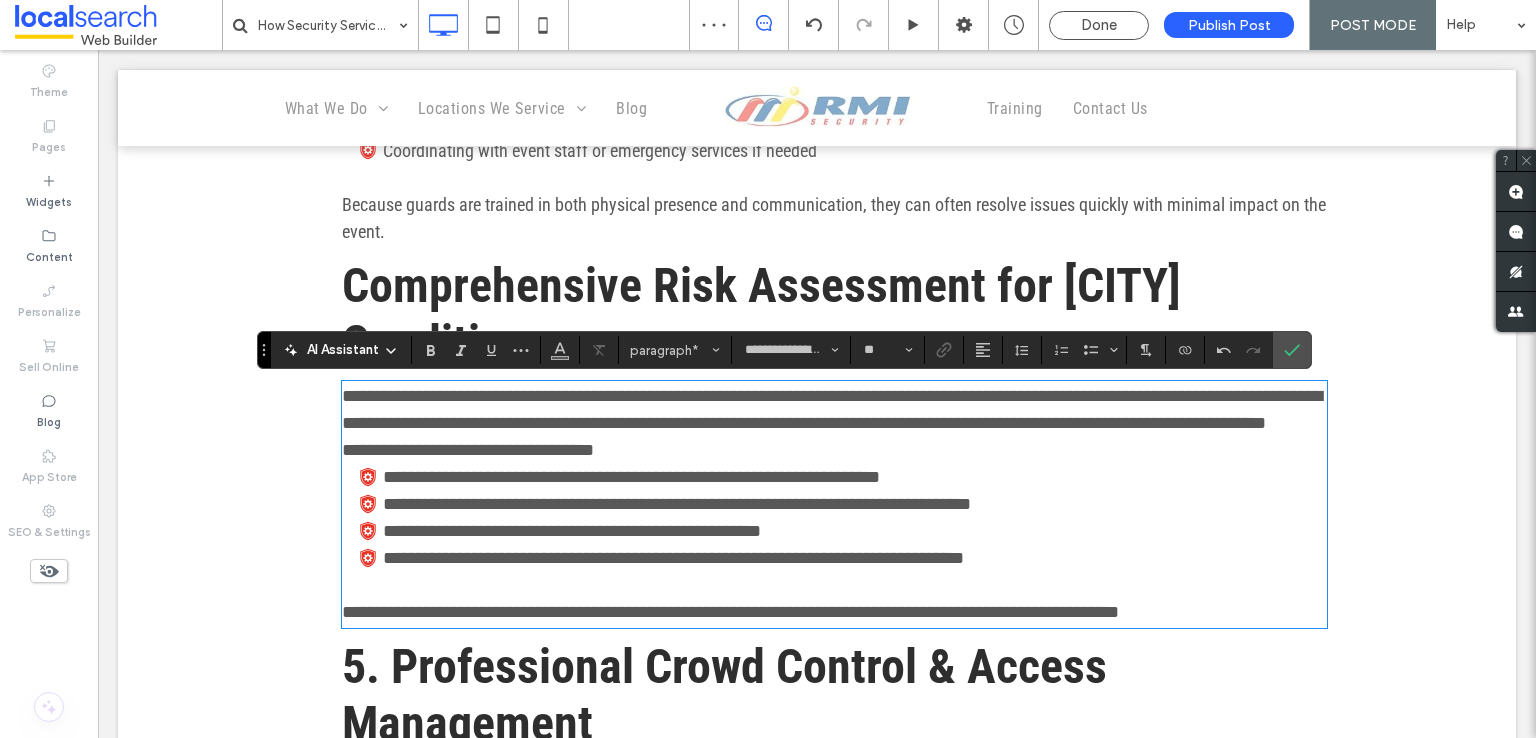 click on "**********" at bounding box center (834, 450) 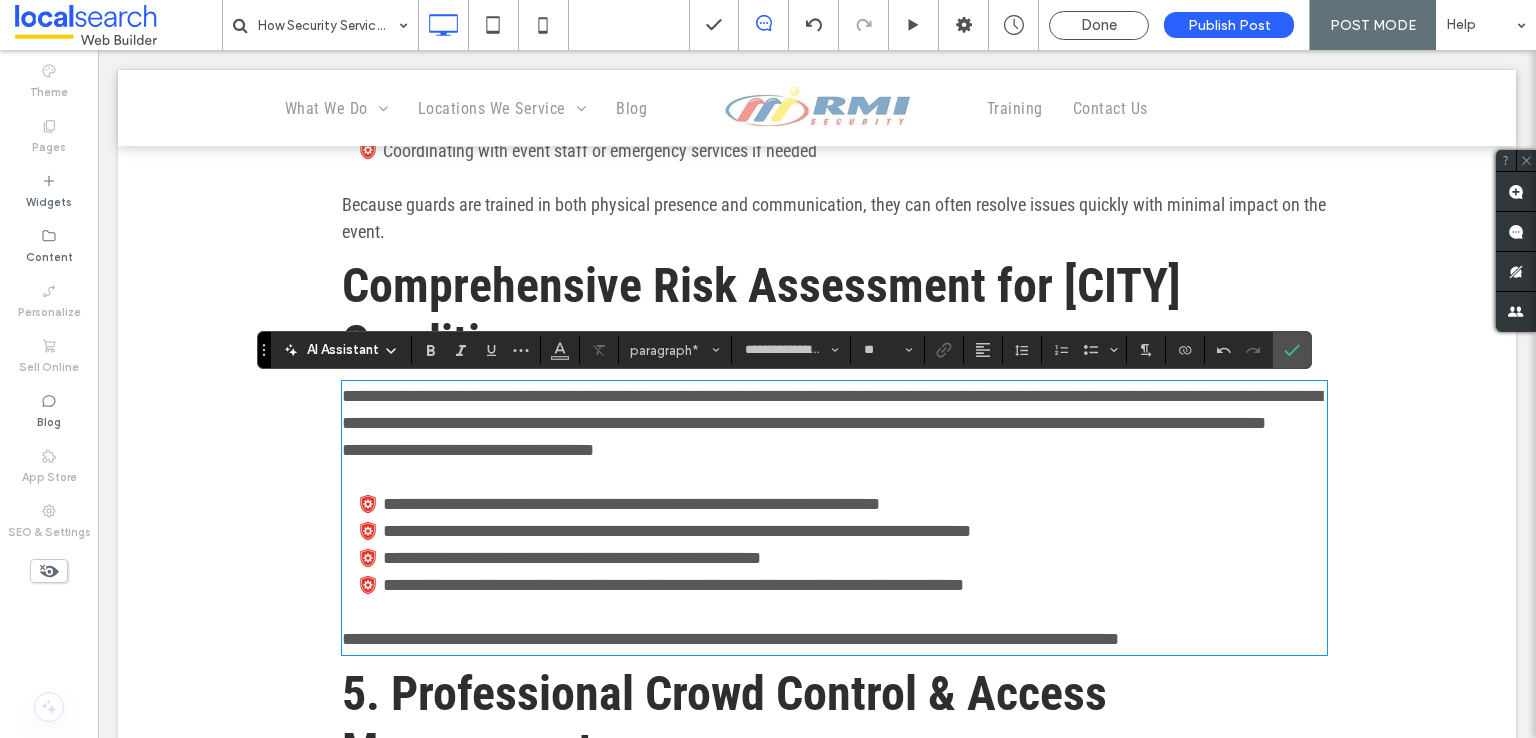 click on "**********" at bounding box center (834, 410) 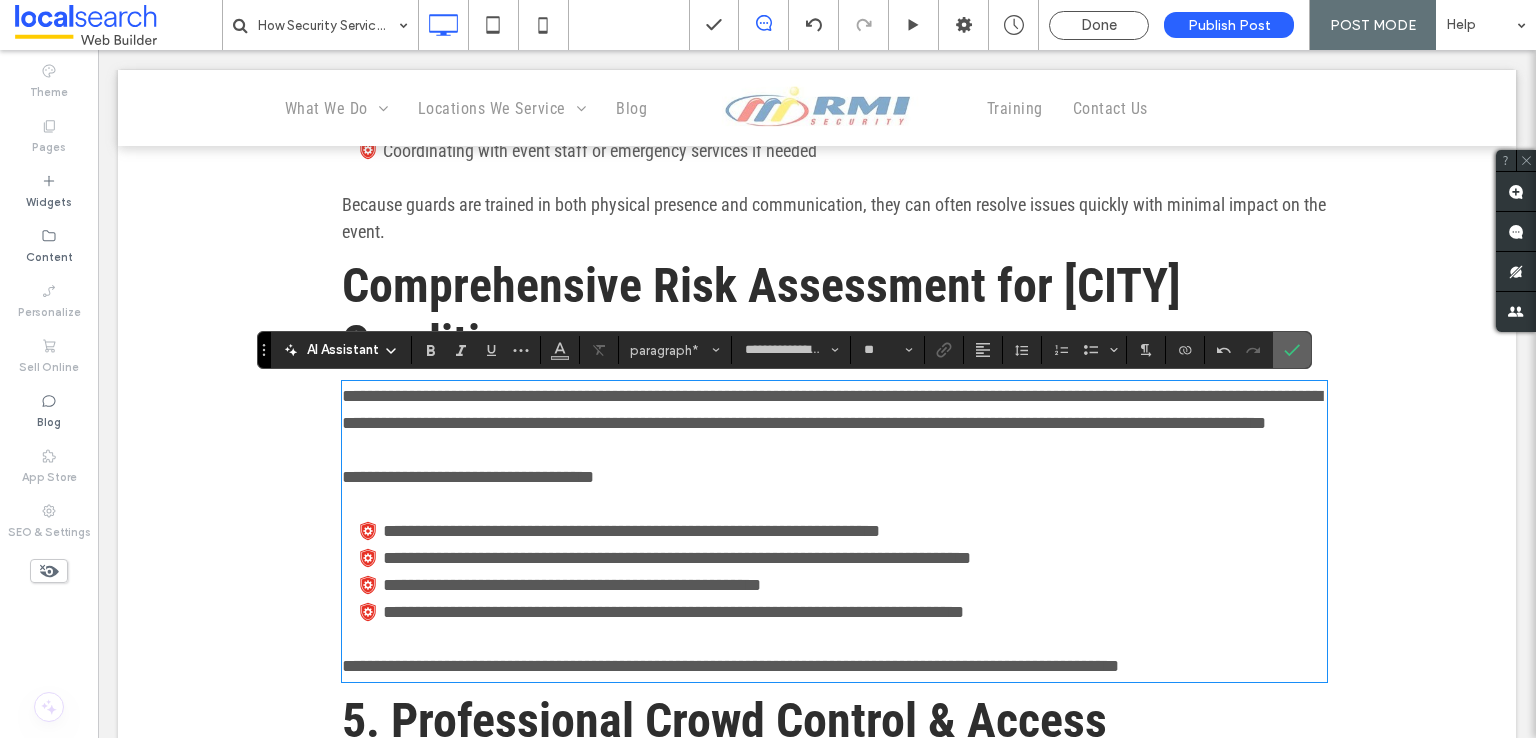 drag, startPoint x: 1282, startPoint y: 351, endPoint x: 1174, endPoint y: 330, distance: 110.02273 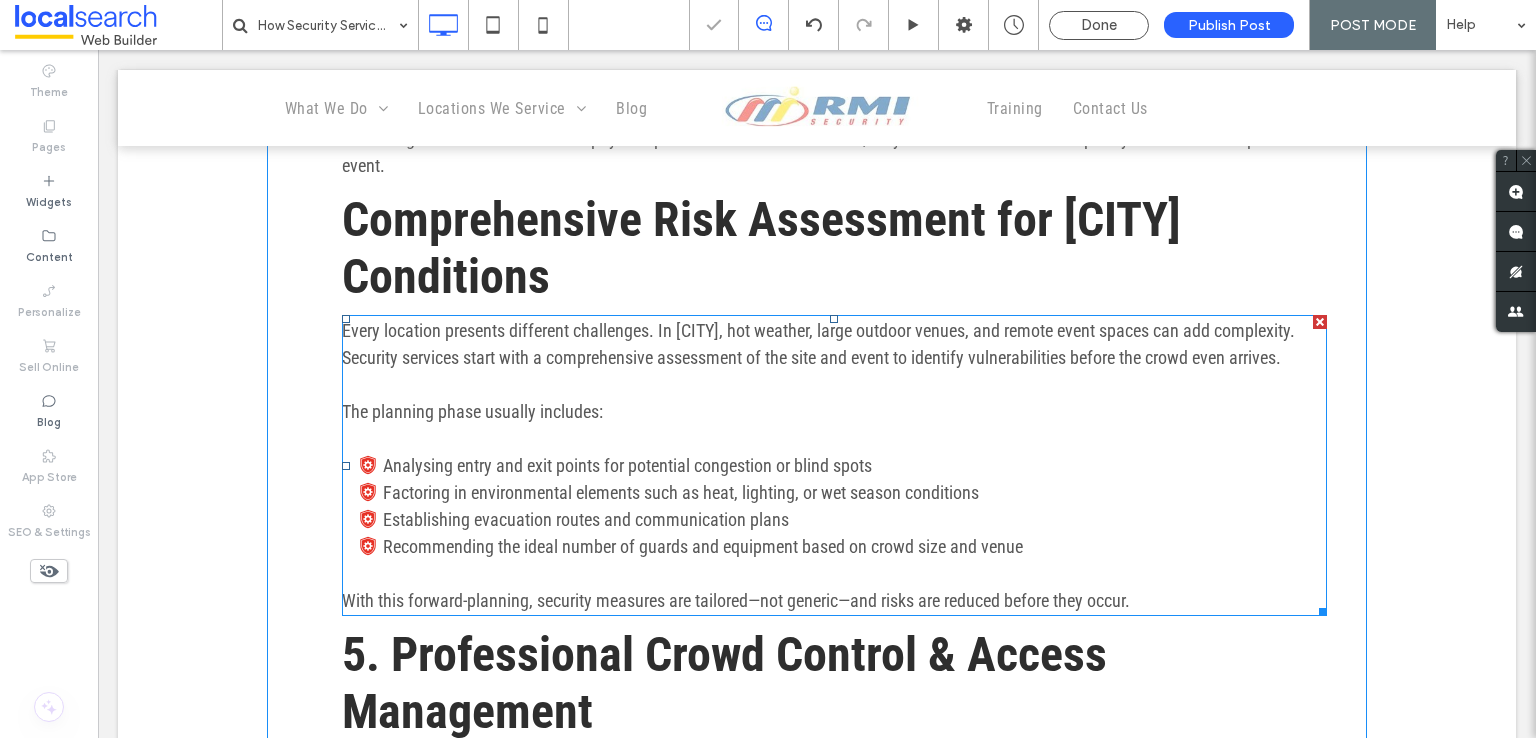scroll, scrollTop: 2500, scrollLeft: 0, axis: vertical 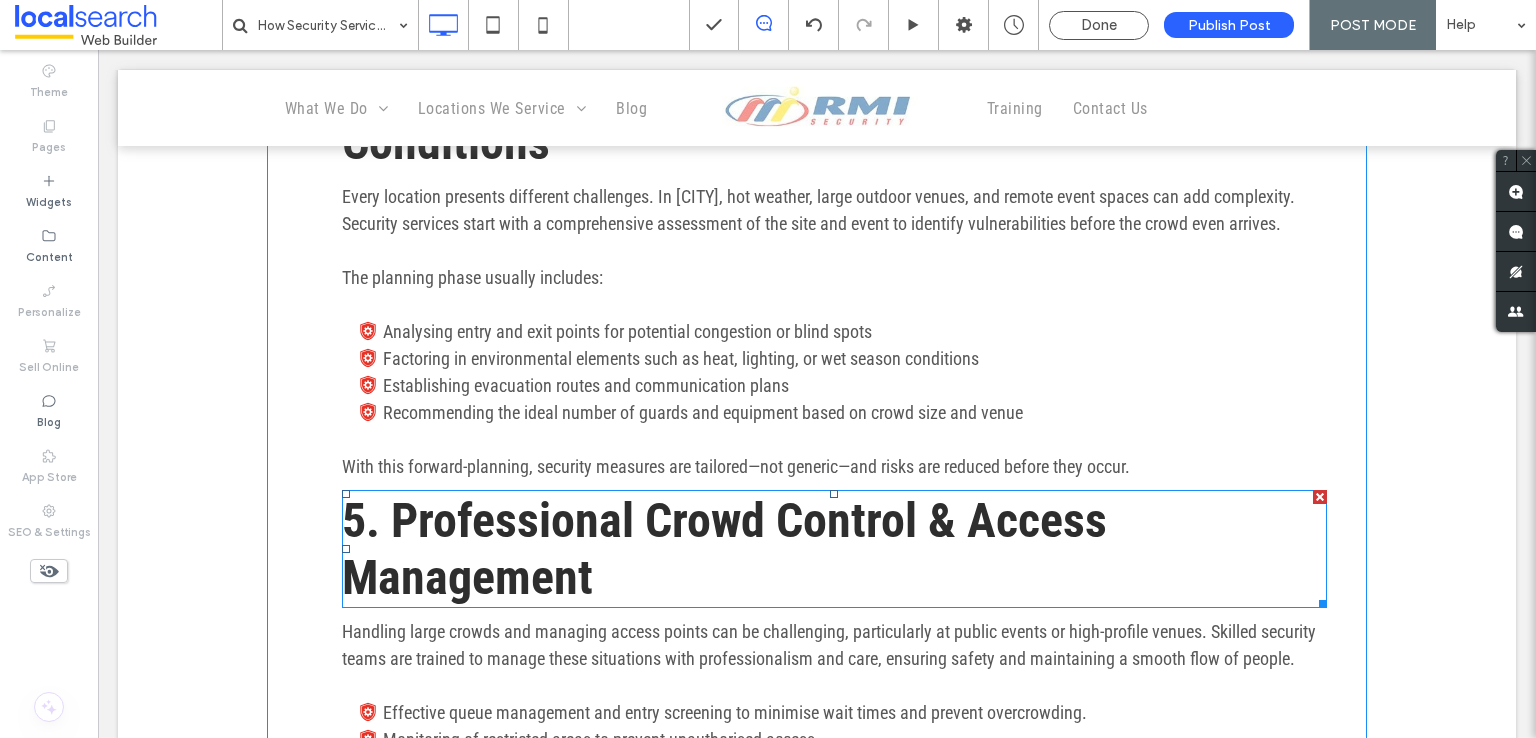 click on "5. Professional Crowd Control & Access Management" at bounding box center [724, 549] 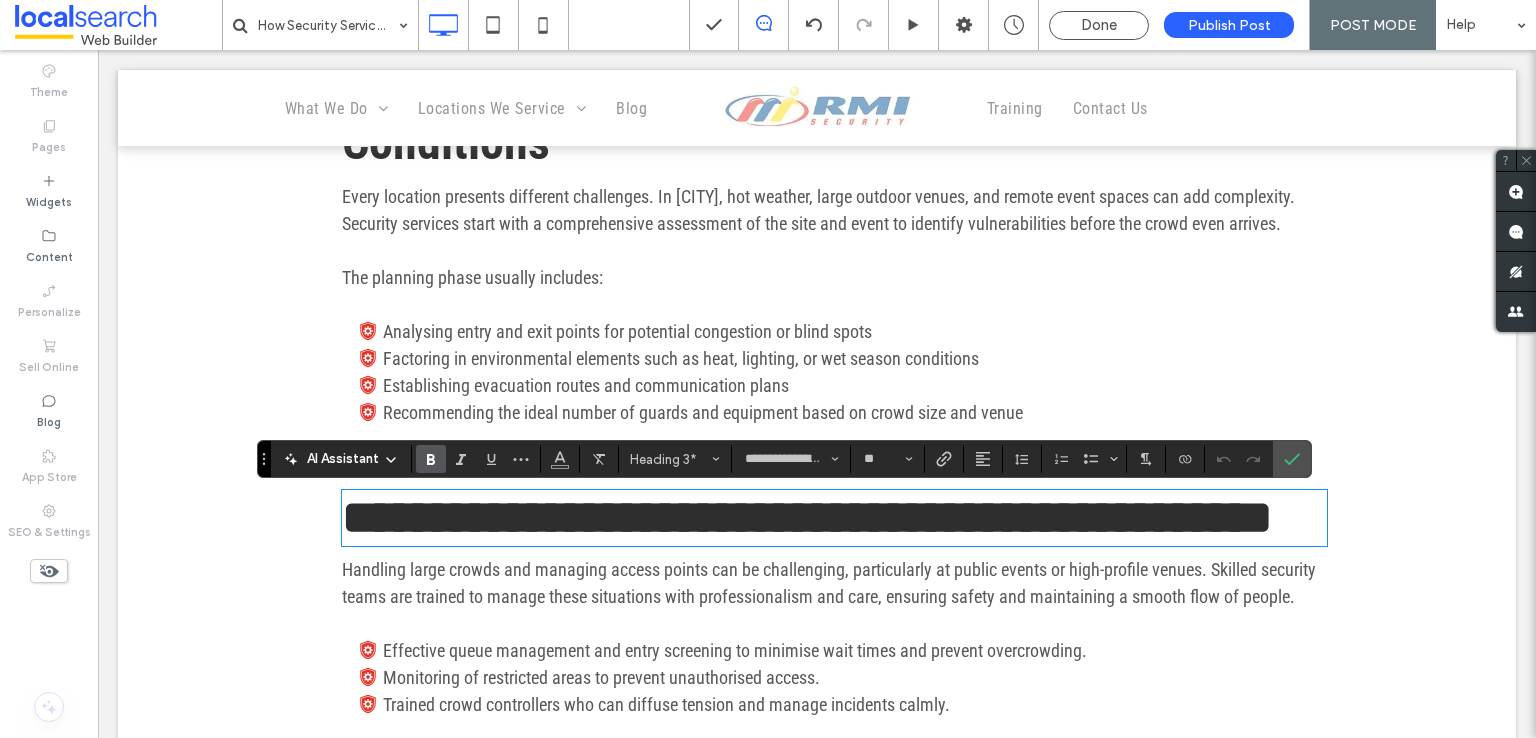 type on "**" 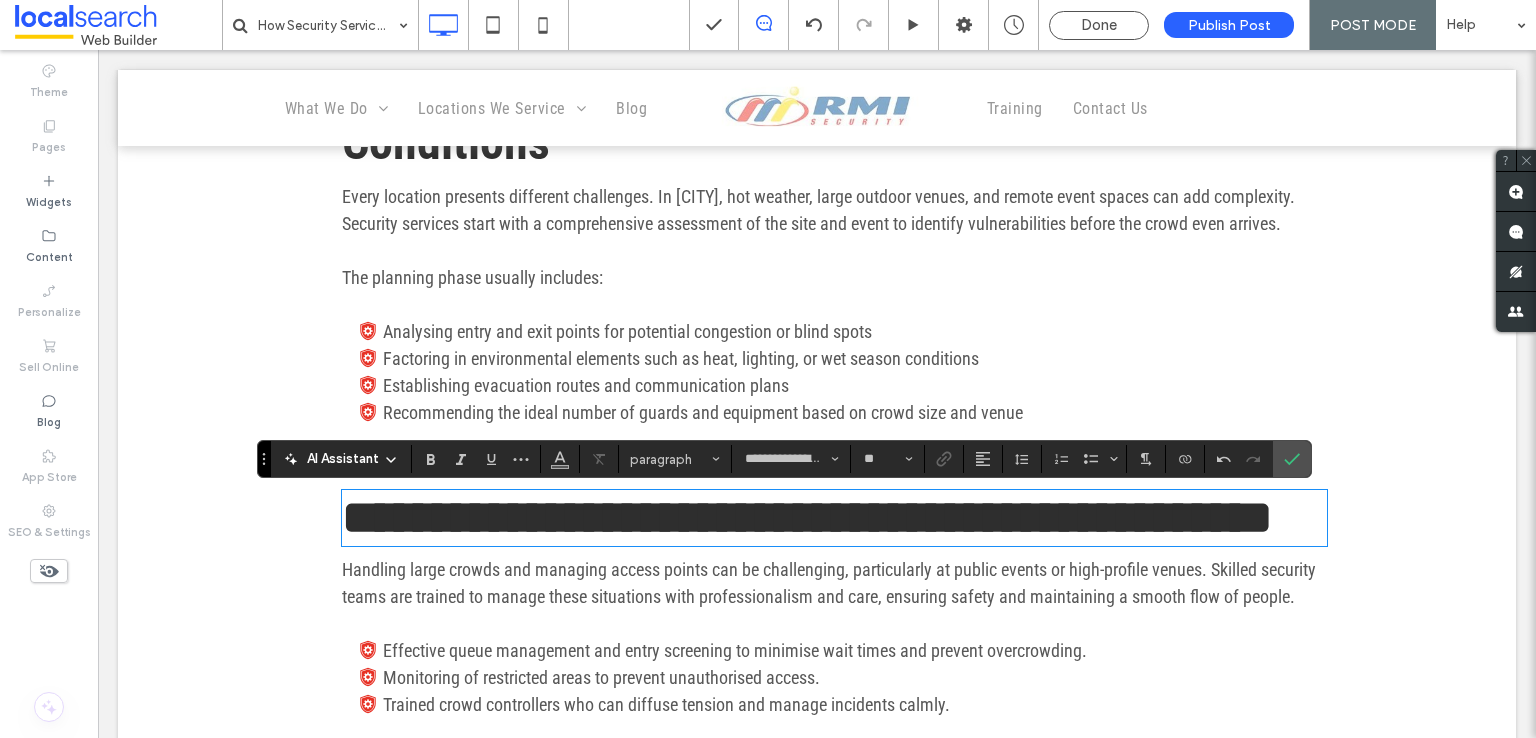 scroll, scrollTop: 0, scrollLeft: 0, axis: both 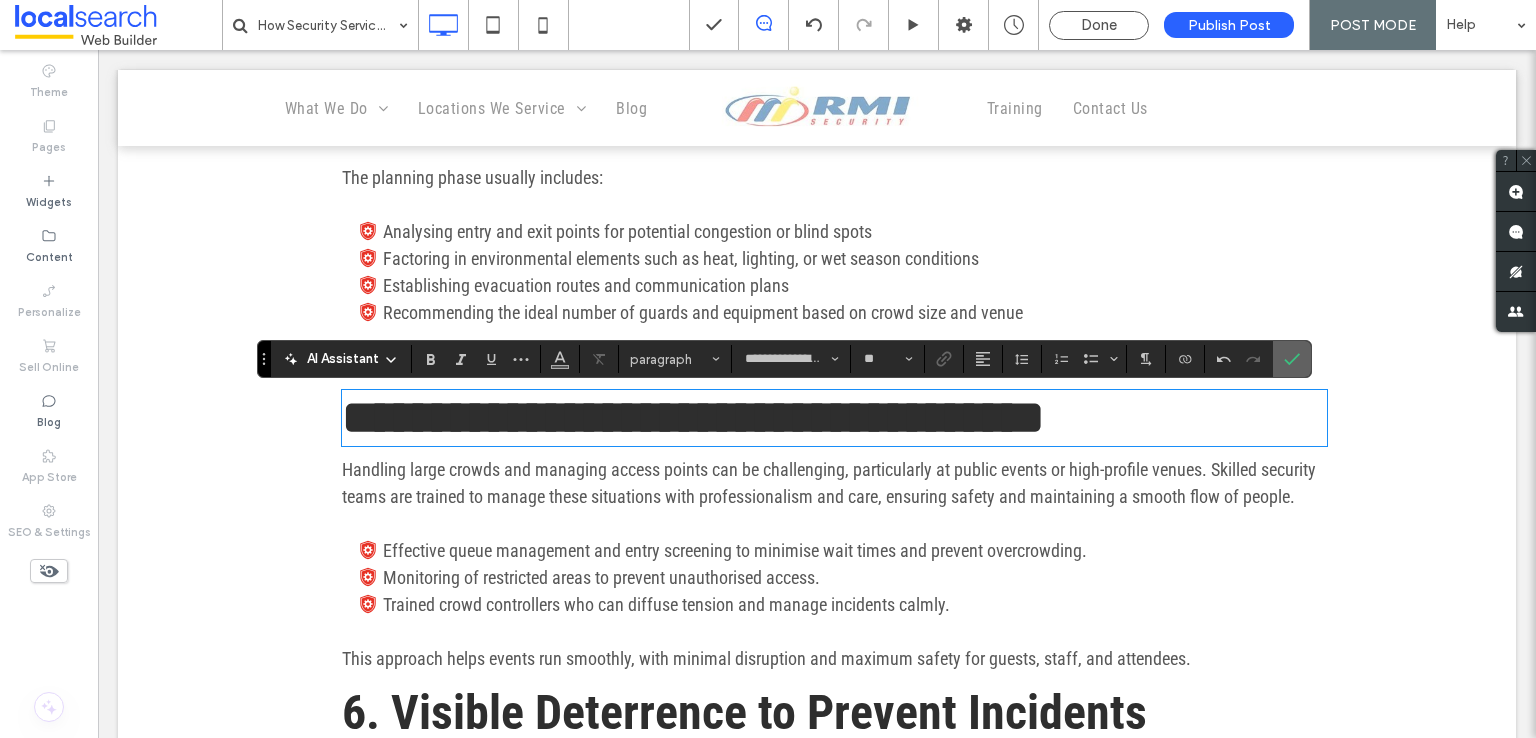 click 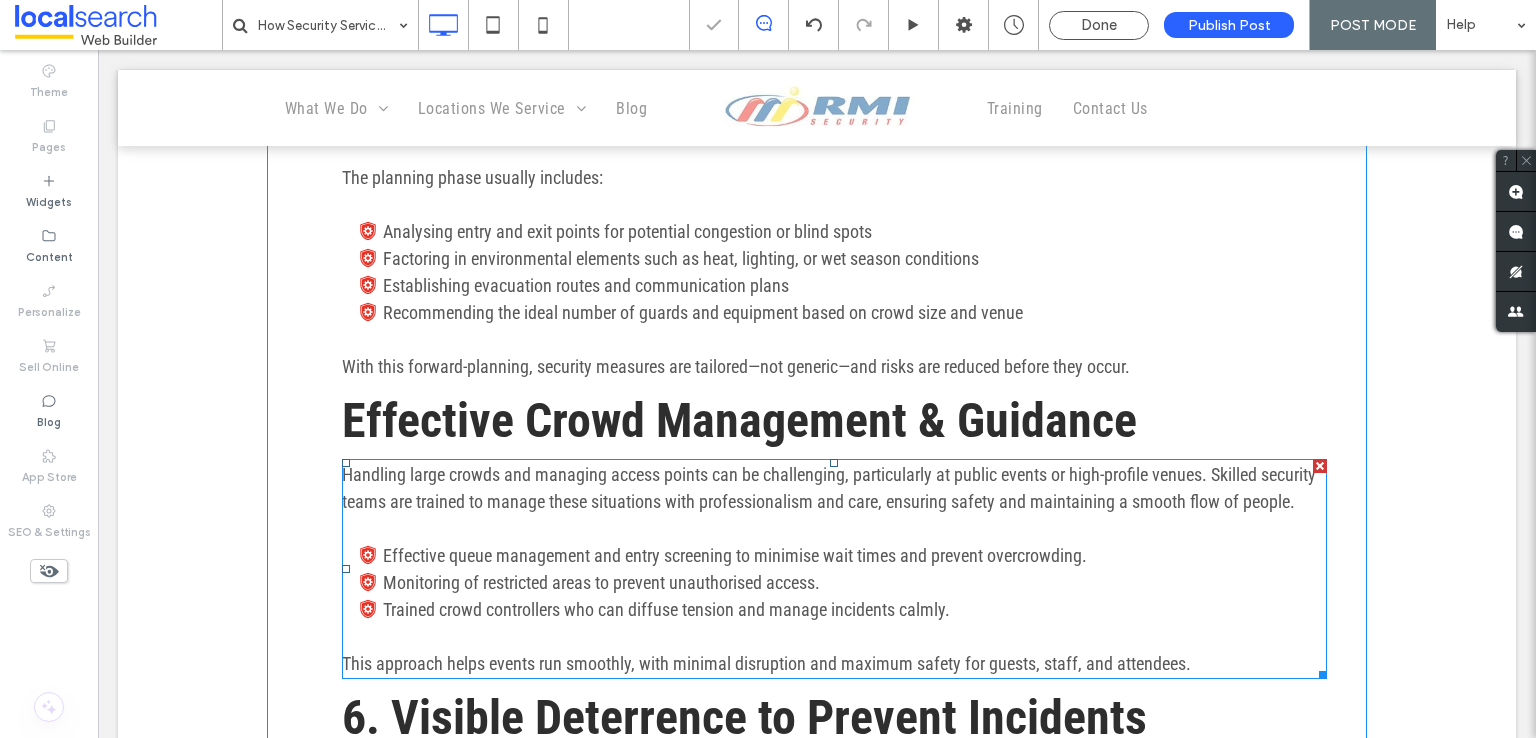 click on "﻿" at bounding box center (834, 528) 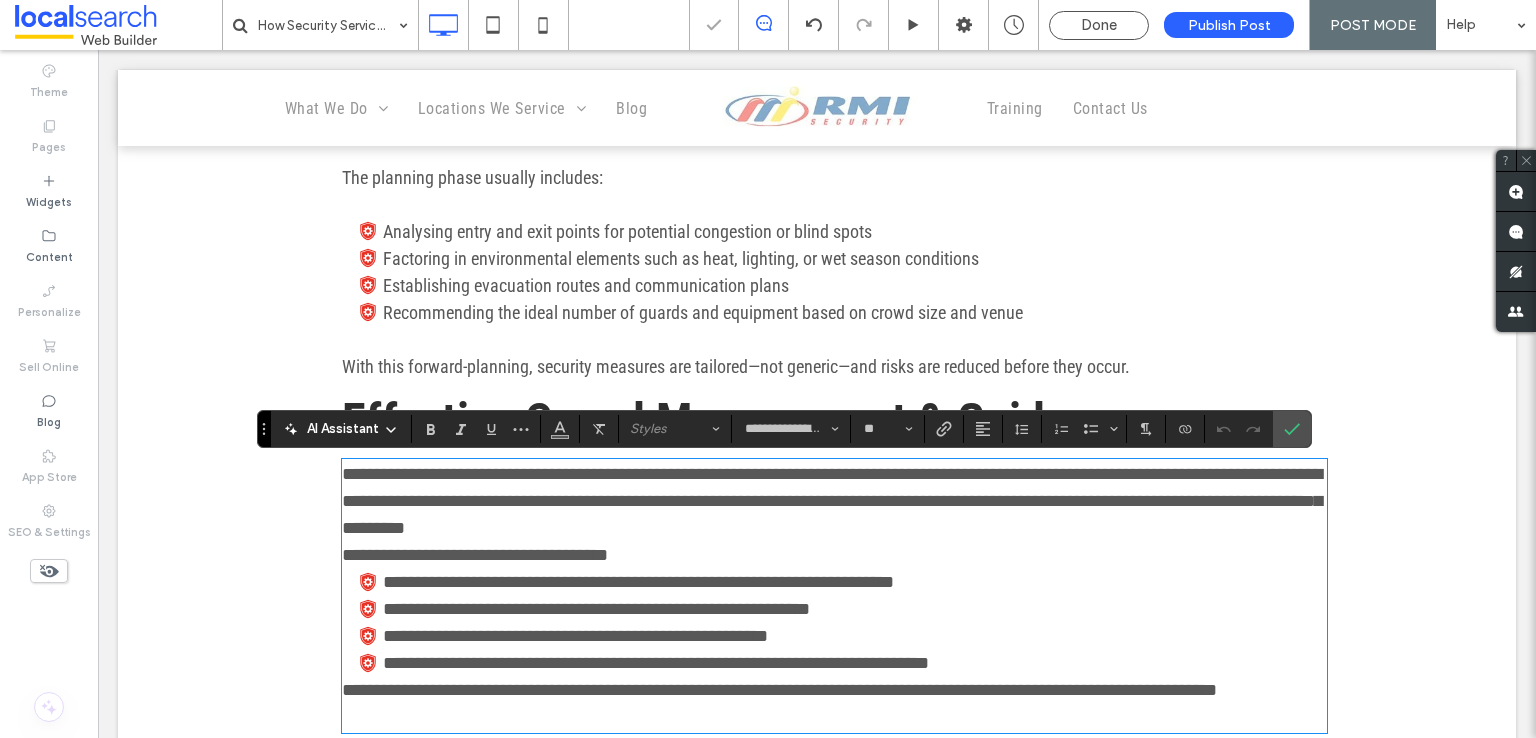 scroll, scrollTop: 0, scrollLeft: 0, axis: both 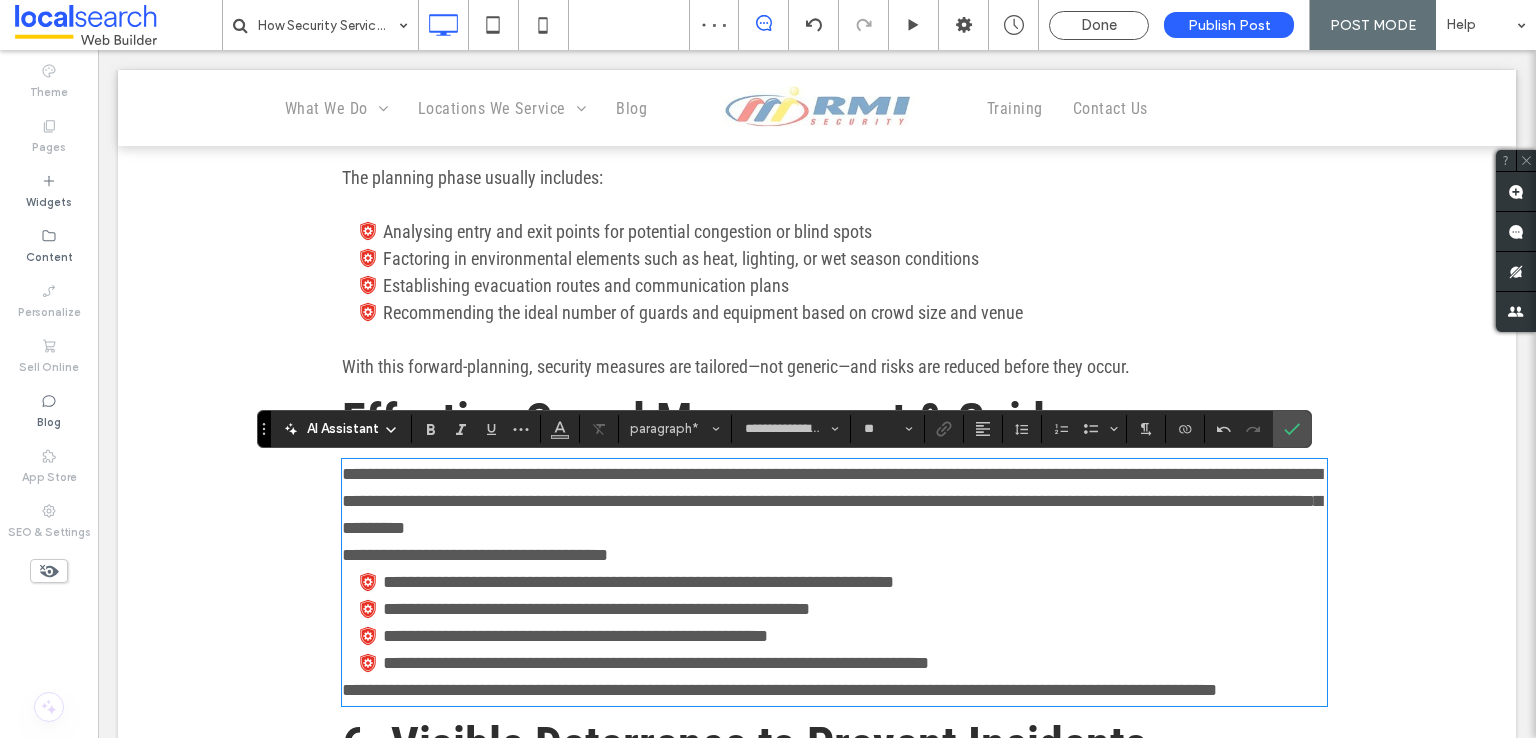 click on "**********" at bounding box center (779, 690) 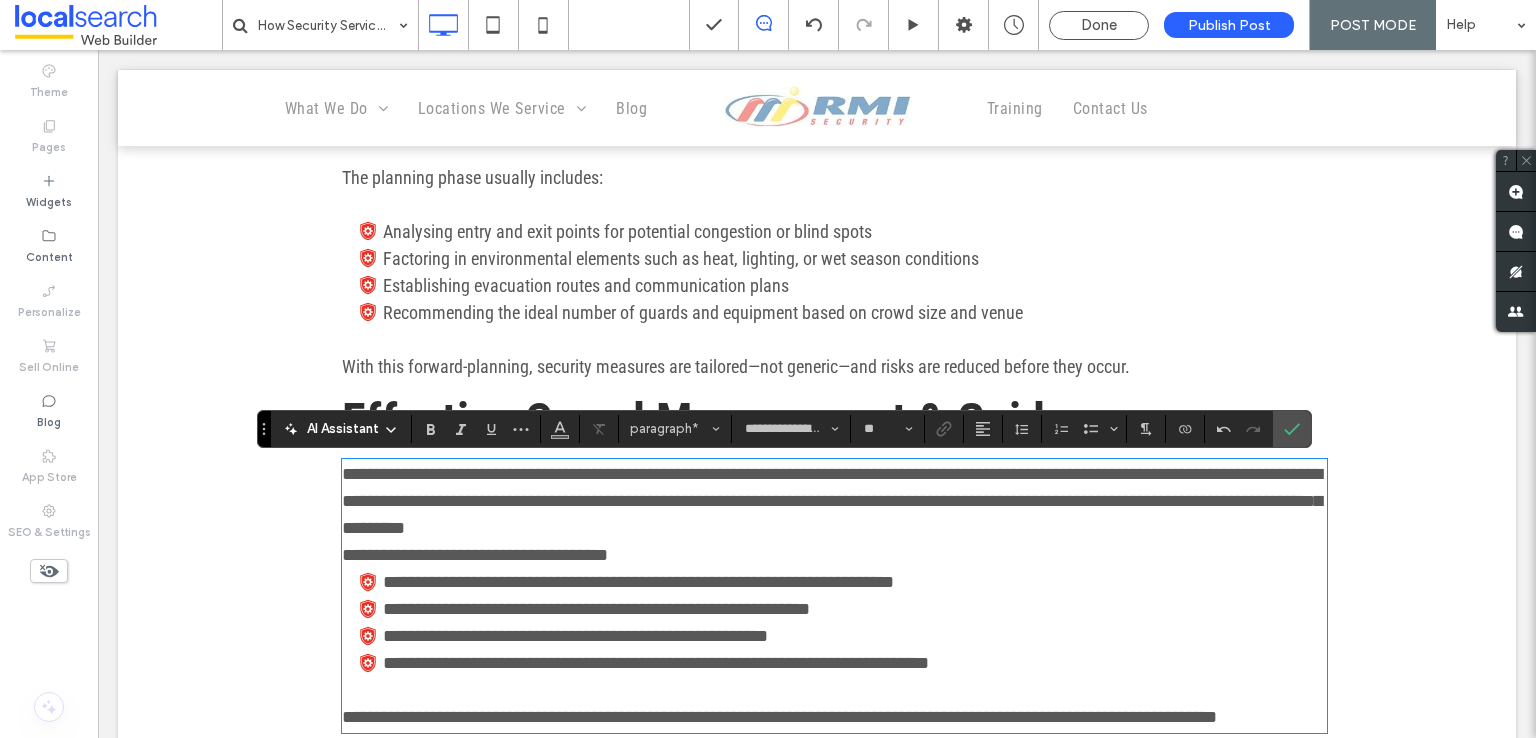 click on "**********" at bounding box center [834, 555] 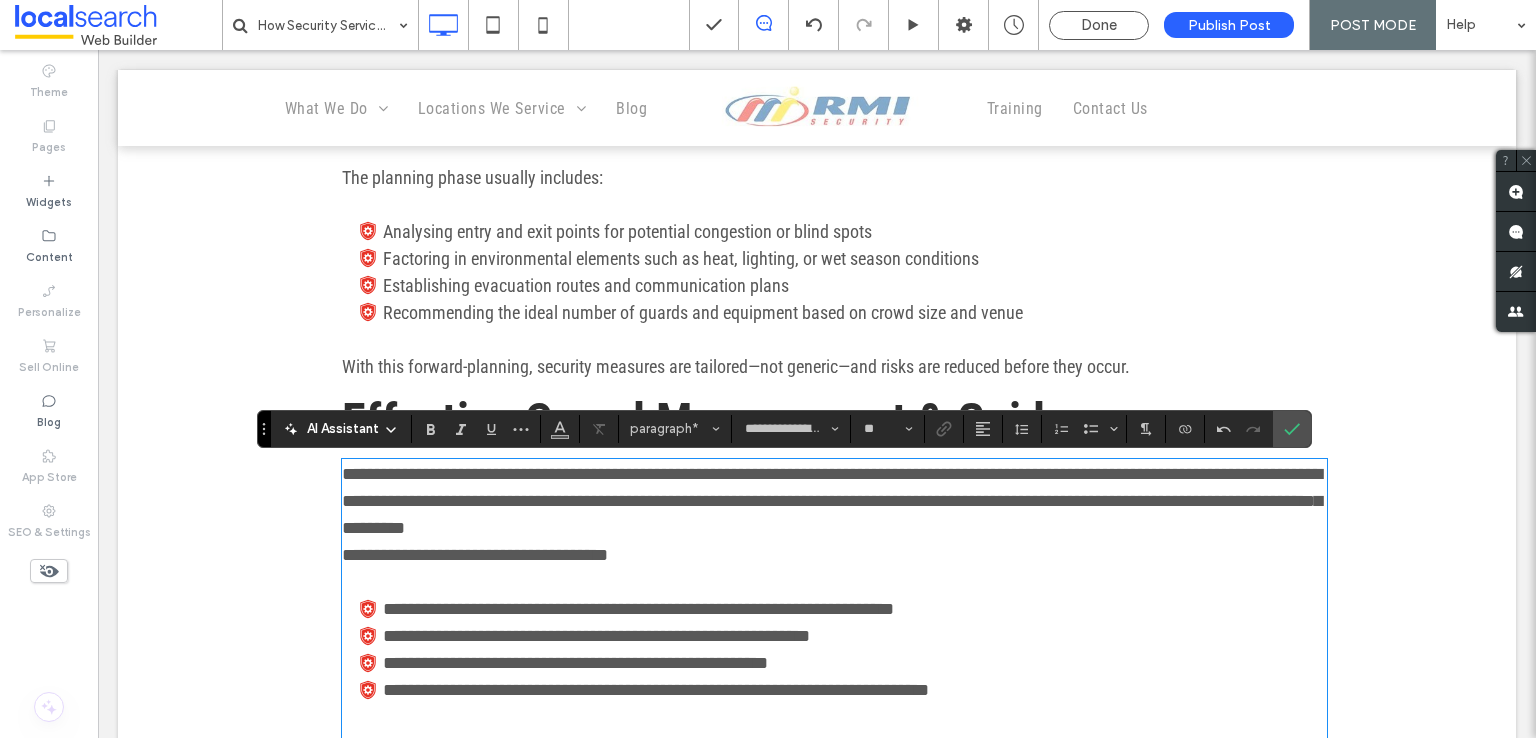 click on "**********" at bounding box center [834, 501] 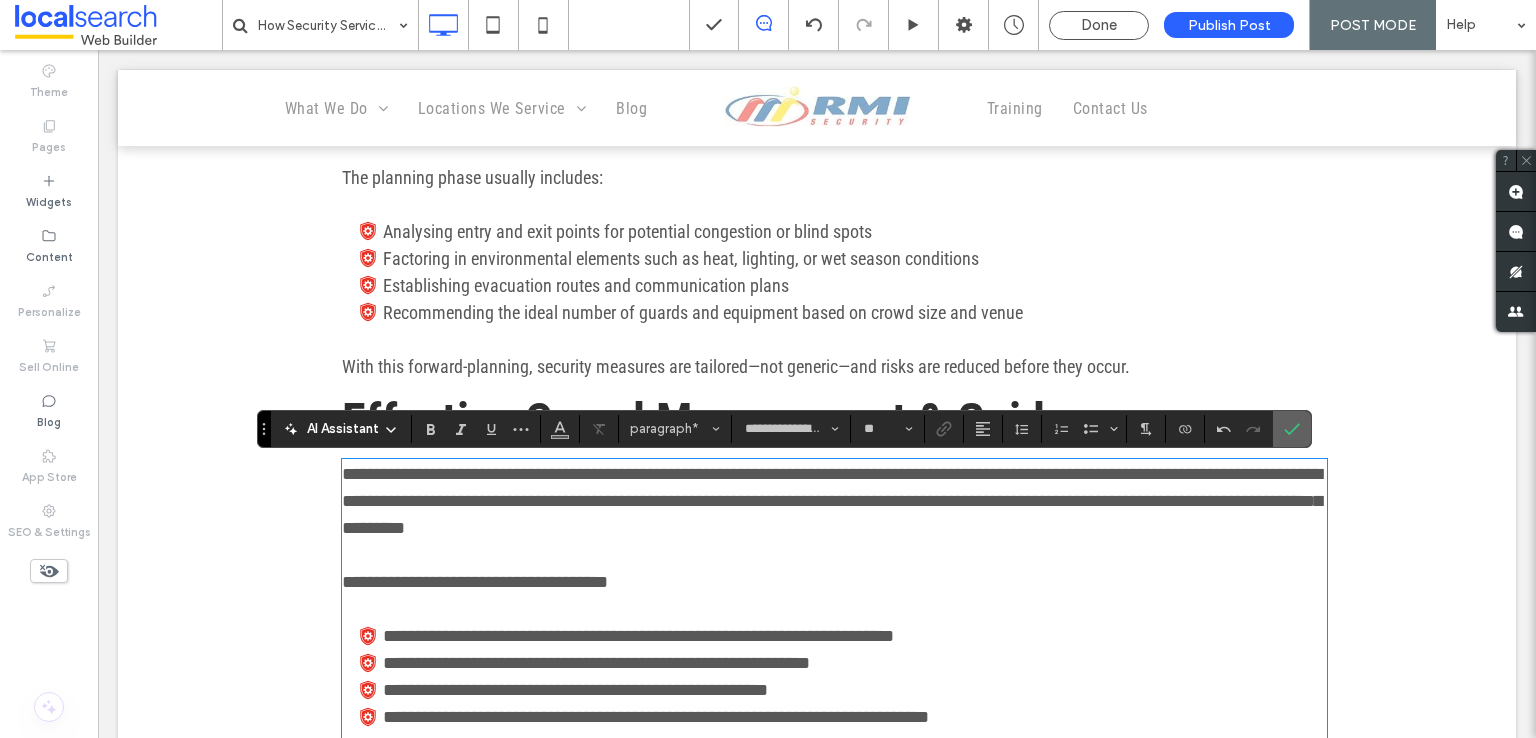 drag, startPoint x: 1291, startPoint y: 411, endPoint x: 965, endPoint y: 548, distance: 353.61703 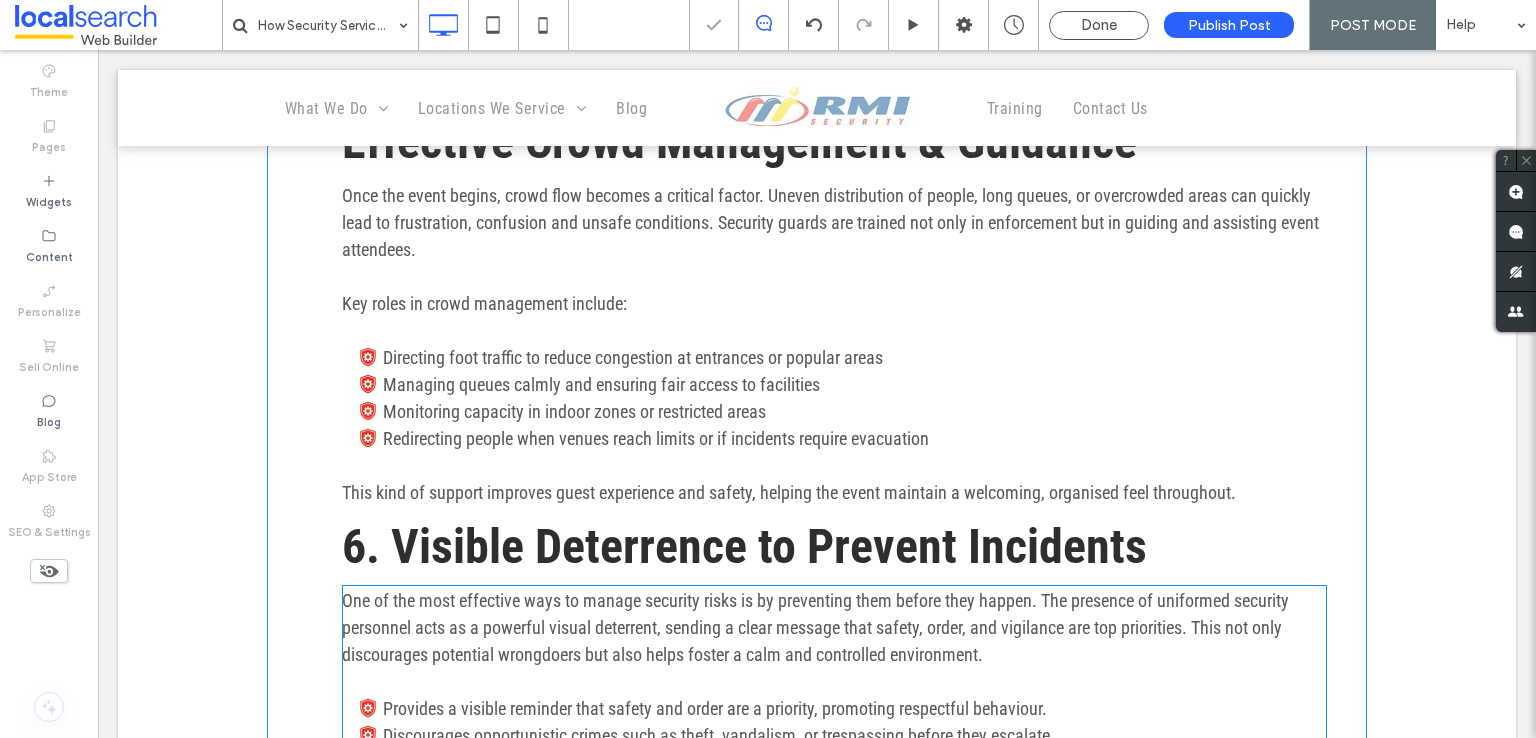scroll, scrollTop: 2900, scrollLeft: 0, axis: vertical 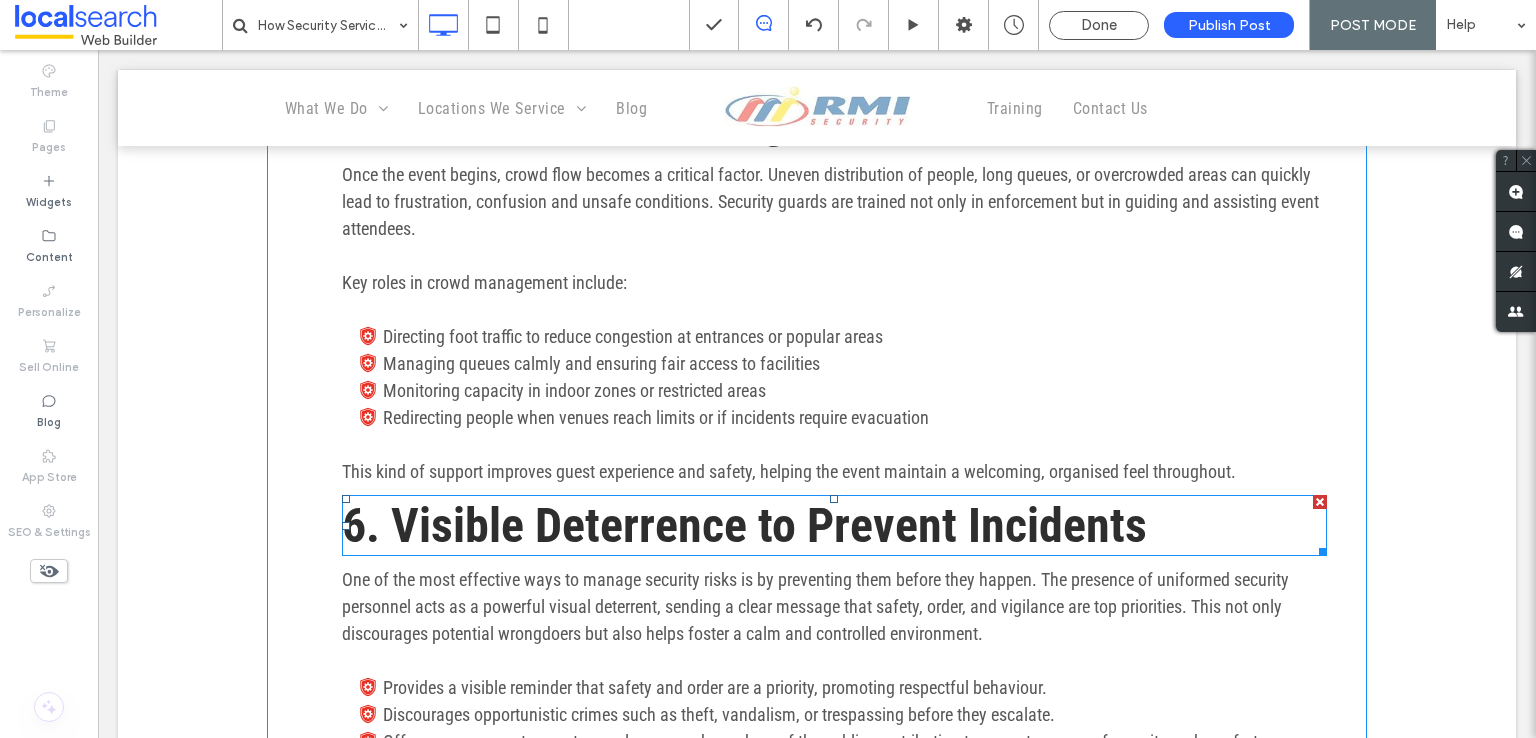 click on "6. Visible Deterrence to Prevent Incidents" at bounding box center (744, 525) 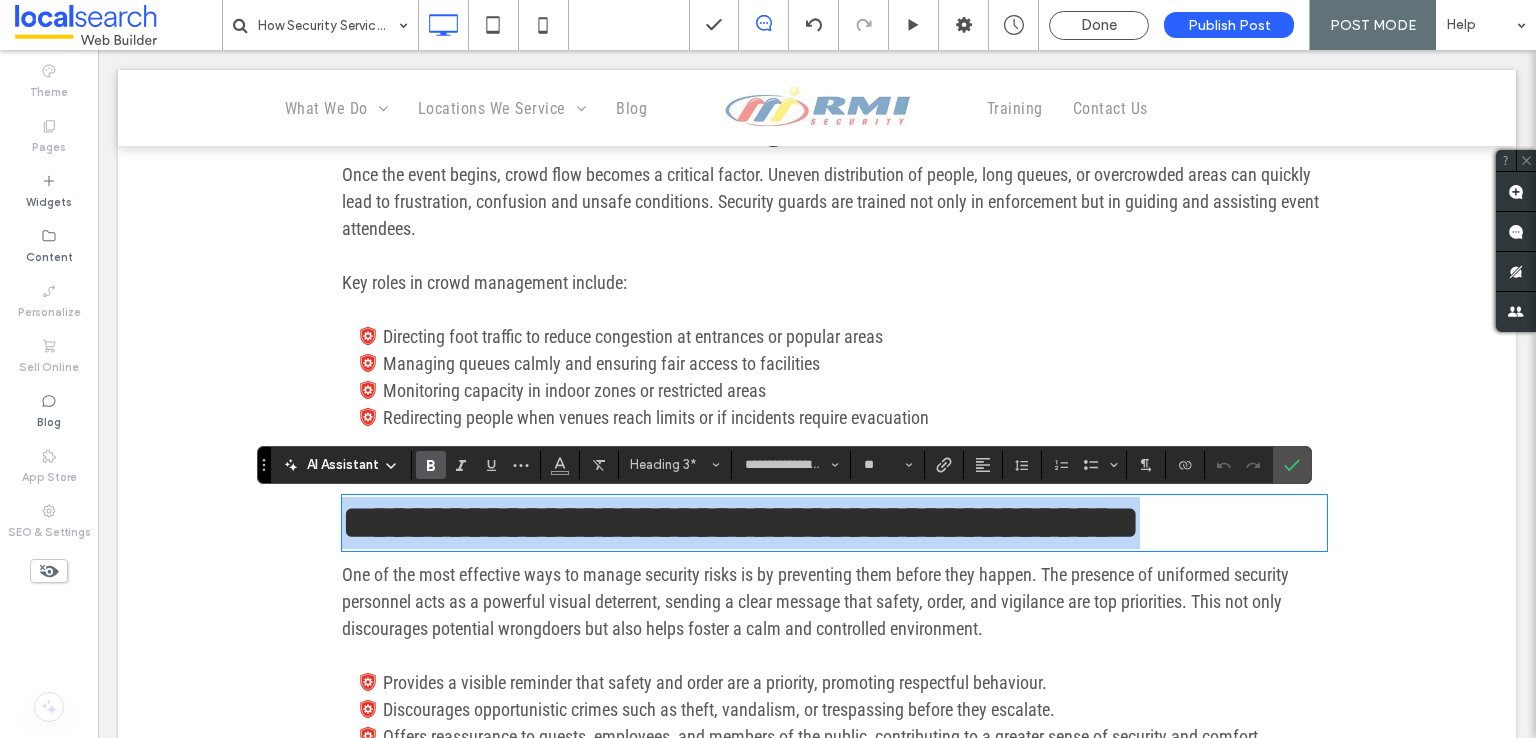 type on "**" 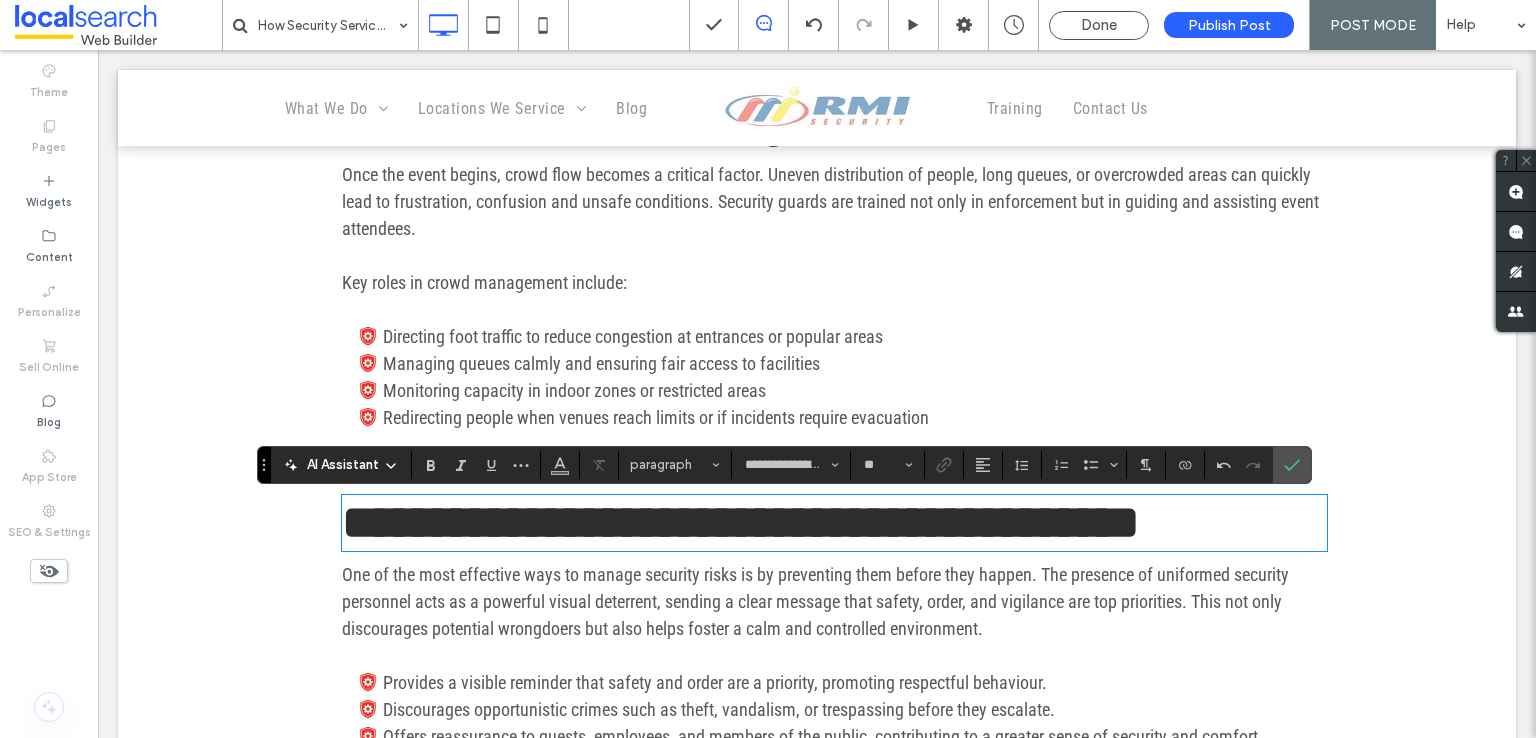 scroll, scrollTop: 0, scrollLeft: 0, axis: both 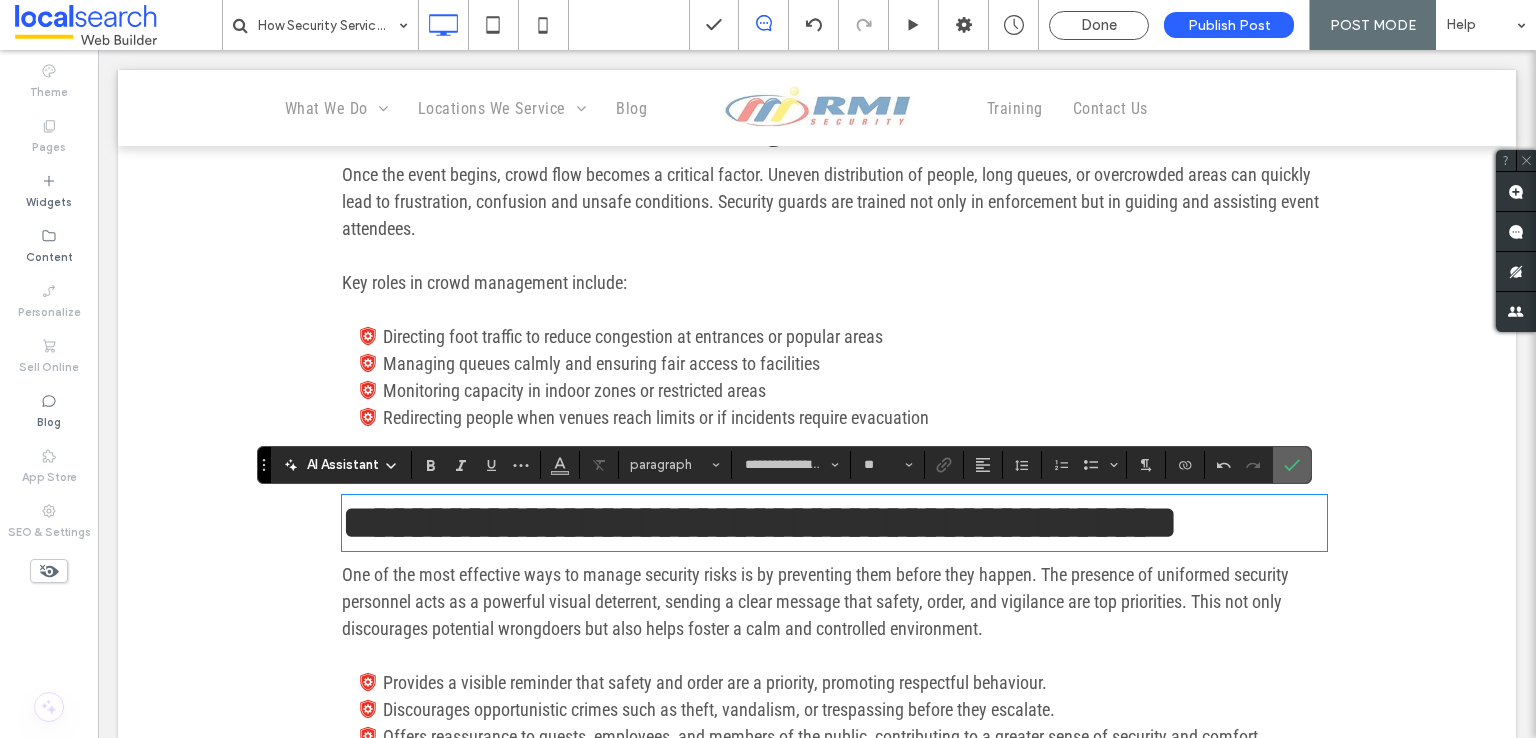click 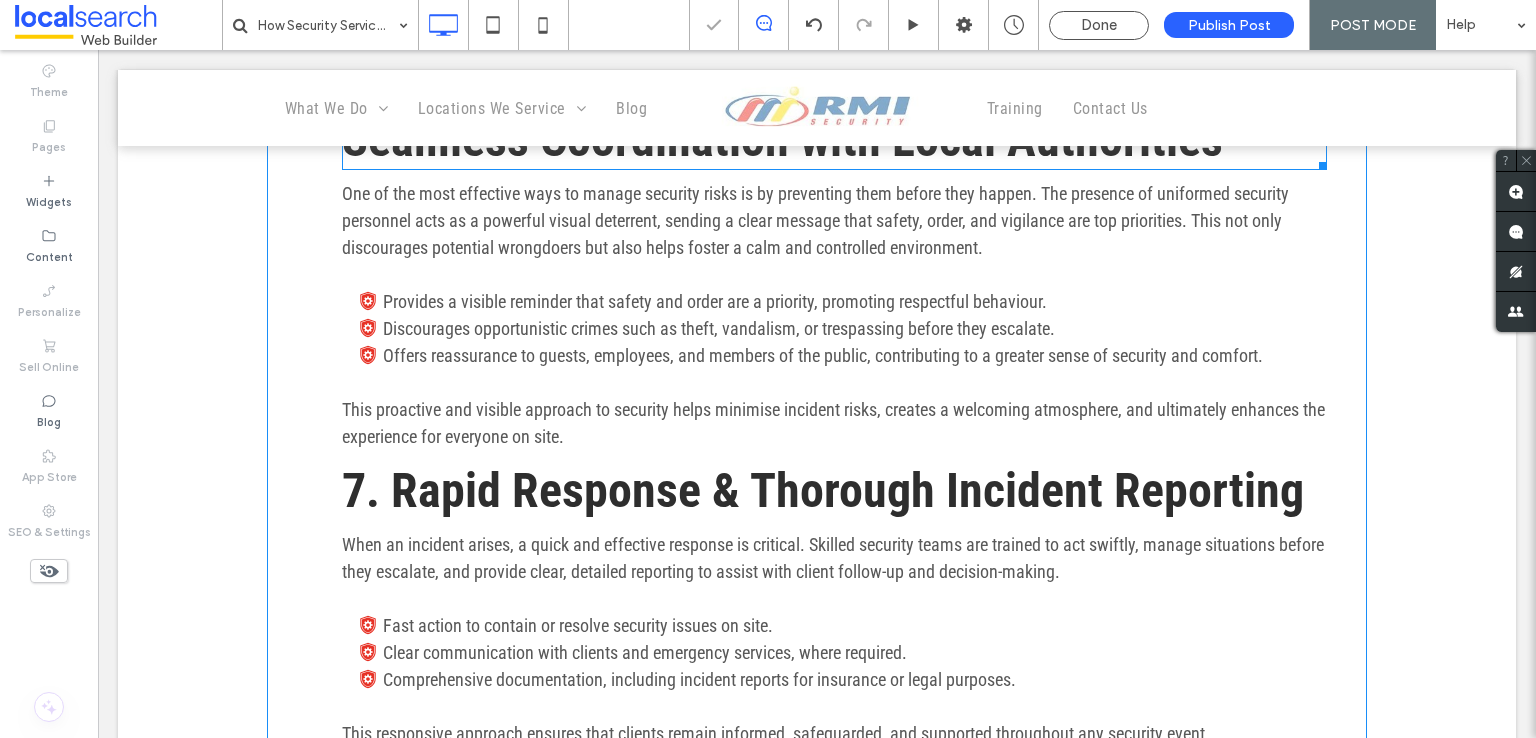 scroll, scrollTop: 3300, scrollLeft: 0, axis: vertical 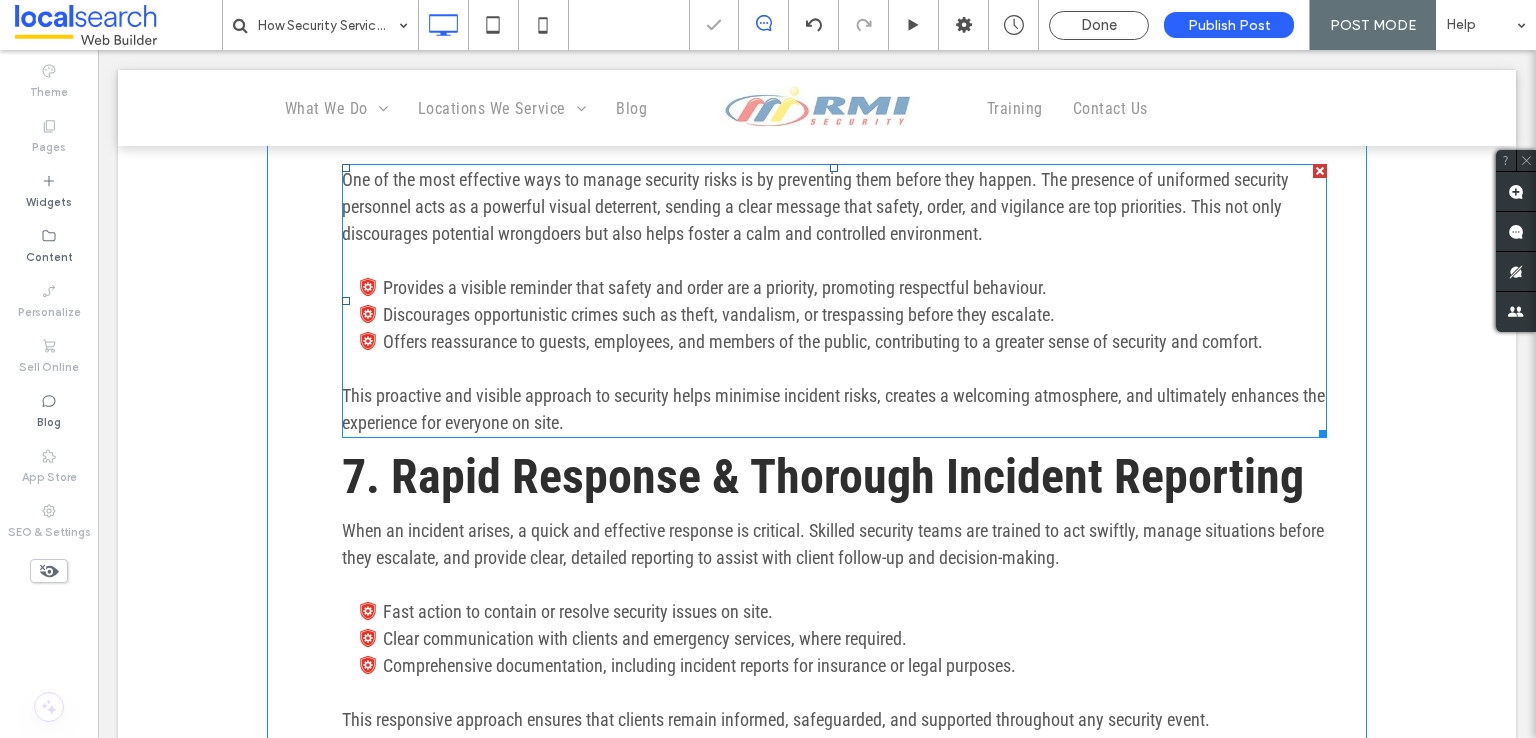 click on "One of the most effective ways to manage security risks is by preventing them before they happen. The presence of uniformed security personnel acts as a powerful visual deterrent, sending a clear message that safety, order, and vigilance are top priorities. This not only discourages potential wrongdoers but also helps foster a calm and controlled environment." at bounding box center [815, 206] 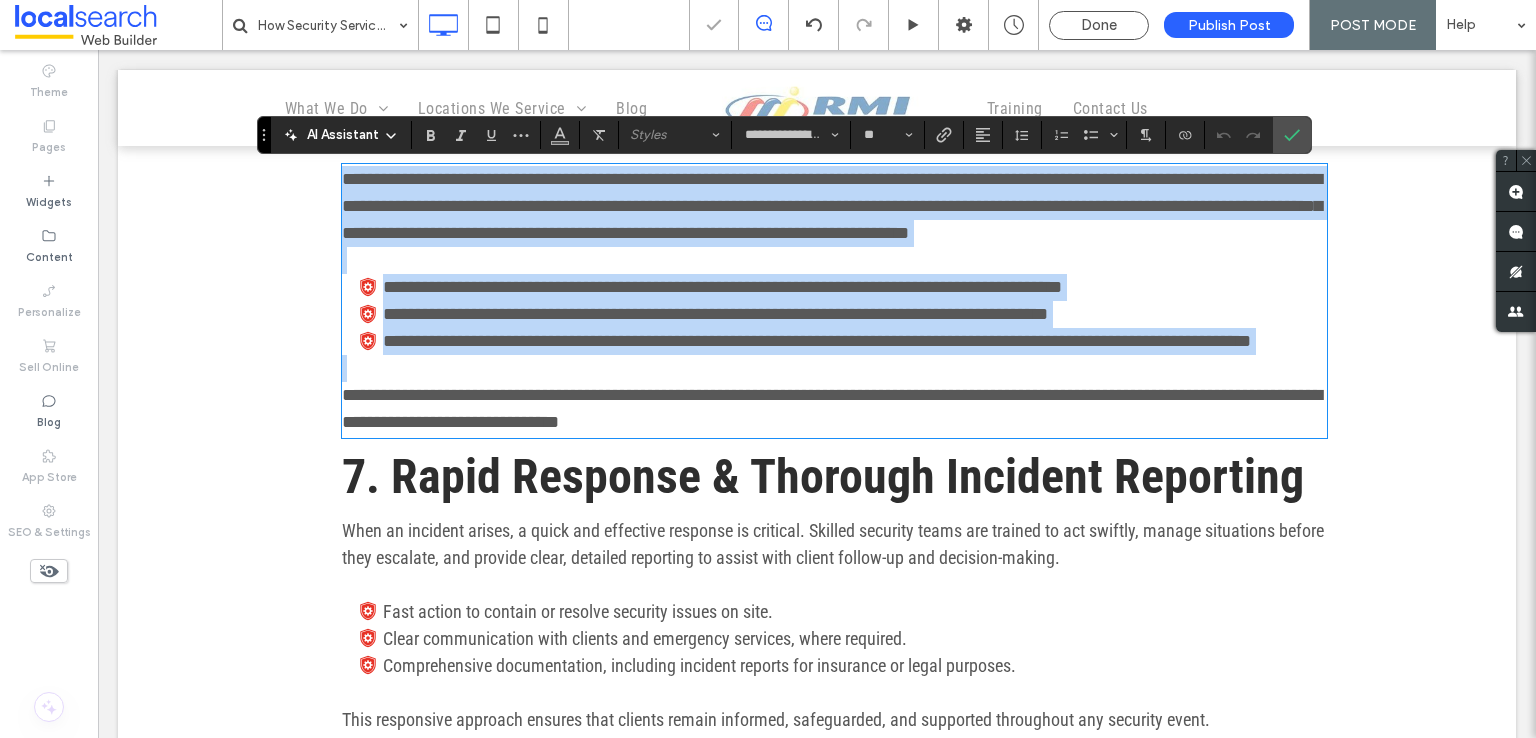 scroll, scrollTop: 3200, scrollLeft: 0, axis: vertical 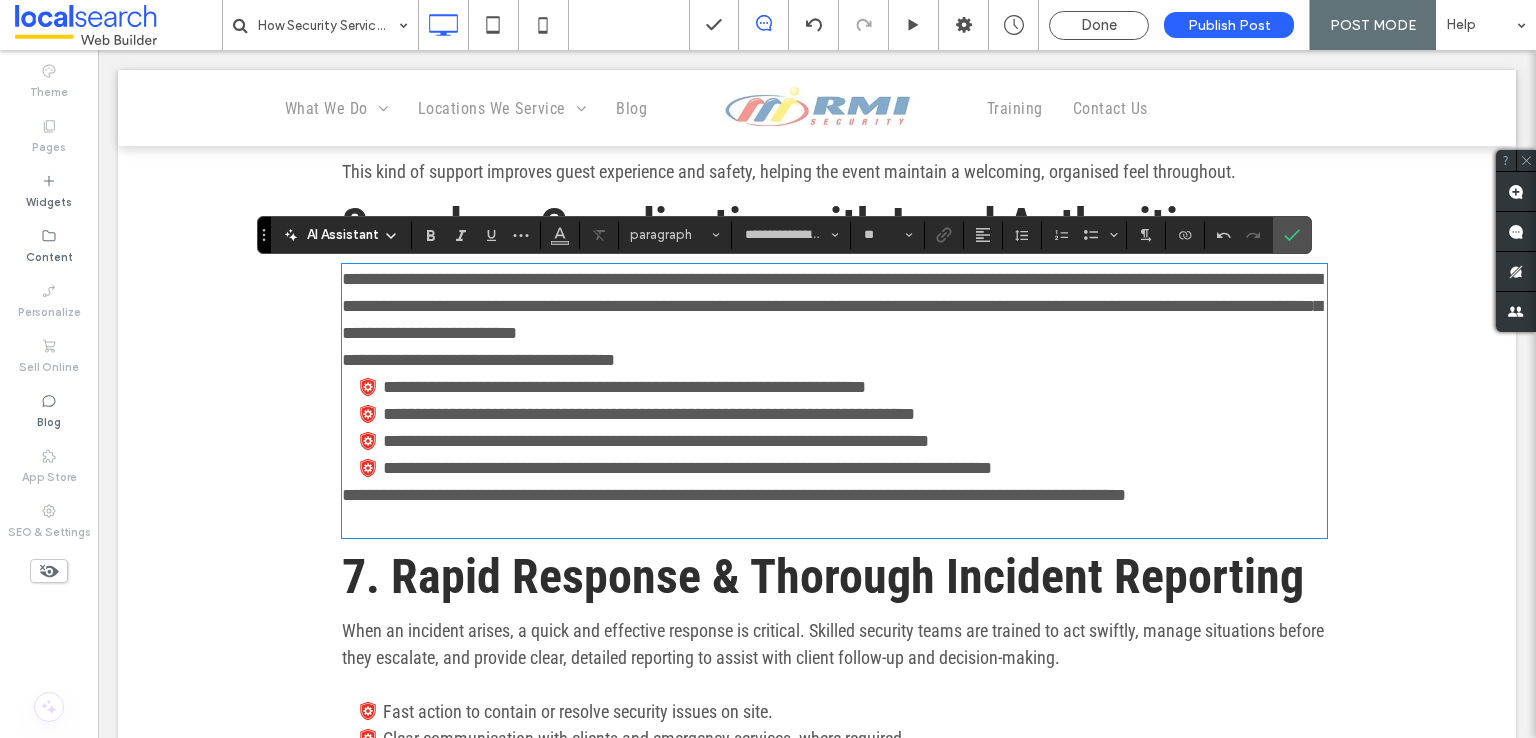 click at bounding box center (834, 522) 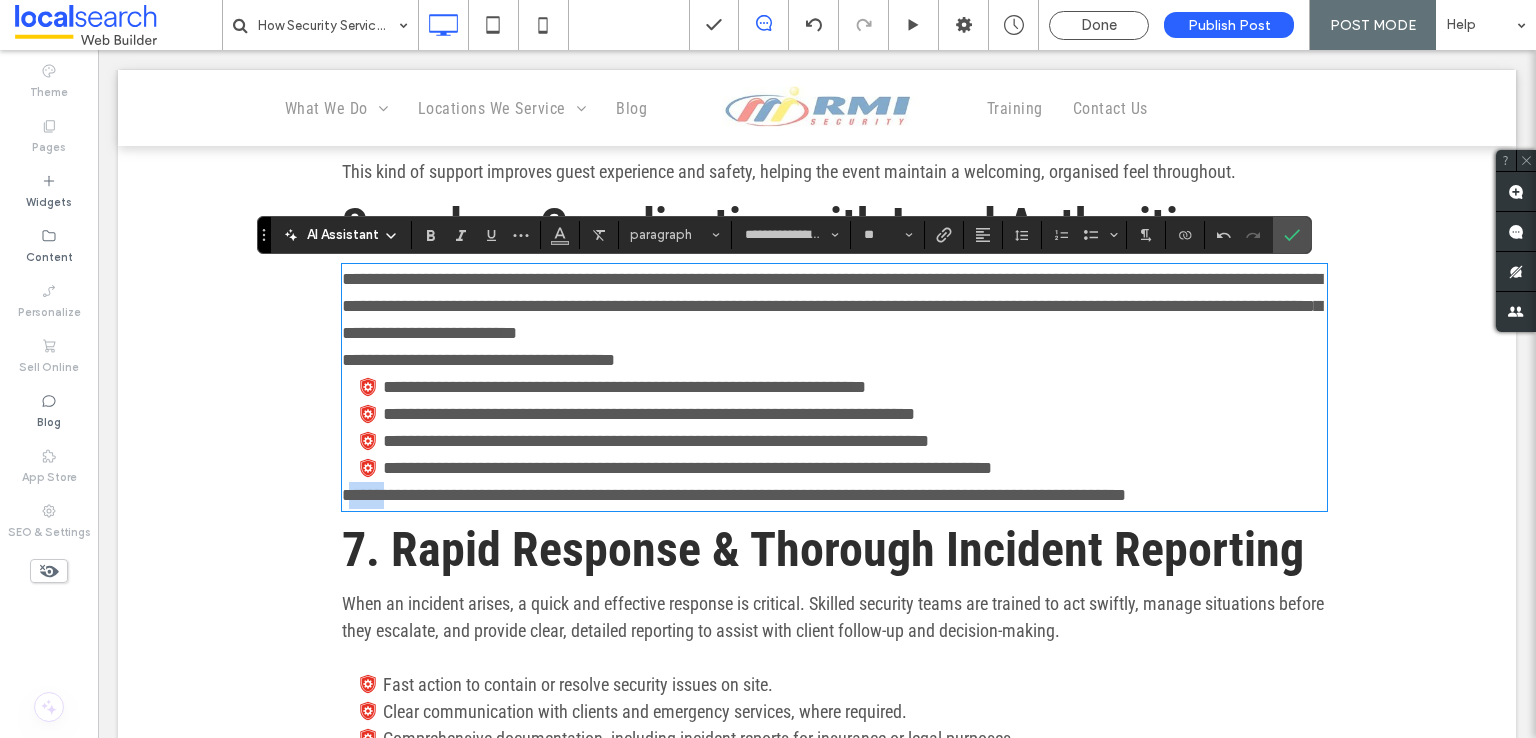 drag, startPoint x: 369, startPoint y: 506, endPoint x: 340, endPoint y: 503, distance: 29.15476 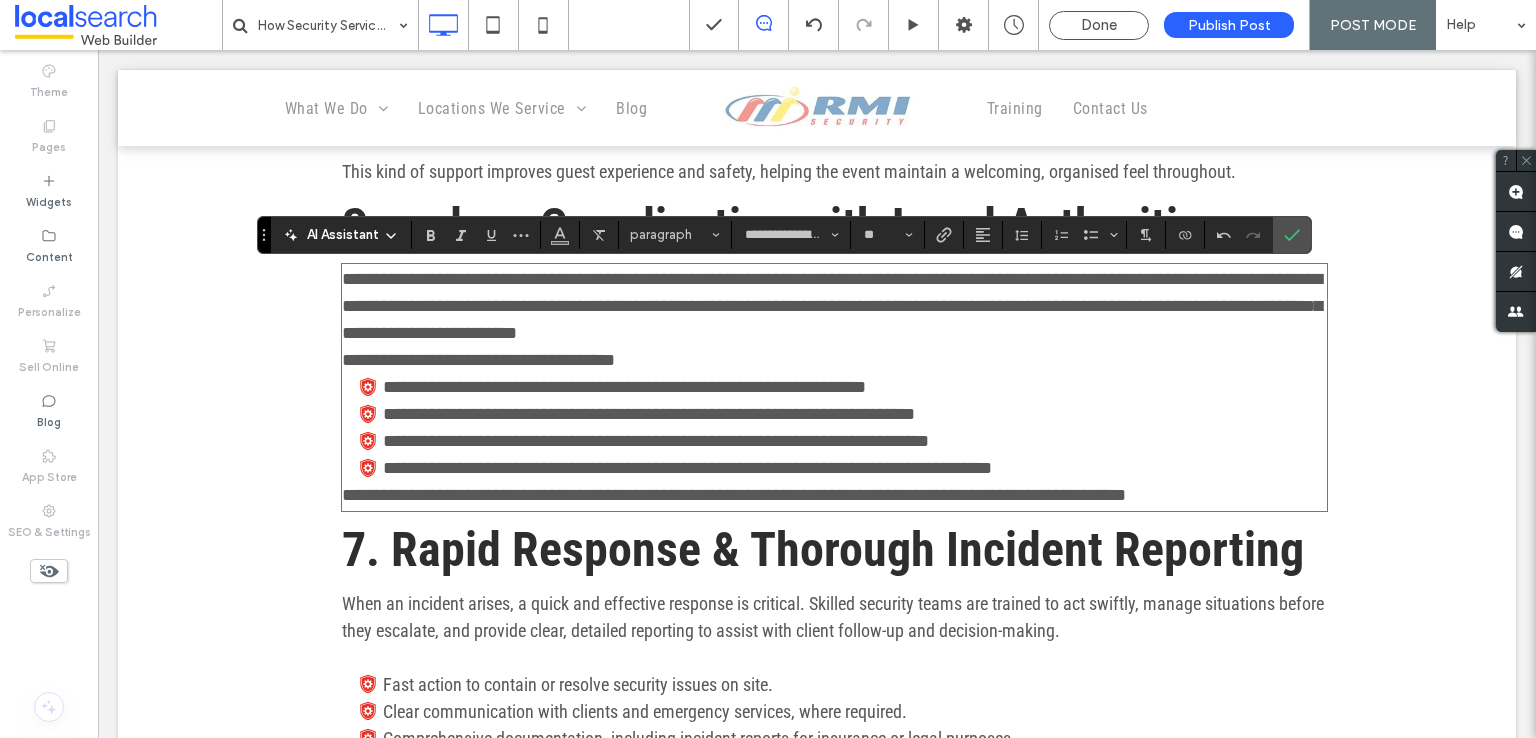 click on "**********" at bounding box center (734, 495) 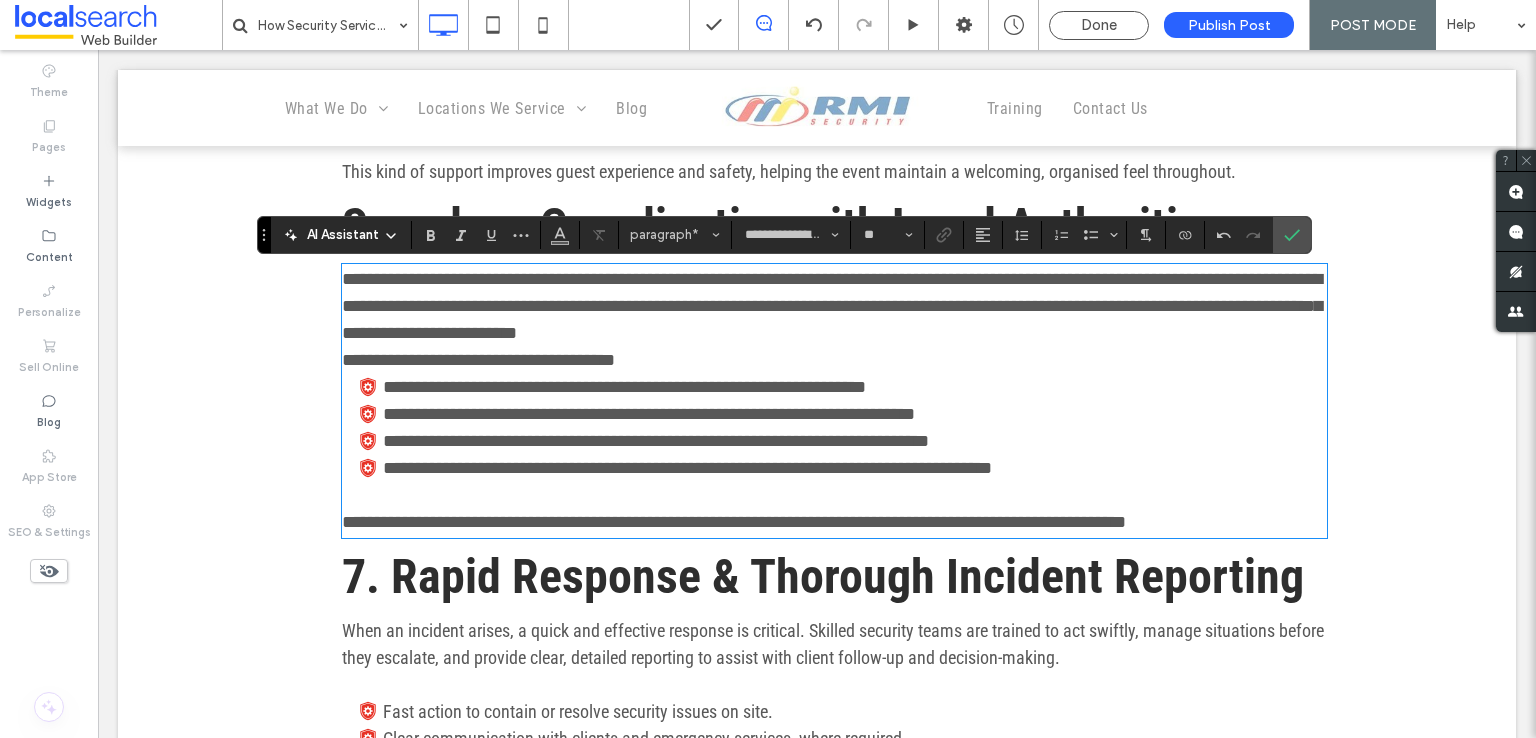 click on "**********" at bounding box center [834, 306] 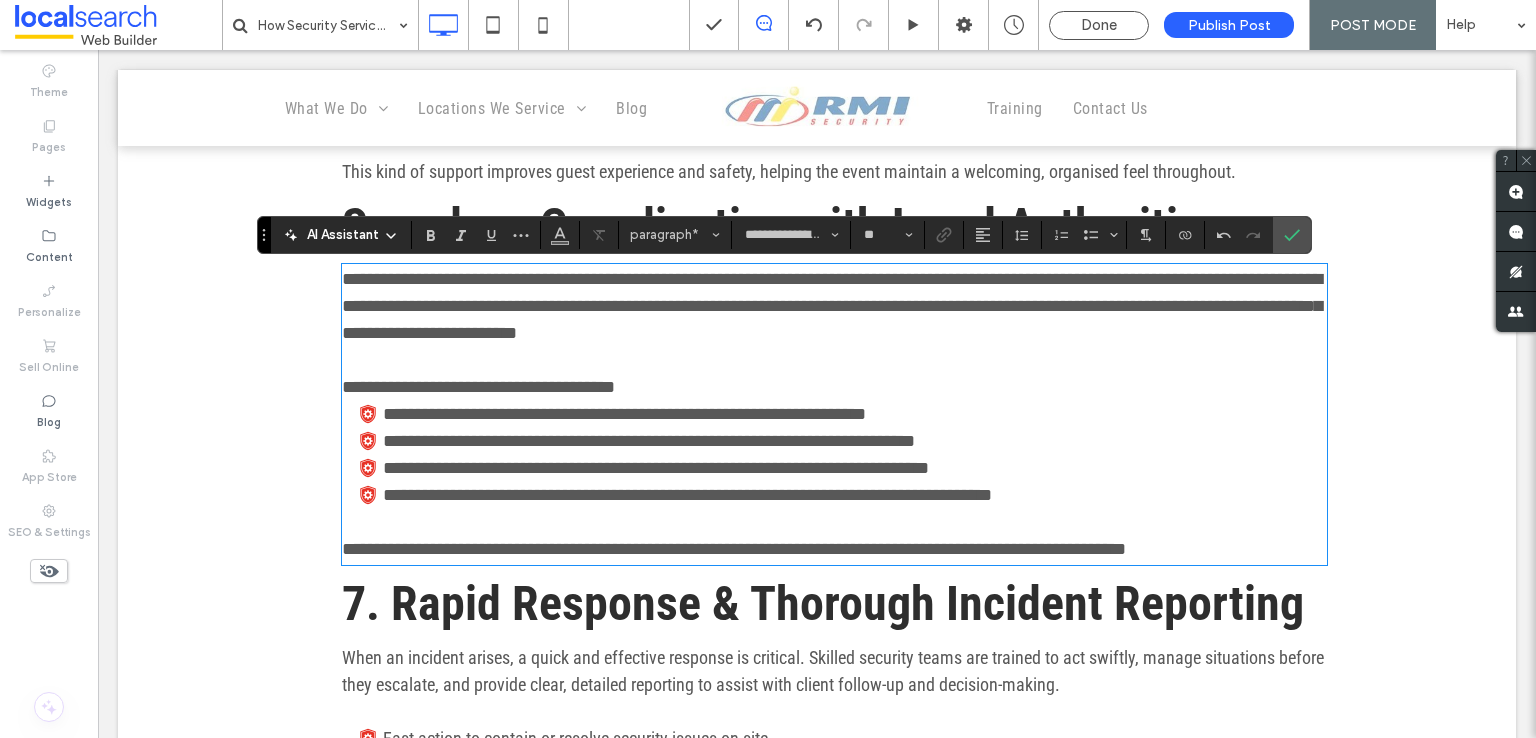 click on "**********" at bounding box center (834, 387) 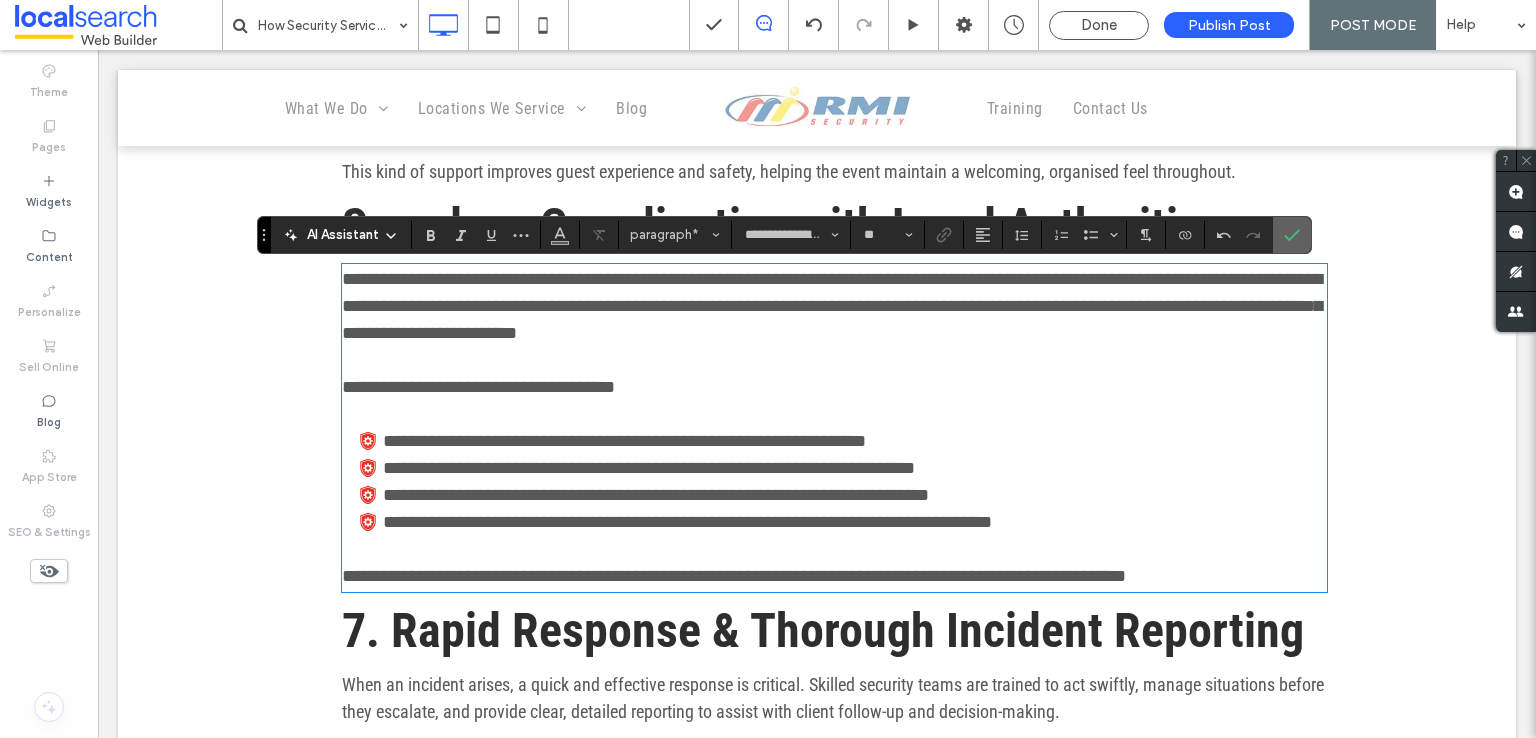 drag, startPoint x: 1288, startPoint y: 230, endPoint x: 1178, endPoint y: 187, distance: 118.10589 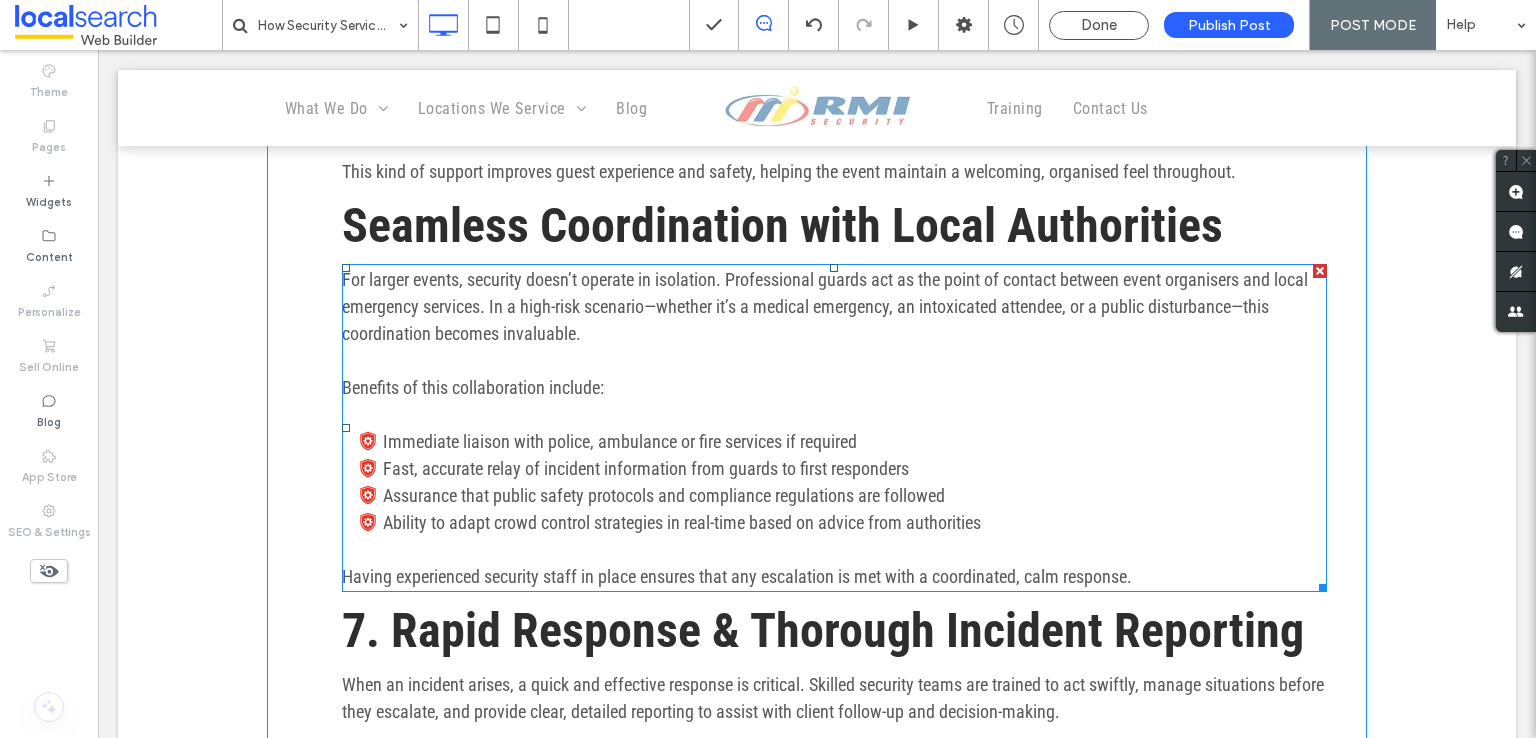 scroll, scrollTop: 3400, scrollLeft: 0, axis: vertical 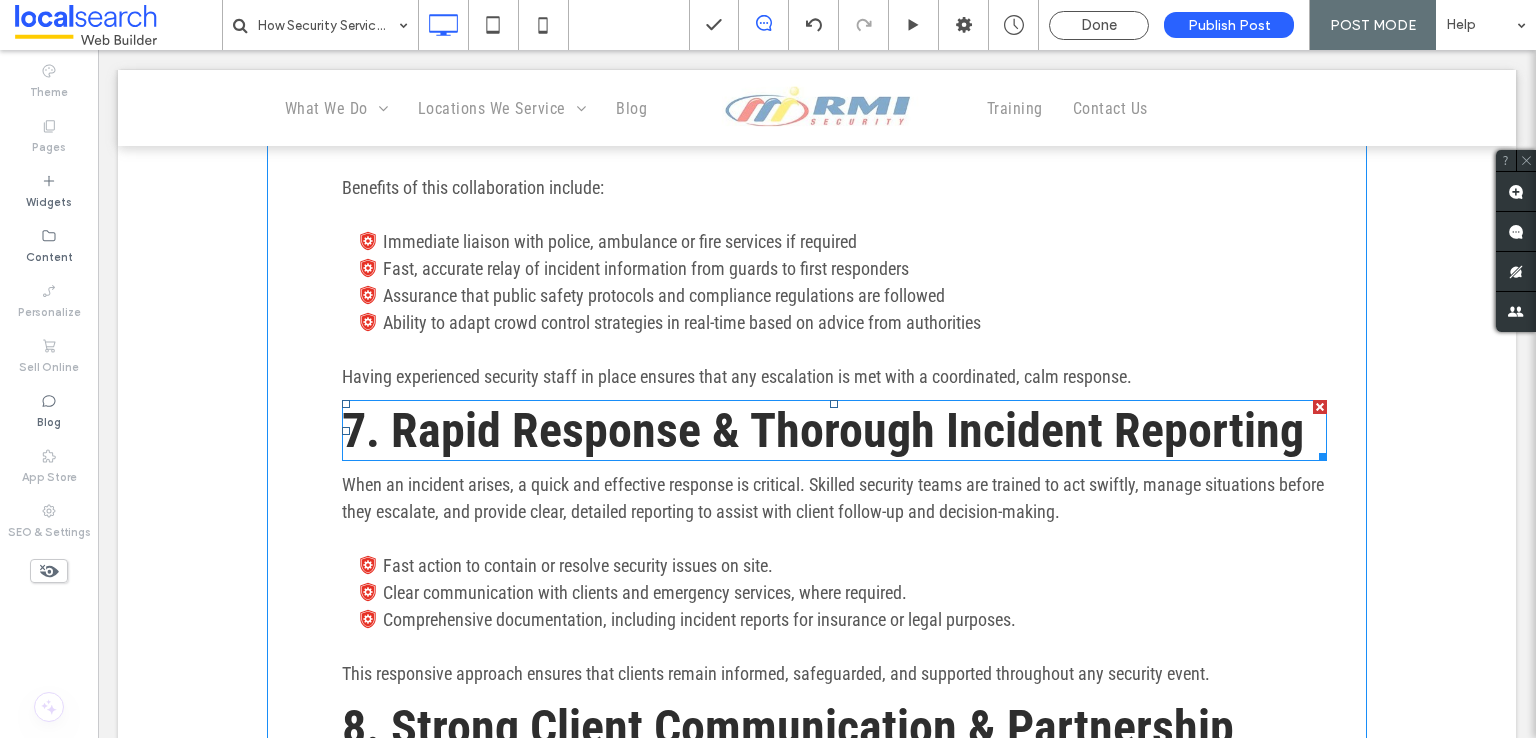 click on "7. Rapid Response & Thorough Incident Reporting" at bounding box center (823, 430) 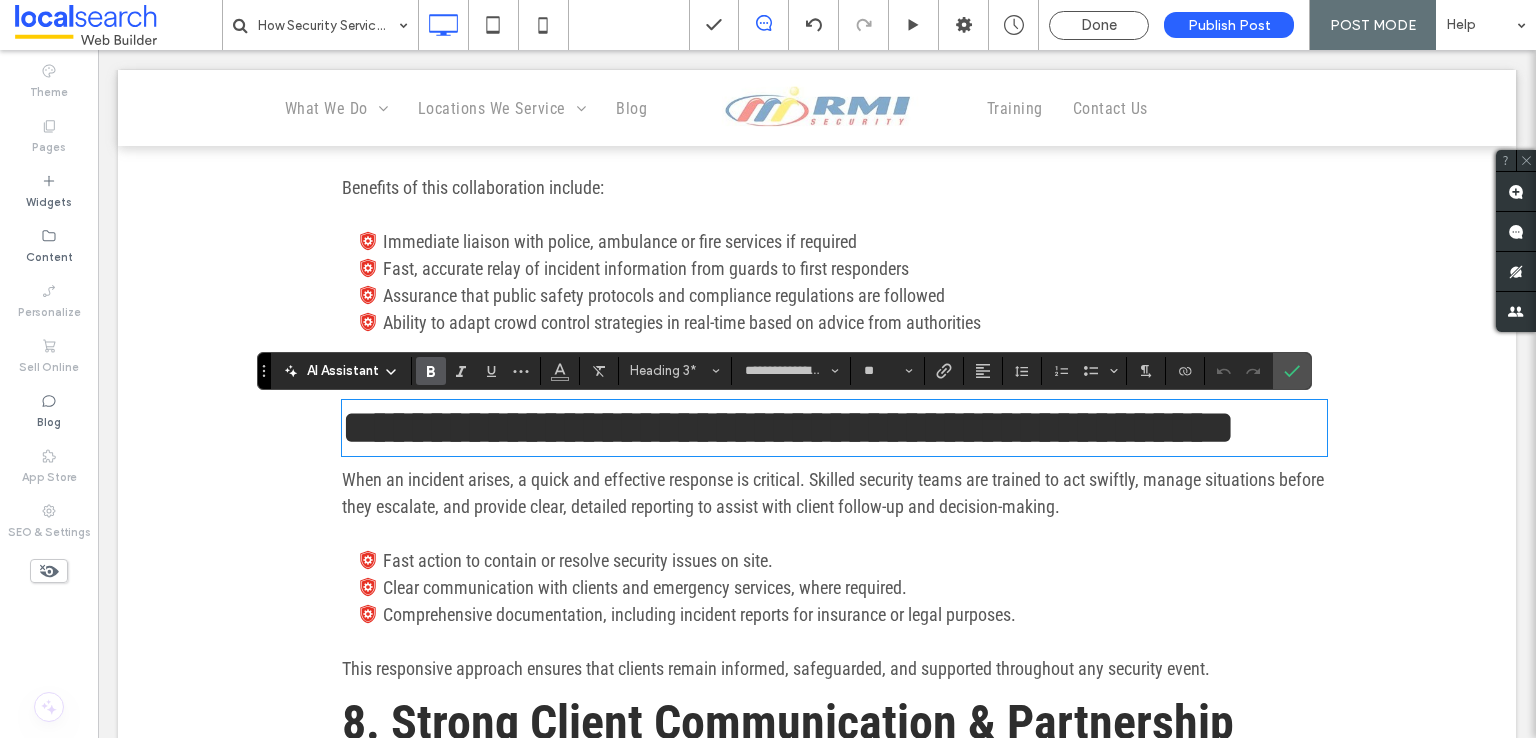 scroll, scrollTop: 0, scrollLeft: 0, axis: both 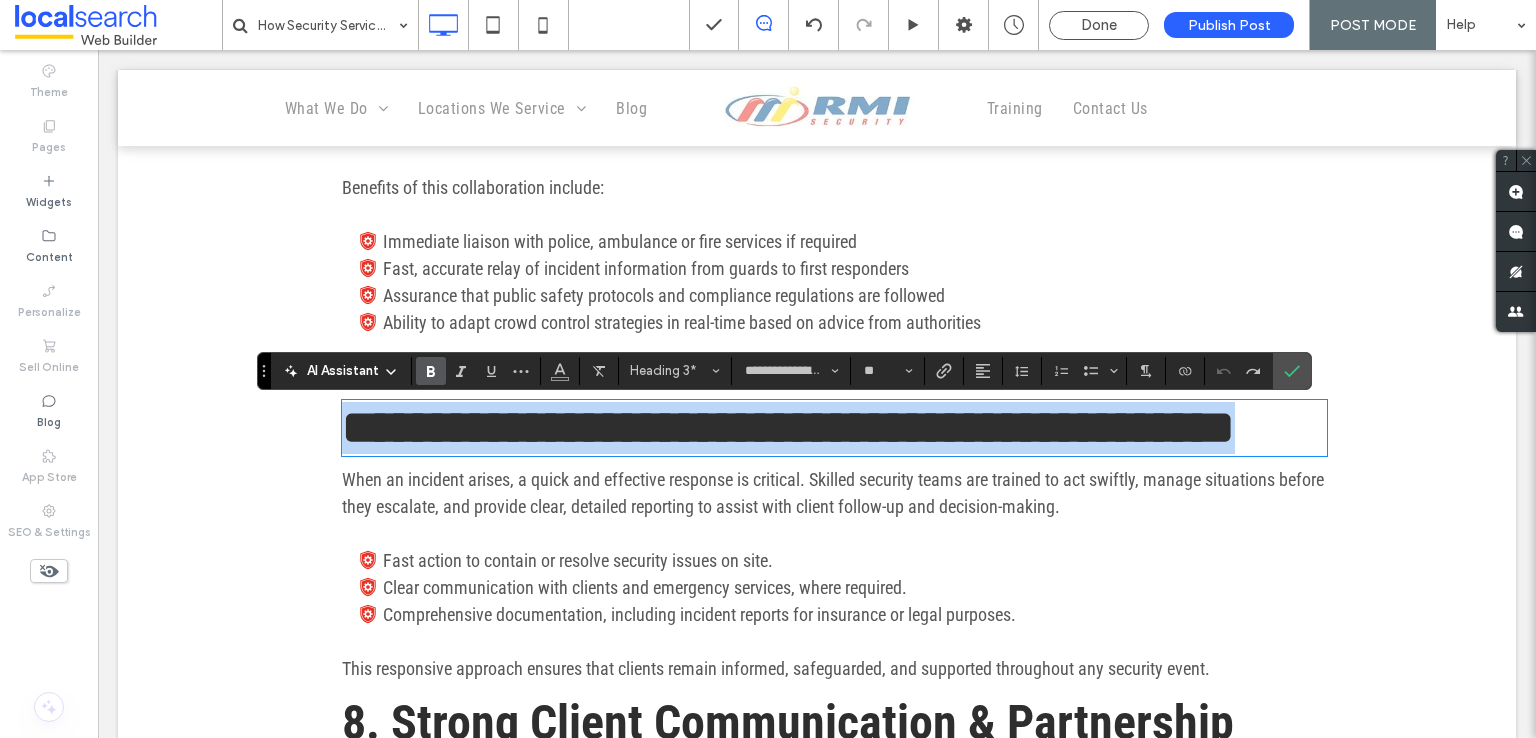 type on "**" 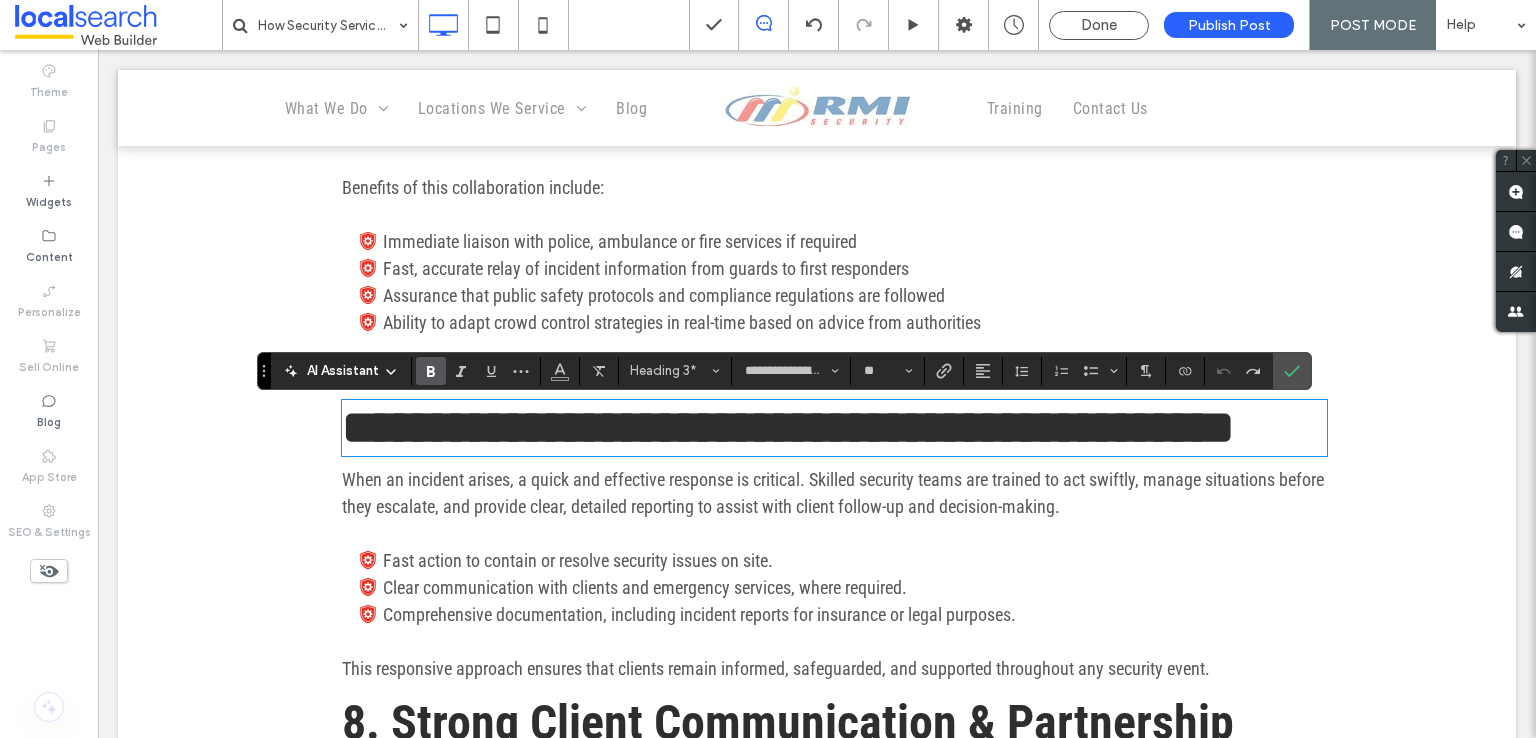 scroll, scrollTop: 0, scrollLeft: 0, axis: both 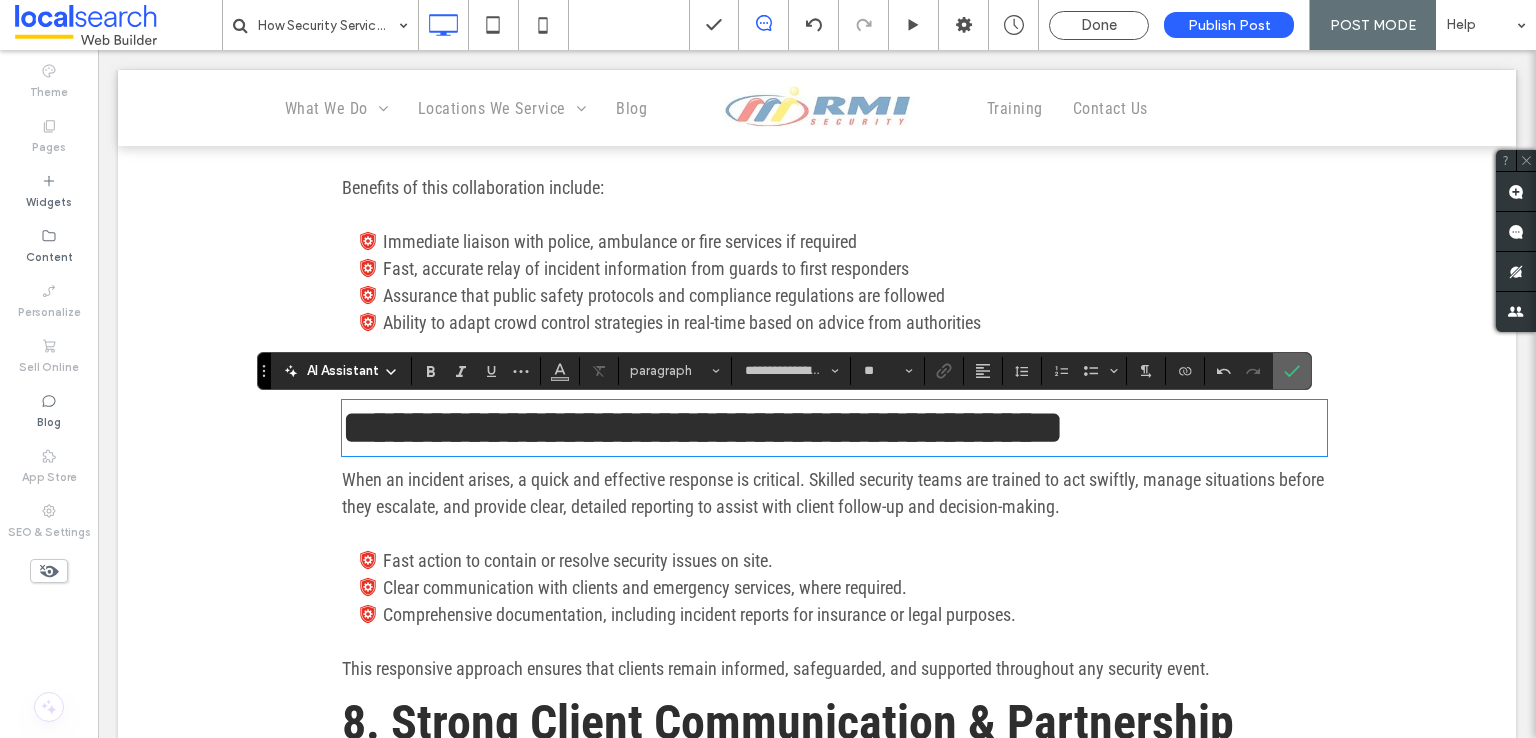 drag, startPoint x: 1292, startPoint y: 379, endPoint x: 1181, endPoint y: 348, distance: 115.24756 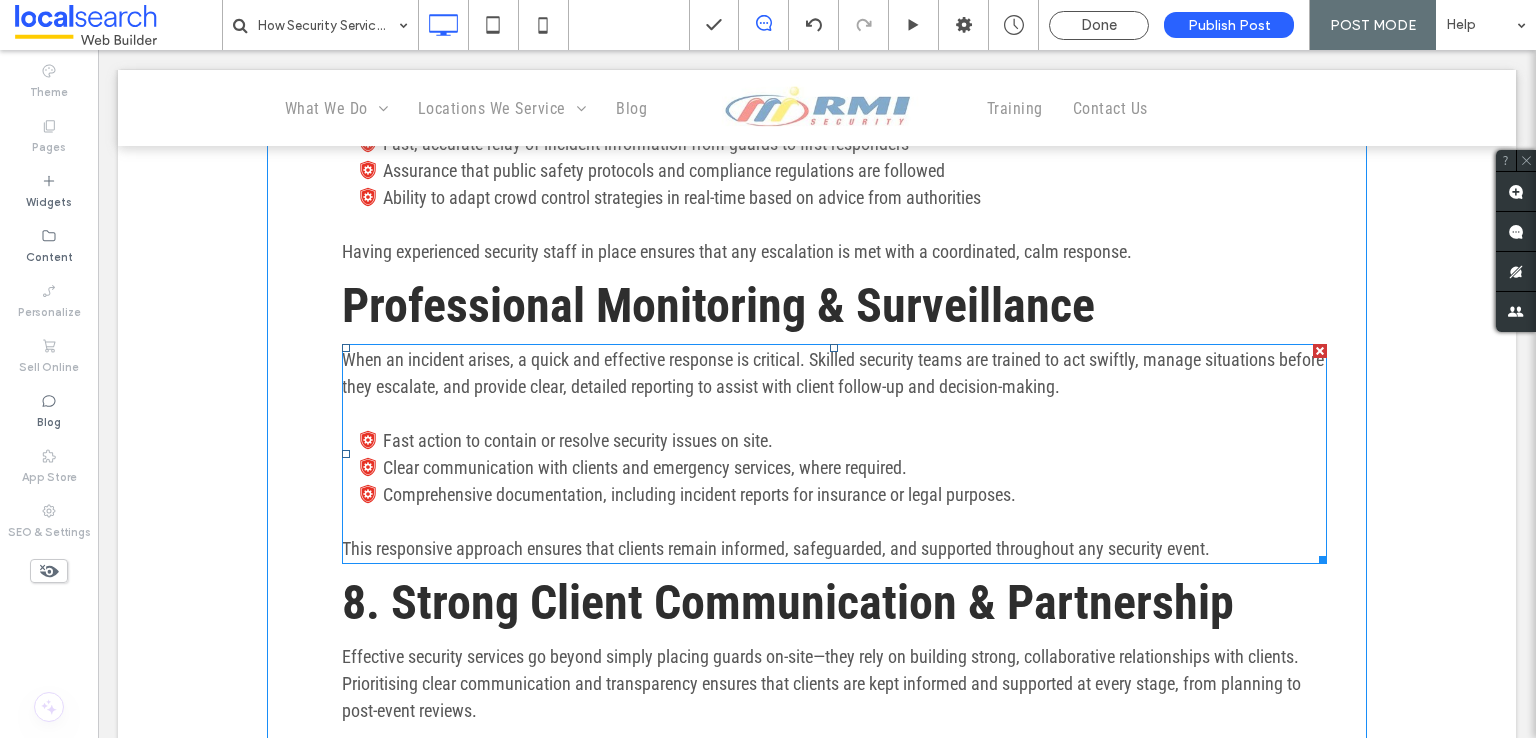 scroll, scrollTop: 3500, scrollLeft: 0, axis: vertical 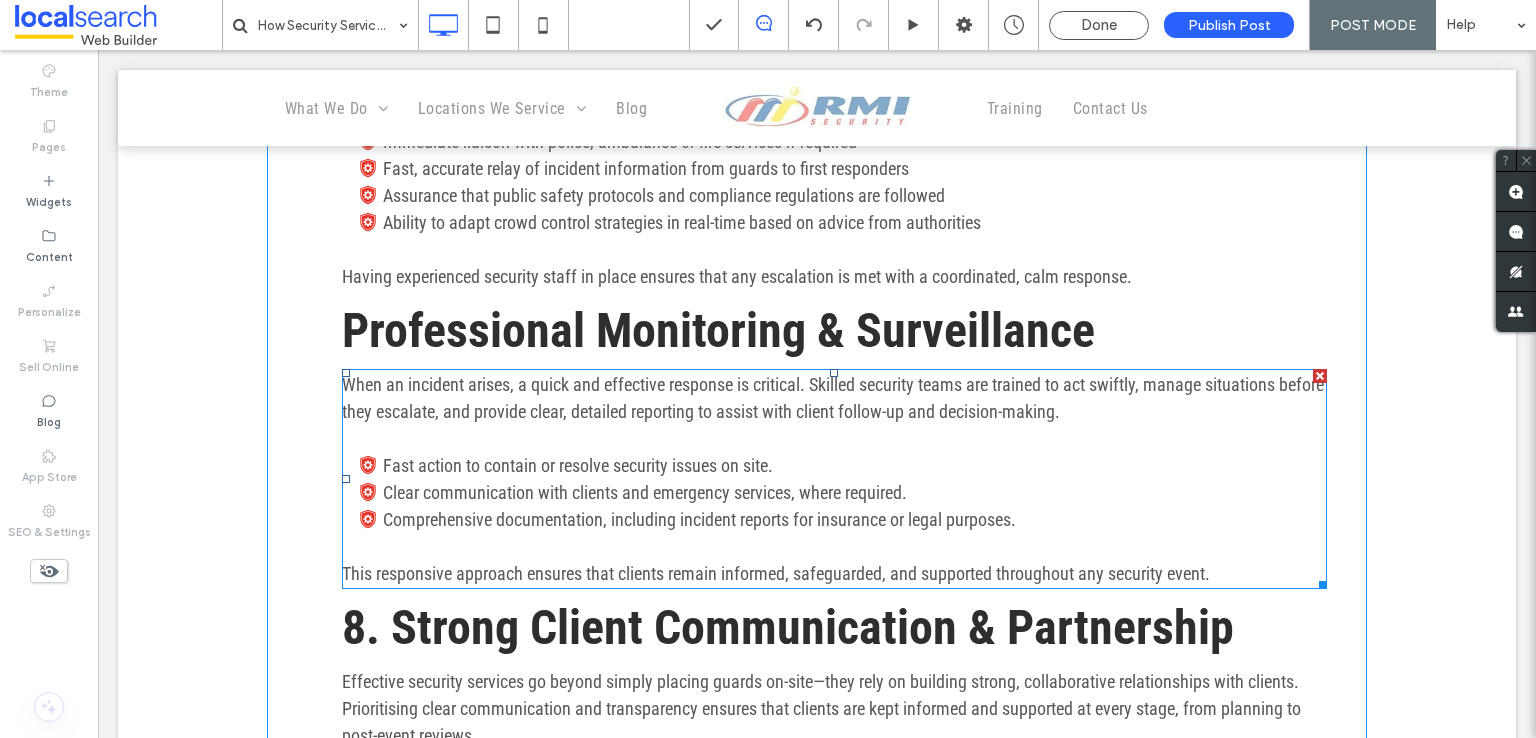 click on "Fast action to contain or resolve security issues on site." at bounding box center (578, 465) 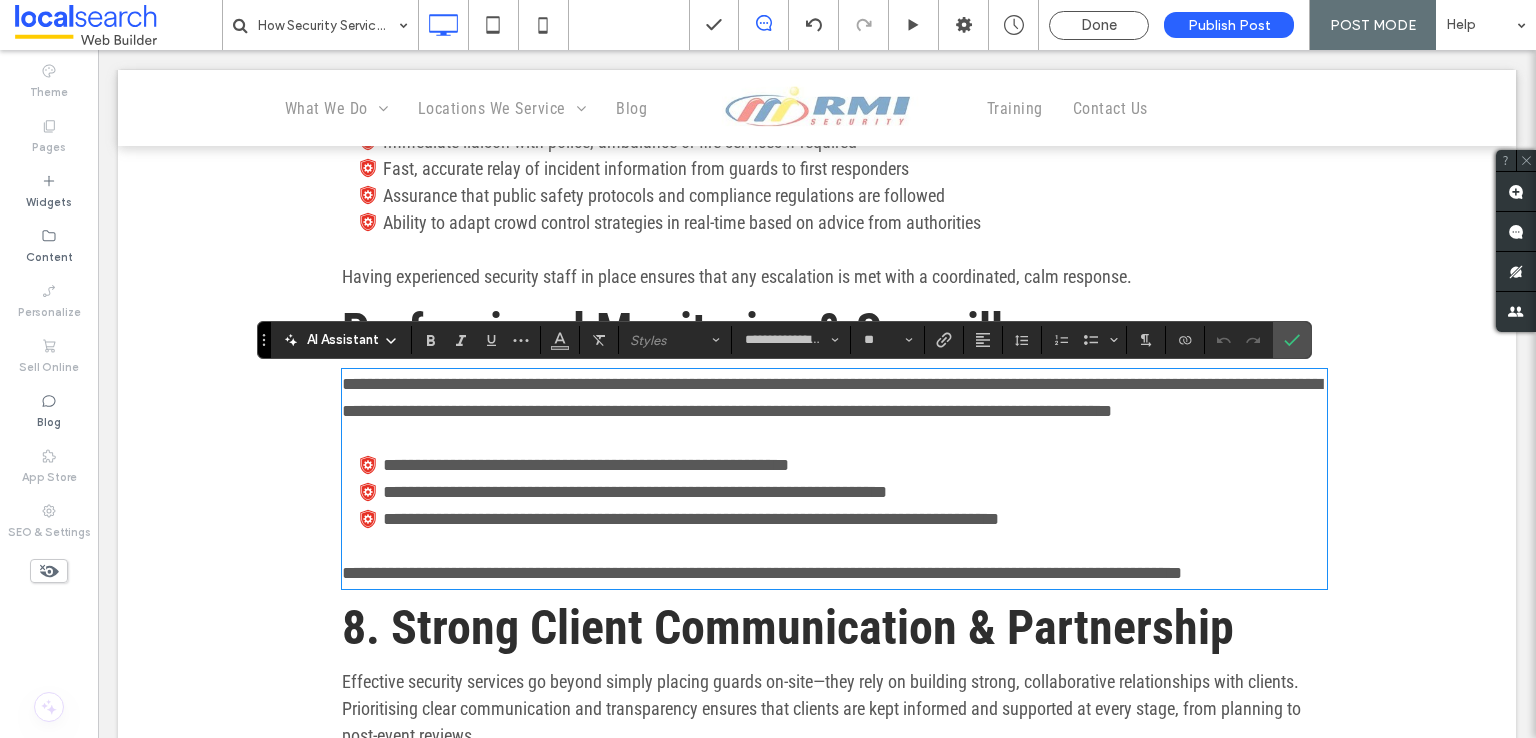 scroll, scrollTop: 0, scrollLeft: 0, axis: both 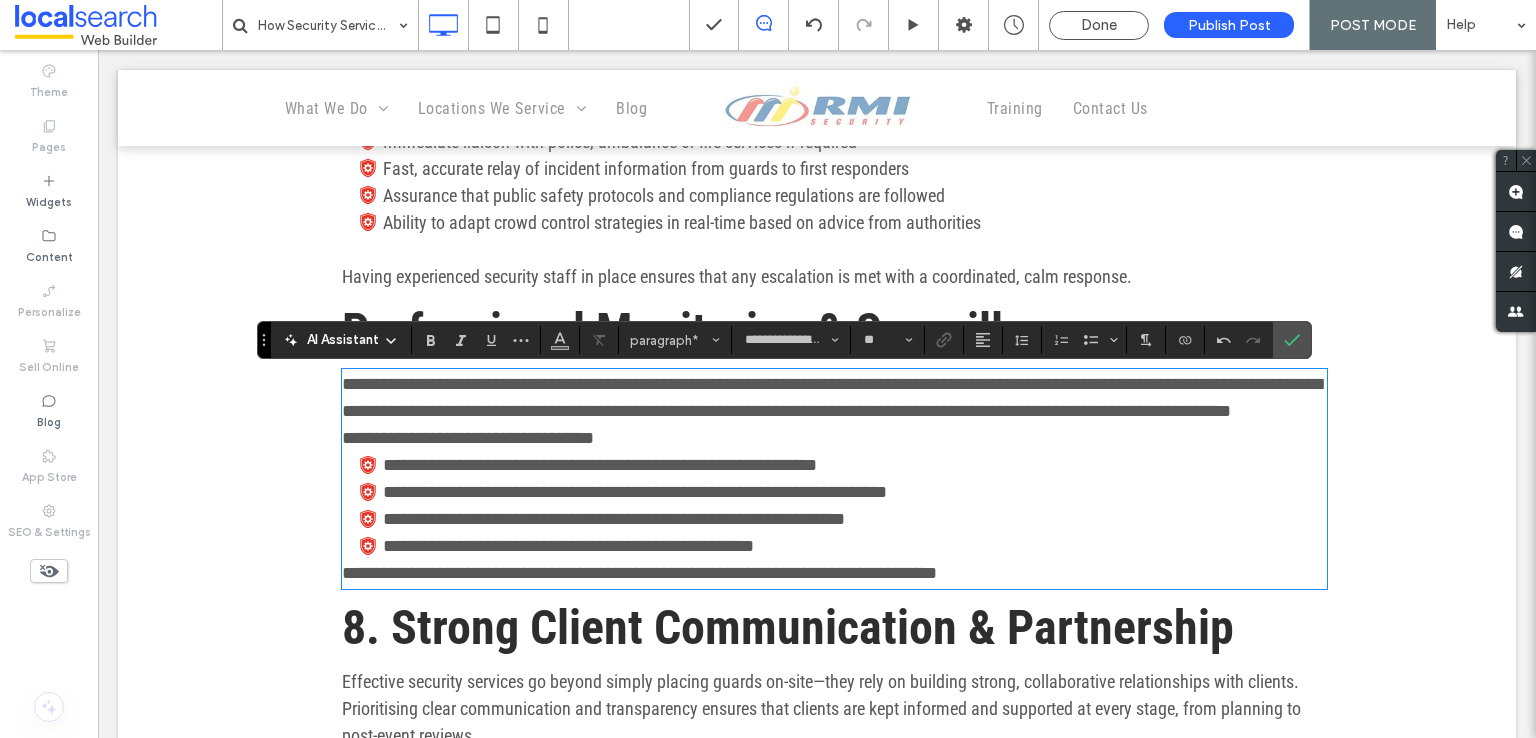 click on "**********" at bounding box center [639, 573] 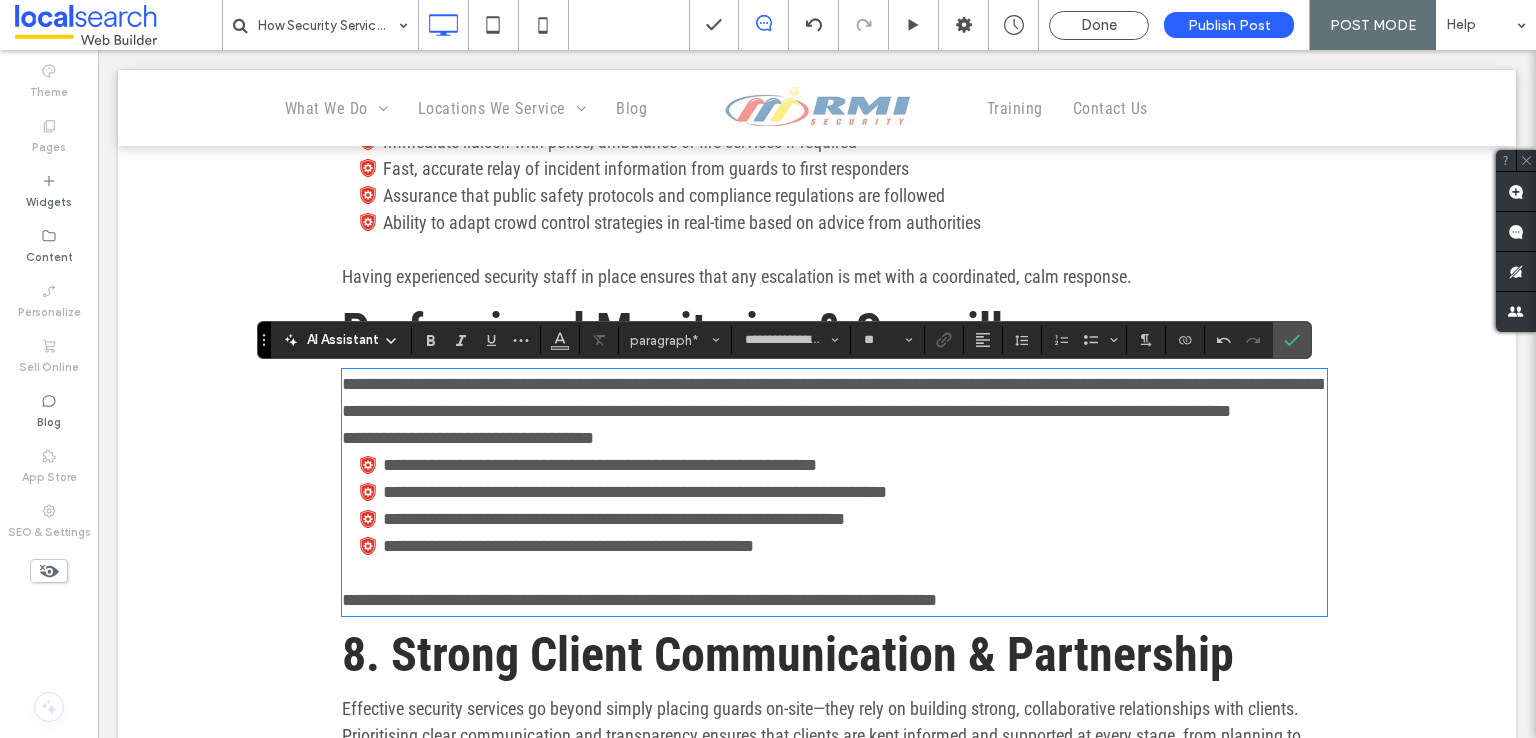 click on "**********" at bounding box center (834, 438) 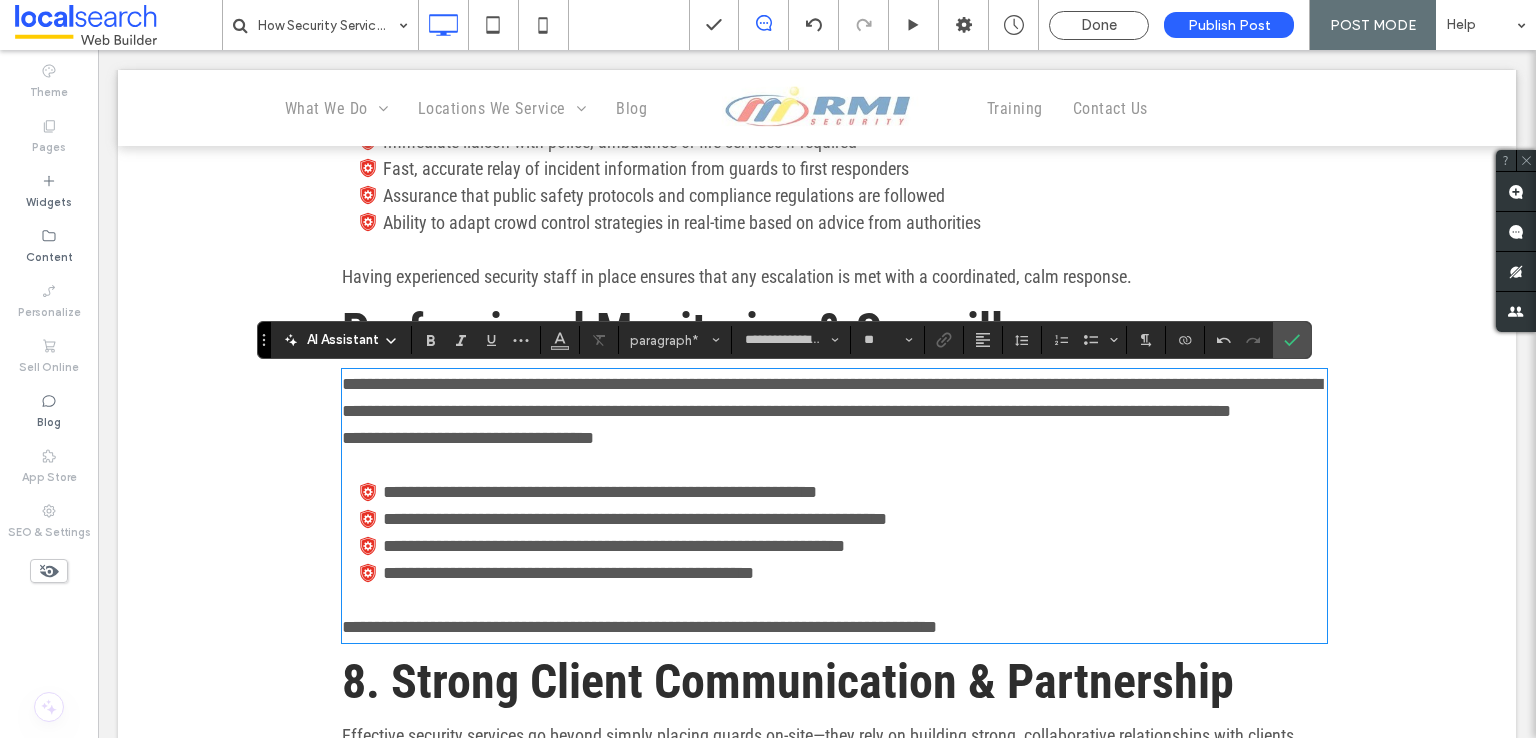 click on "**********" at bounding box center (834, 398) 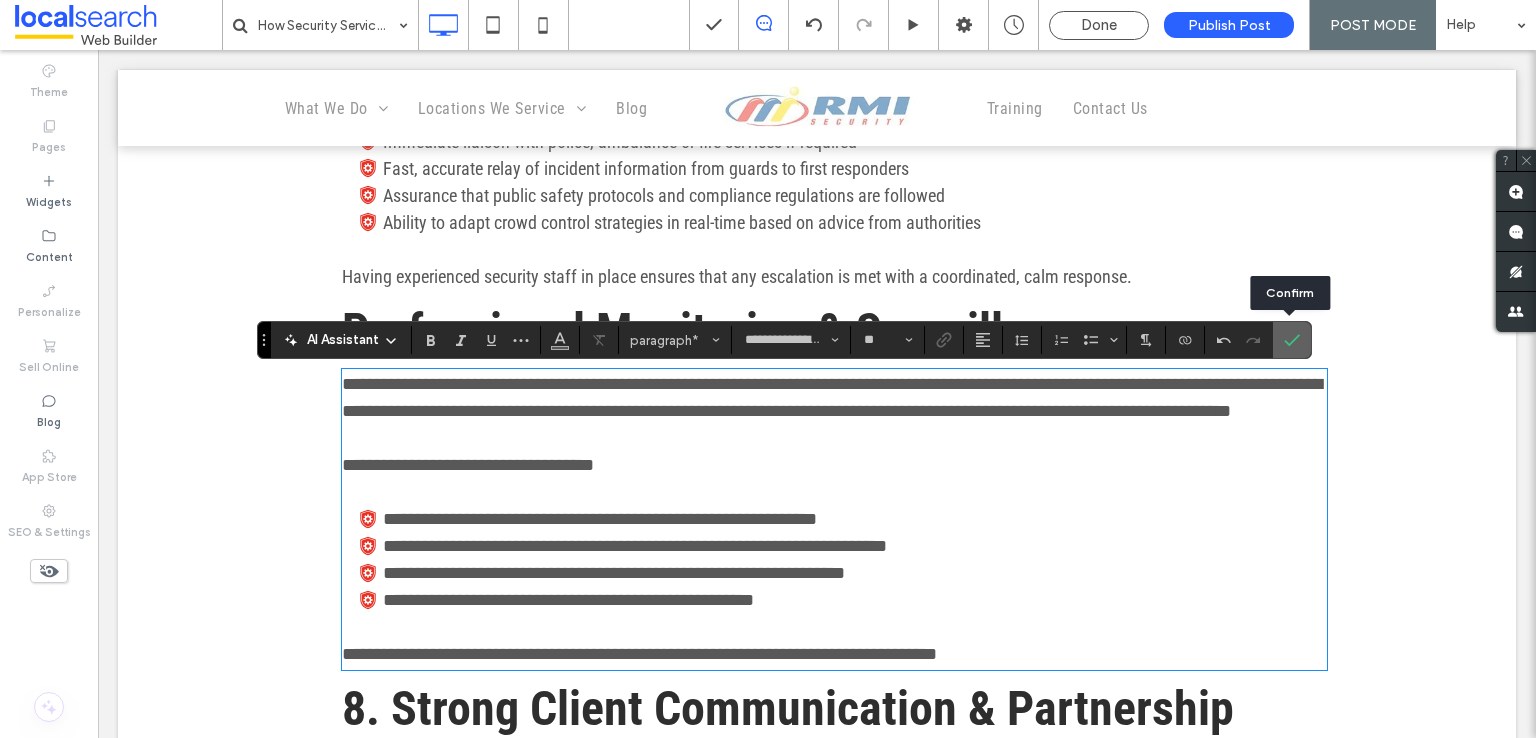 click 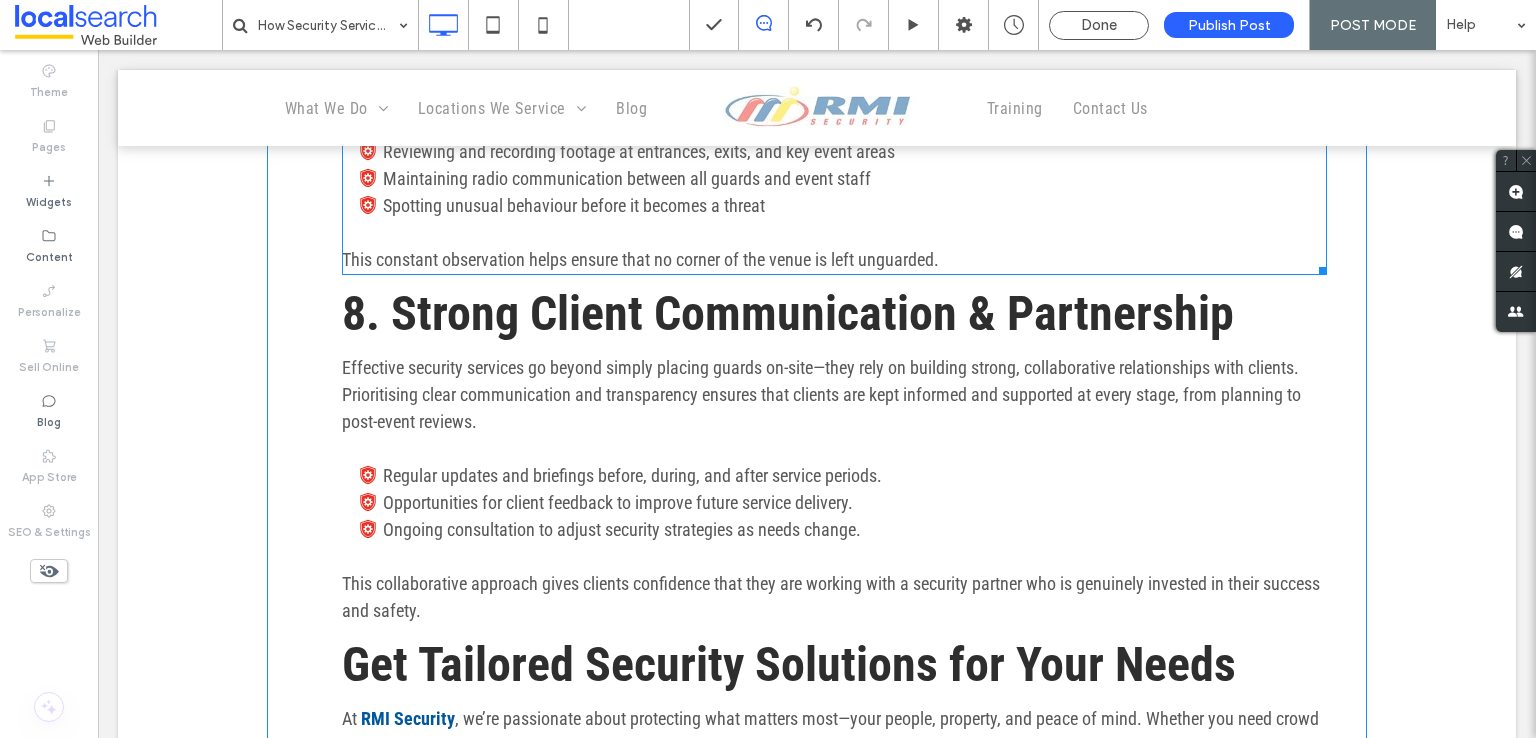 scroll, scrollTop: 3900, scrollLeft: 0, axis: vertical 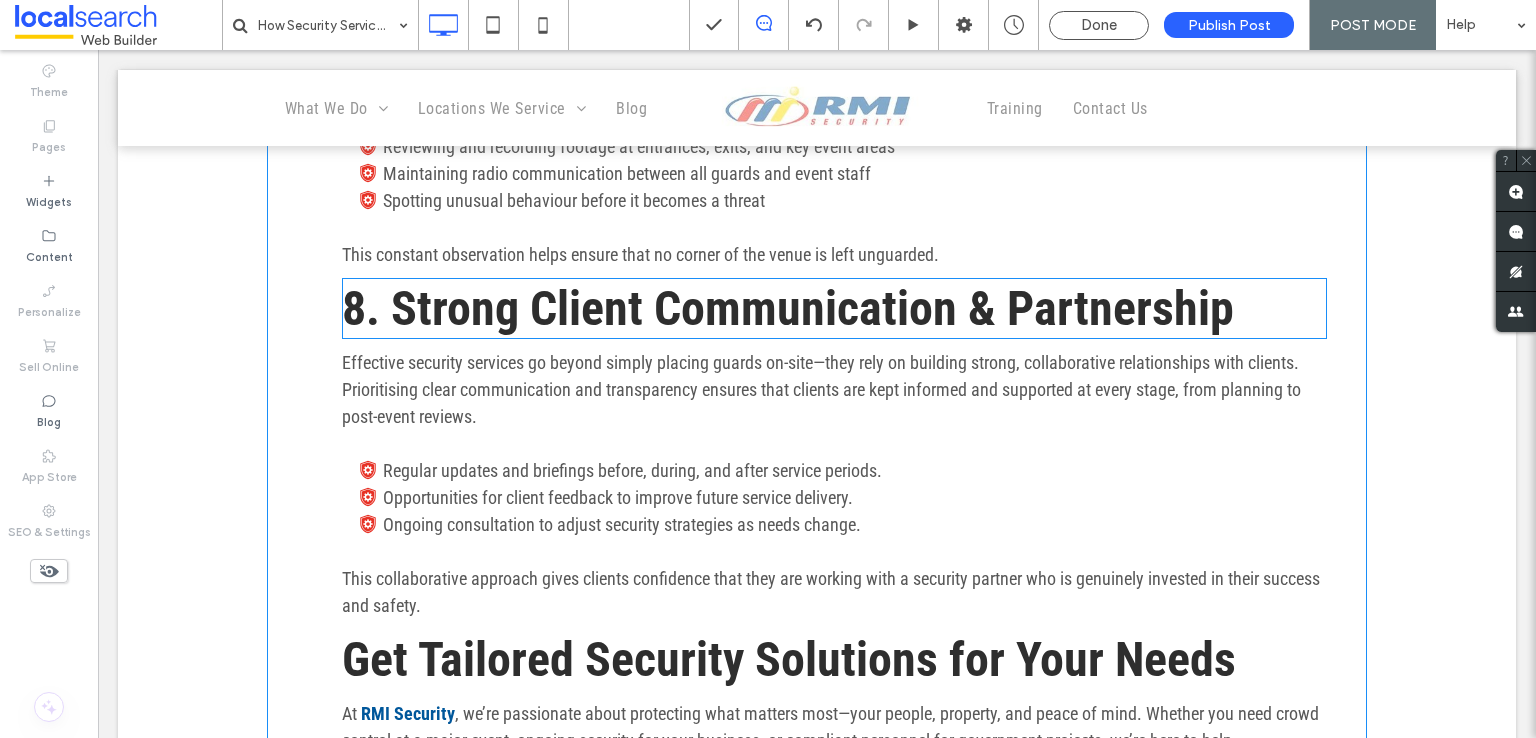 click on "8. Strong Client Communication & Partnership" at bounding box center [788, 308] 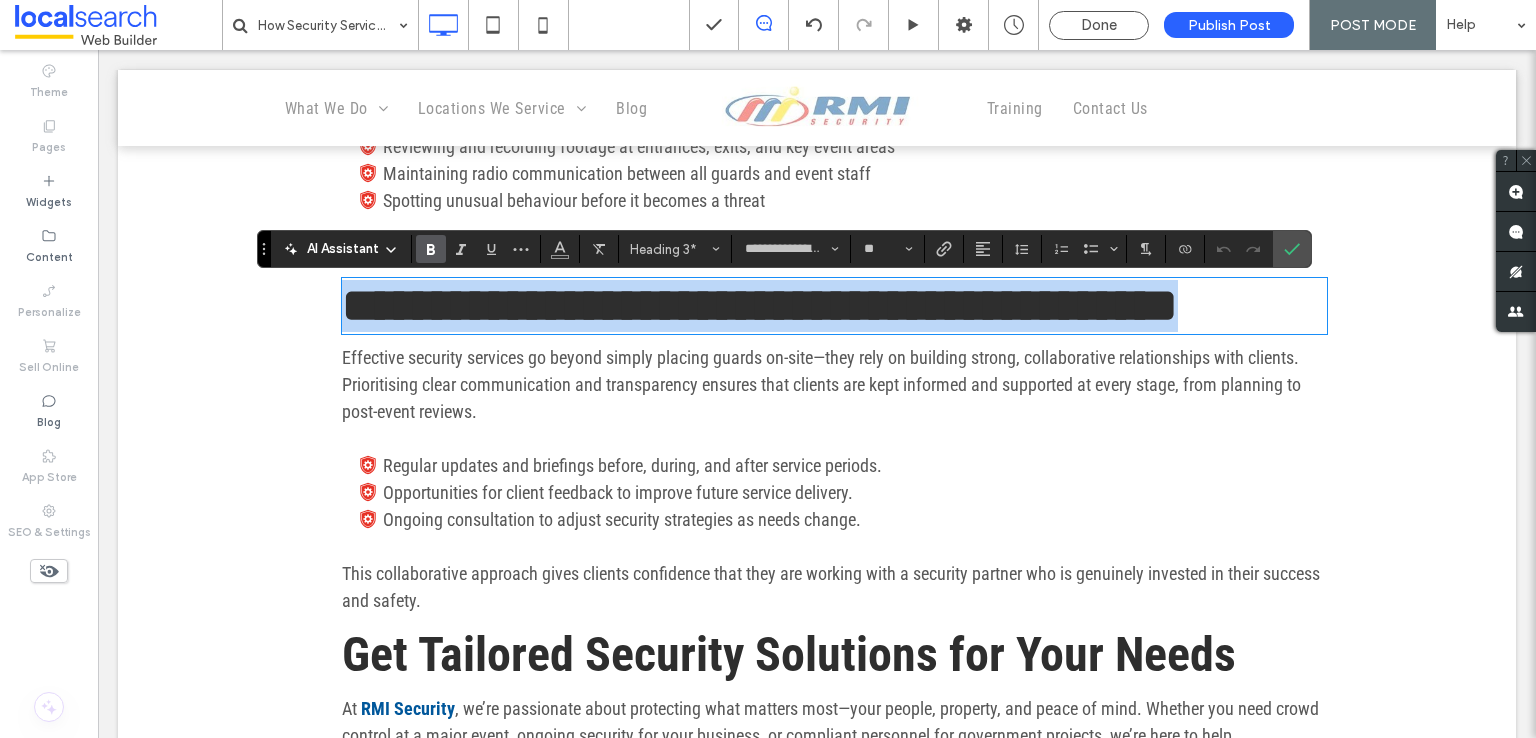 paste 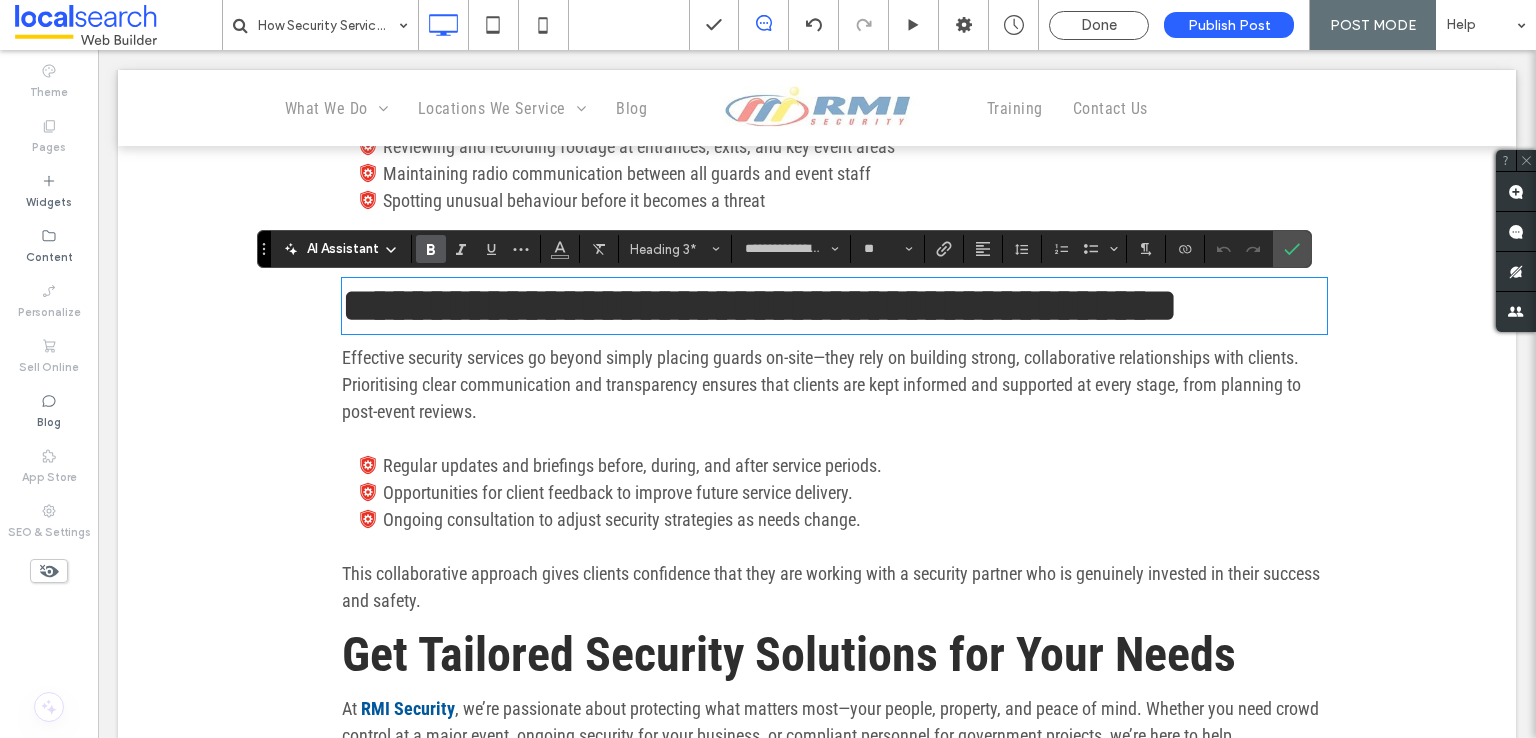 type on "**" 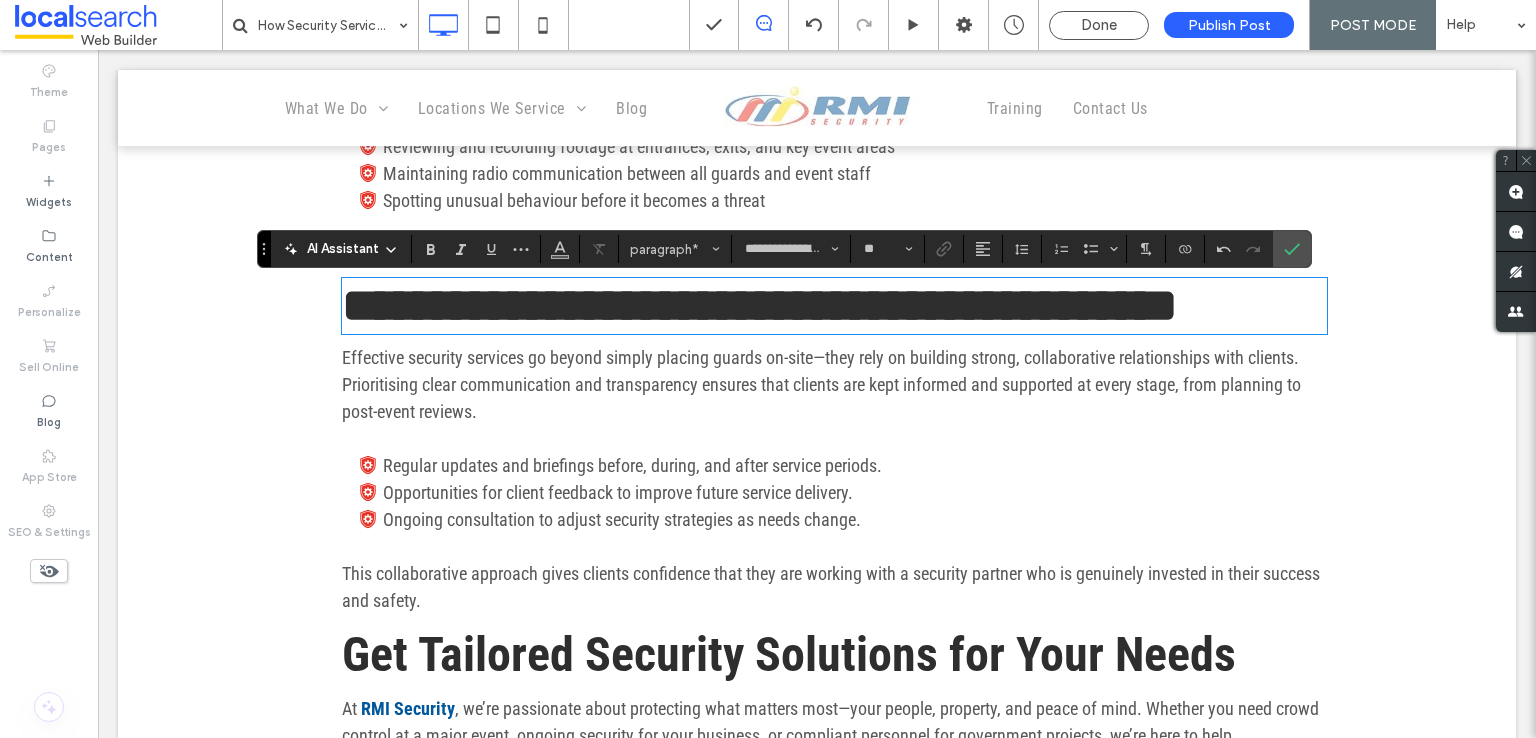 scroll, scrollTop: 0, scrollLeft: 0, axis: both 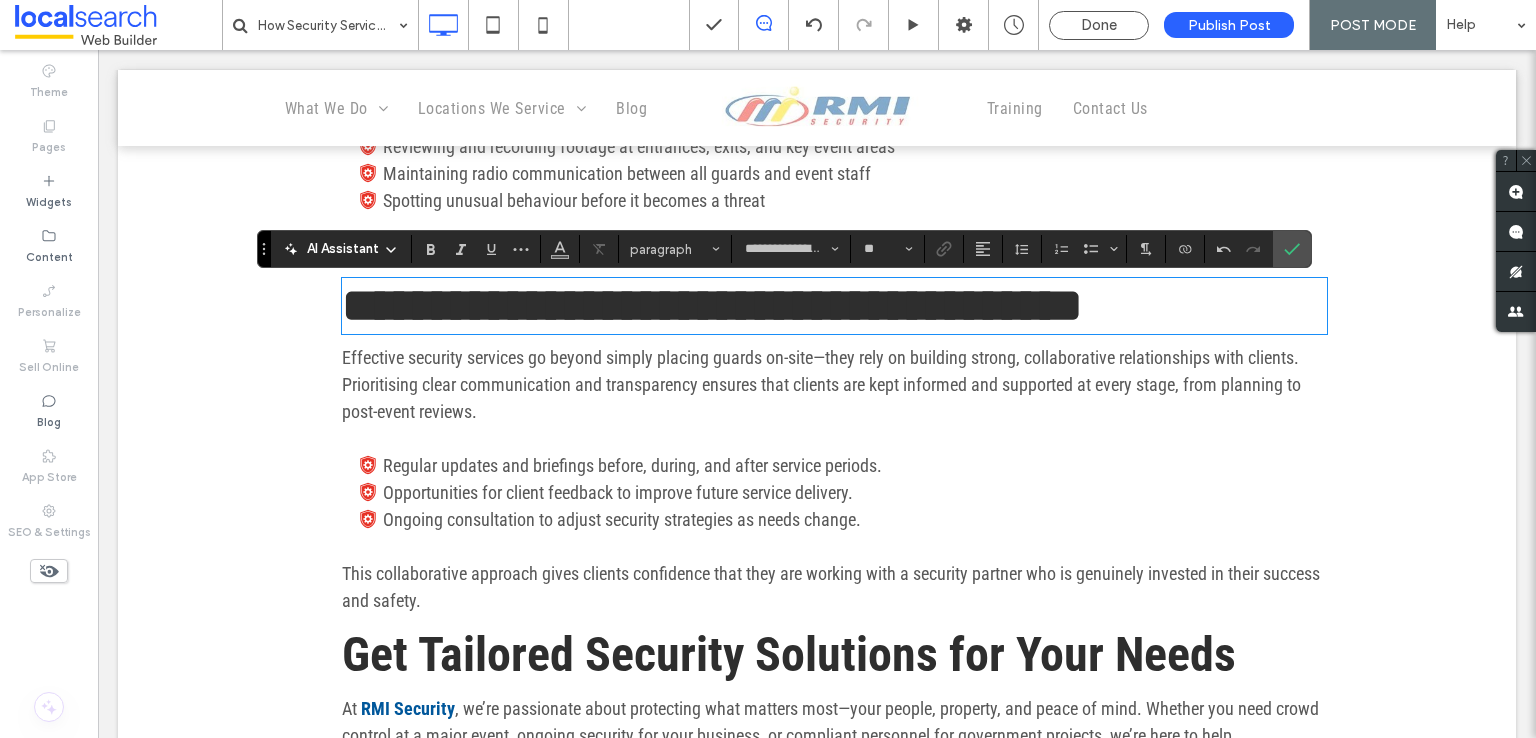 click on "Effective security services go beyond simply placing guards on-site—they rely on building strong, collaborative relationships with clients. Prioritising clear communication and transparency ensures that clients are kept informed and supported at every stage, from planning to post-event reviews." at bounding box center (834, 384) 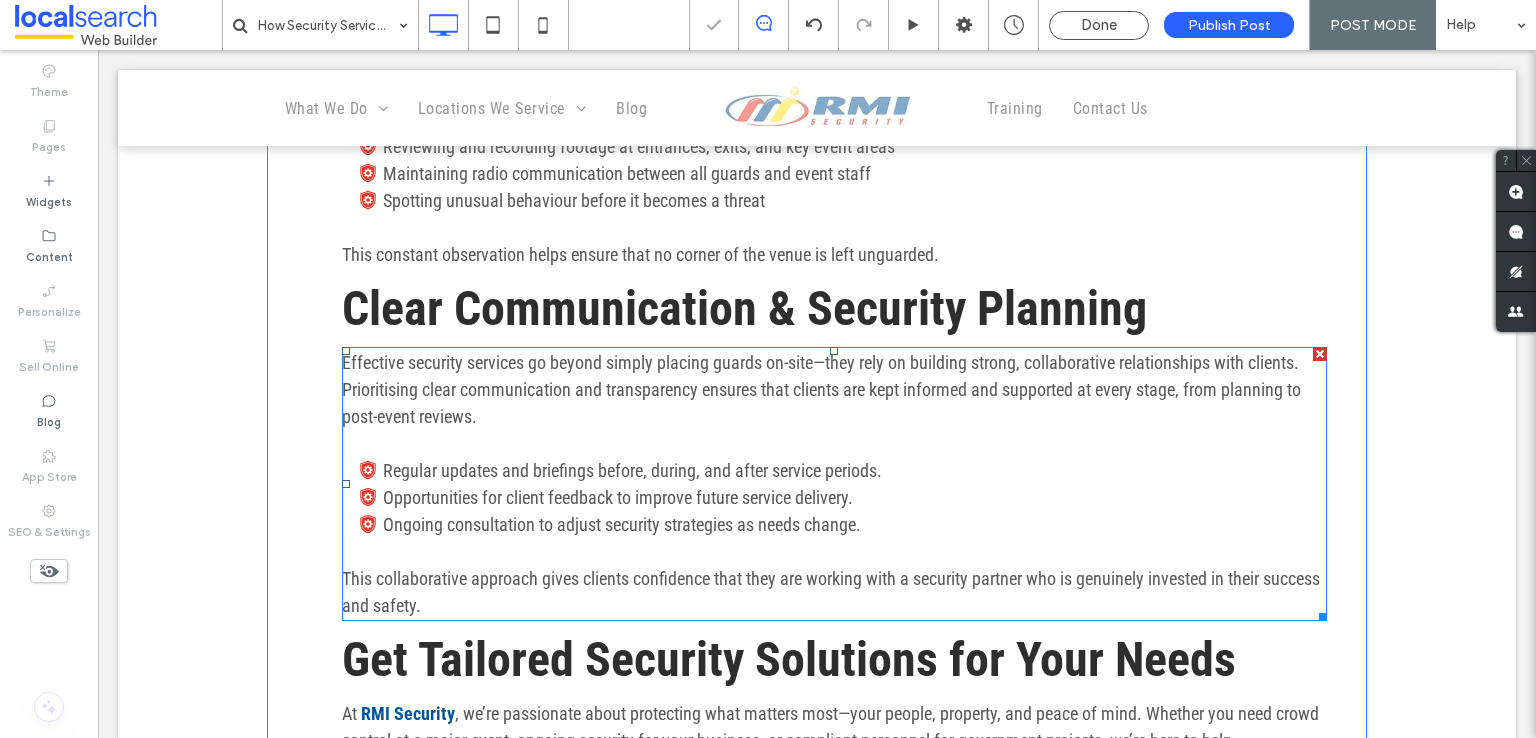 click on "Effective security services go beyond simply placing guards on-site—they rely on building strong, collaborative relationships with clients. Prioritising clear communication and transparency ensures that clients are kept informed and supported at every stage, from planning to post-event reviews." at bounding box center [834, 389] 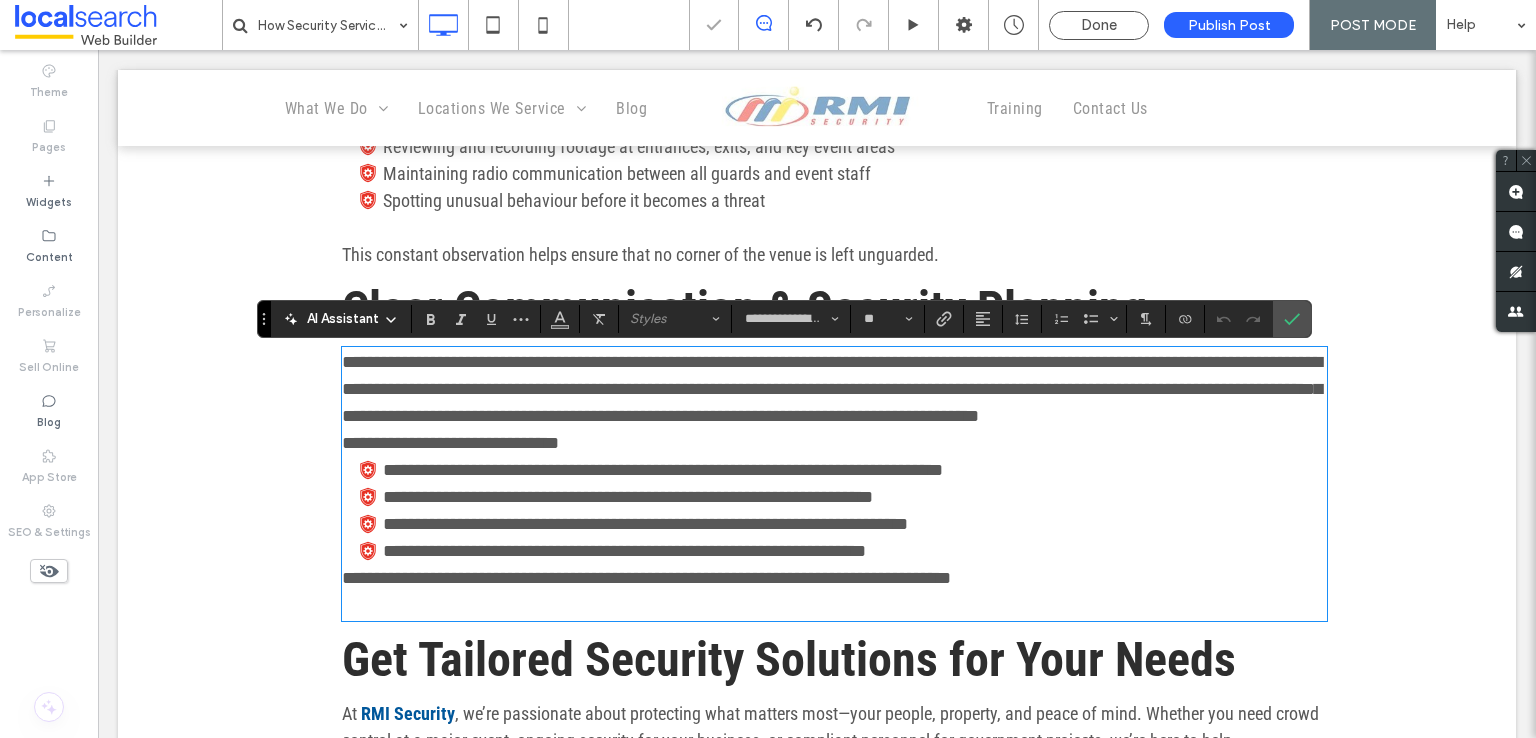 scroll, scrollTop: 0, scrollLeft: 0, axis: both 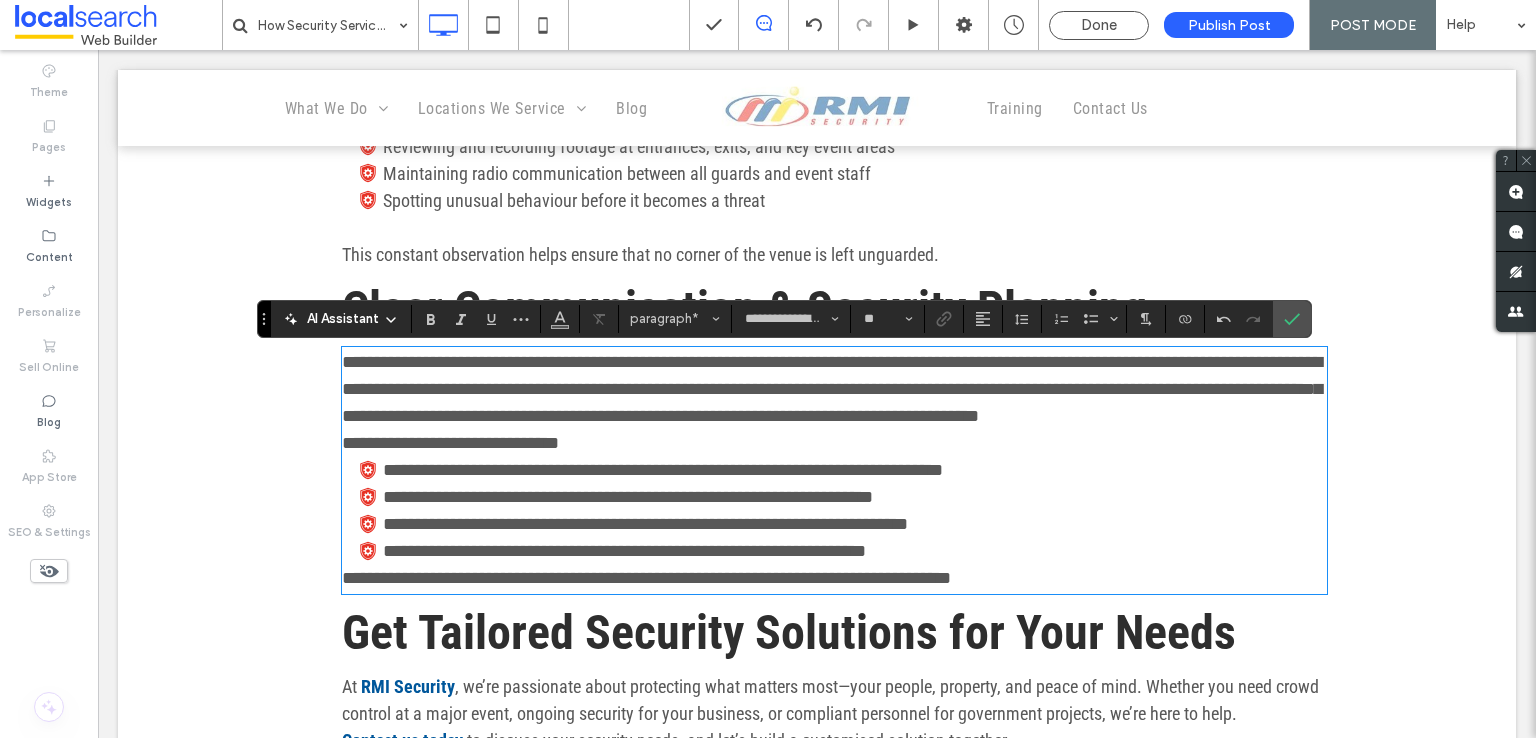 click on "**********" at bounding box center [646, 578] 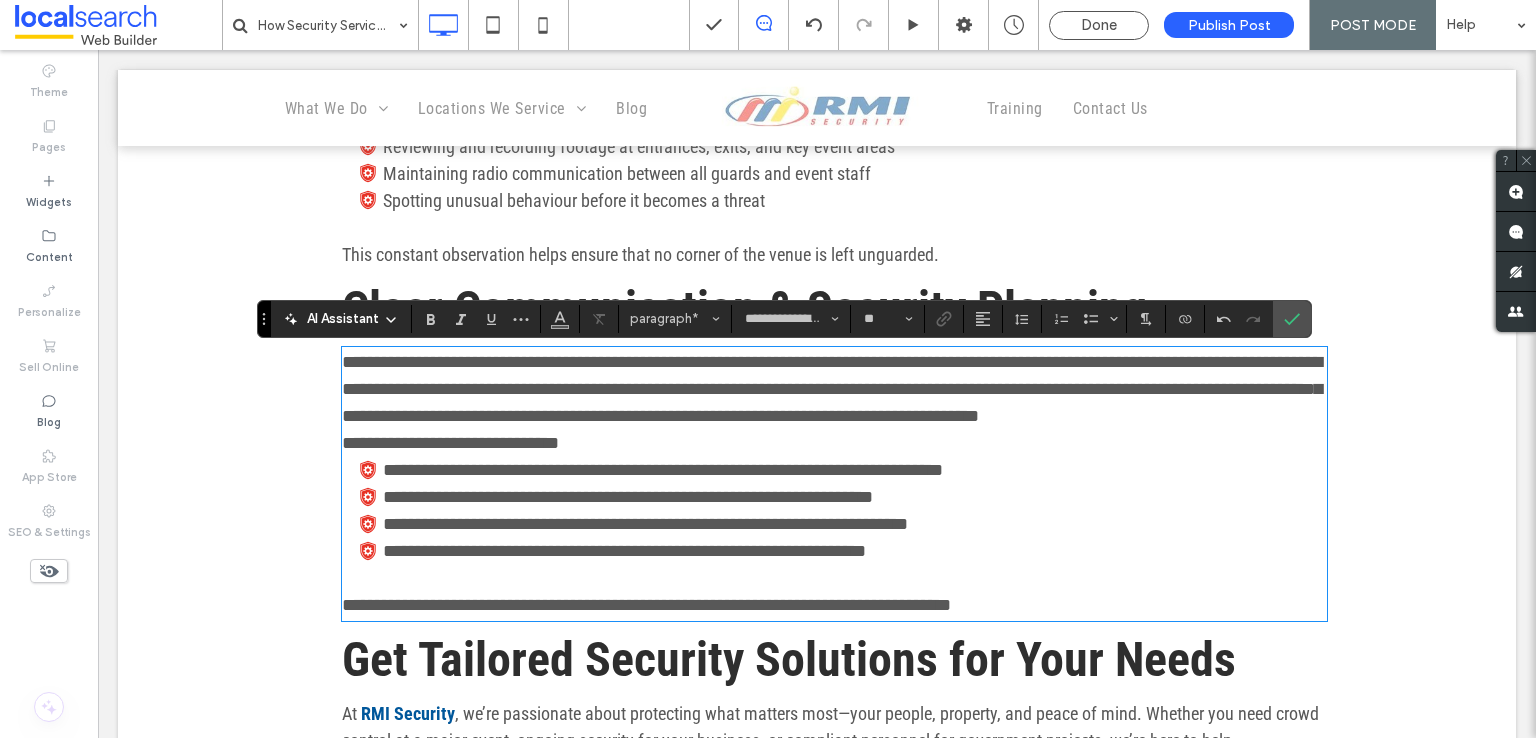 drag, startPoint x: 565, startPoint y: 457, endPoint x: 576, endPoint y: 446, distance: 15.556349 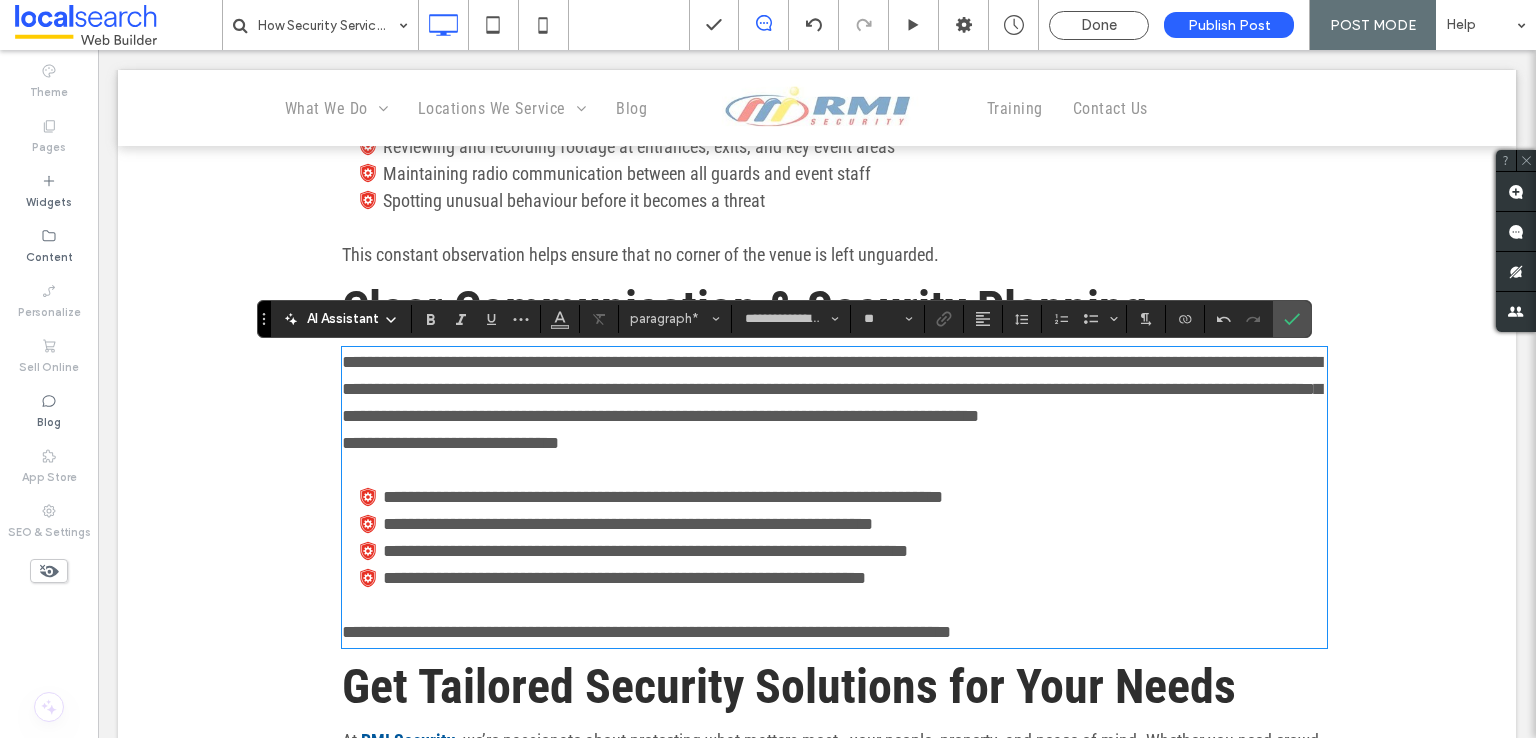 click on "**********" at bounding box center [834, 389] 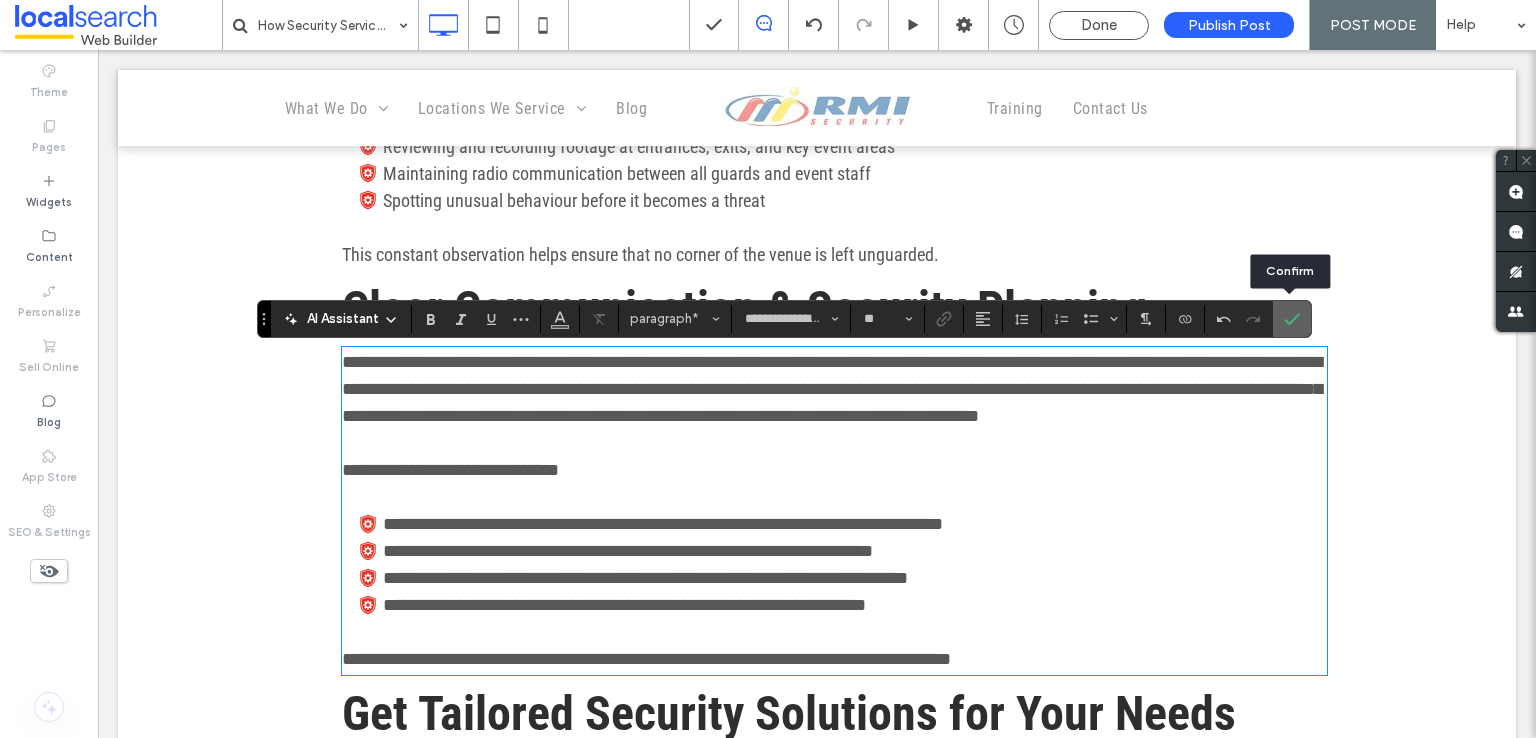 click at bounding box center (1292, 319) 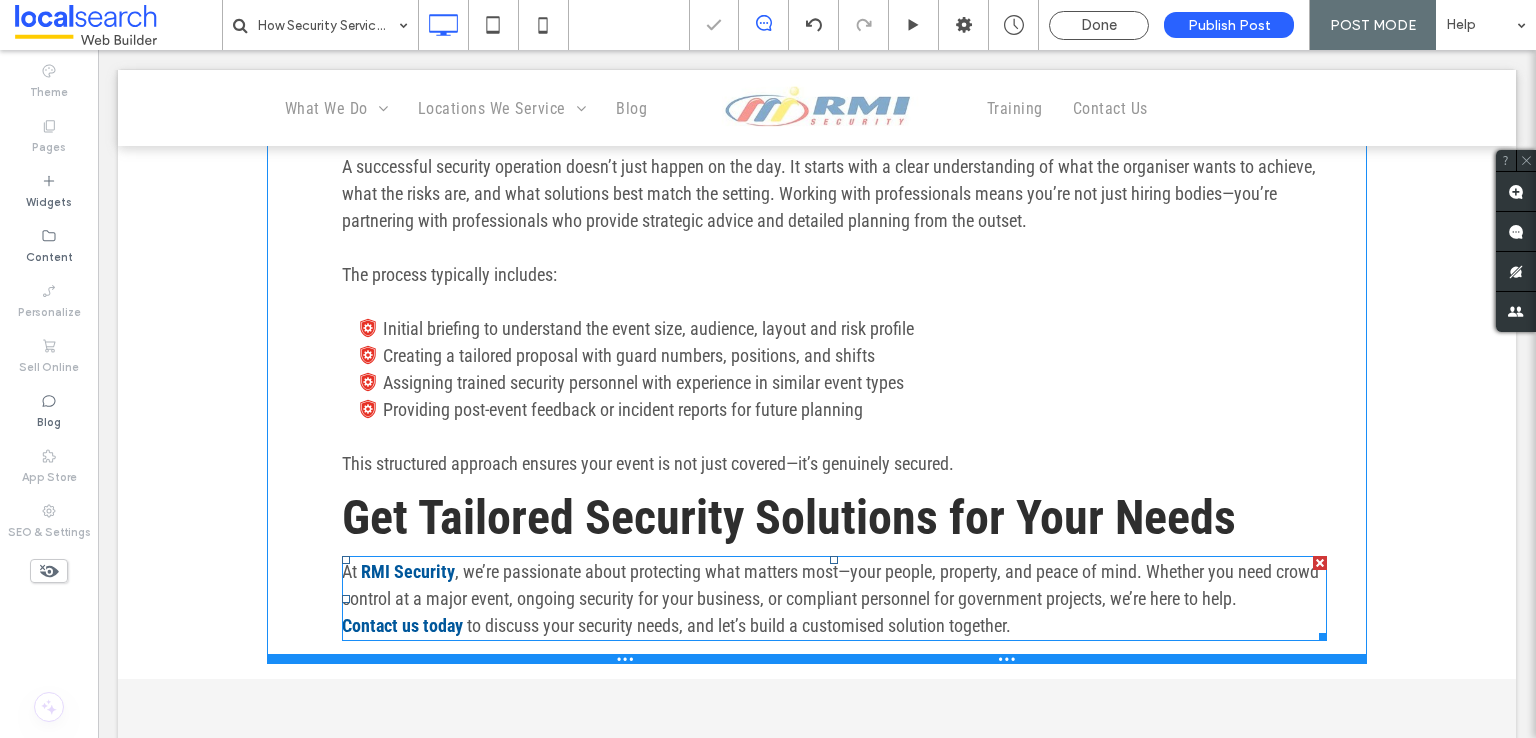 scroll, scrollTop: 4100, scrollLeft: 0, axis: vertical 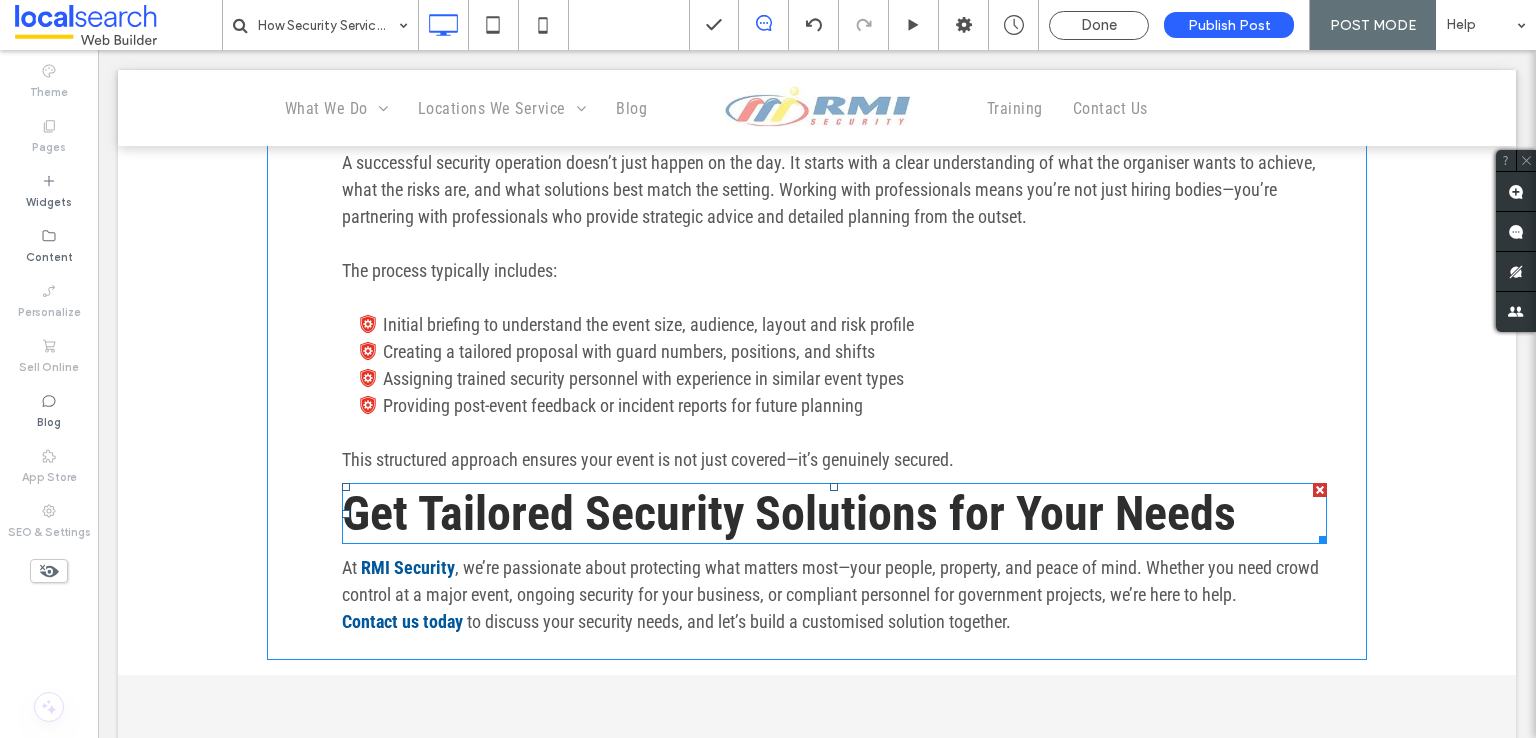click on "Get Tailored Security Solutions for Your Needs" at bounding box center [789, 513] 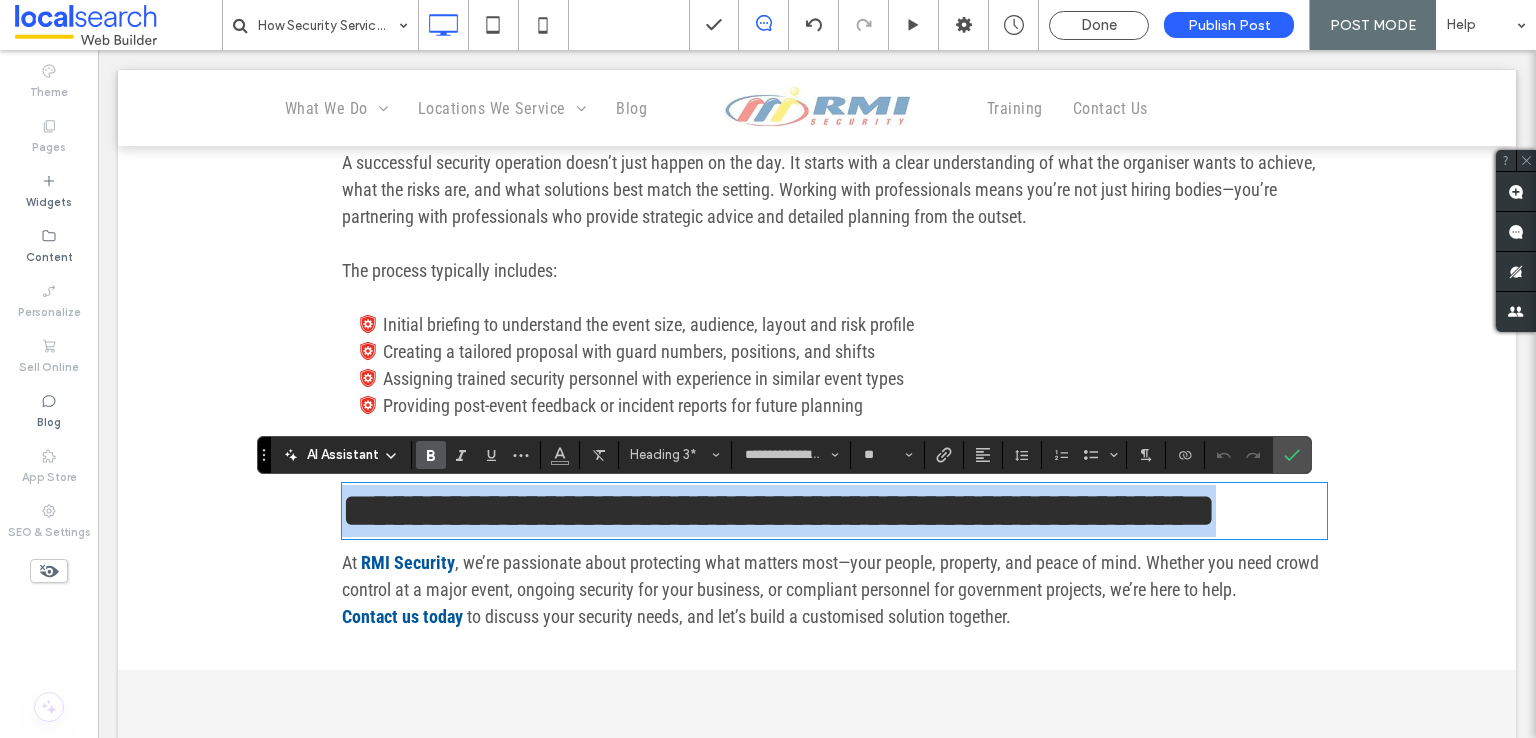 type on "**" 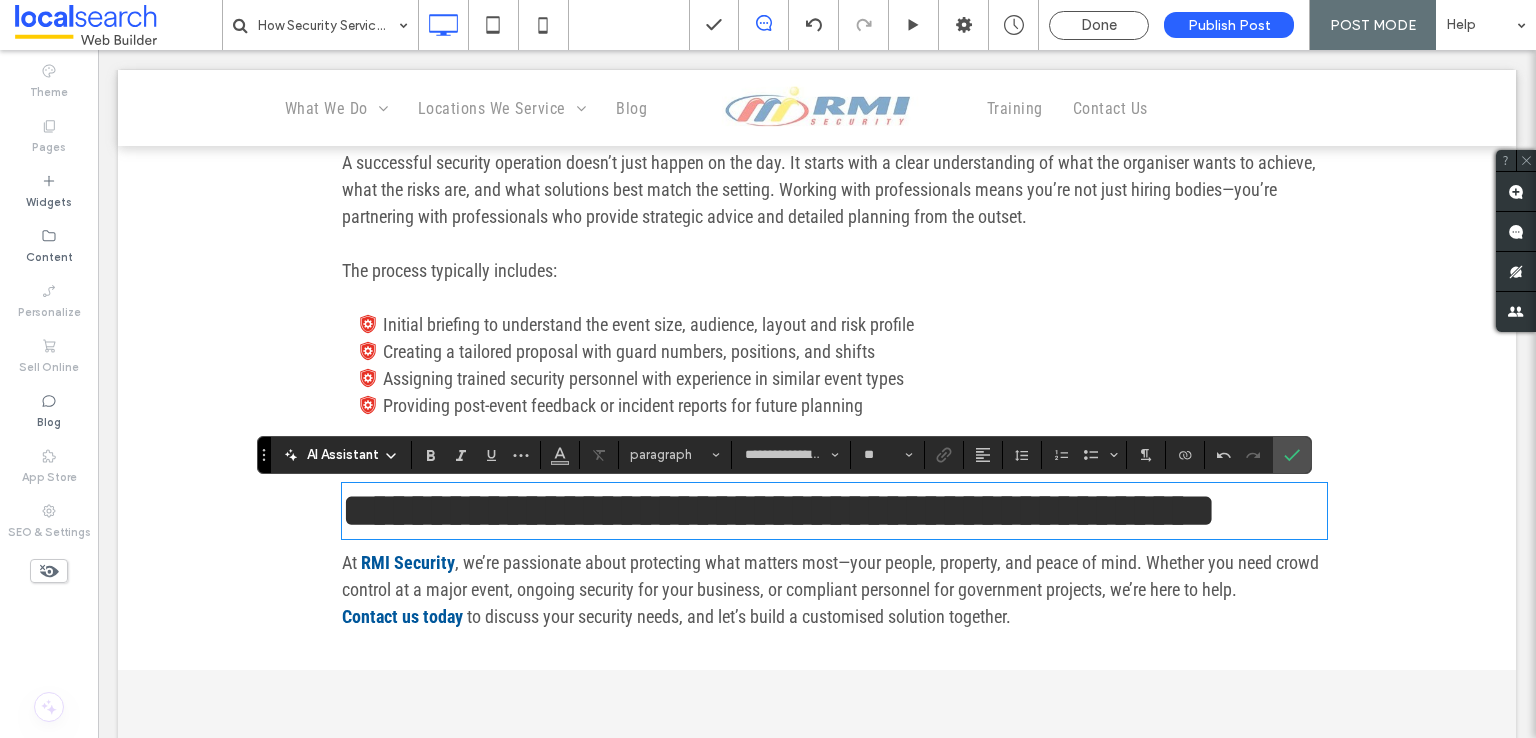 scroll, scrollTop: 0, scrollLeft: 0, axis: both 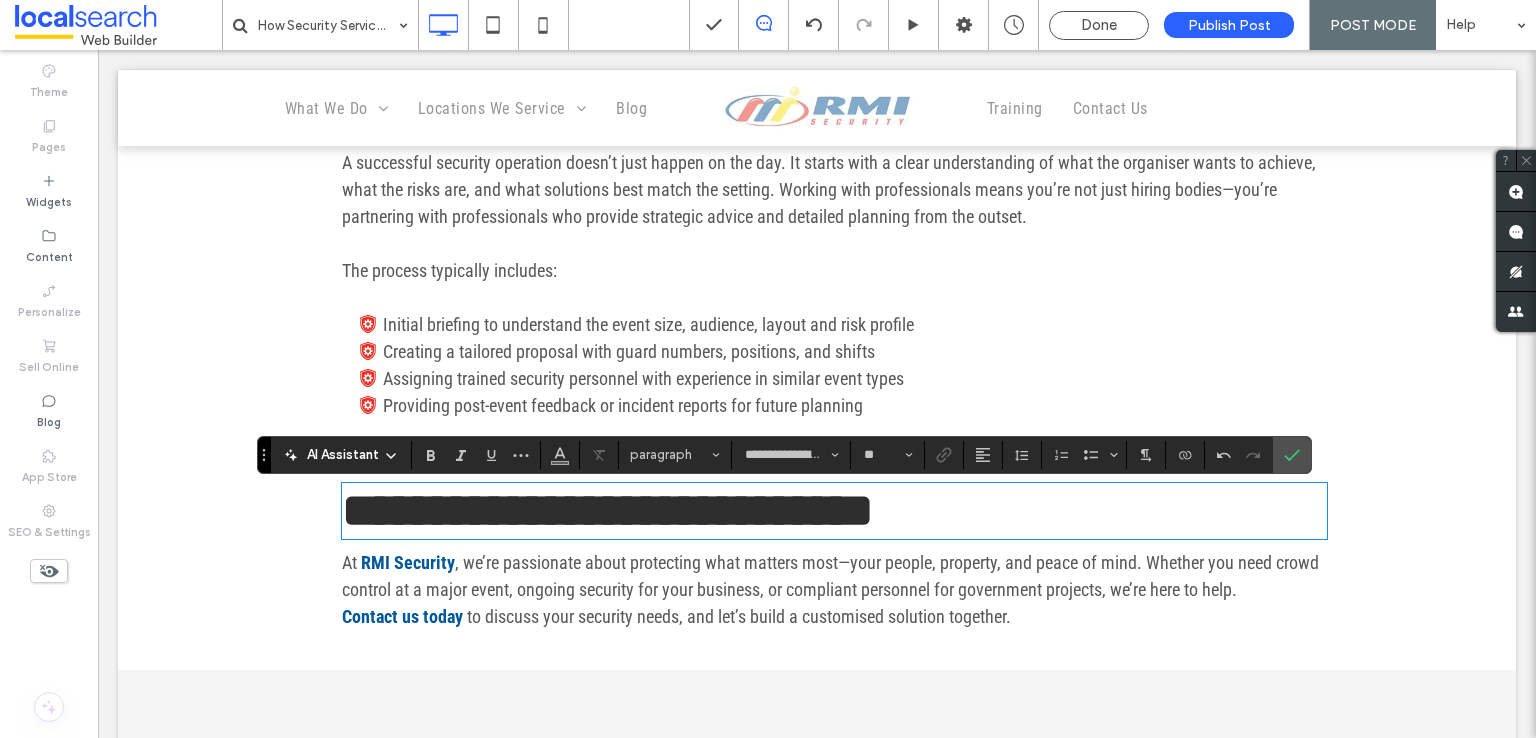 click on ", we’re passionate about protecting what matters most—your people, property, and peace of mind. Whether you need crowd control at a major event, ongoing security for your business, or compliant personnel for government projects, we’re here to help." at bounding box center (830, 576) 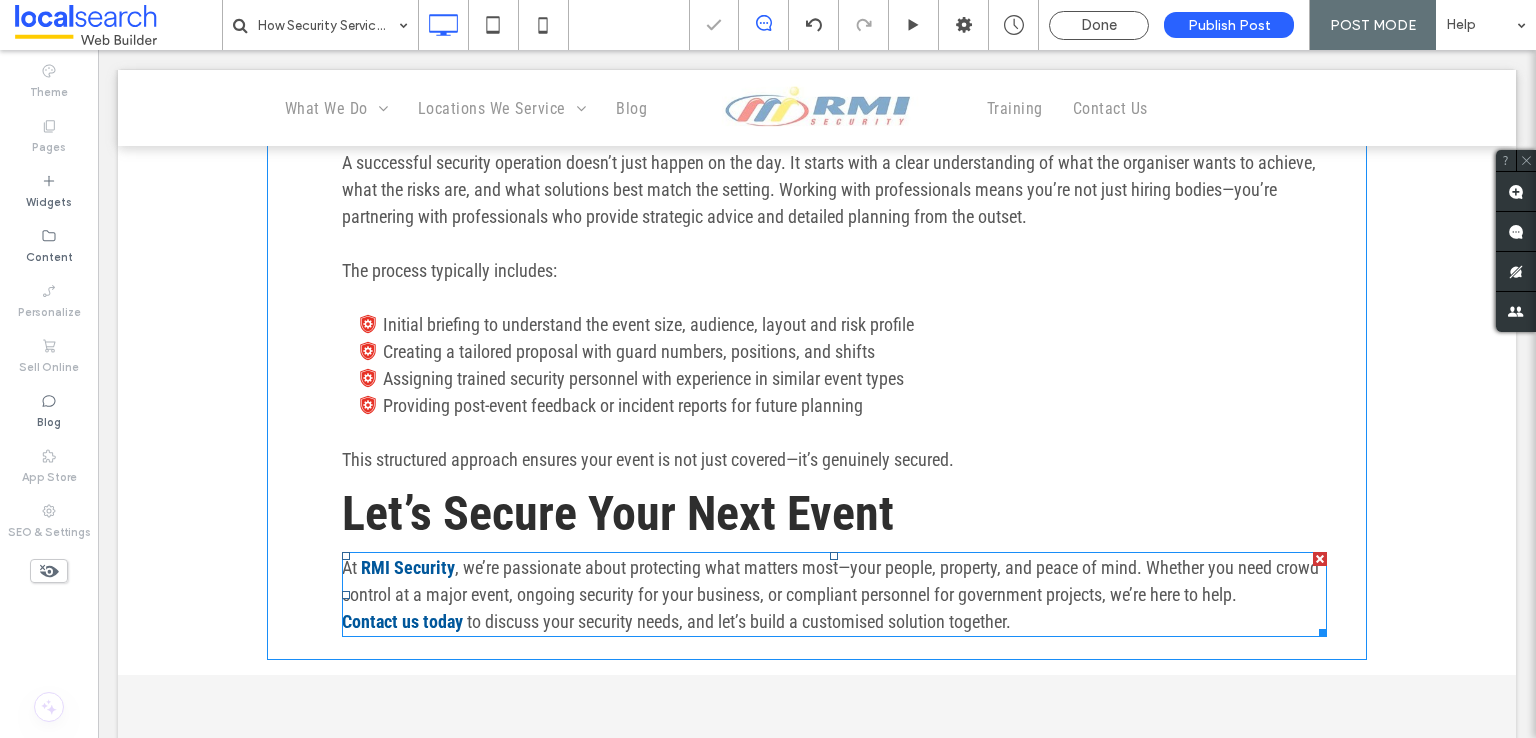 click on ", we’re passionate about protecting what matters most—your people, property, and peace of mind. Whether you need crowd control at a major event, ongoing security for your business, or compliant personnel for government projects, we’re here to help." at bounding box center (830, 581) 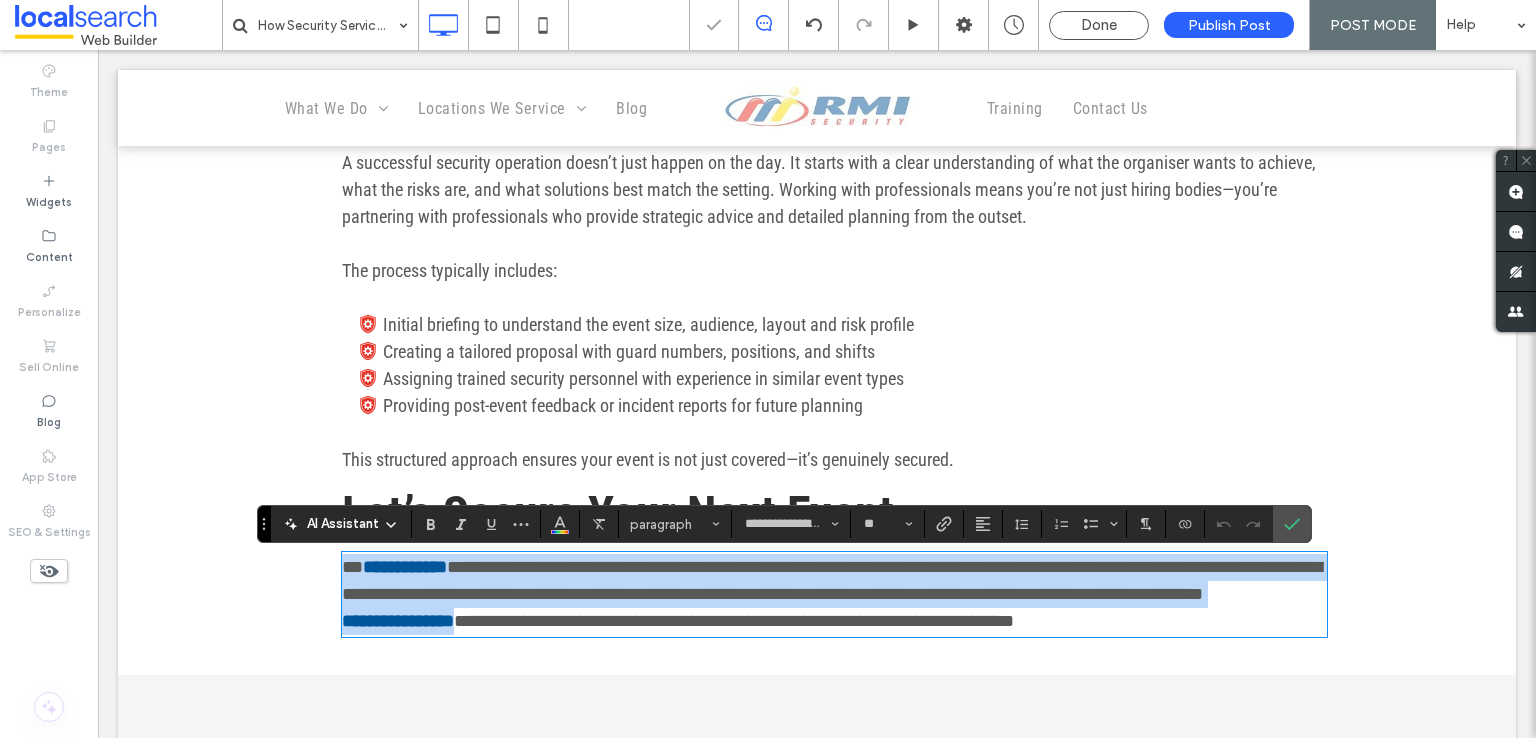 scroll, scrollTop: 0, scrollLeft: 0, axis: both 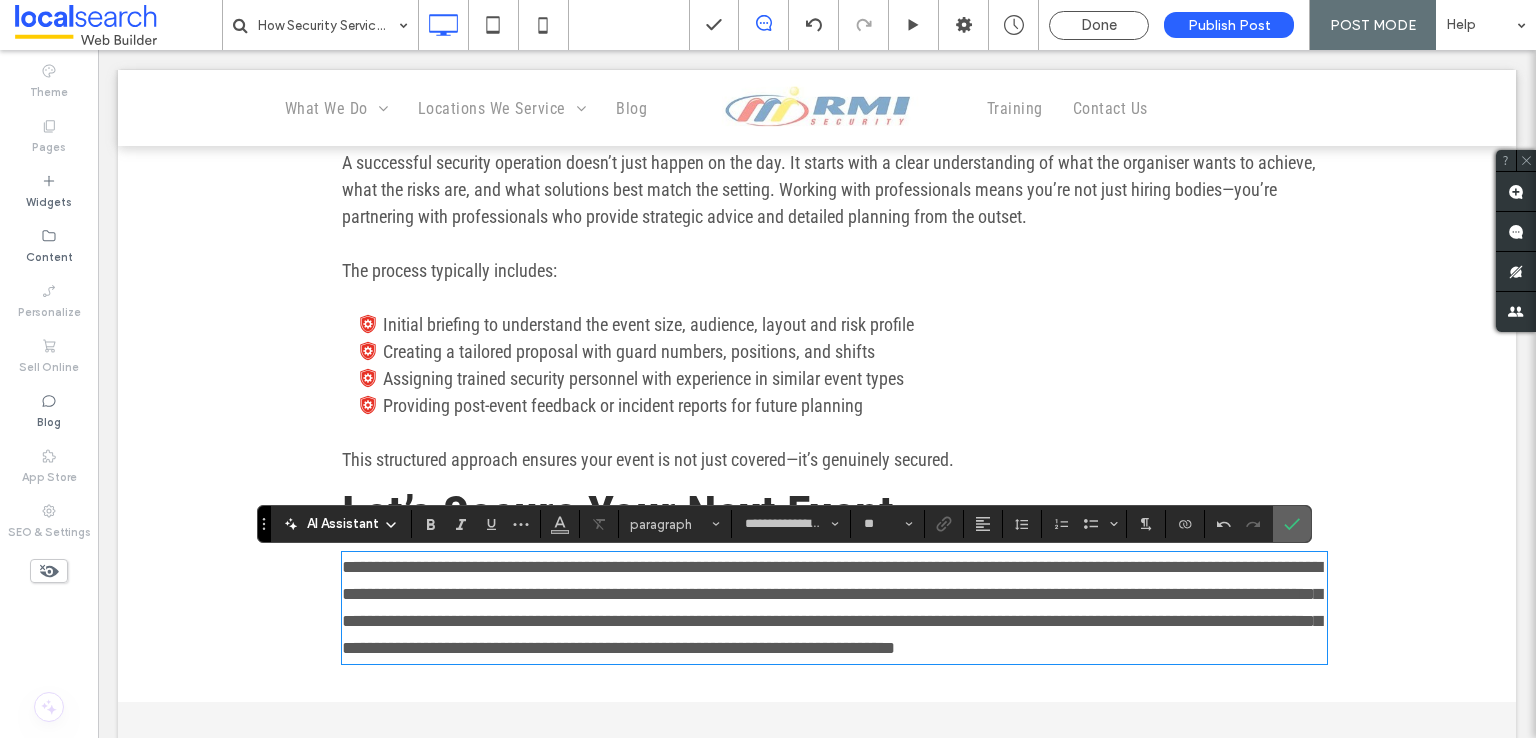 click at bounding box center (1292, 524) 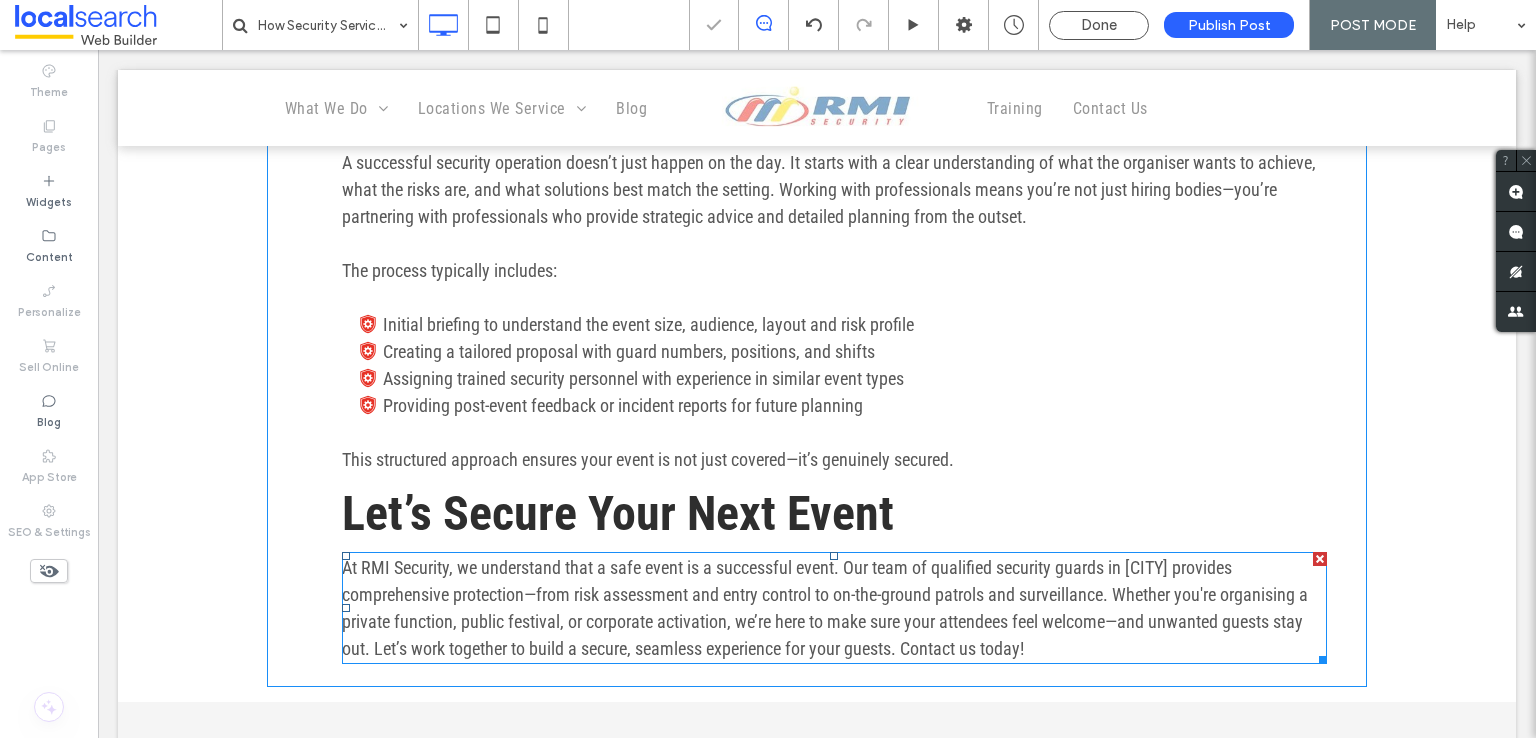 click on "At RMI Security, we understand that a safe event is a successful event. Our team of qualified security guards in [CITY] provides comprehensive protection—from risk assessment and entry control to on-the-ground patrols and surveillance. Whether you're organising a private function, public festival, or corporate activation, we’re here to make sure your attendees feel welcome—and unwanted guests stay out. Let’s work together to build a secure, seamless experience for your guests. Contact us today!" at bounding box center [825, 608] 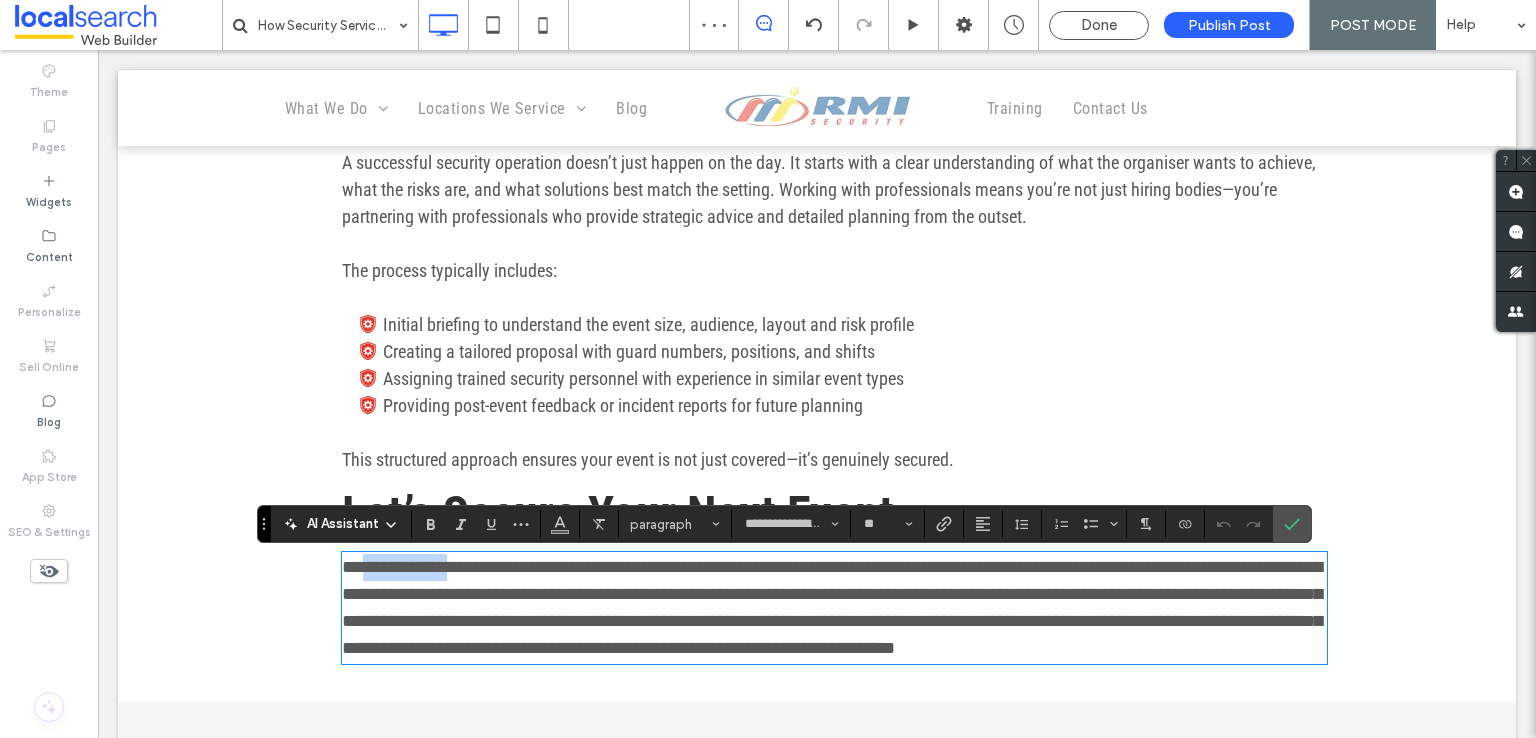 drag, startPoint x: 443, startPoint y: 573, endPoint x: 353, endPoint y: 573, distance: 90 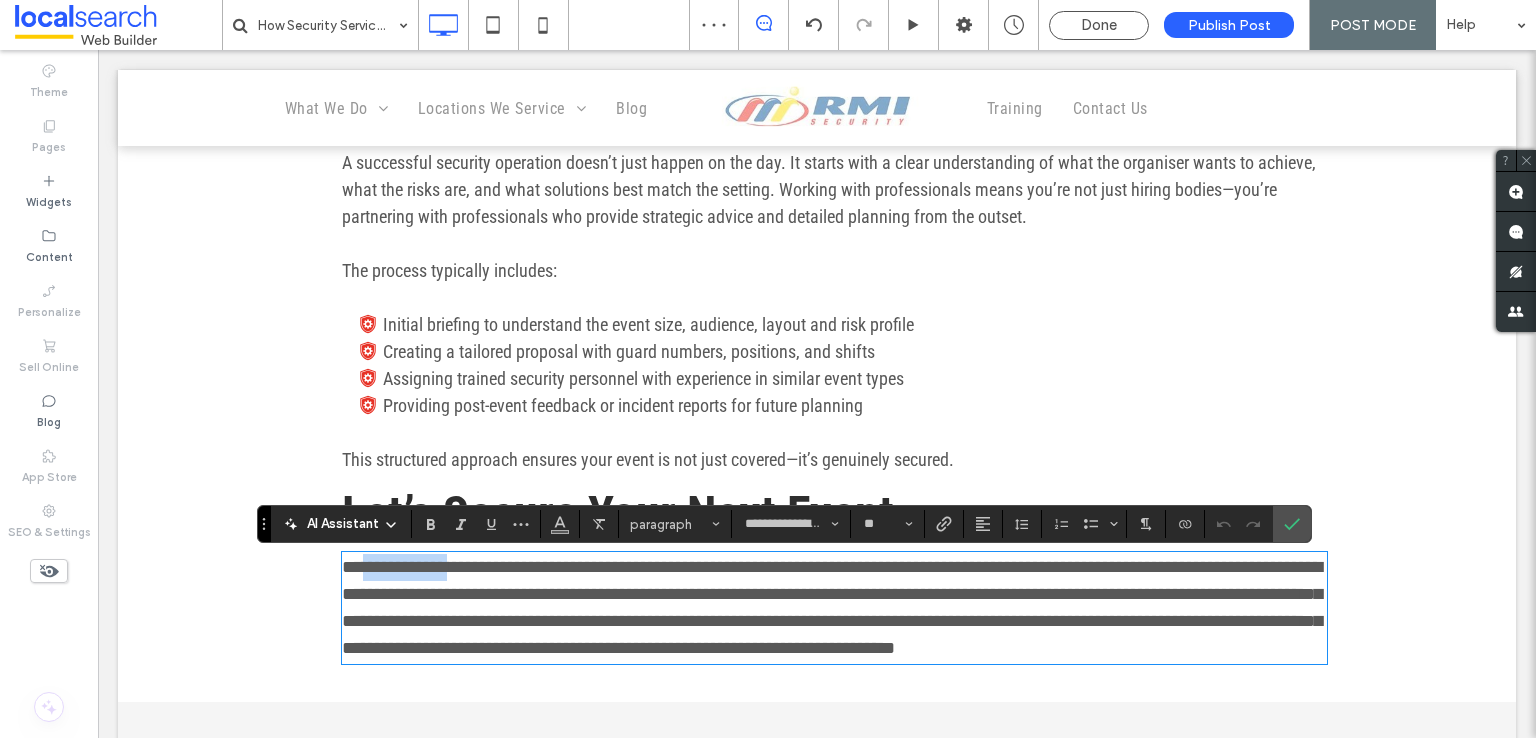 click on "**********" at bounding box center [832, 607] 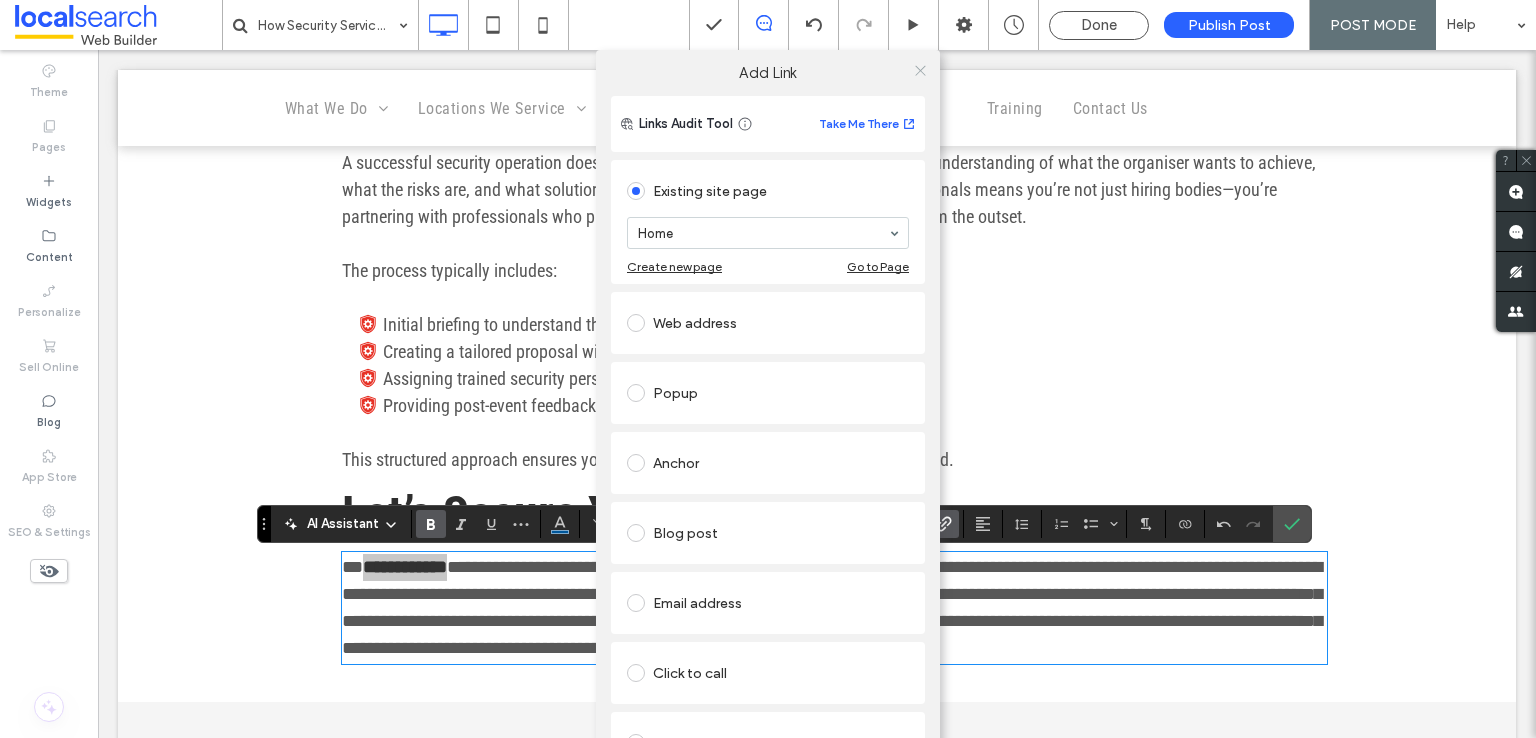 click 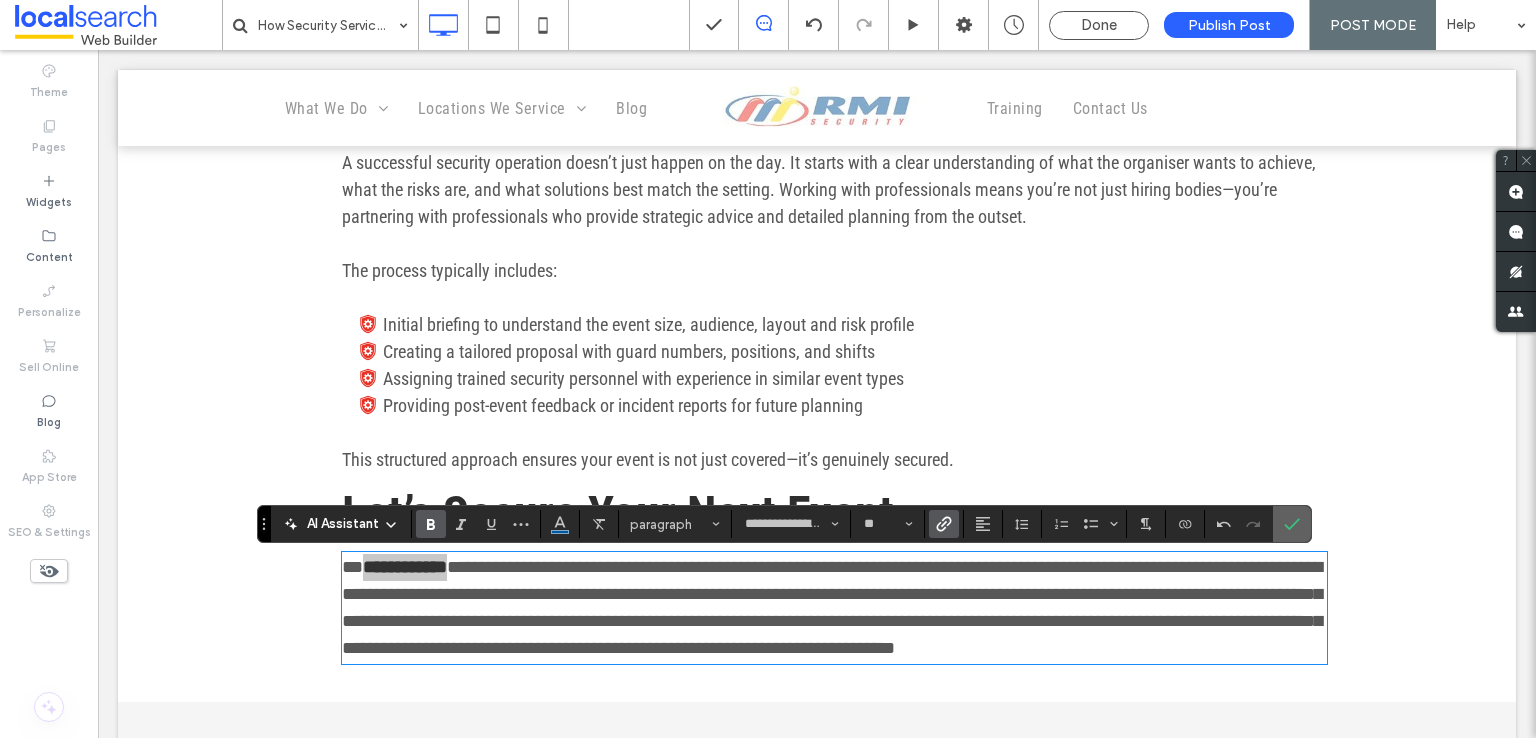 drag, startPoint x: 1294, startPoint y: 528, endPoint x: 1194, endPoint y: 482, distance: 110.0727 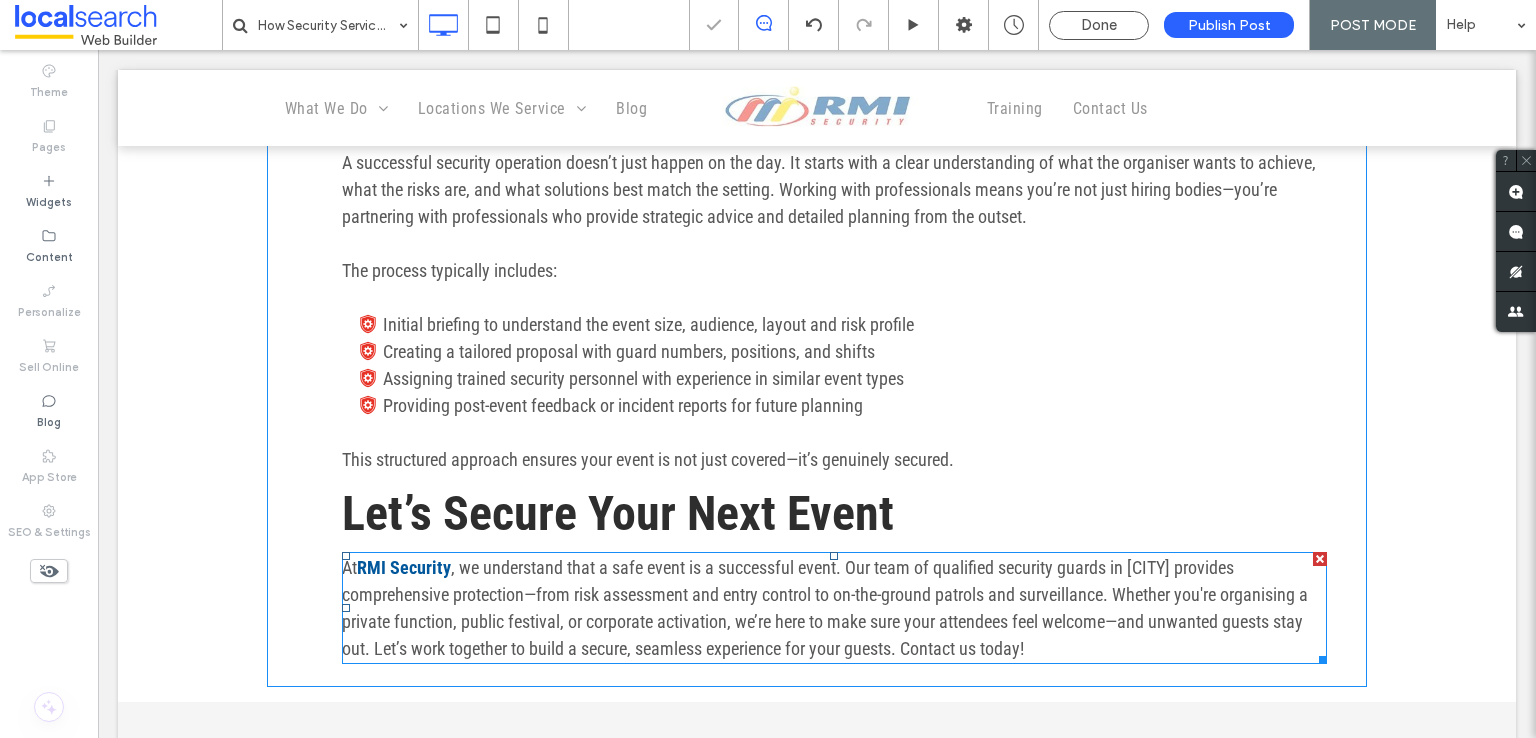 click on ", we understand that a safe event is a successful event. Our team of qualified security guards in [CITY] provides comprehensive protection—from risk assessment and entry control to on-the-ground patrols and surveillance. Whether you're organising a private function, public festival, or corporate activation, we’re here to make sure your attendees feel welcome—and unwanted guests stay out. Let’s work together to build a secure, seamless experience for your guests. Contact us today!" at bounding box center (825, 608) 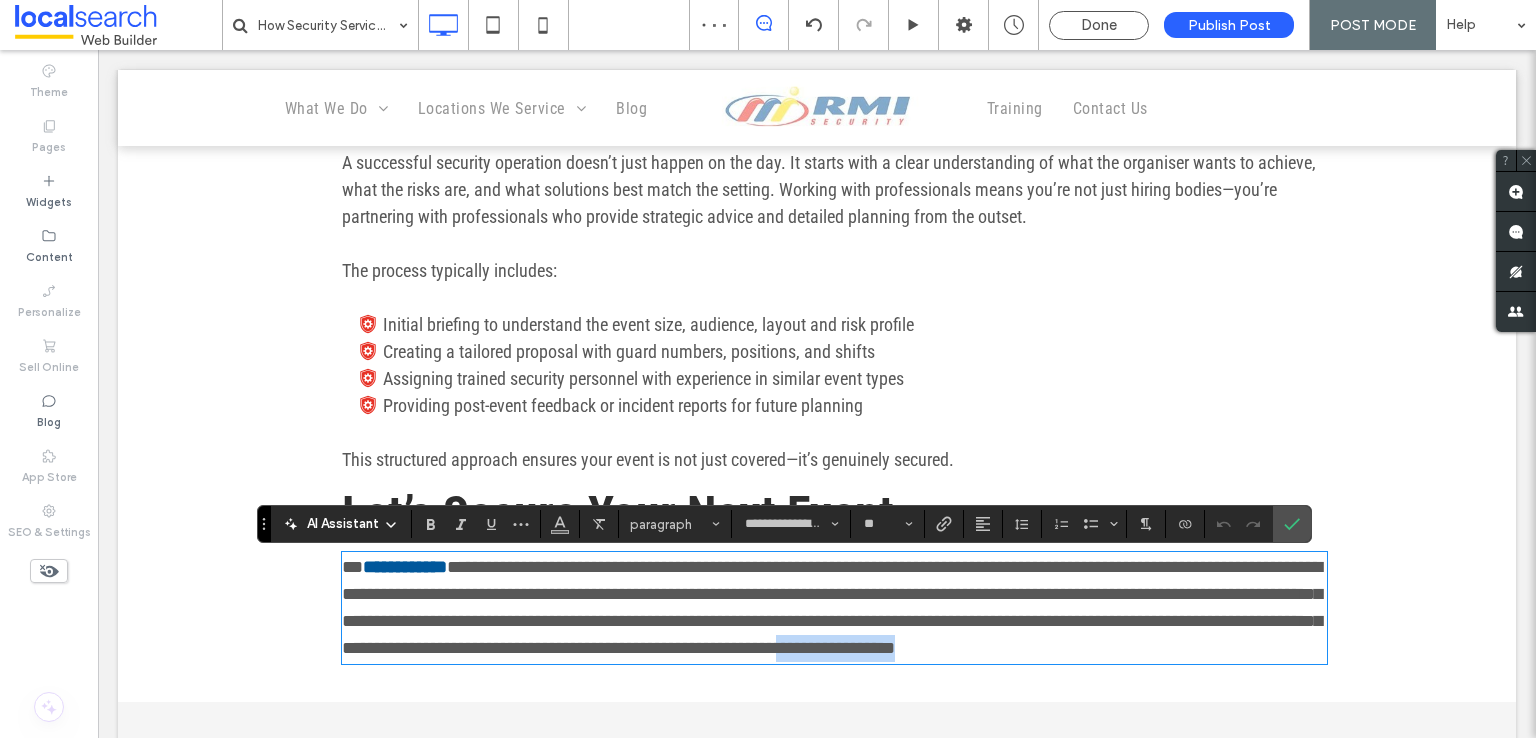 drag, startPoint x: 901, startPoint y: 655, endPoint x: 1055, endPoint y: 655, distance: 154 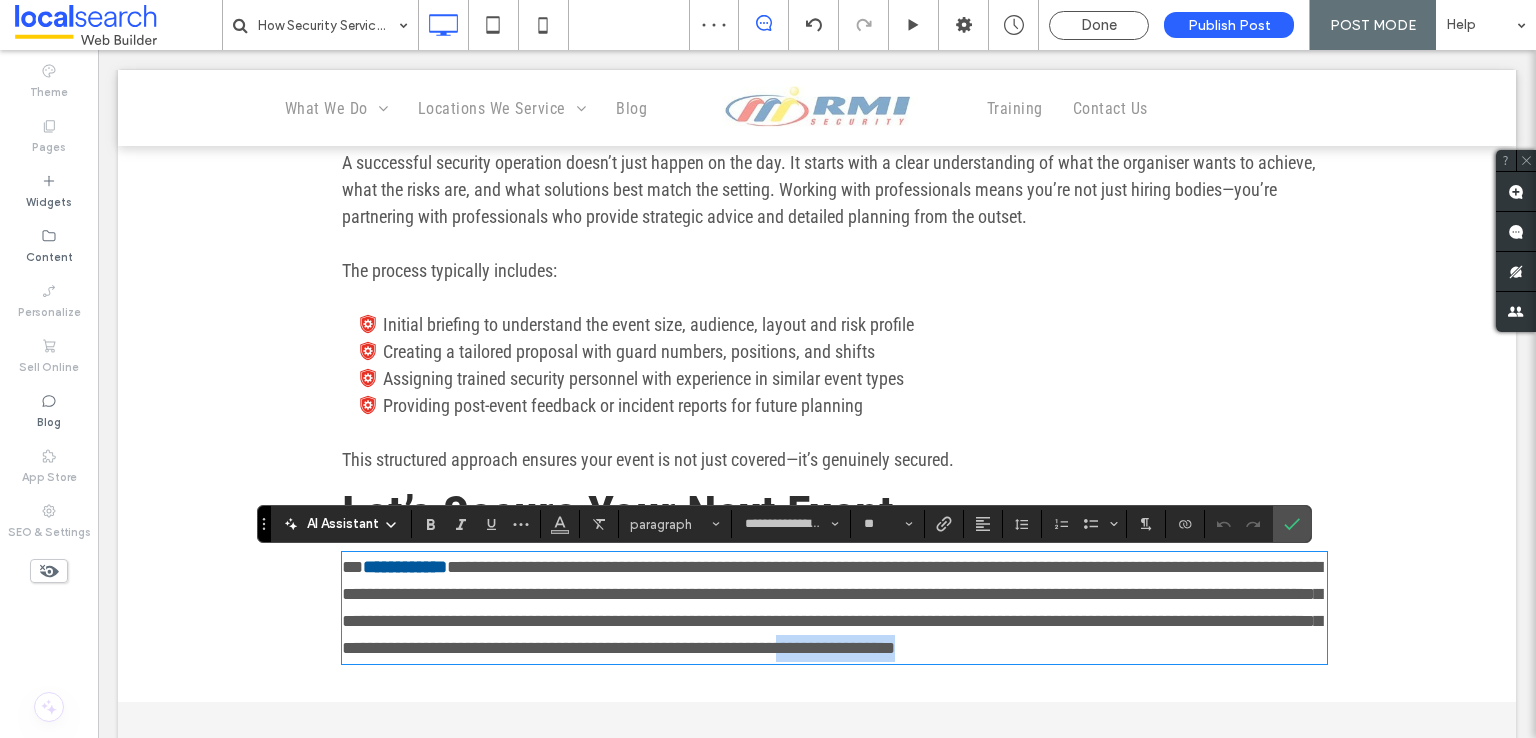 click on "**********" at bounding box center [834, 608] 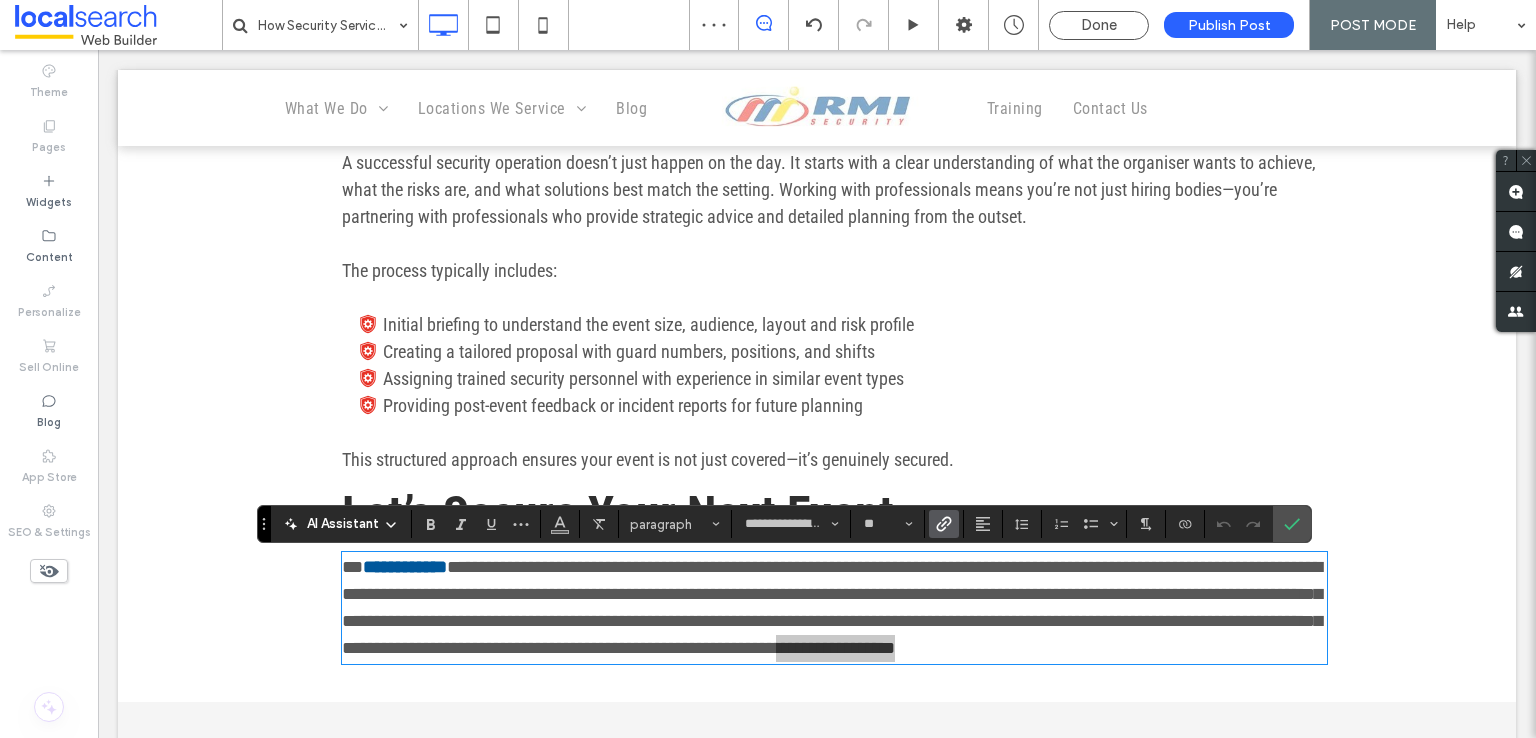 click 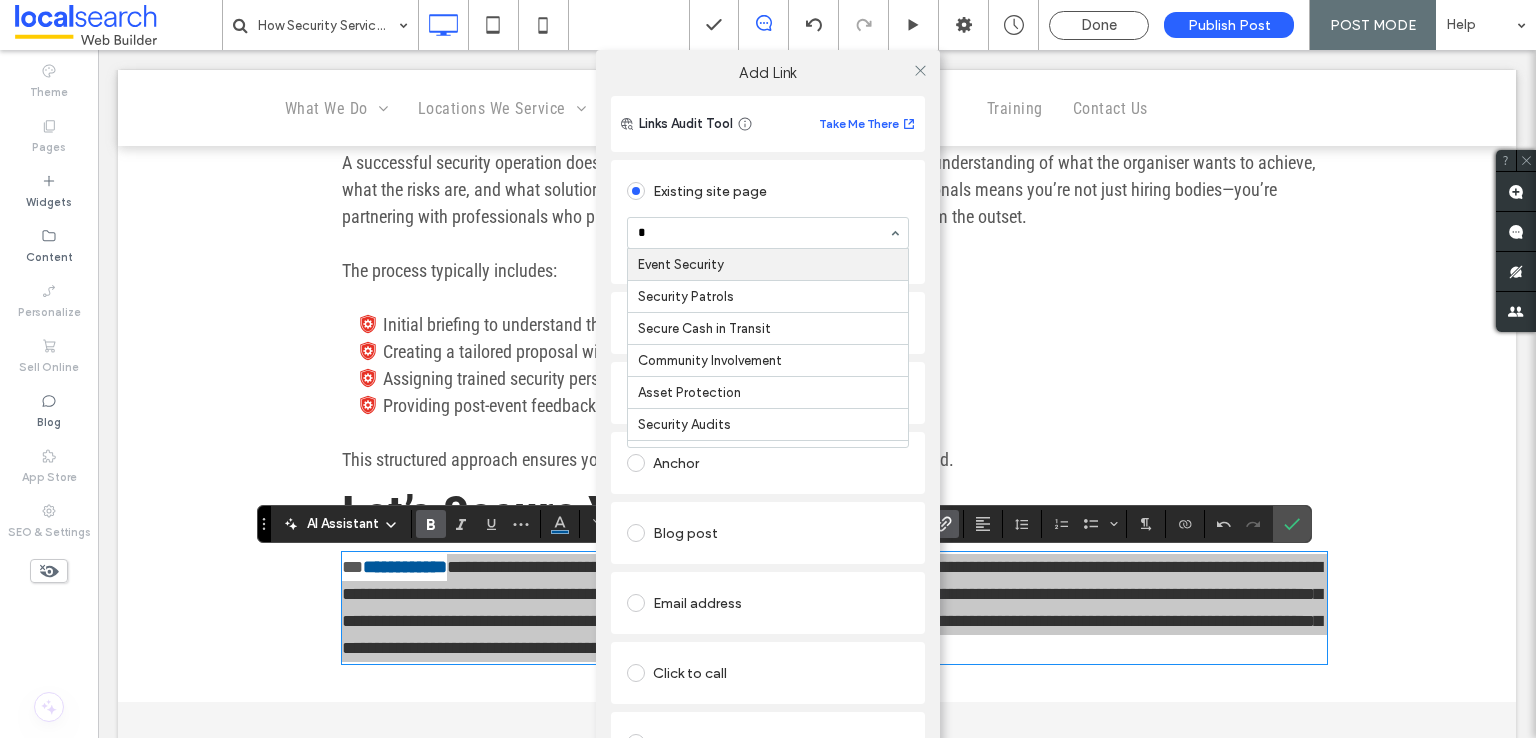 type on "**" 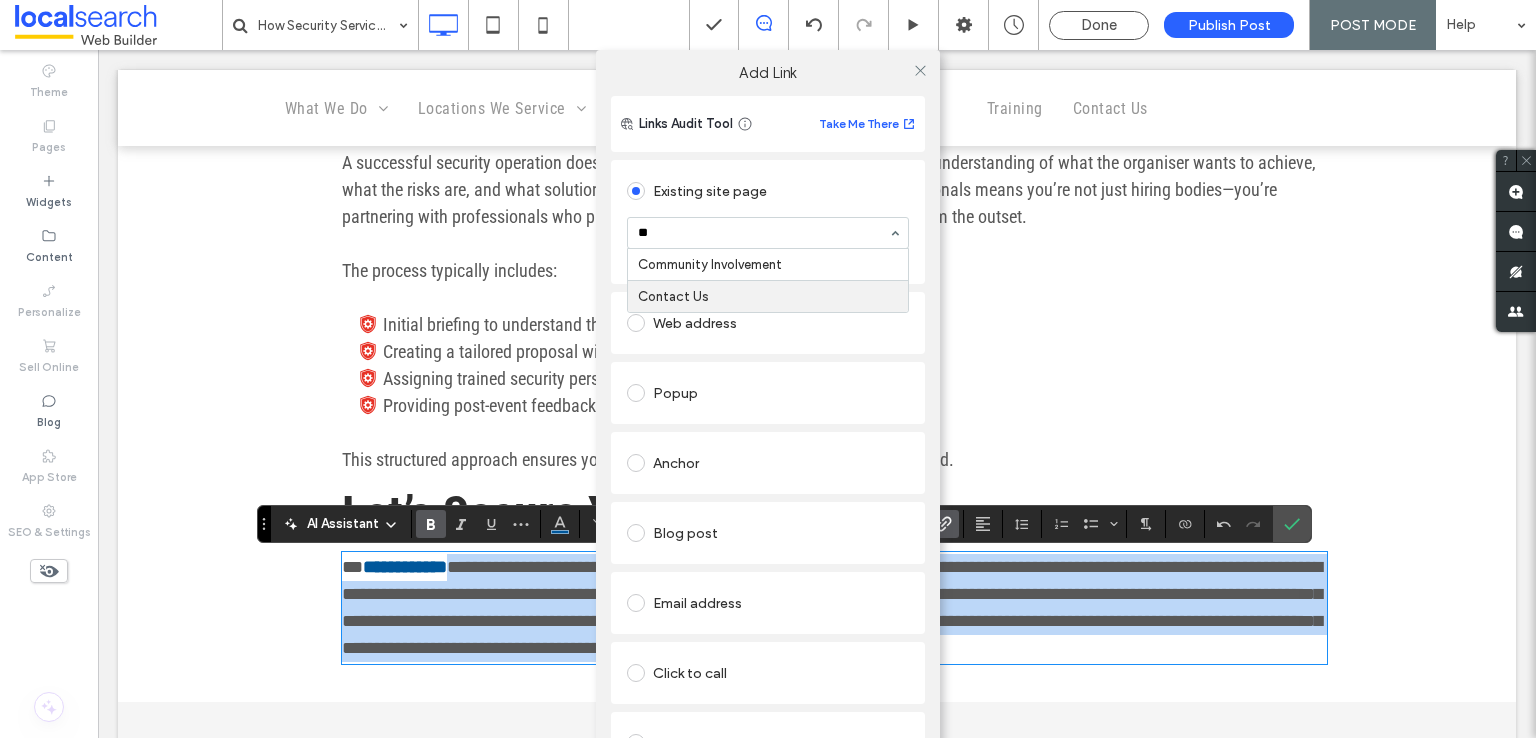 type 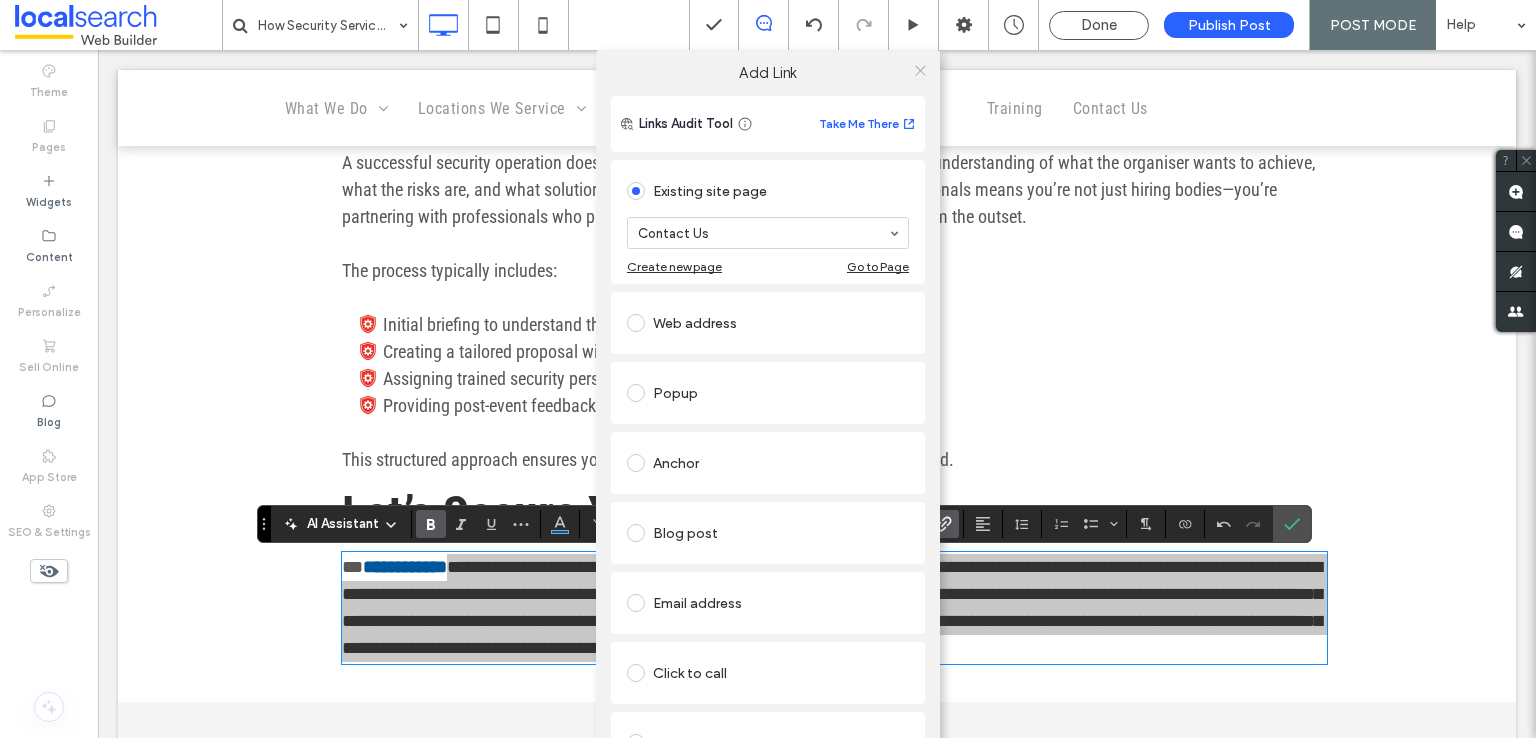 click 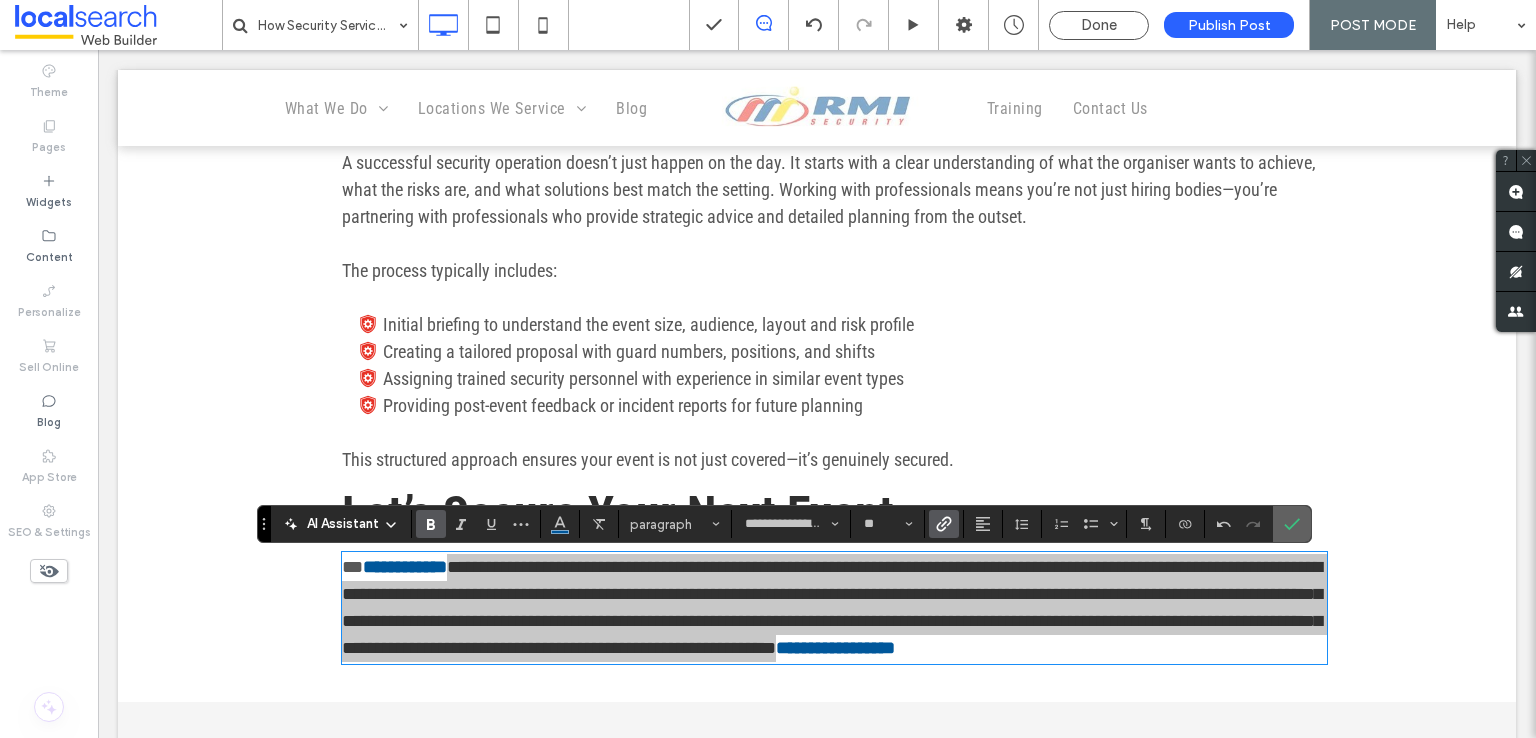 drag, startPoint x: 1294, startPoint y: 517, endPoint x: 1107, endPoint y: 664, distance: 237.8613 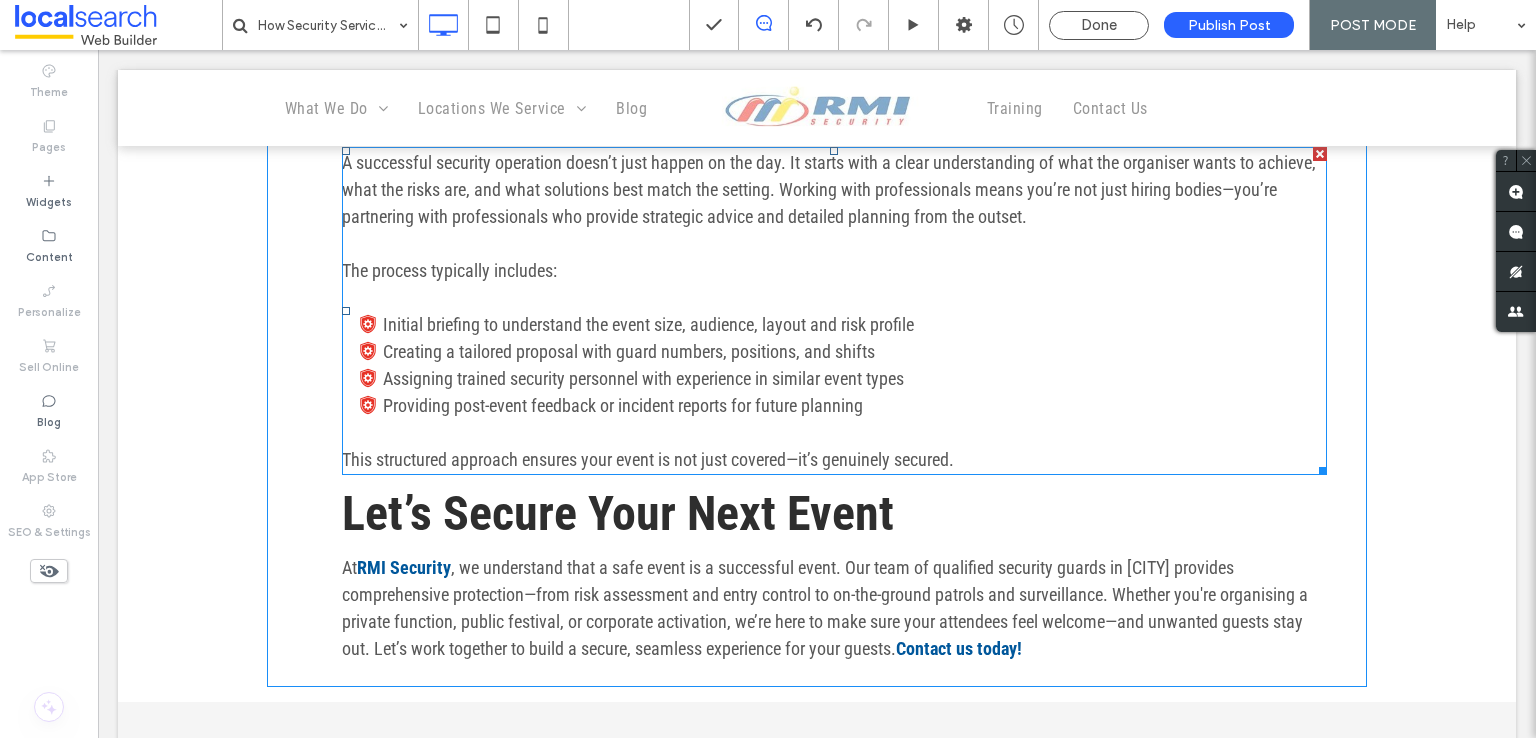 click on "Creating a tailored proposal with guard numbers, positions, and shifts" at bounding box center (629, 351) 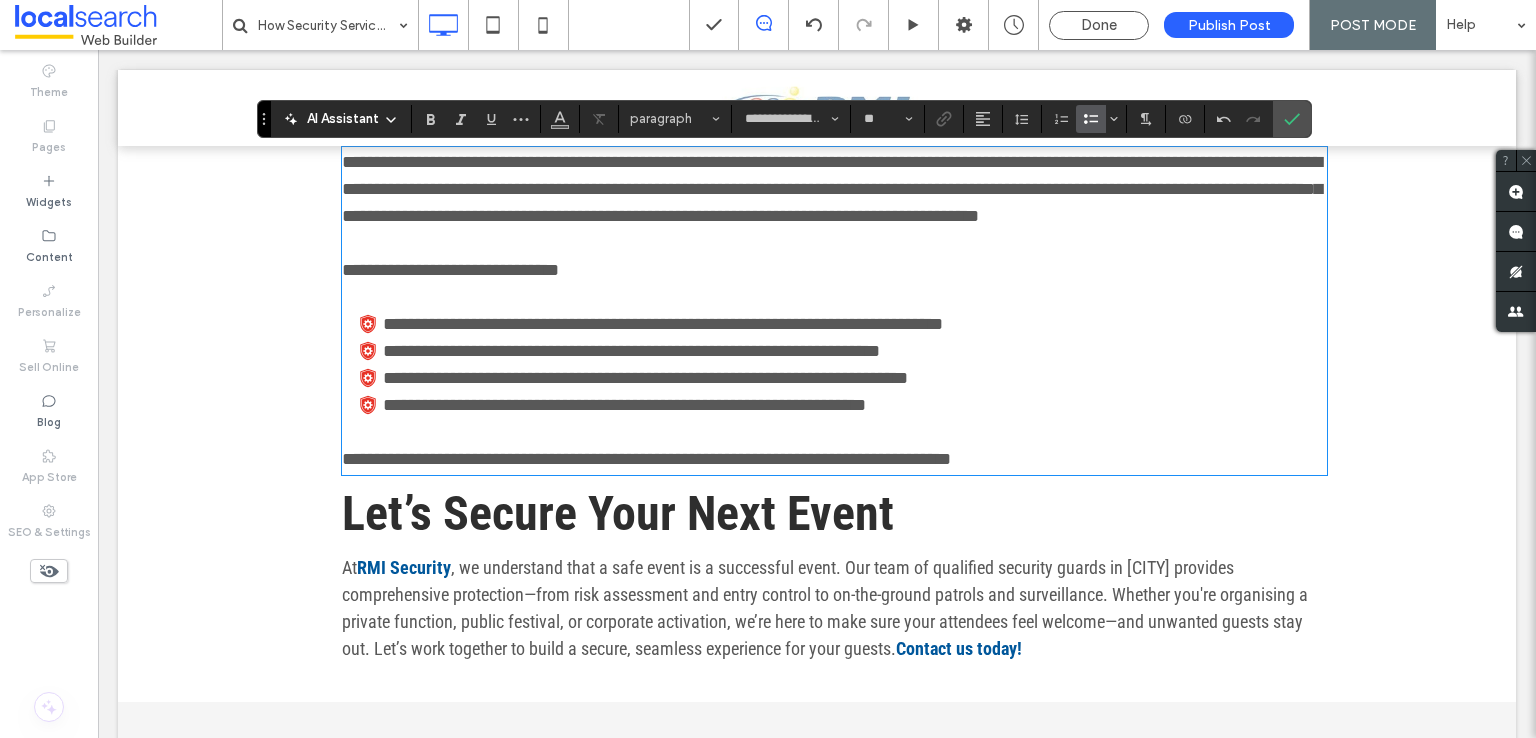 type 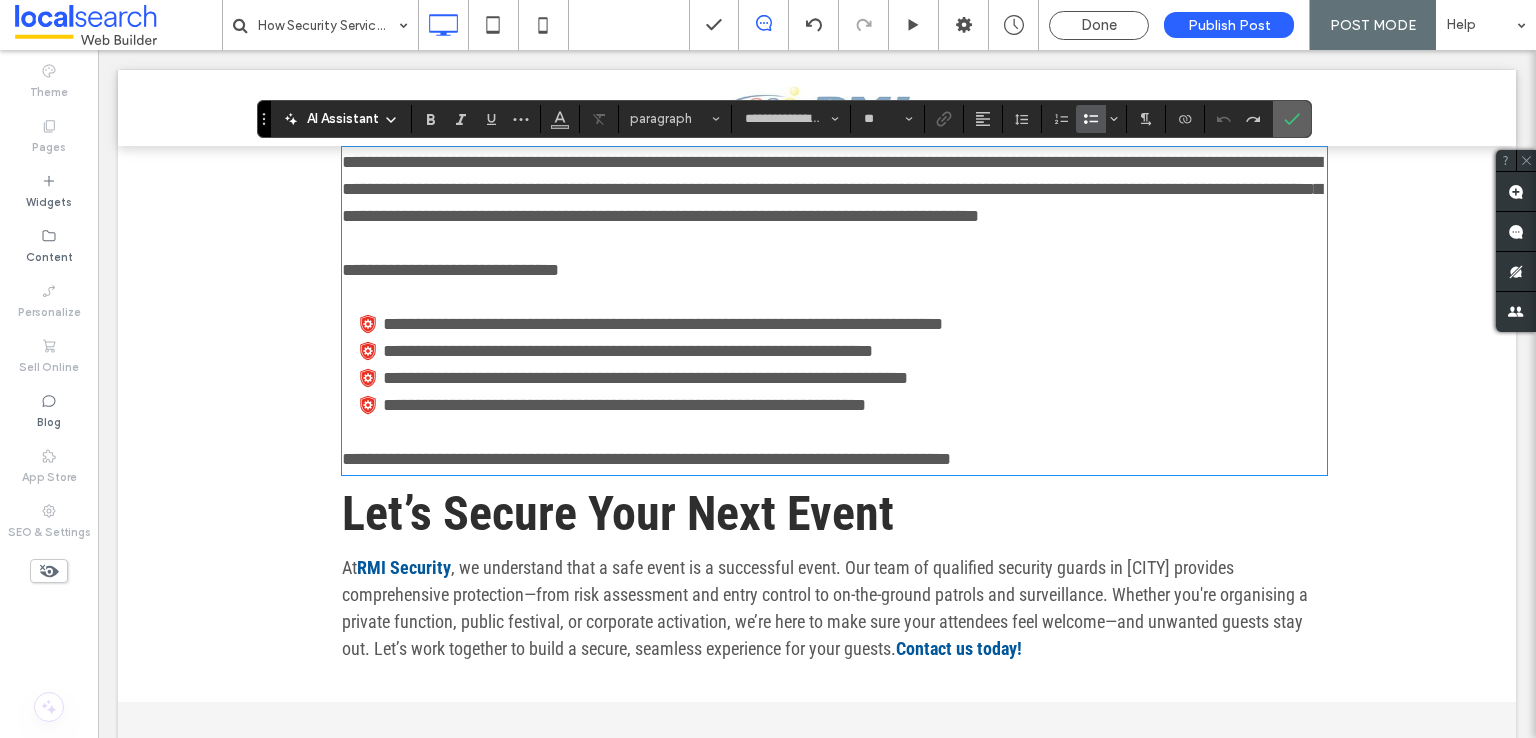 click 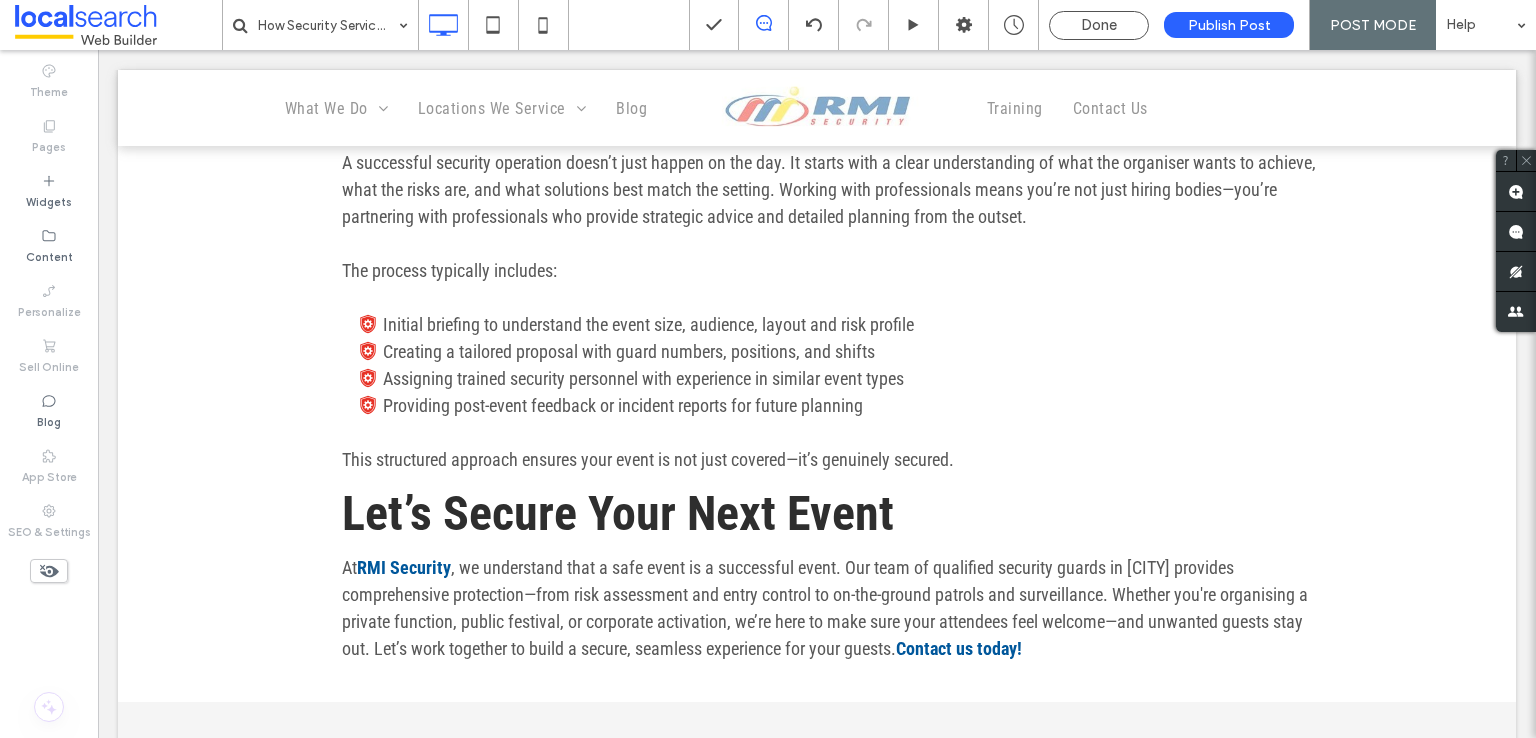 drag, startPoint x: 1380, startPoint y: 311, endPoint x: 1372, endPoint y: 325, distance: 16.124516 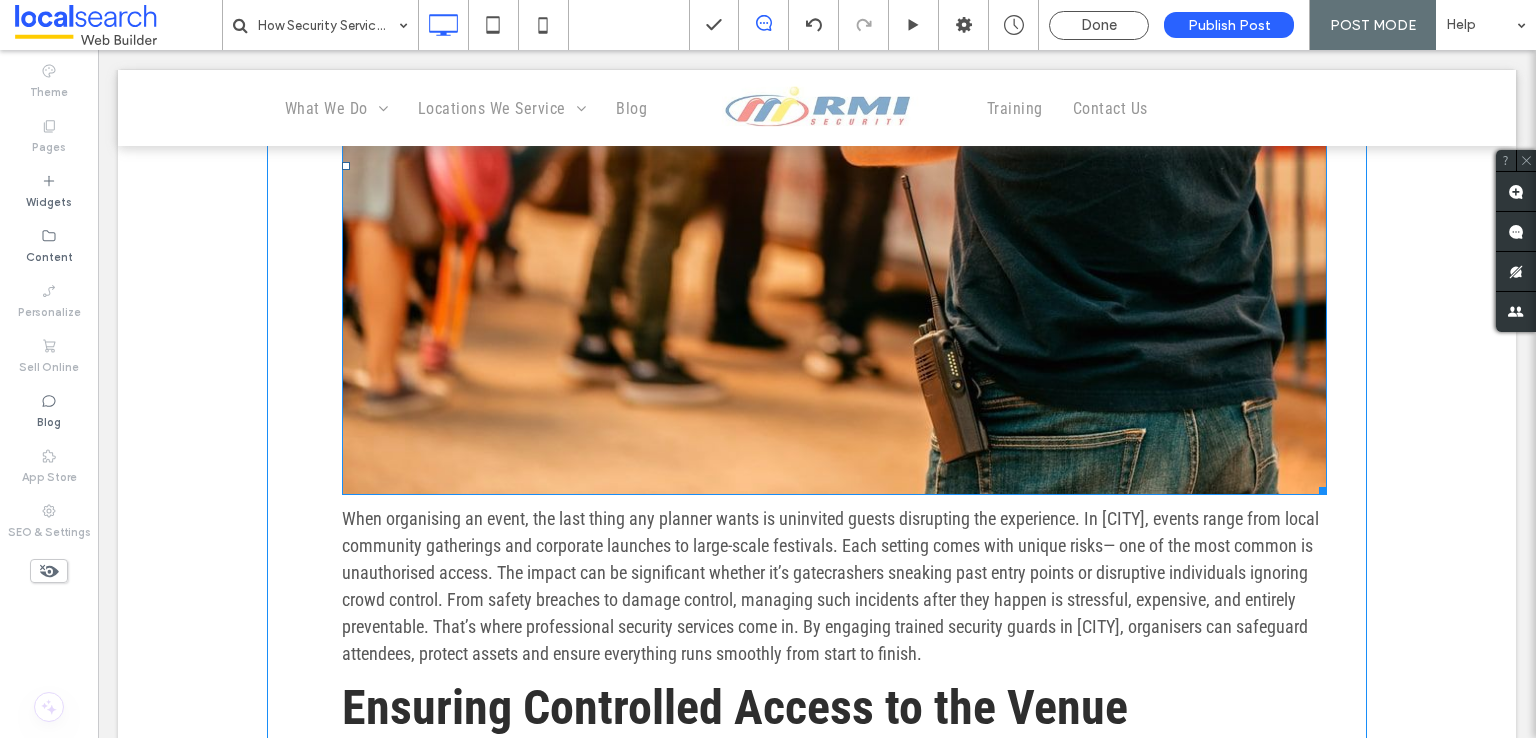 scroll, scrollTop: 700, scrollLeft: 0, axis: vertical 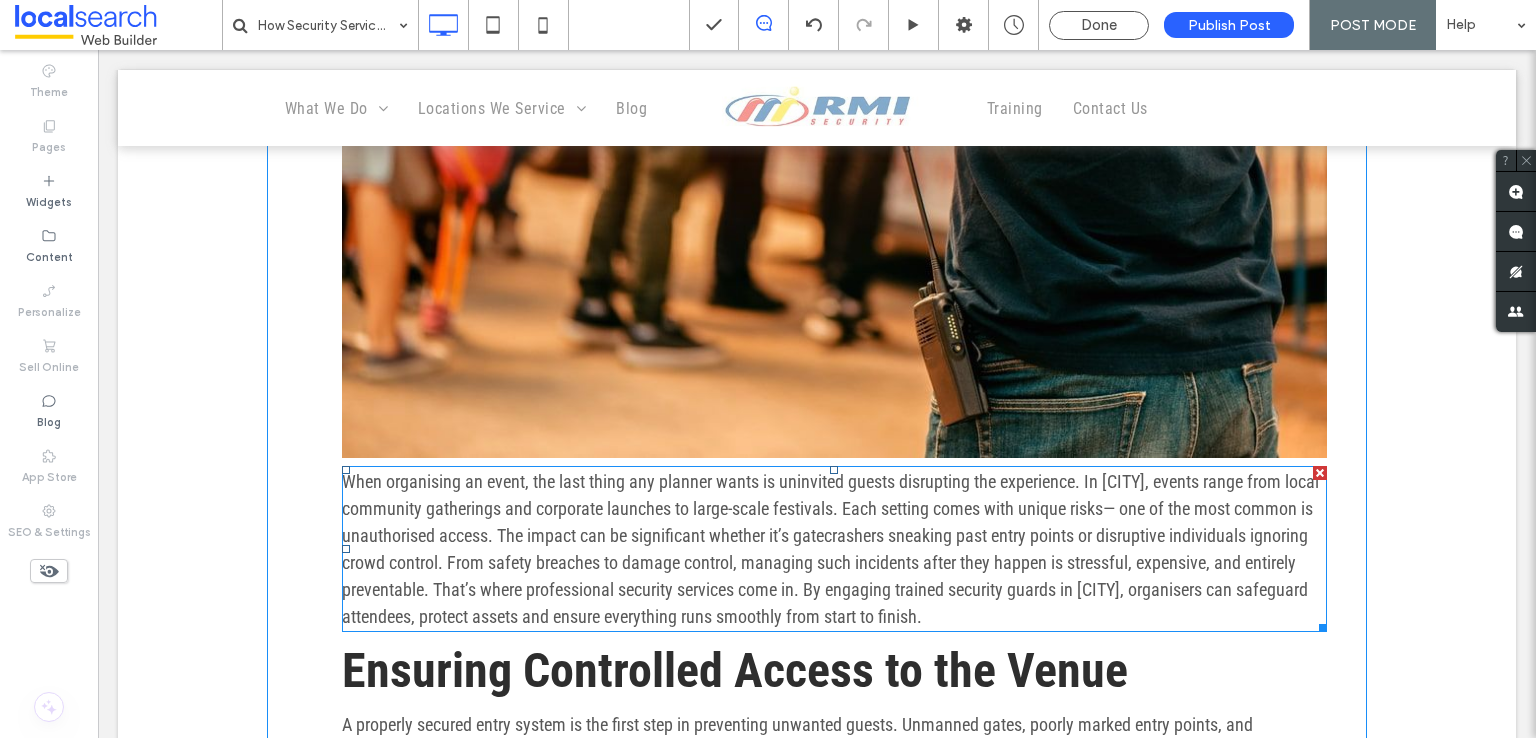 click on "When organising an event, the last thing any planner wants is uninvited guests disrupting the experience. In [CITY], events range from local community gatherings and corporate launches to large-scale festivals. Each setting comes with unique risks— one of the most common is unauthorised access. The impact can be significant whether it’s gatecrashers sneaking past entry points or disruptive individuals ignoring crowd control. From safety breaches to damage control, managing such incidents after they happen is stressful, expensive, and entirely preventable. That’s where professional security services come in. By engaging trained security guards in [CITY], organisers can safeguard attendees, protect assets and ensure everything runs smoothly from start to finish." at bounding box center (830, 549) 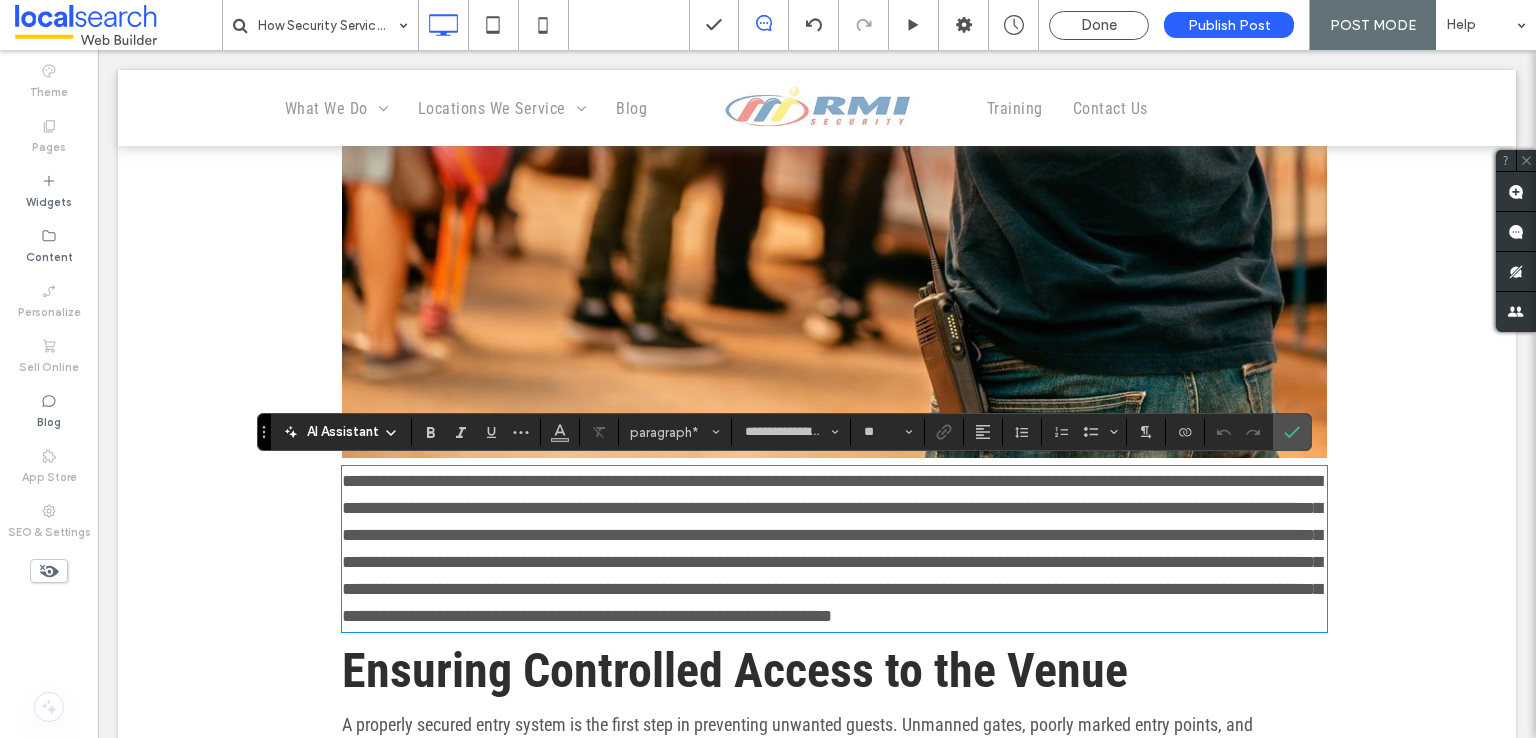 scroll, scrollTop: 800, scrollLeft: 0, axis: vertical 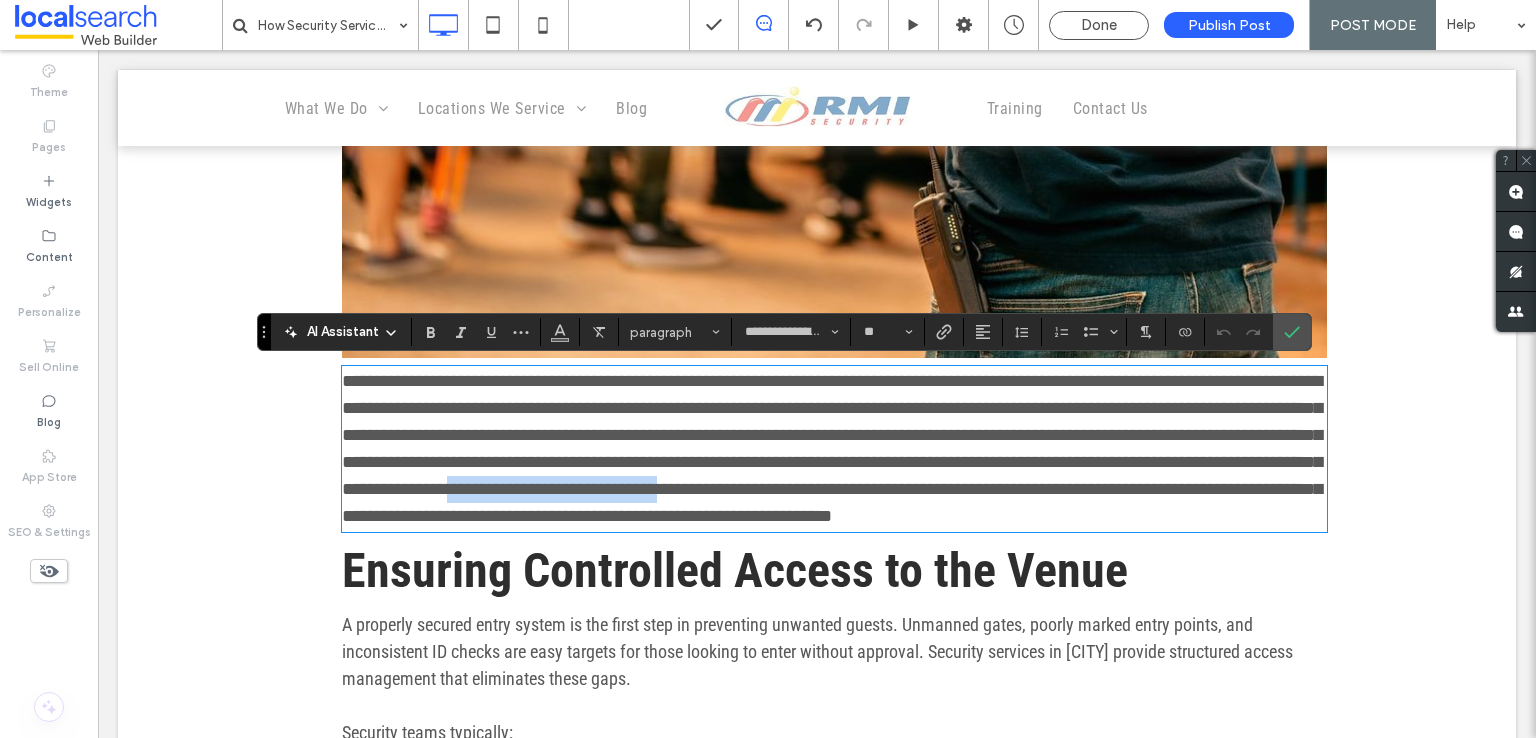 drag, startPoint x: 896, startPoint y: 490, endPoint x: 685, endPoint y: 498, distance: 211.15161 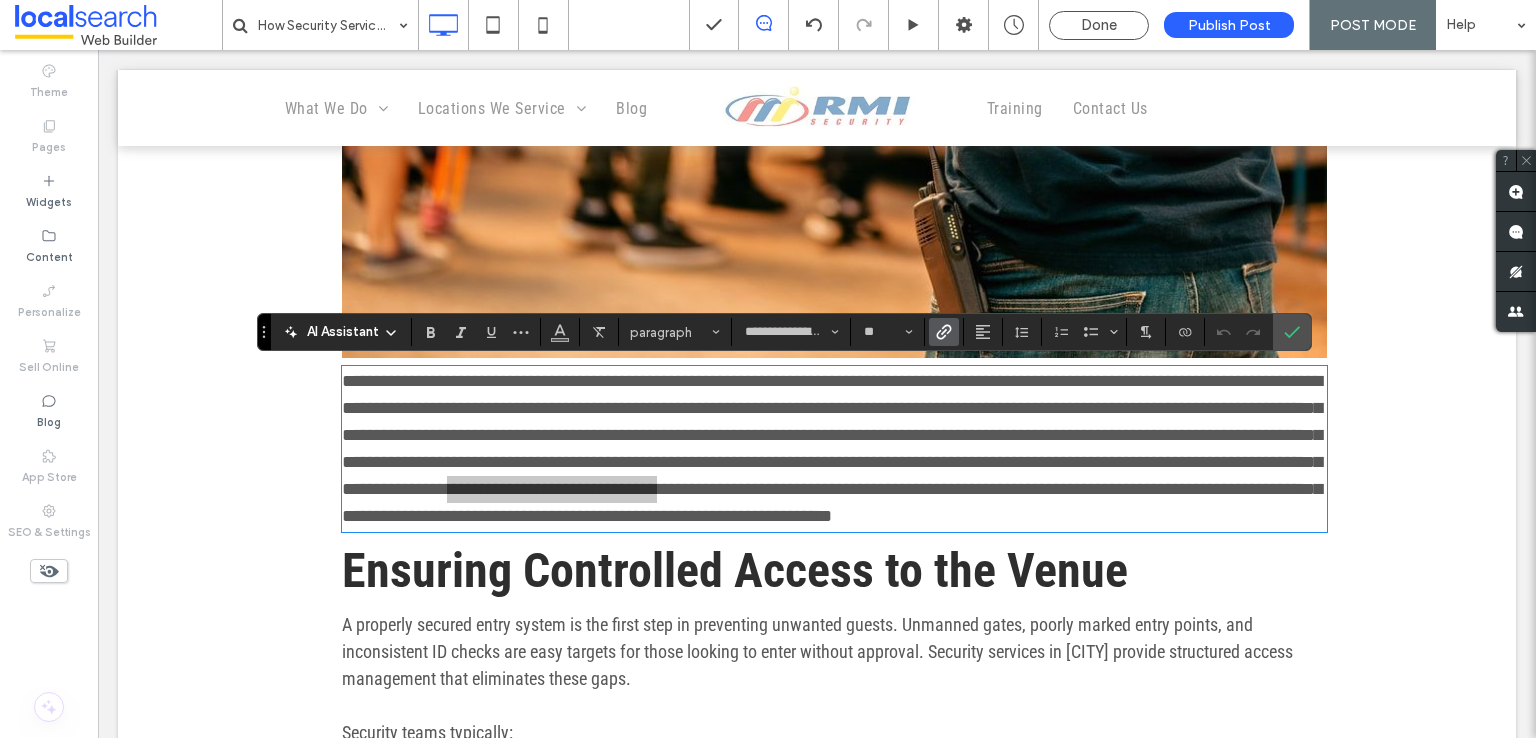 click at bounding box center [944, 332] 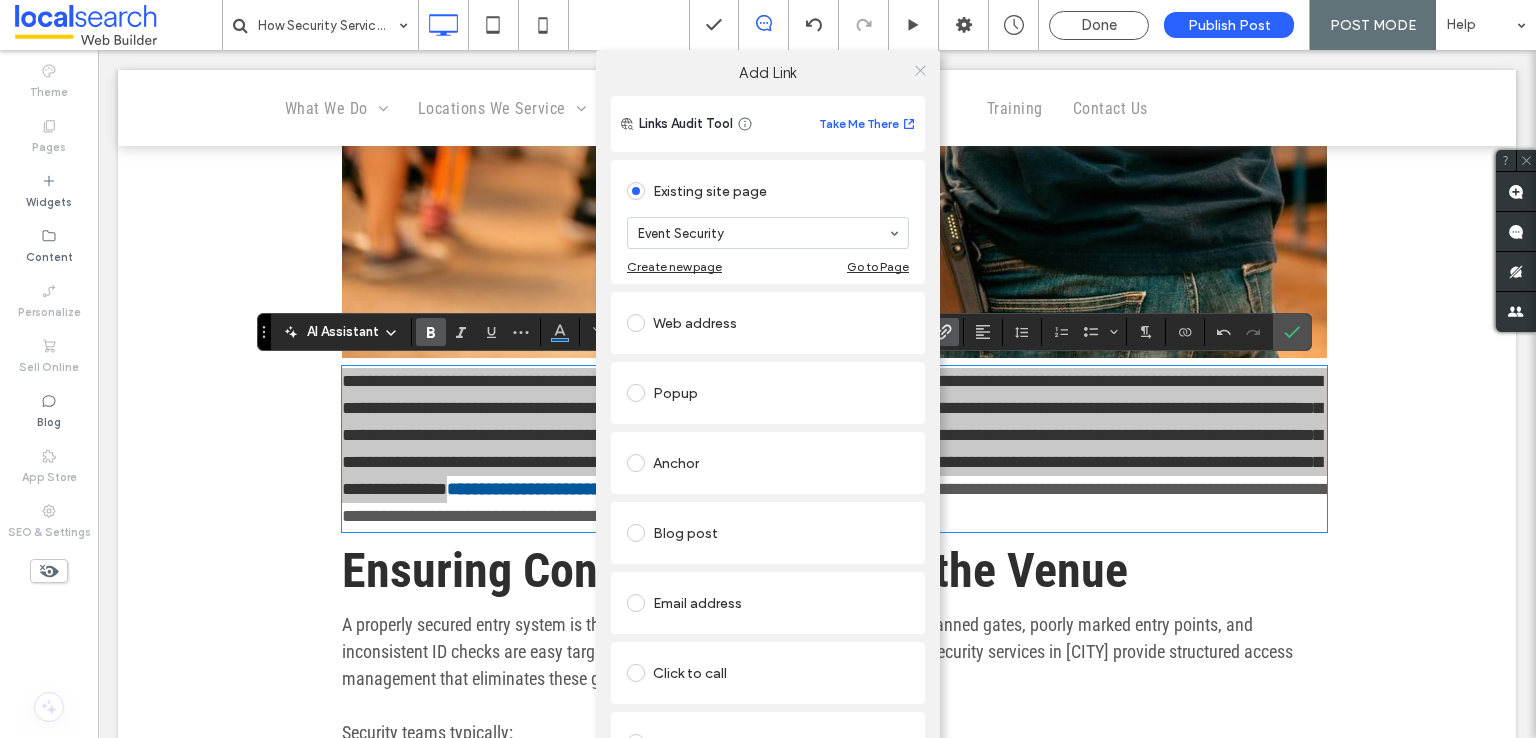 click 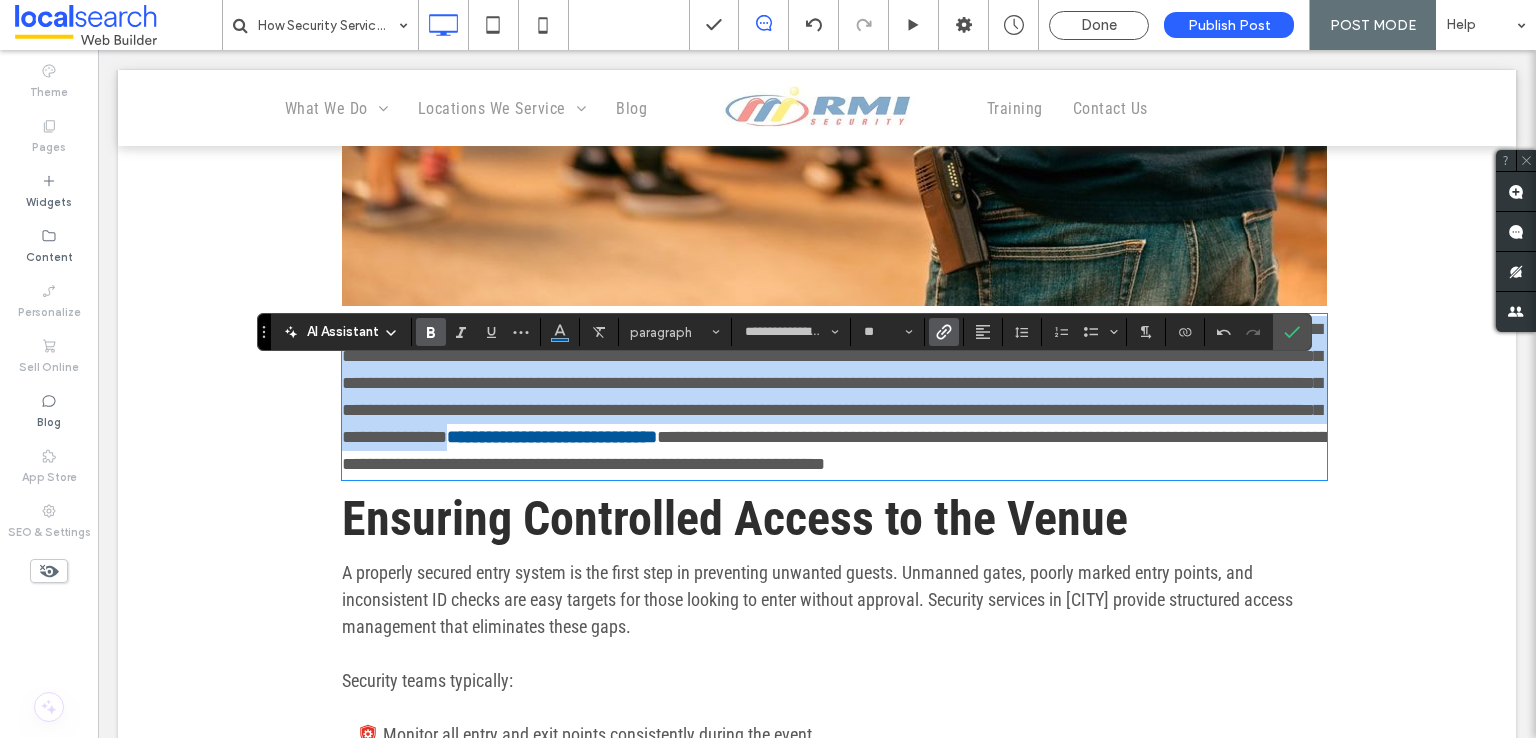scroll, scrollTop: 900, scrollLeft: 0, axis: vertical 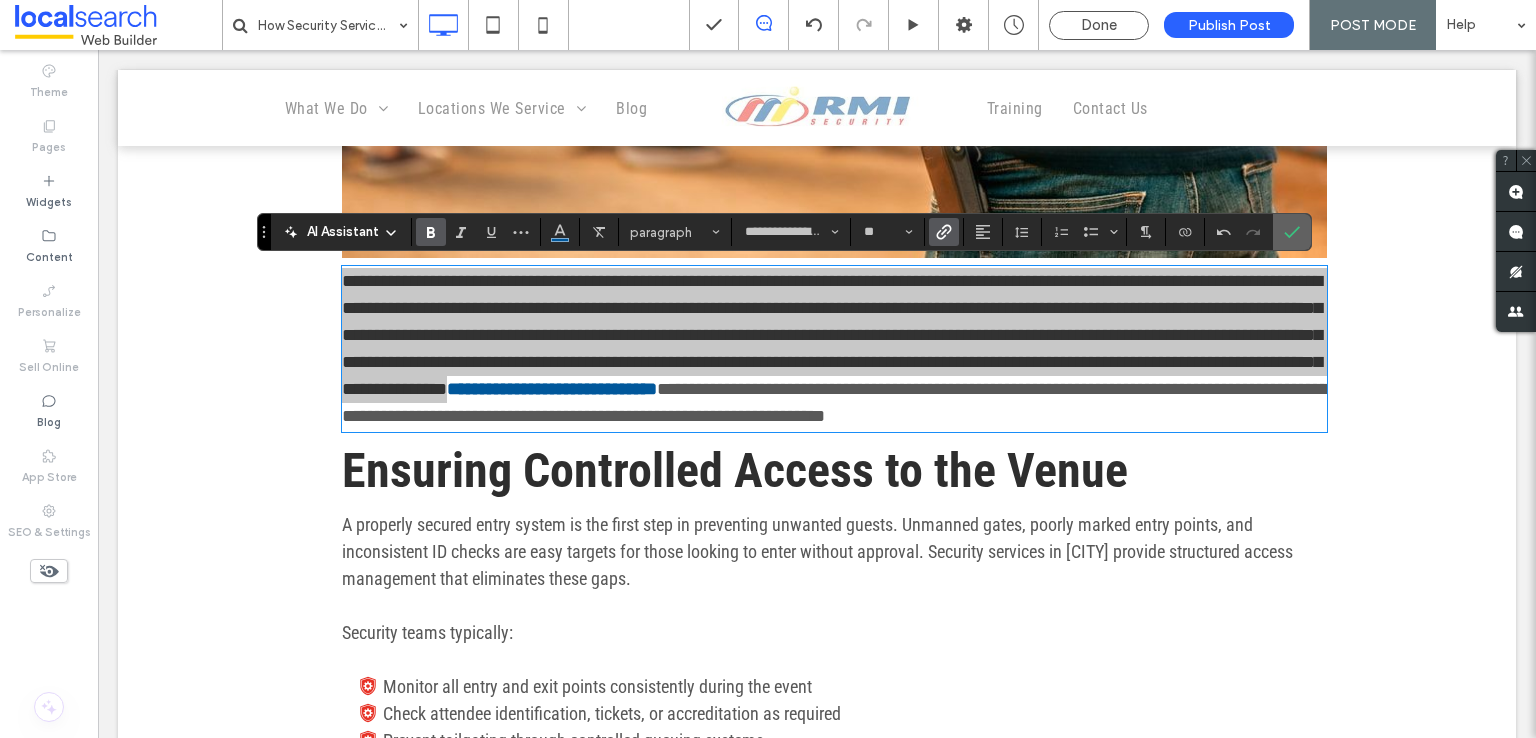 click at bounding box center [1292, 232] 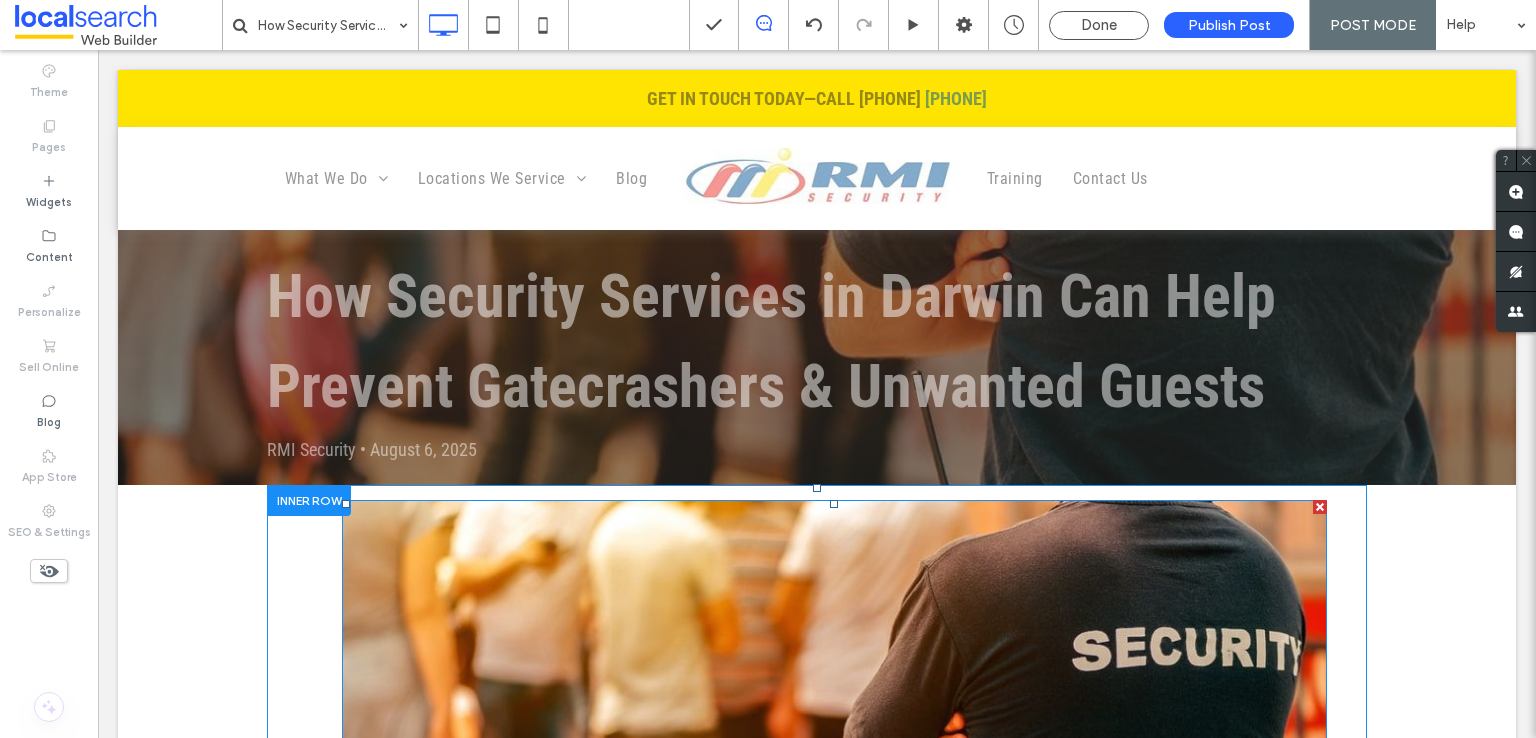 scroll, scrollTop: 787, scrollLeft: 0, axis: vertical 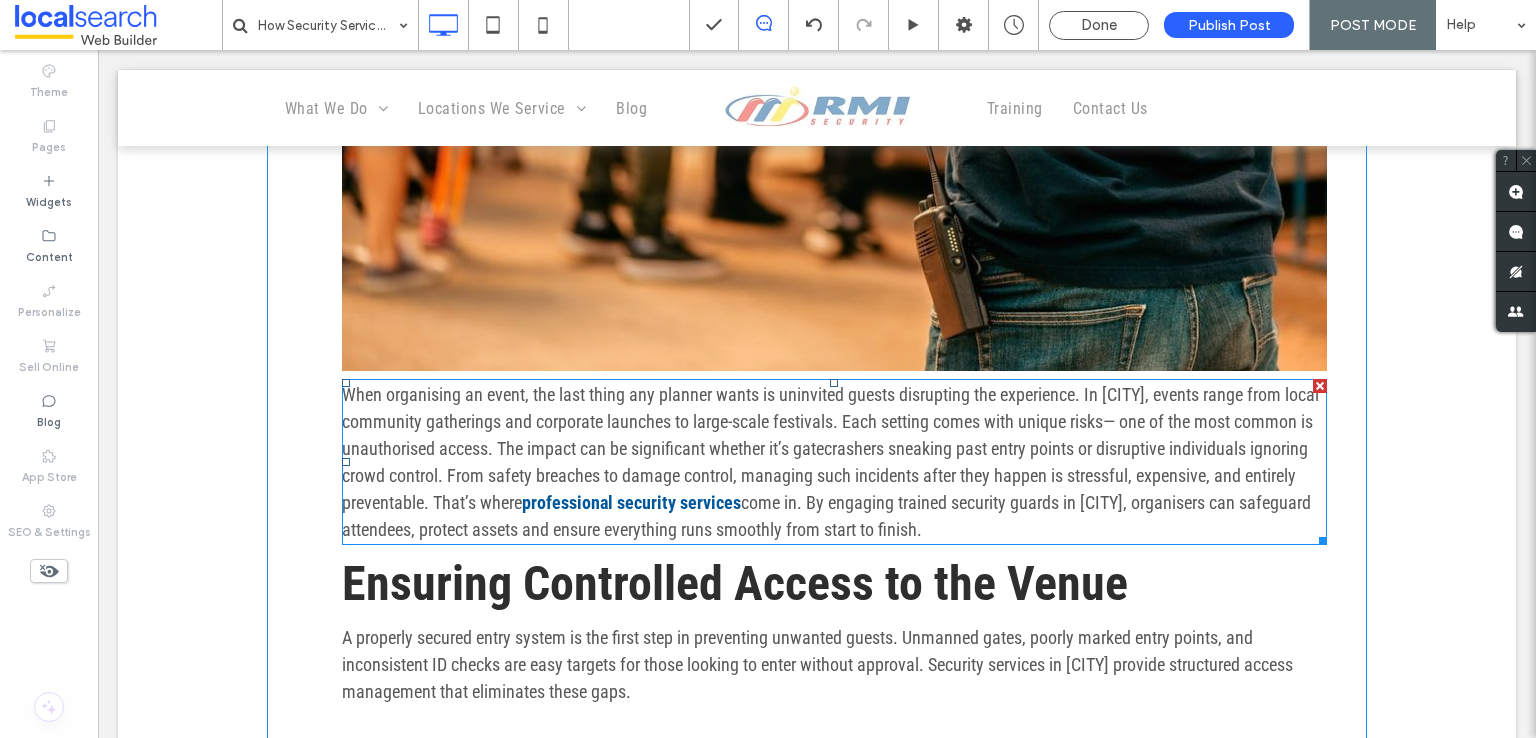 click on "When organising an event, the last thing any planner wants is uninvited guests disrupting the experience. In [CITY], events range from local community gatherings and corporate launches to large-scale festivals. Each setting comes with unique risks— one of the most common is unauthorised access. The impact can be significant whether it’s gatecrashers sneaking past entry points or disruptive individuals ignoring crowd control. From safety breaches to damage control, managing such incidents after they happen is stressful, expensive, and entirely preventable. That’s where" at bounding box center [830, 448] 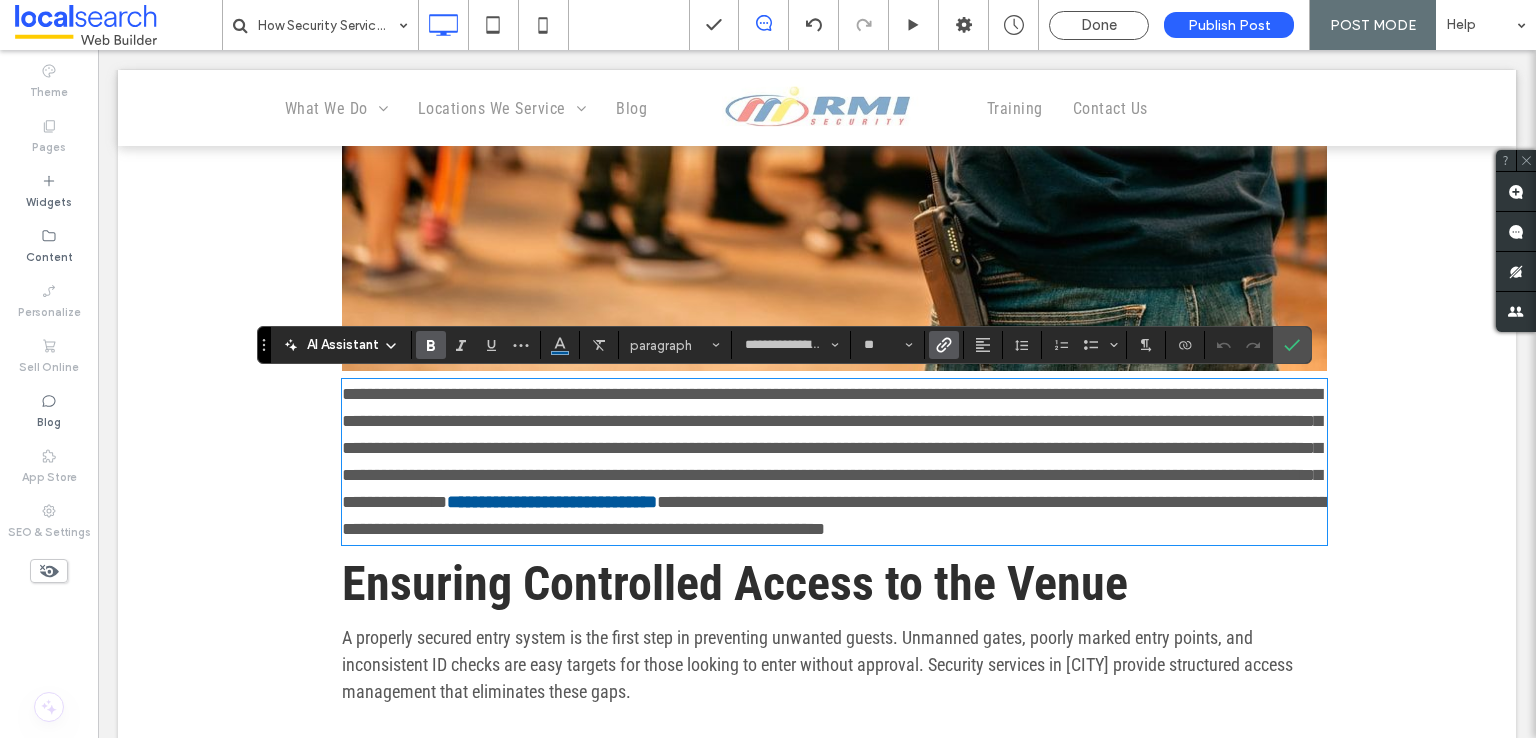 click on "A properly secured entry system is the first step in preventing unwanted guests. Unmanned gates, poorly marked entry points, and inconsistent ID checks are easy targets for those looking to enter without approval. Security services in [CITY] provide structured access management that eliminates these gaps." at bounding box center (817, 664) 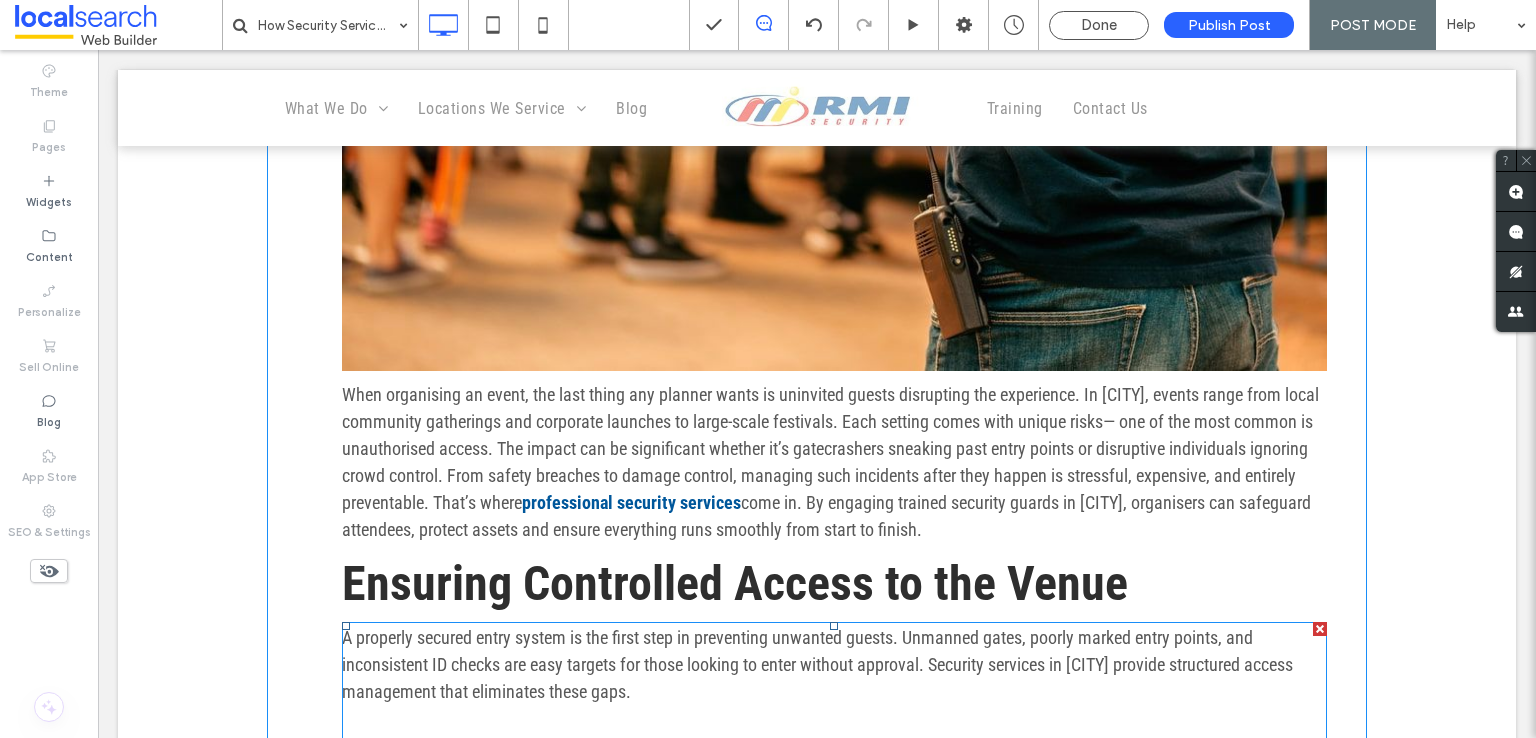 click on "A properly secured entry system is the first step in preventing unwanted guests. Unmanned gates, poorly marked entry points, and inconsistent ID checks are easy targets for those looking to enter without approval. Security services in [CITY] provide structured access management that eliminates these gaps." at bounding box center (817, 664) 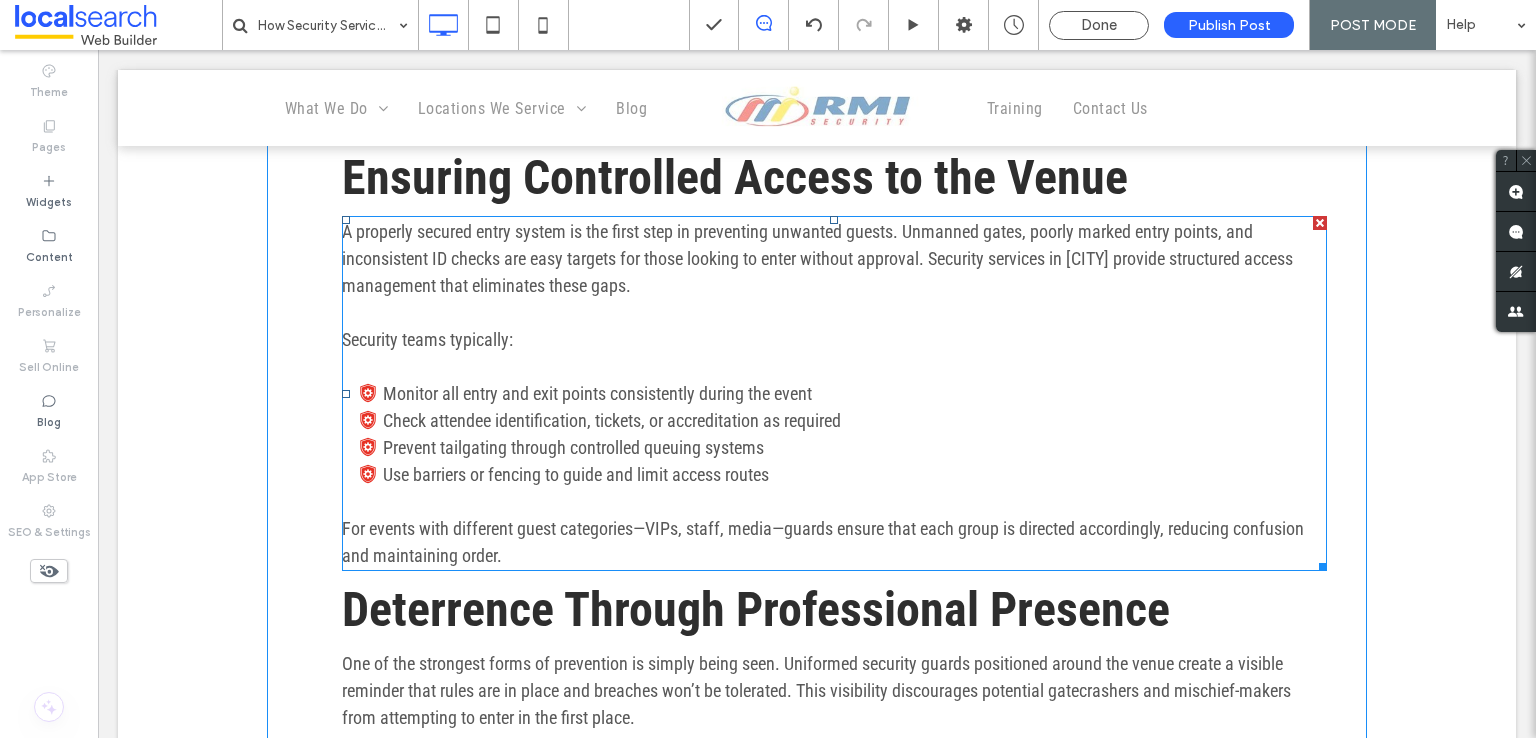 type on "**********" 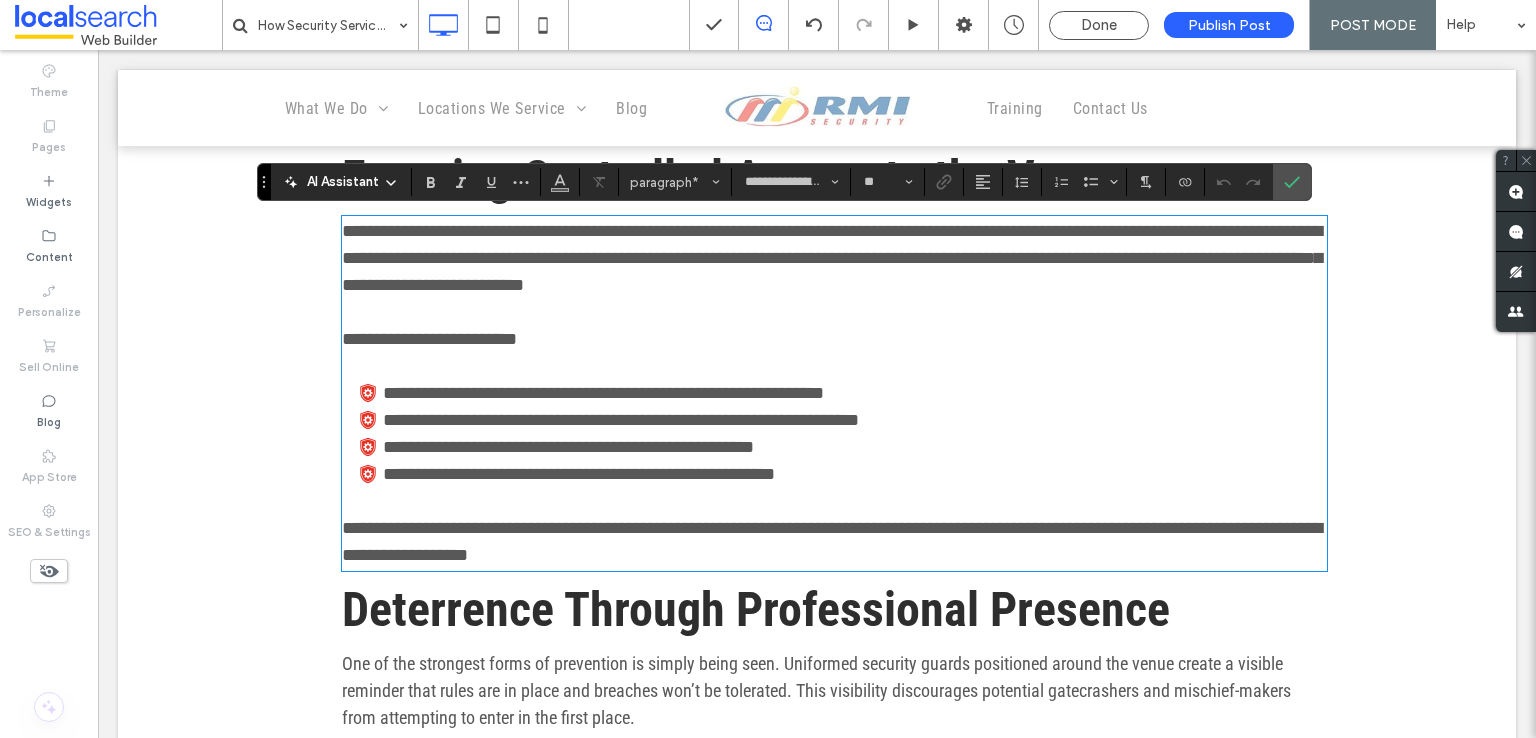 click on "**********" at bounding box center (834, 258) 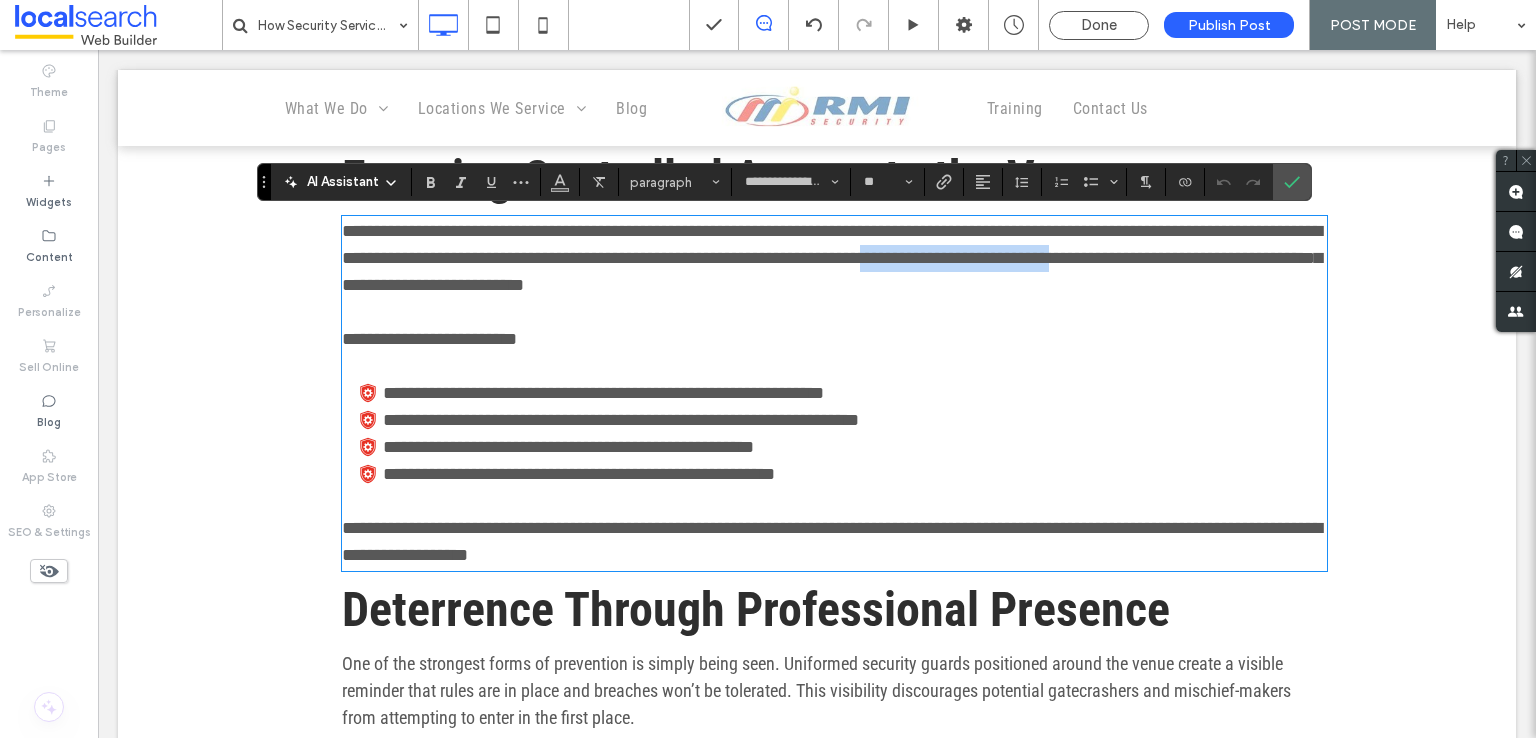 drag, startPoint x: 925, startPoint y: 255, endPoint x: 1117, endPoint y: 252, distance: 192.02344 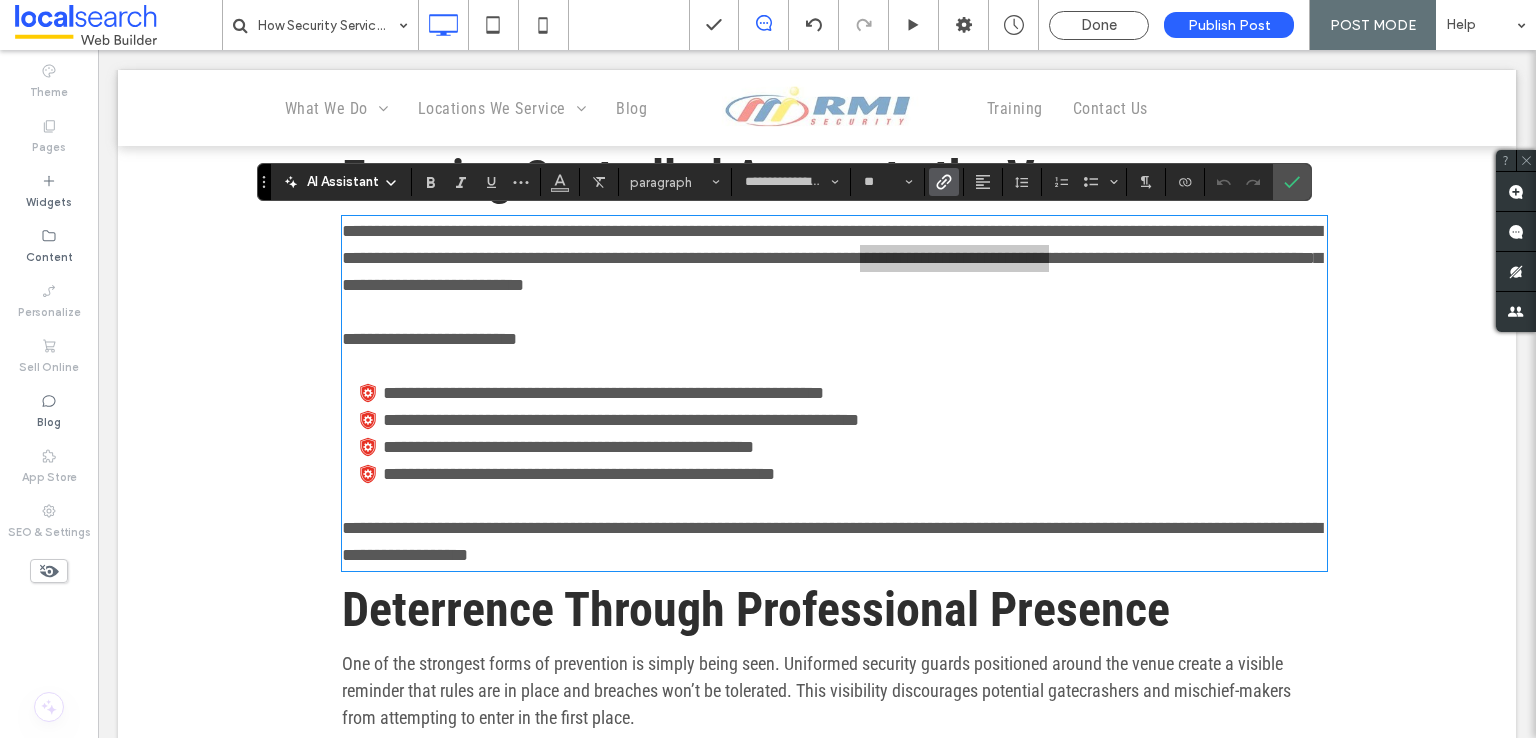 click 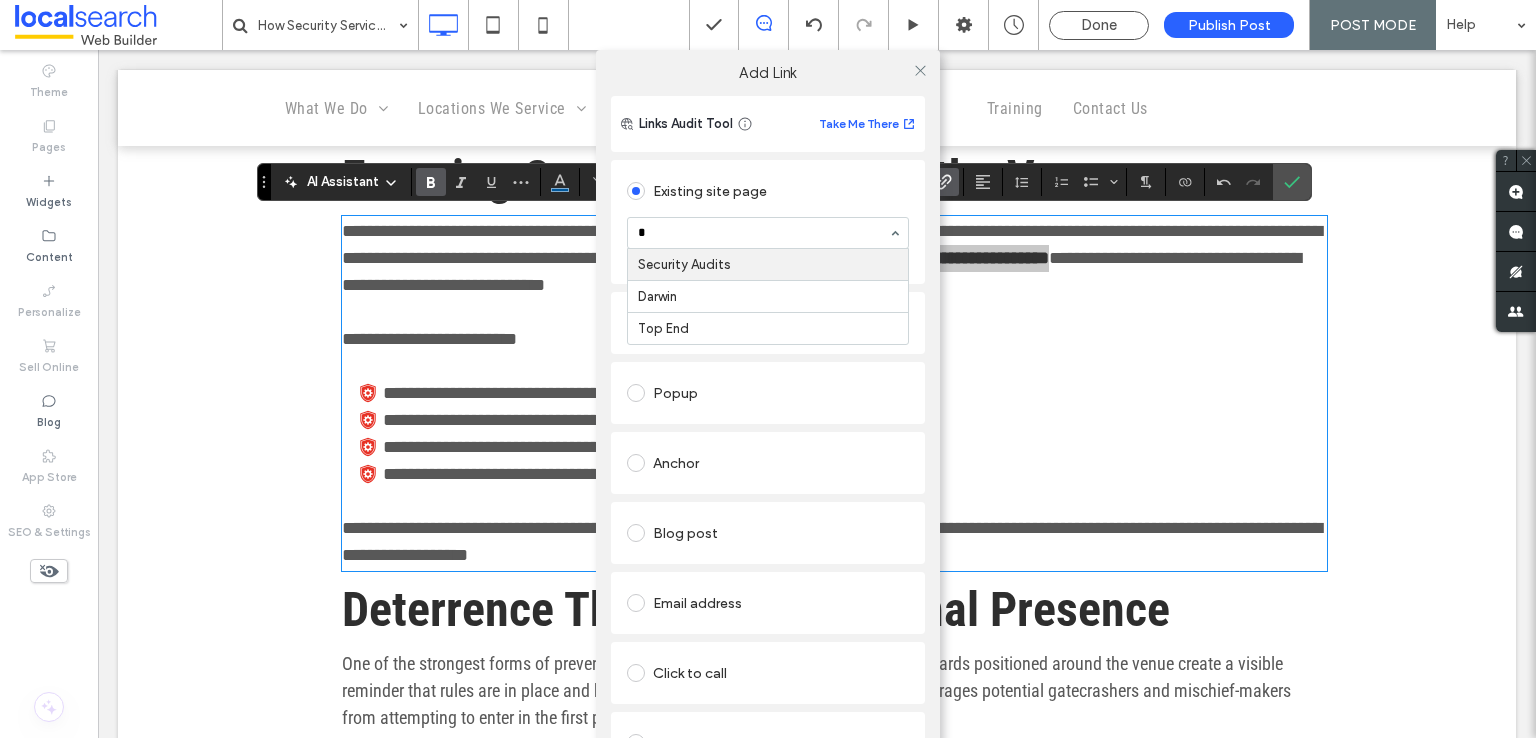 type on "**" 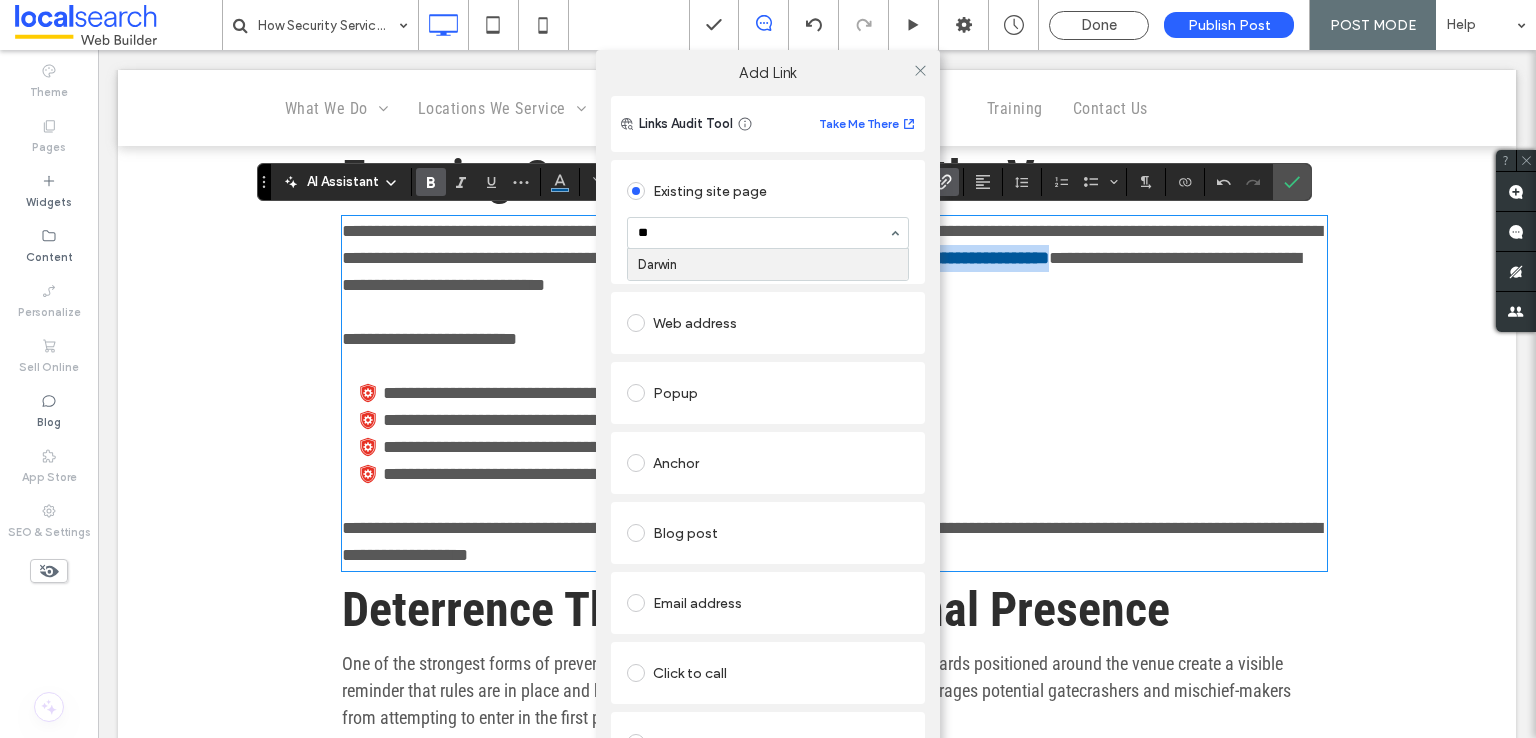 type 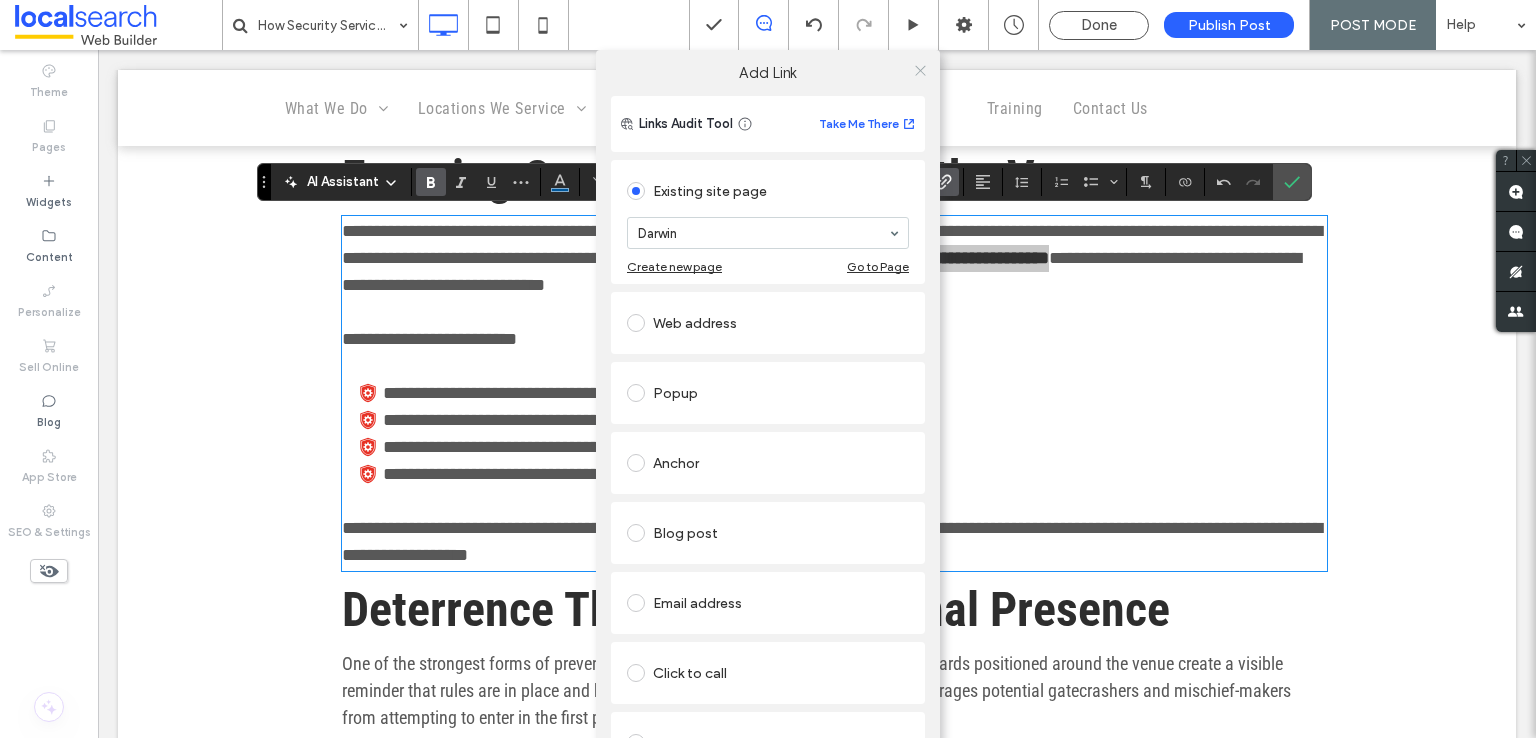 click 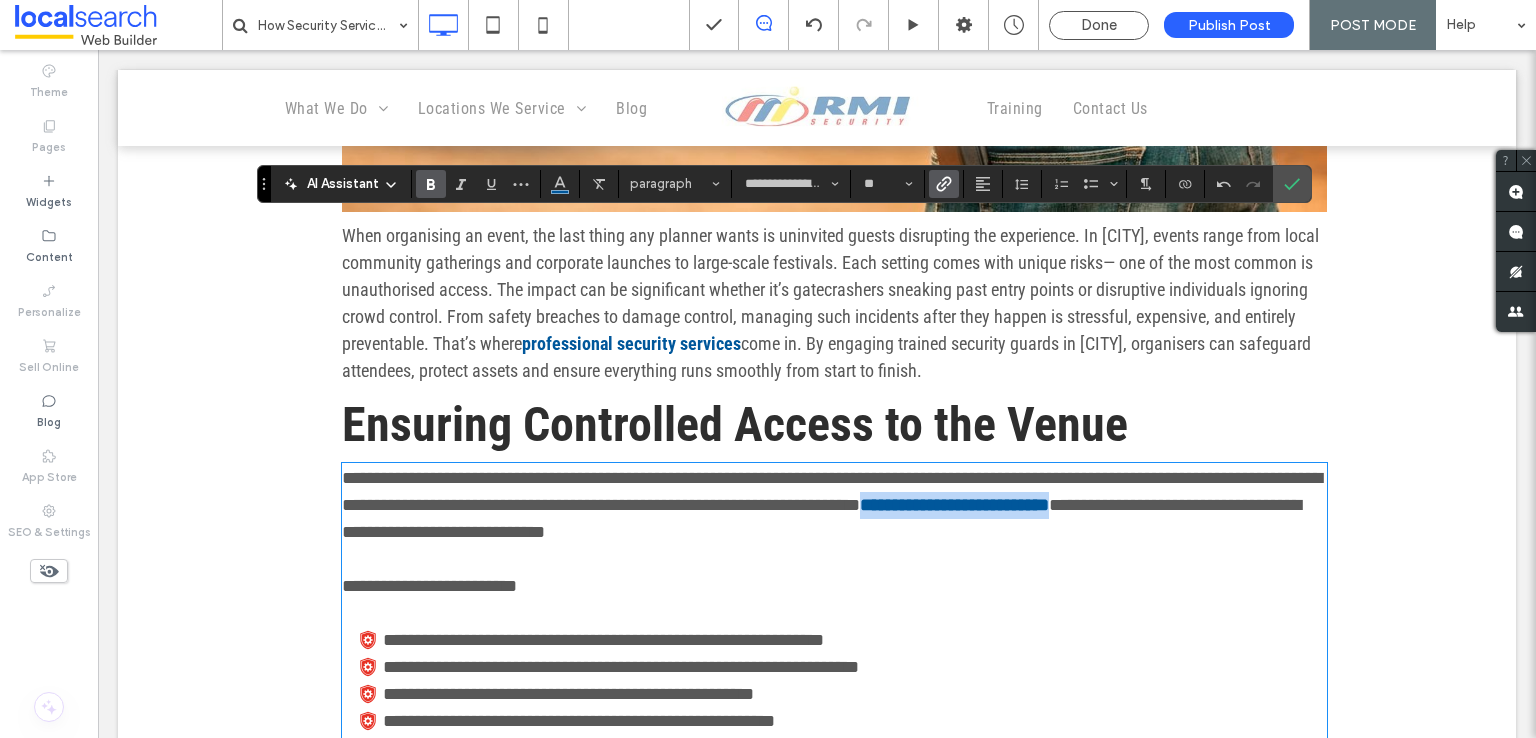scroll, scrollTop: 893, scrollLeft: 0, axis: vertical 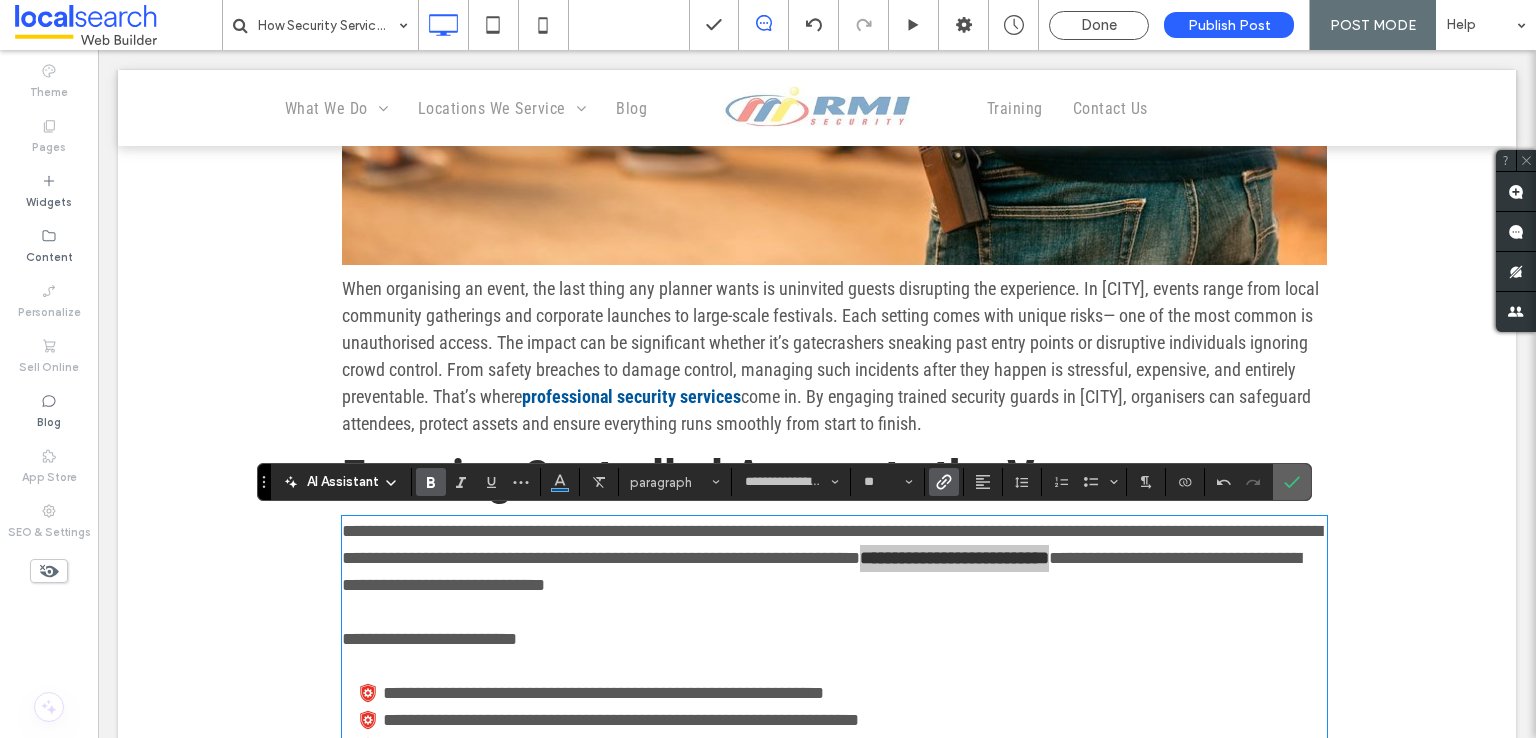 click at bounding box center [1292, 482] 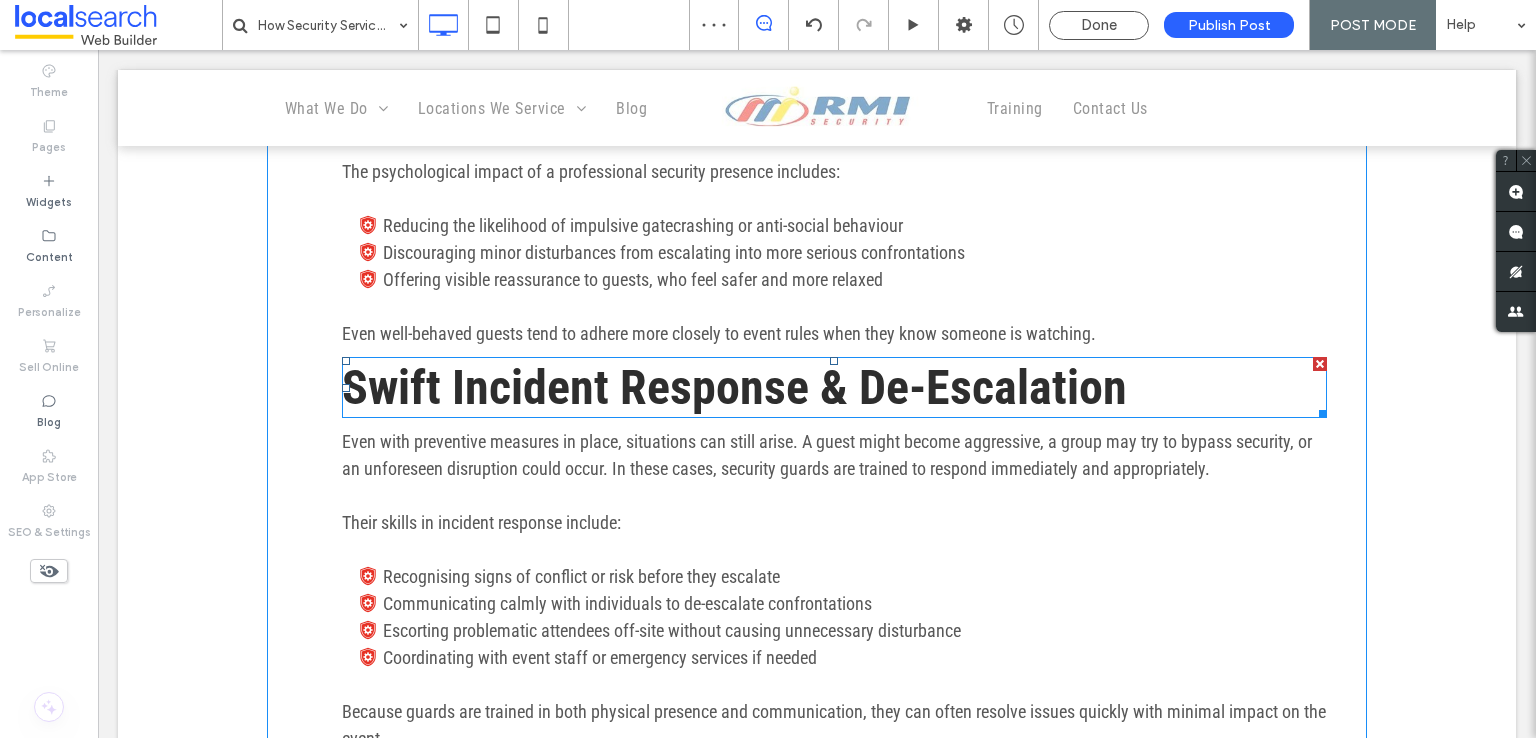 click on "Swift Incident Response & De-Escalation" at bounding box center [734, 387] 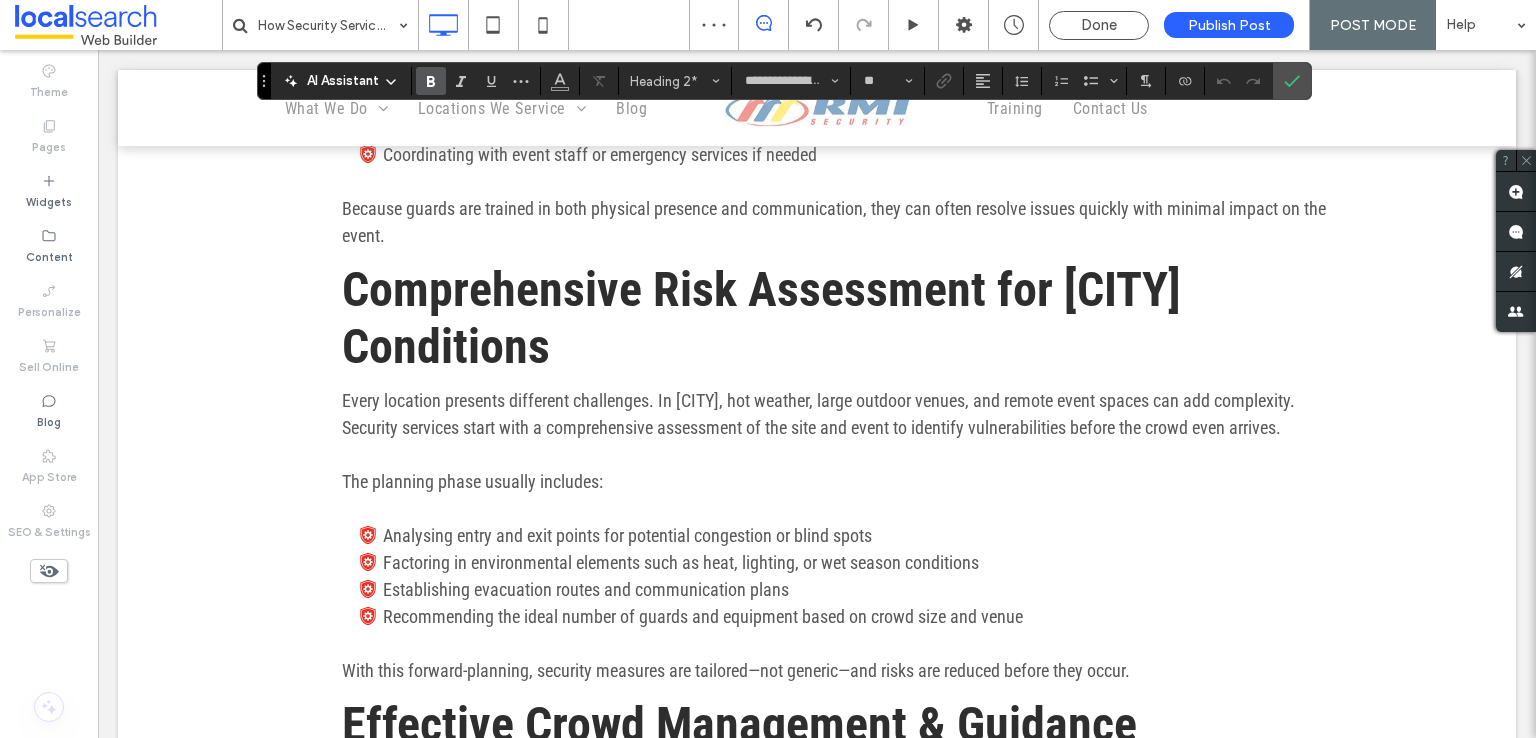 scroll, scrollTop: 2293, scrollLeft: 0, axis: vertical 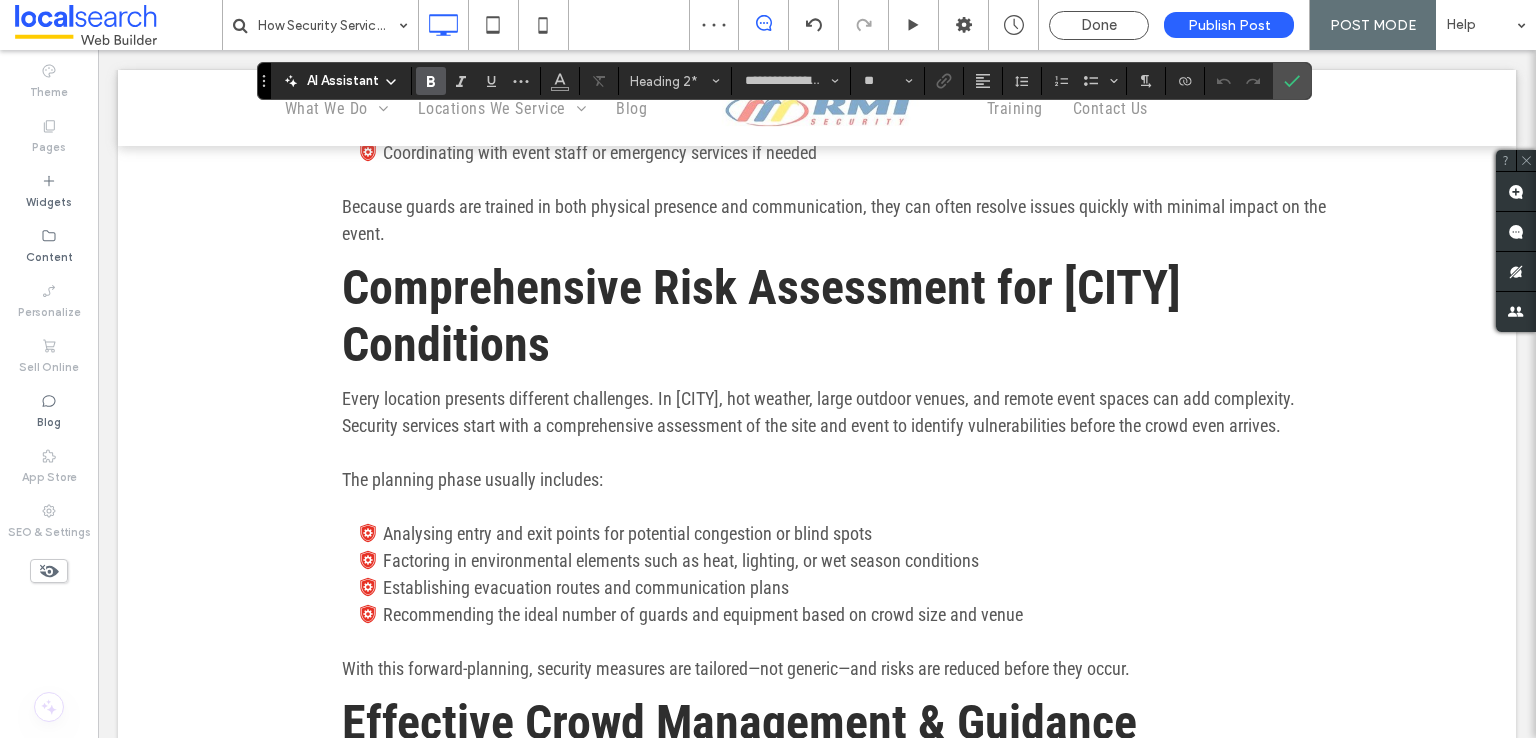 click on "Comprehensive Risk Assessment for [CITY] Conditions" at bounding box center (761, 316) 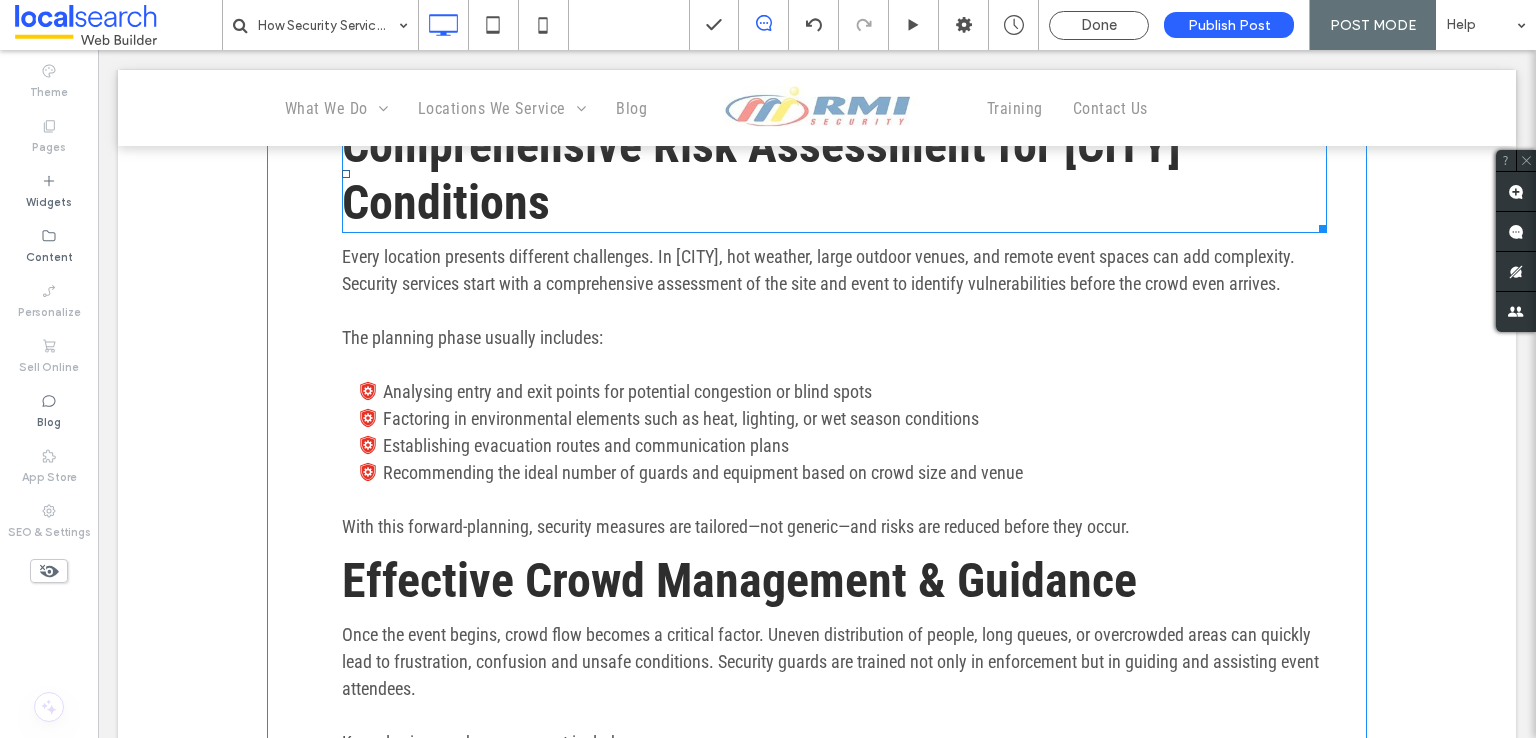 scroll, scrollTop: 2693, scrollLeft: 0, axis: vertical 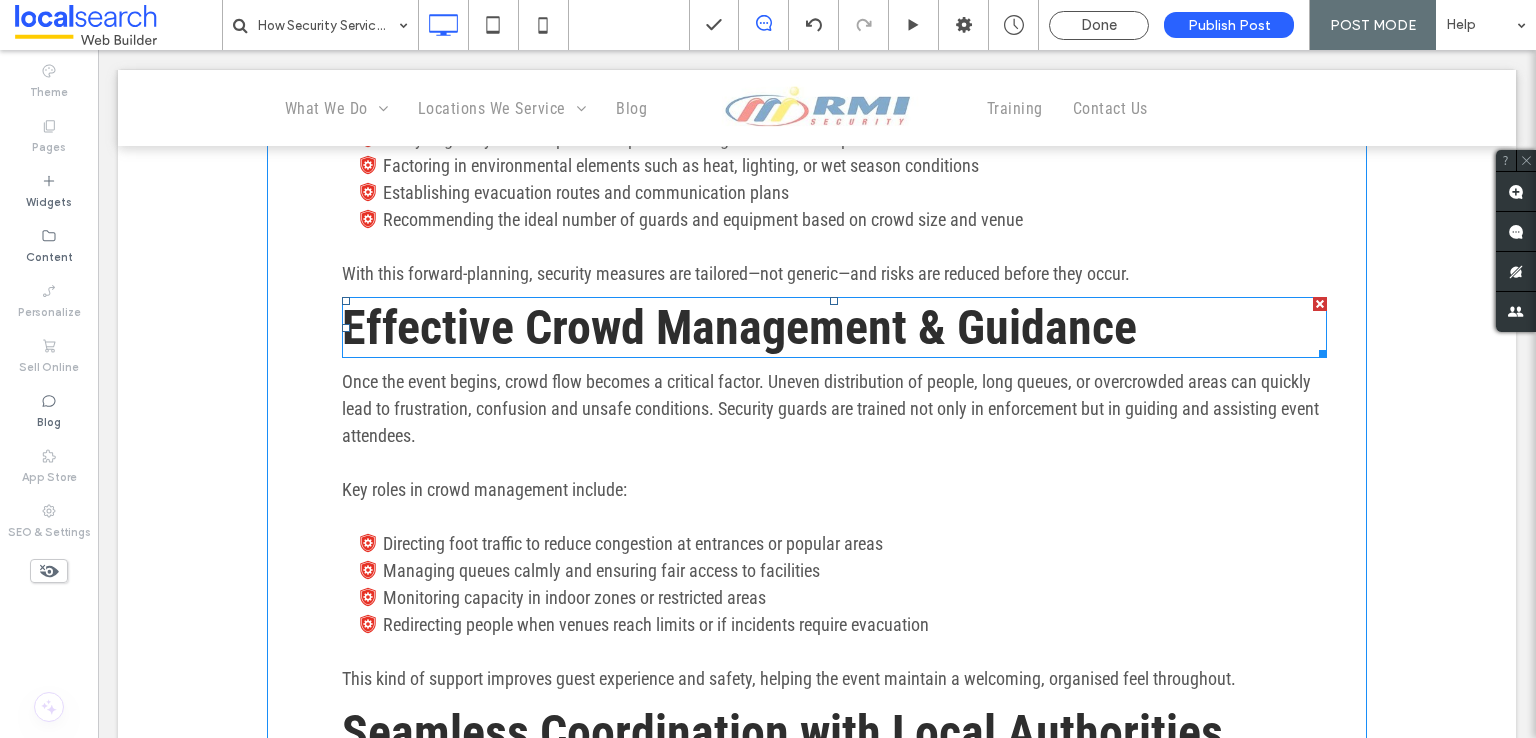 click on "Effective Crowd Management & Guidance" at bounding box center (739, 327) 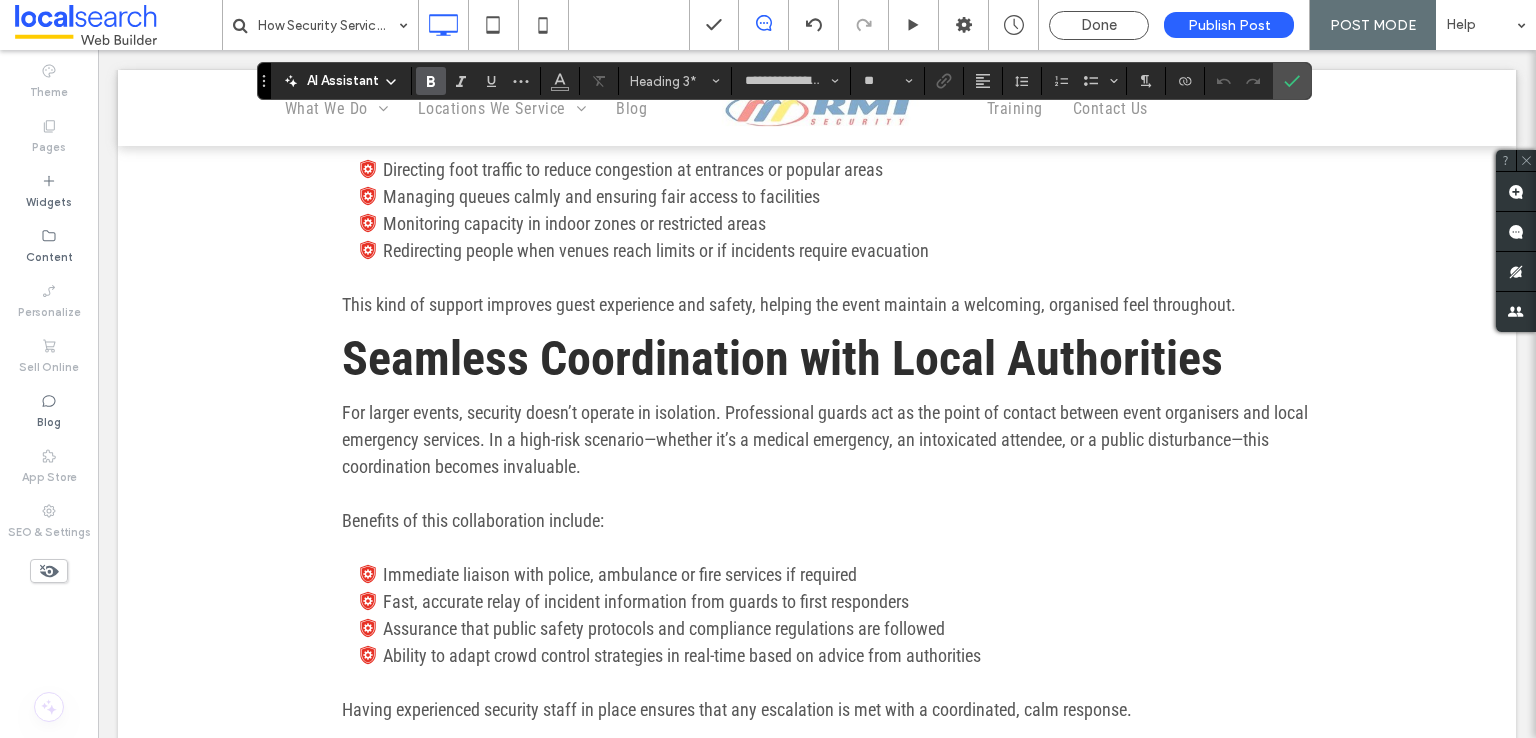 scroll, scrollTop: 3093, scrollLeft: 0, axis: vertical 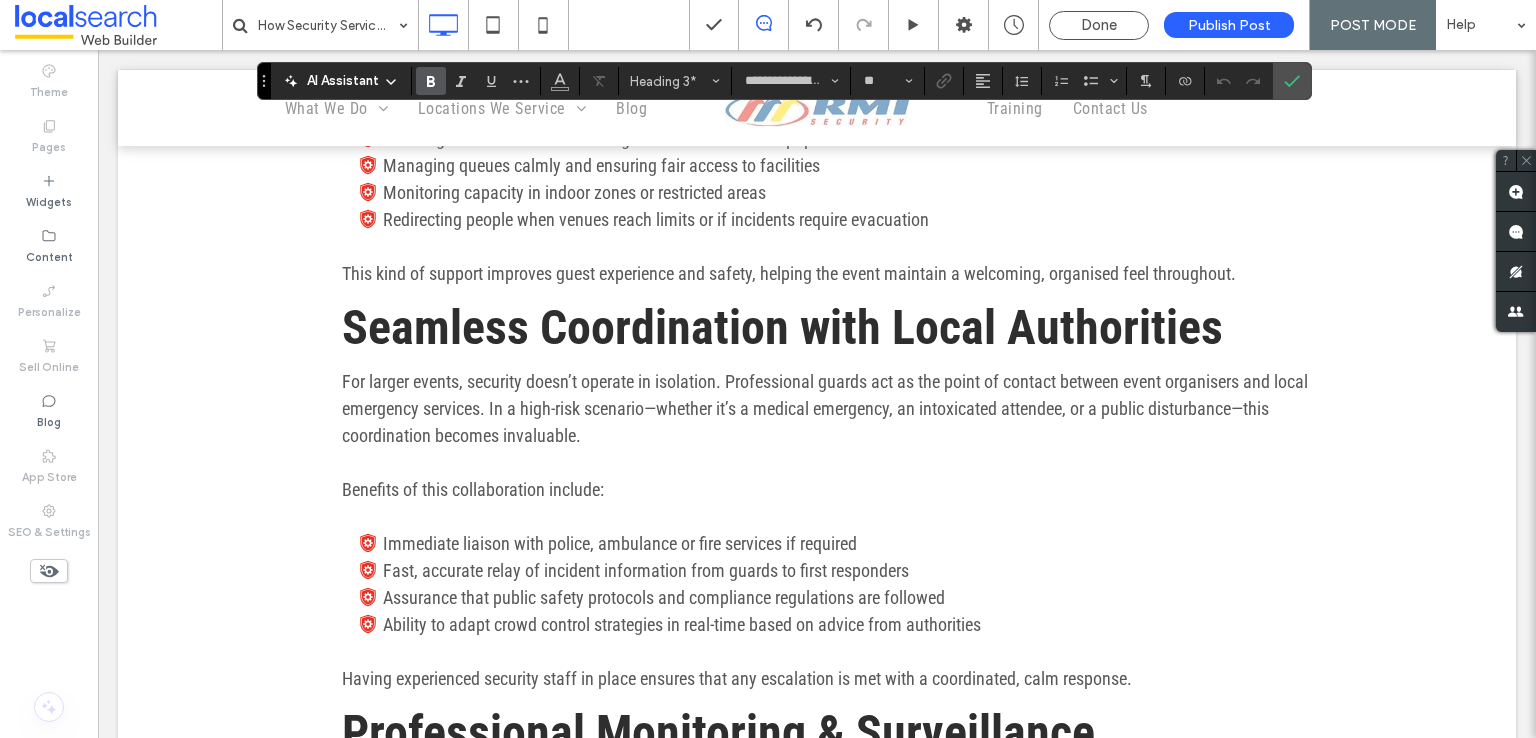click on "Seamless Coordination with Local Authorities" at bounding box center [782, 327] 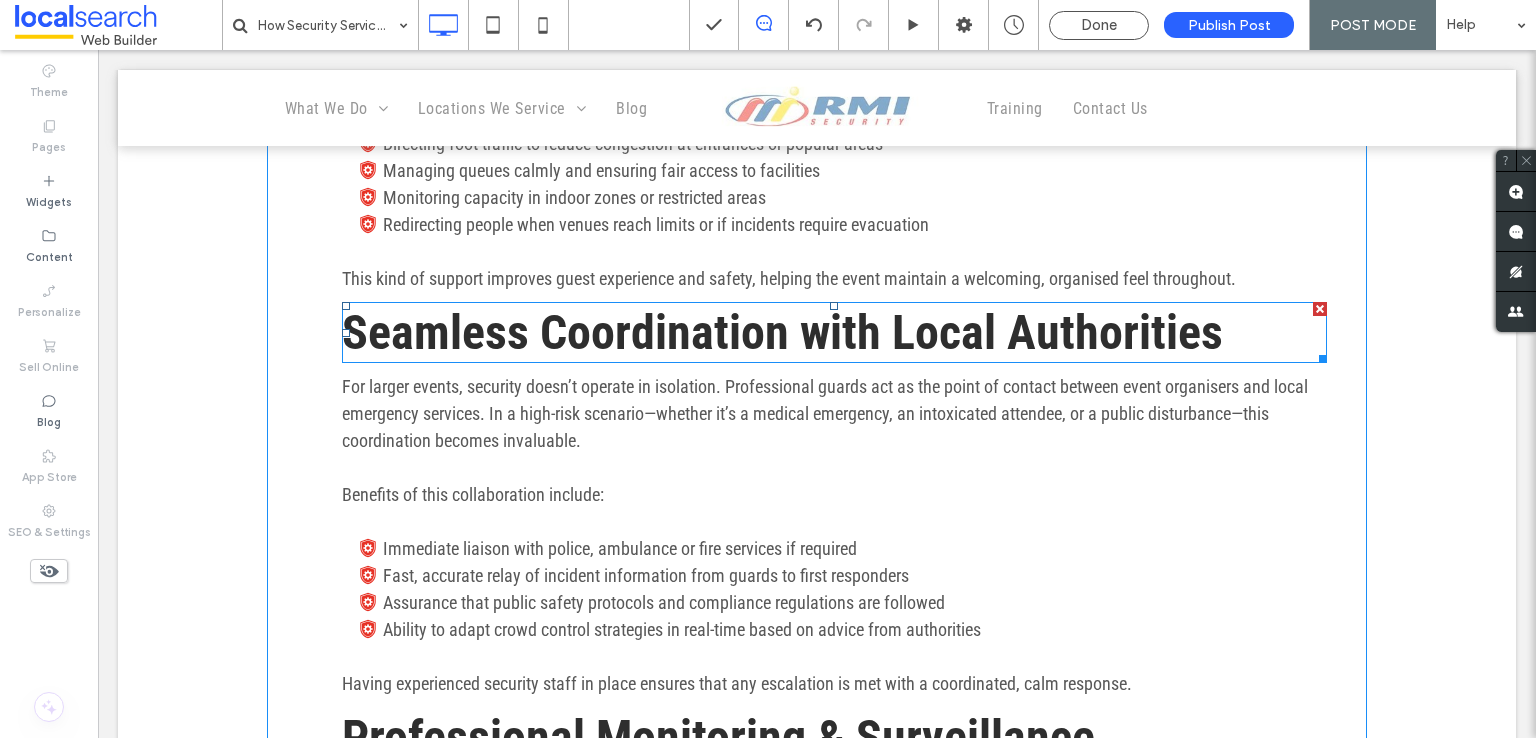 click on "Seamless Coordination with Local Authorities" at bounding box center [782, 332] 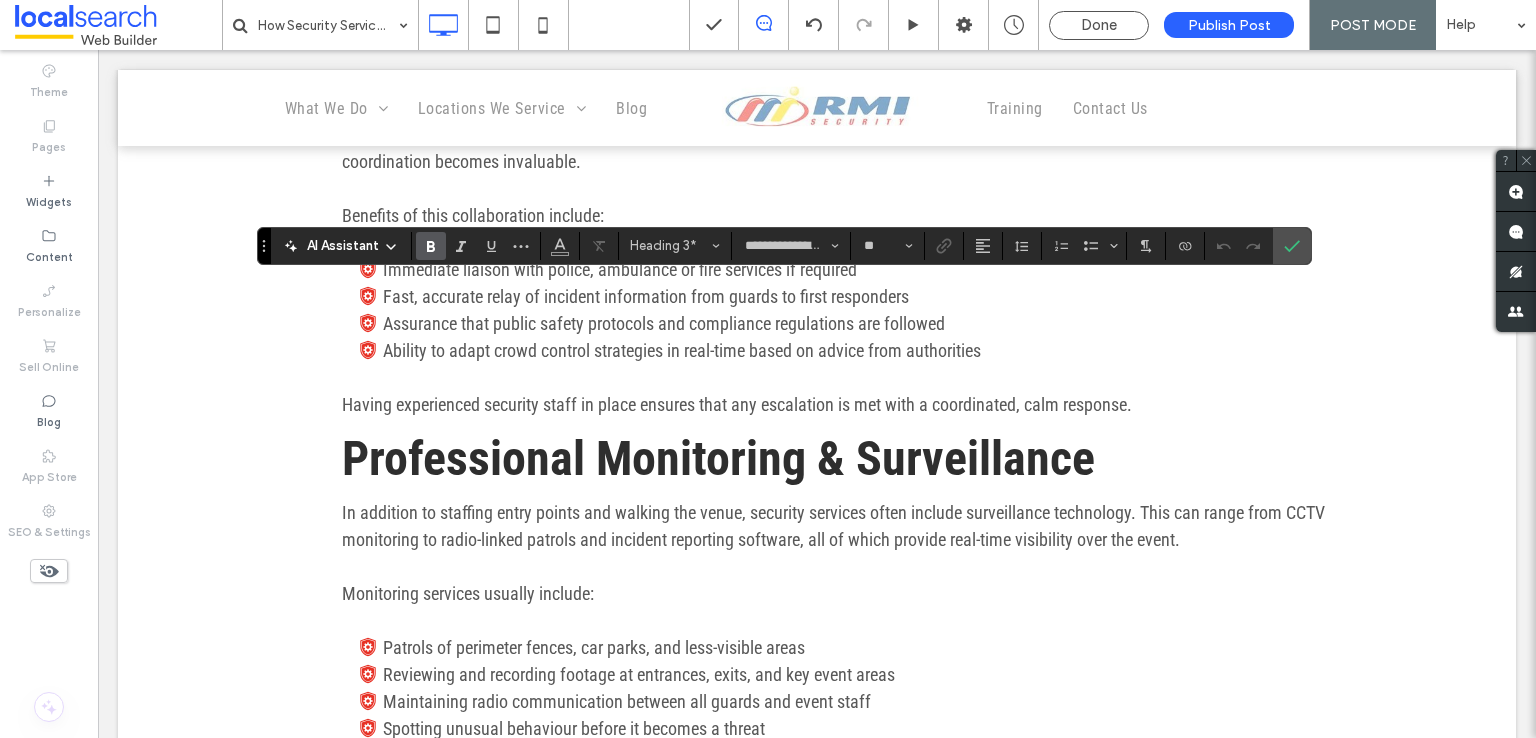 scroll, scrollTop: 3493, scrollLeft: 0, axis: vertical 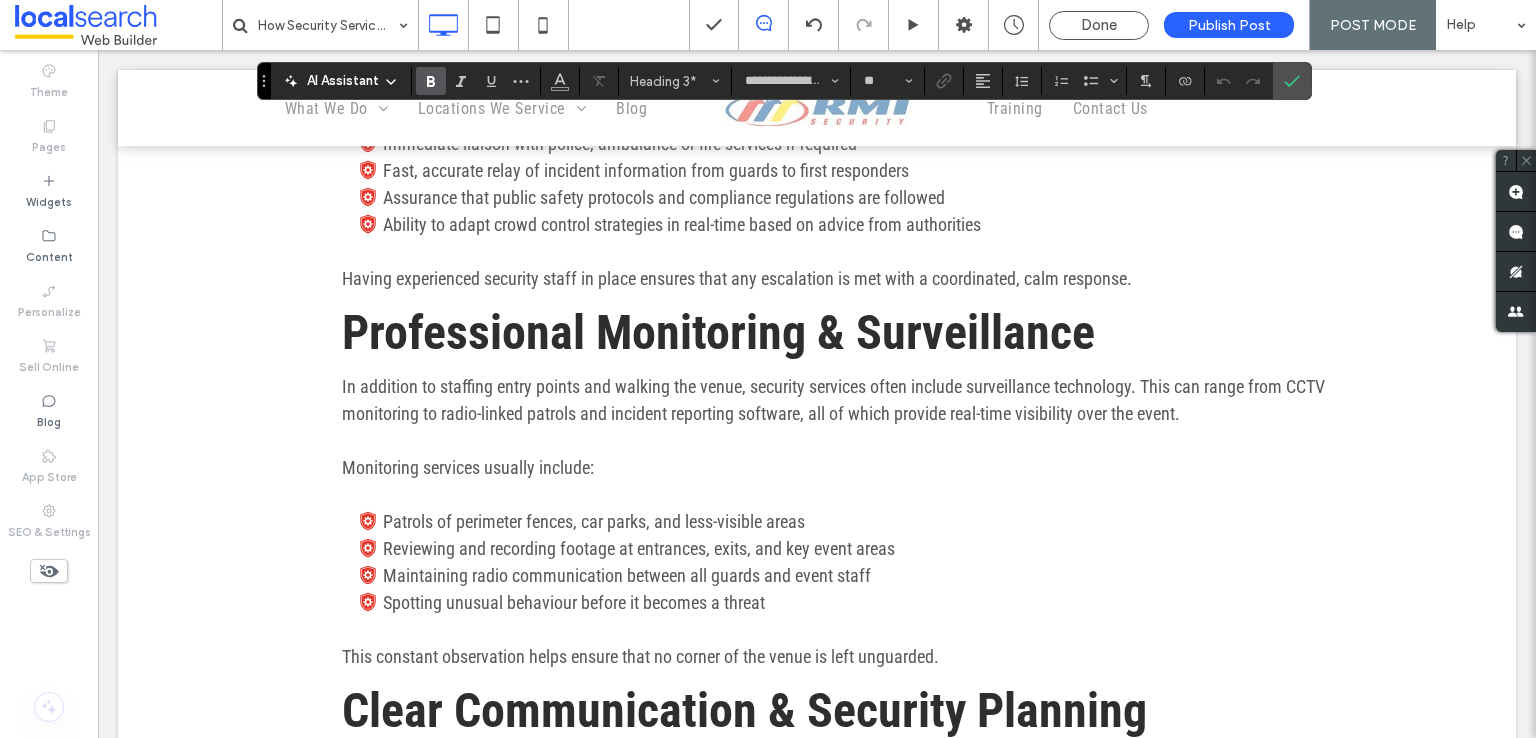click on "Professional Monitoring & Surveillance" at bounding box center (718, 332) 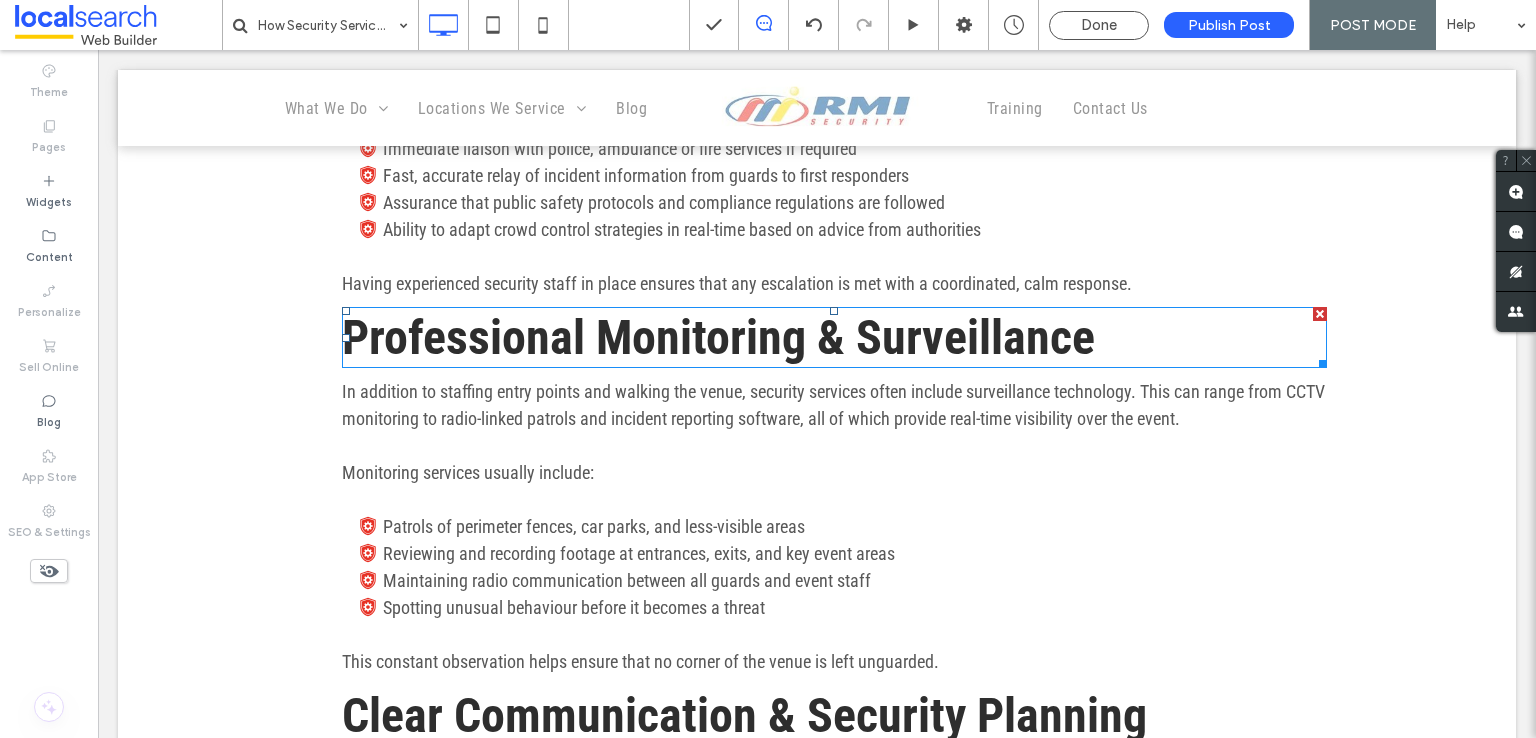 click on "Professional Monitoring & Surveillance" at bounding box center (718, 337) 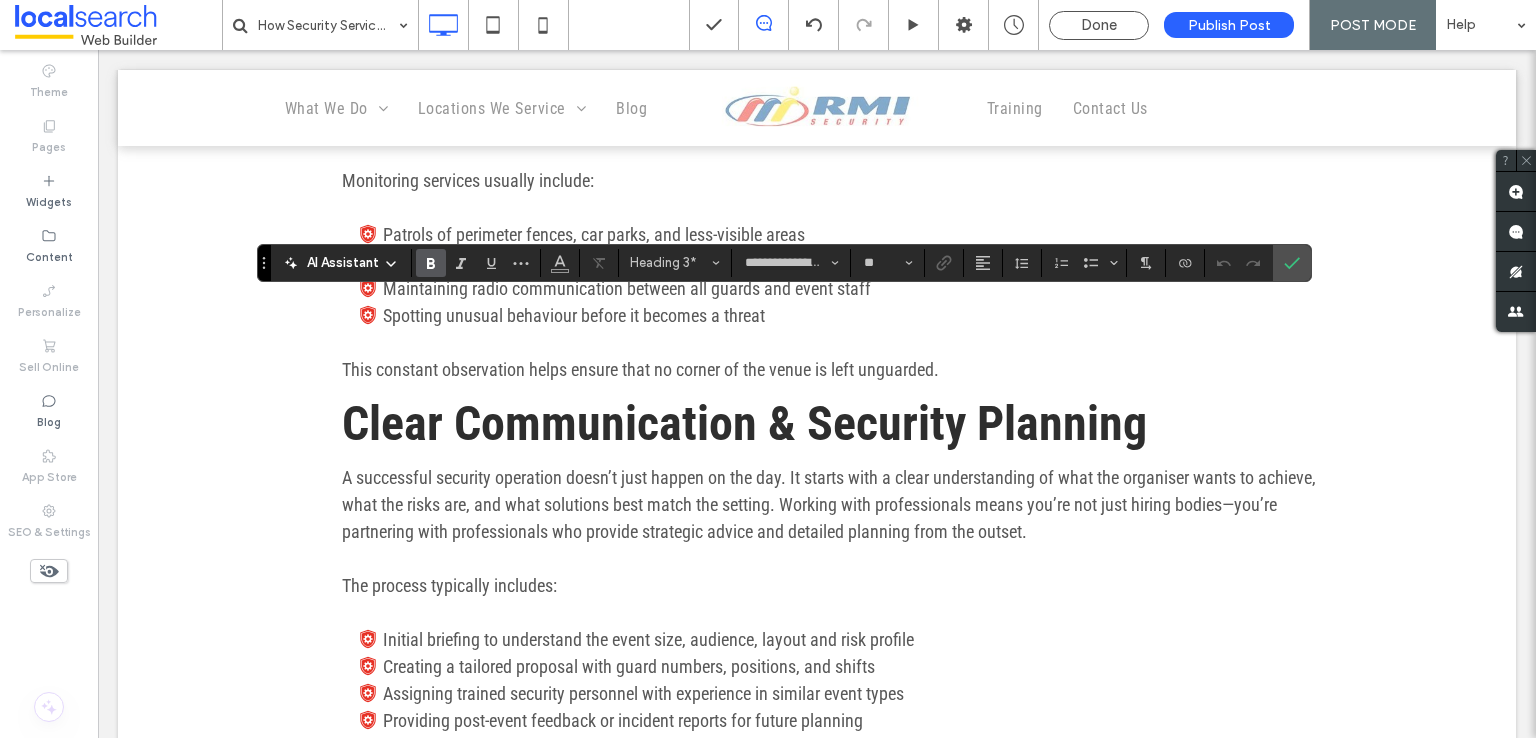 scroll, scrollTop: 3793, scrollLeft: 0, axis: vertical 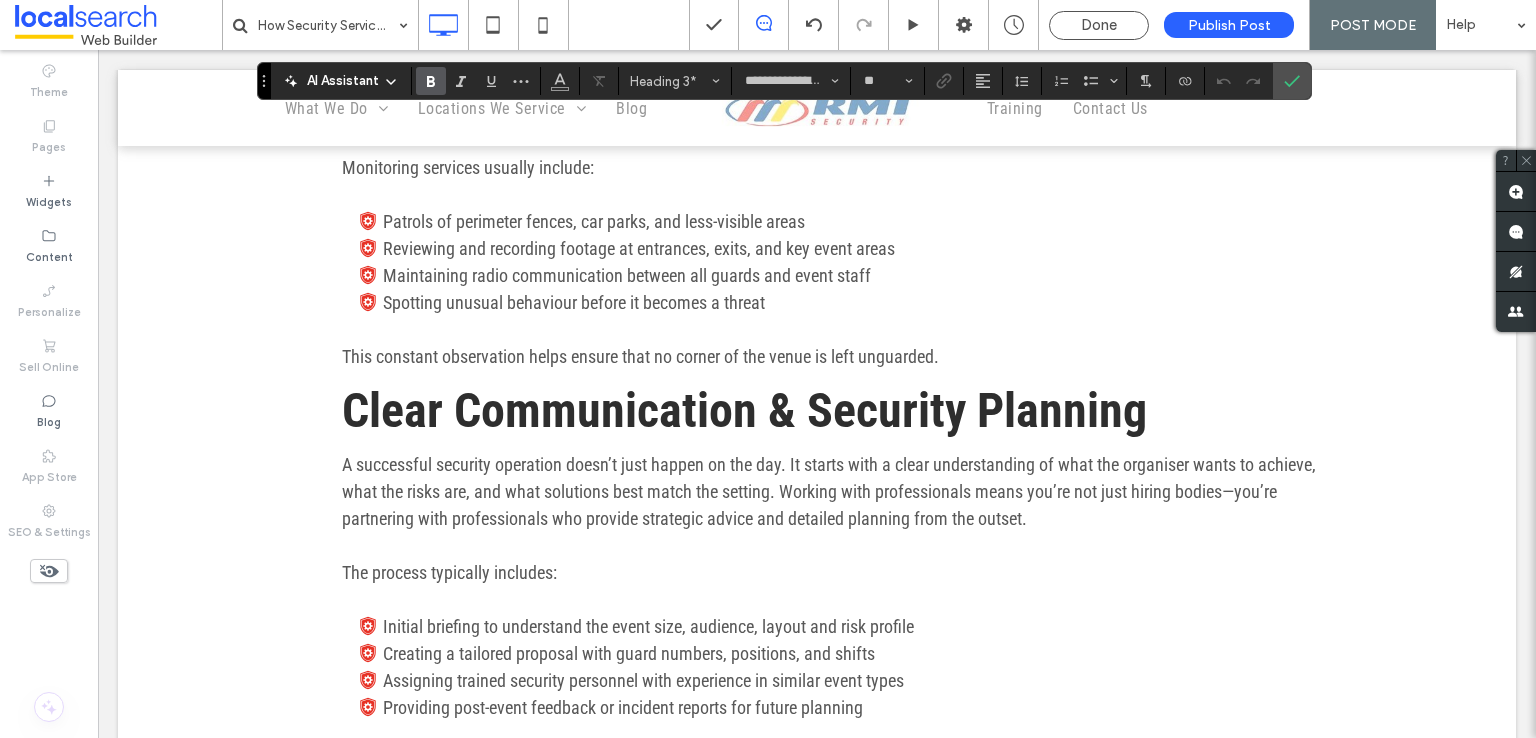 click on "Clear Communication & Security Planning" at bounding box center [744, 410] 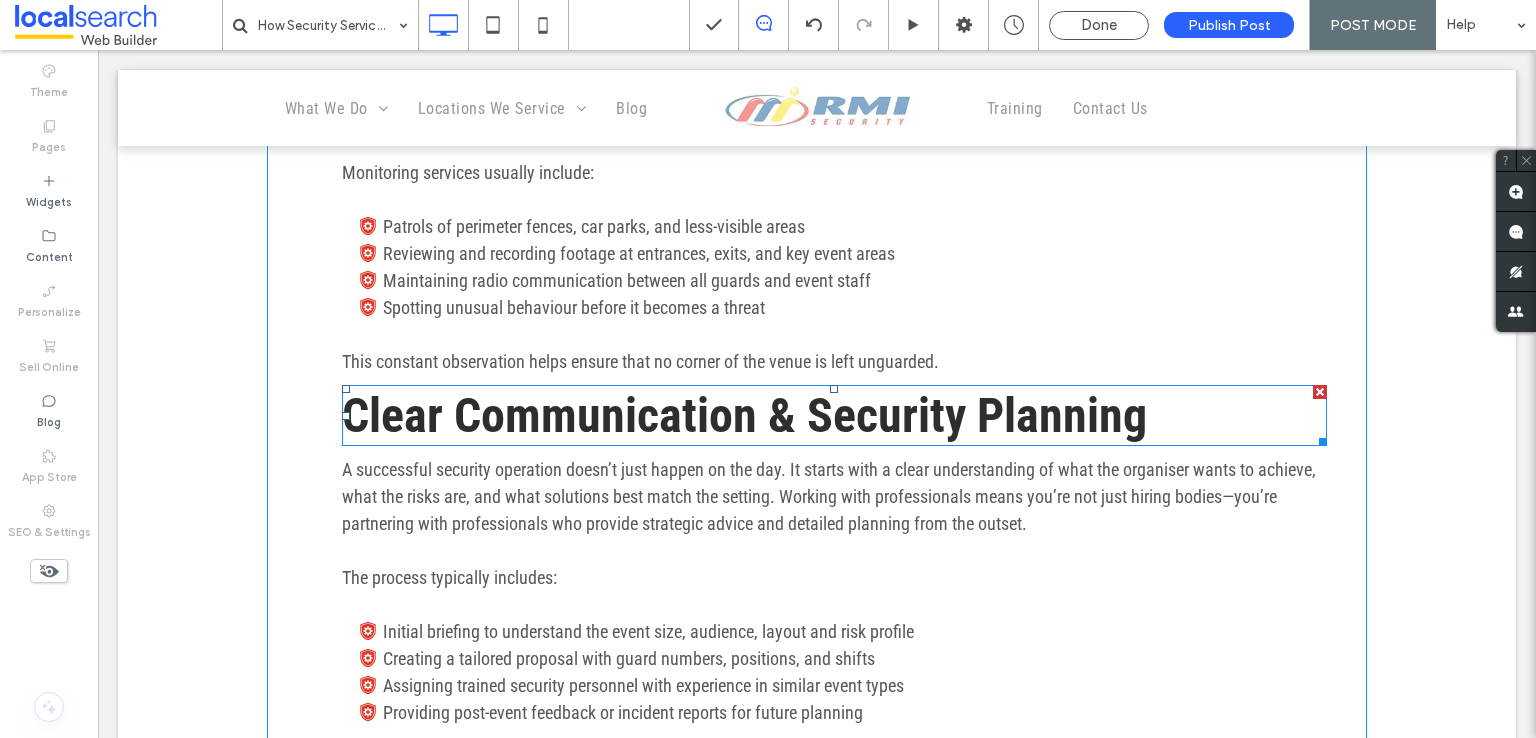 click on "Clear Communication & Security Planning" at bounding box center (744, 415) 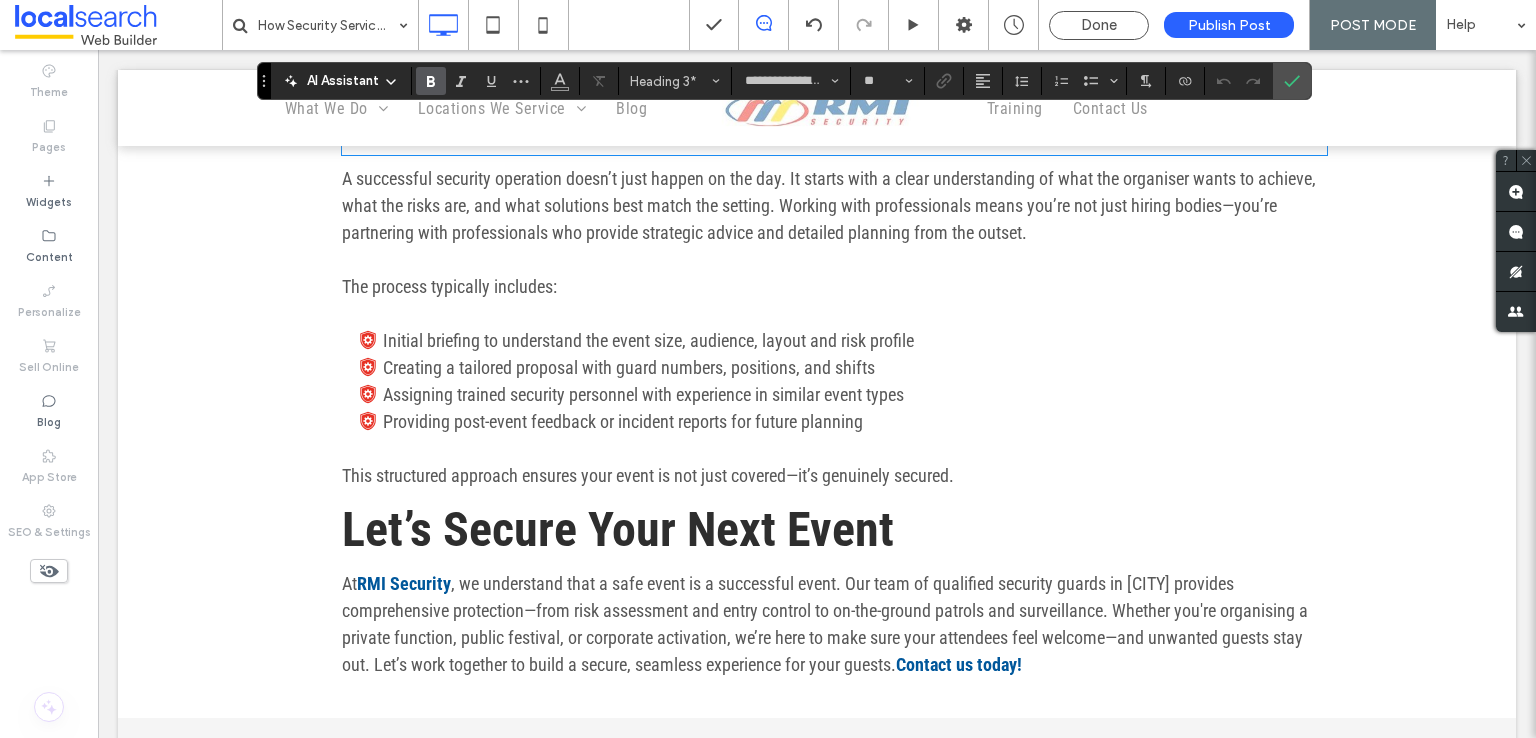 scroll, scrollTop: 4093, scrollLeft: 0, axis: vertical 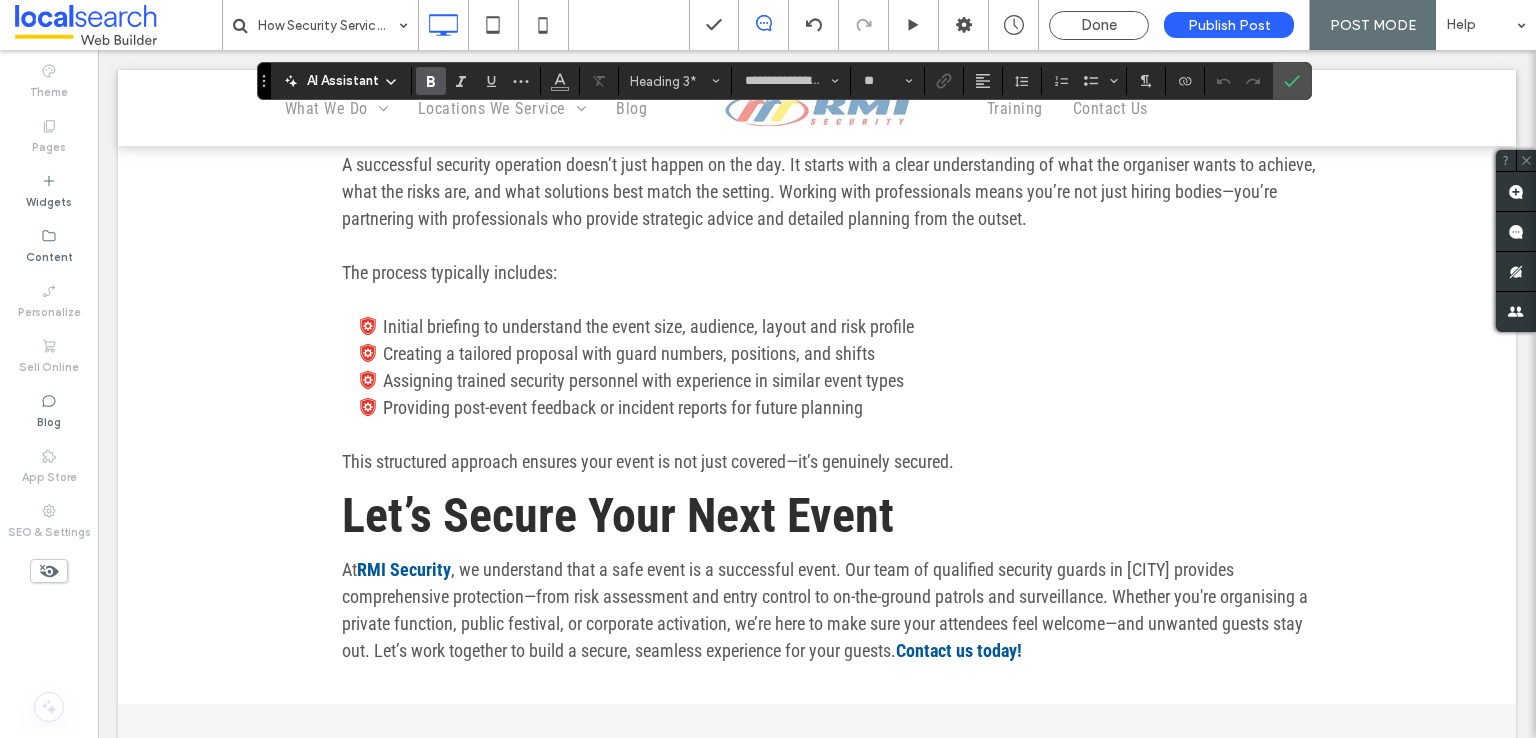 drag, startPoint x: 820, startPoint y: 536, endPoint x: 850, endPoint y: 515, distance: 36.619667 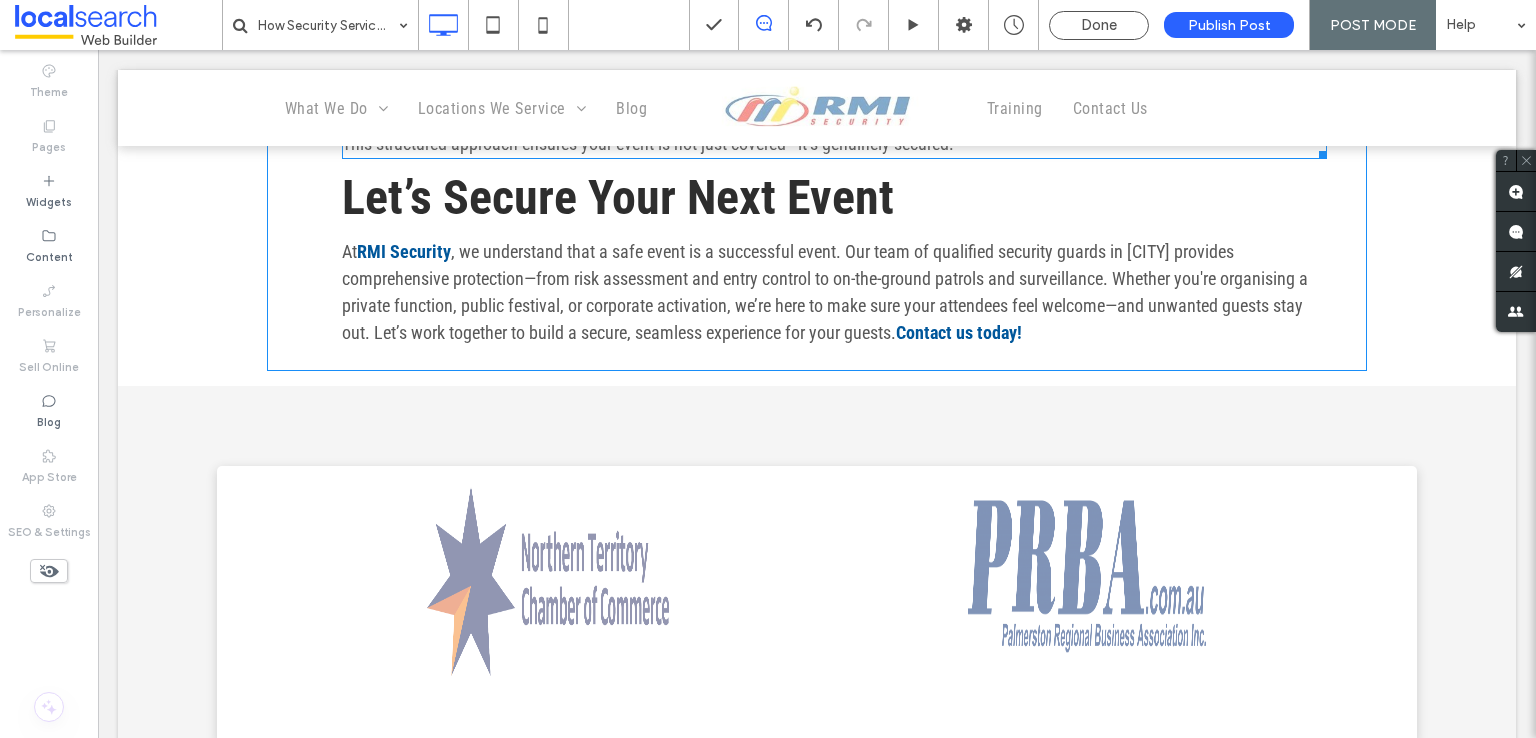 scroll, scrollTop: 4493, scrollLeft: 0, axis: vertical 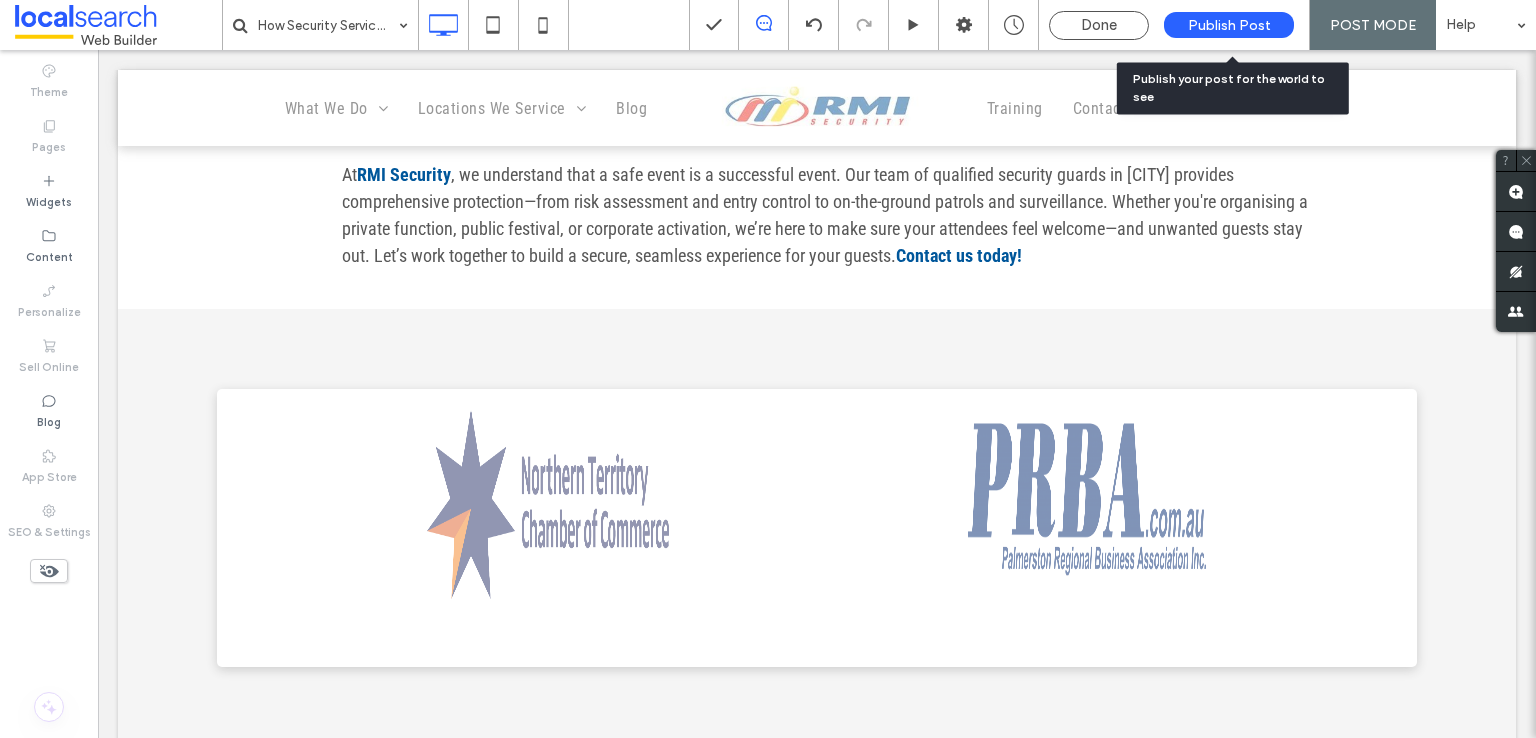 drag, startPoint x: 1252, startPoint y: 33, endPoint x: 1250, endPoint y: 48, distance: 15.132746 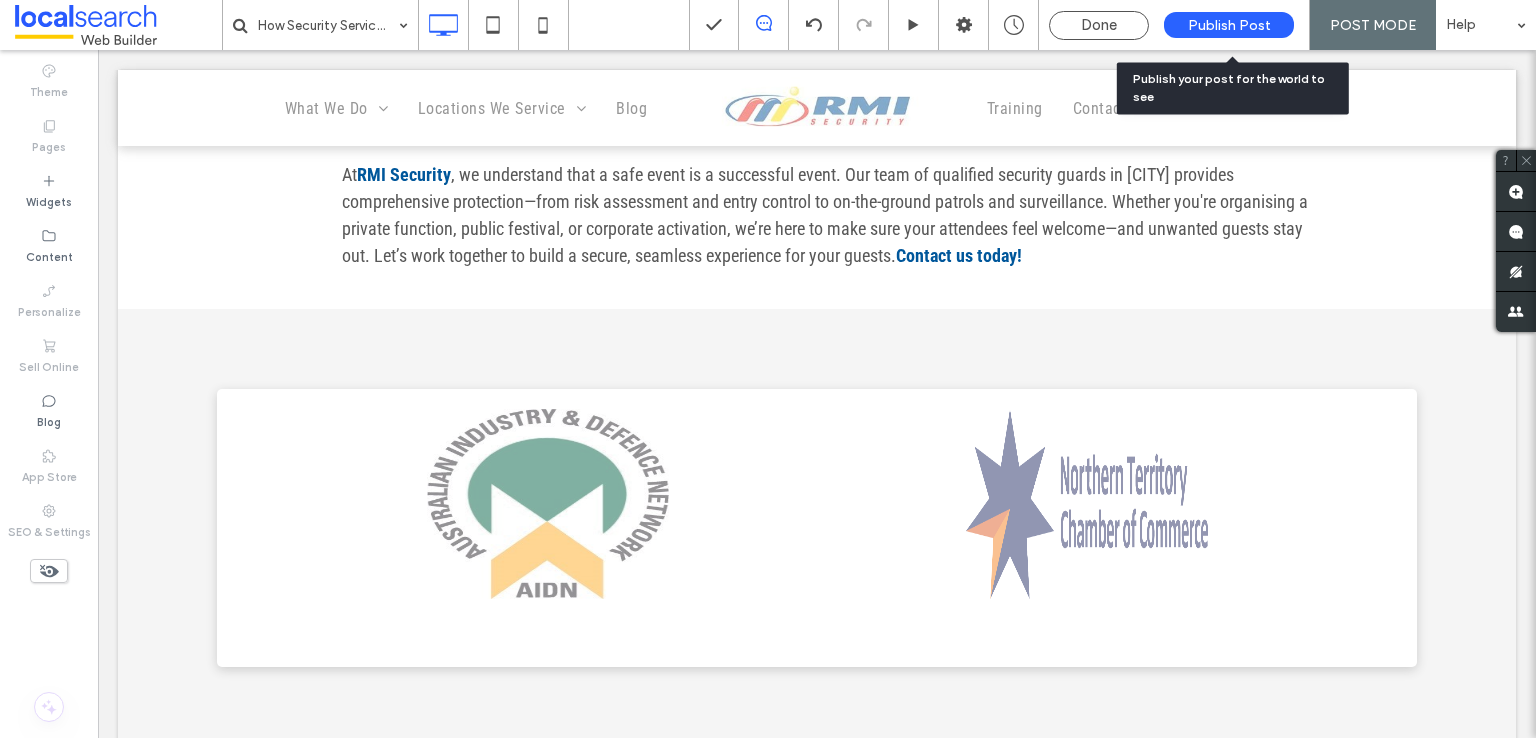 click on "Publish Post" at bounding box center [1229, 25] 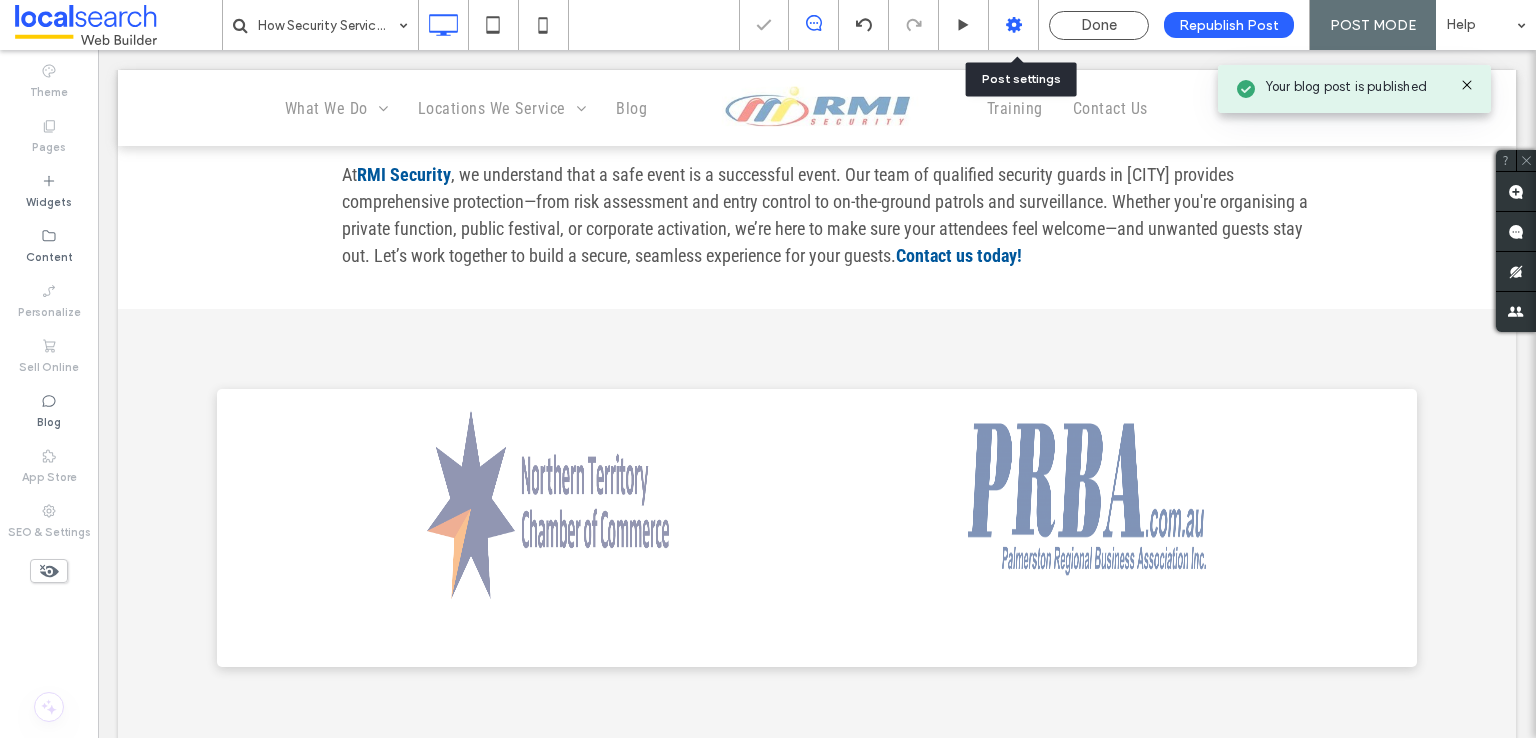 click 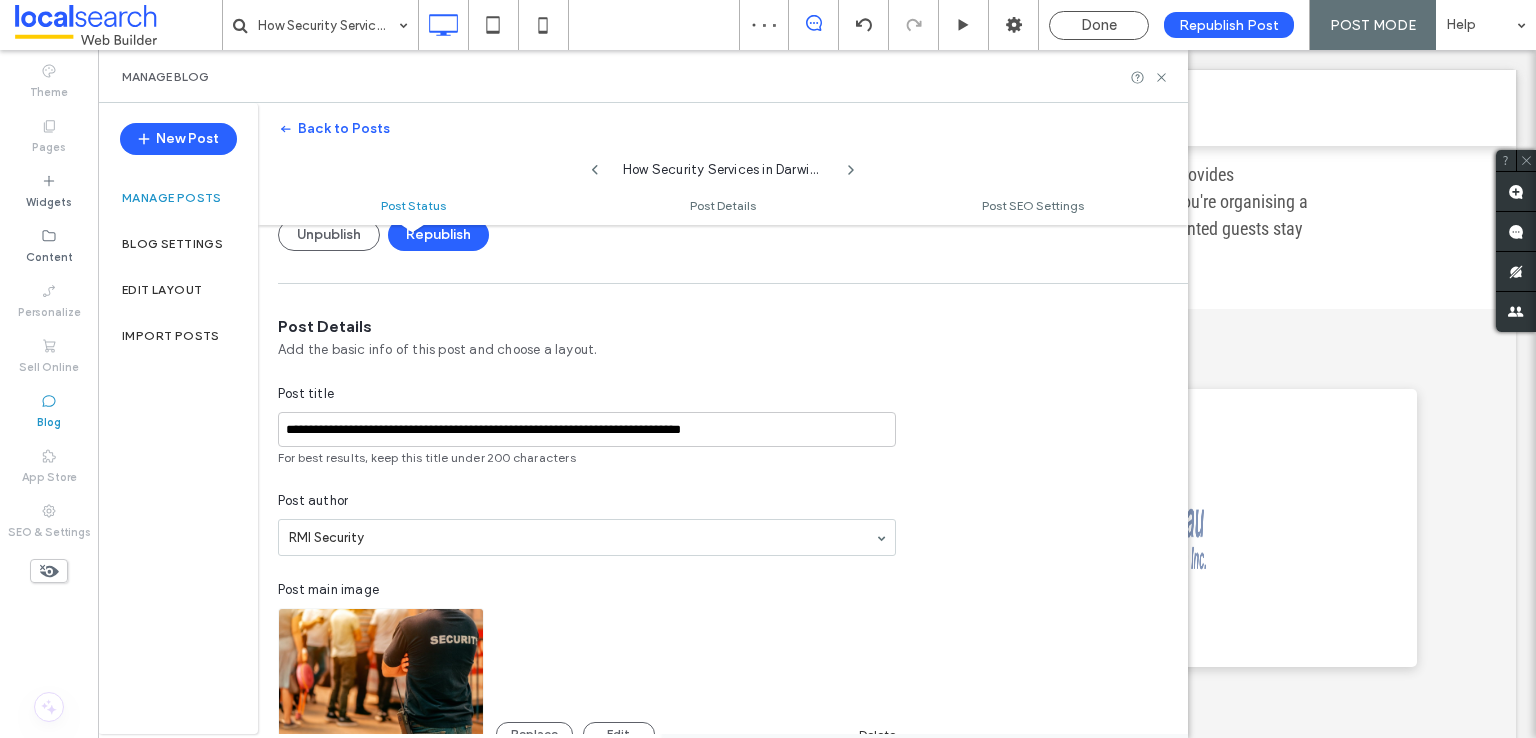 scroll, scrollTop: 400, scrollLeft: 0, axis: vertical 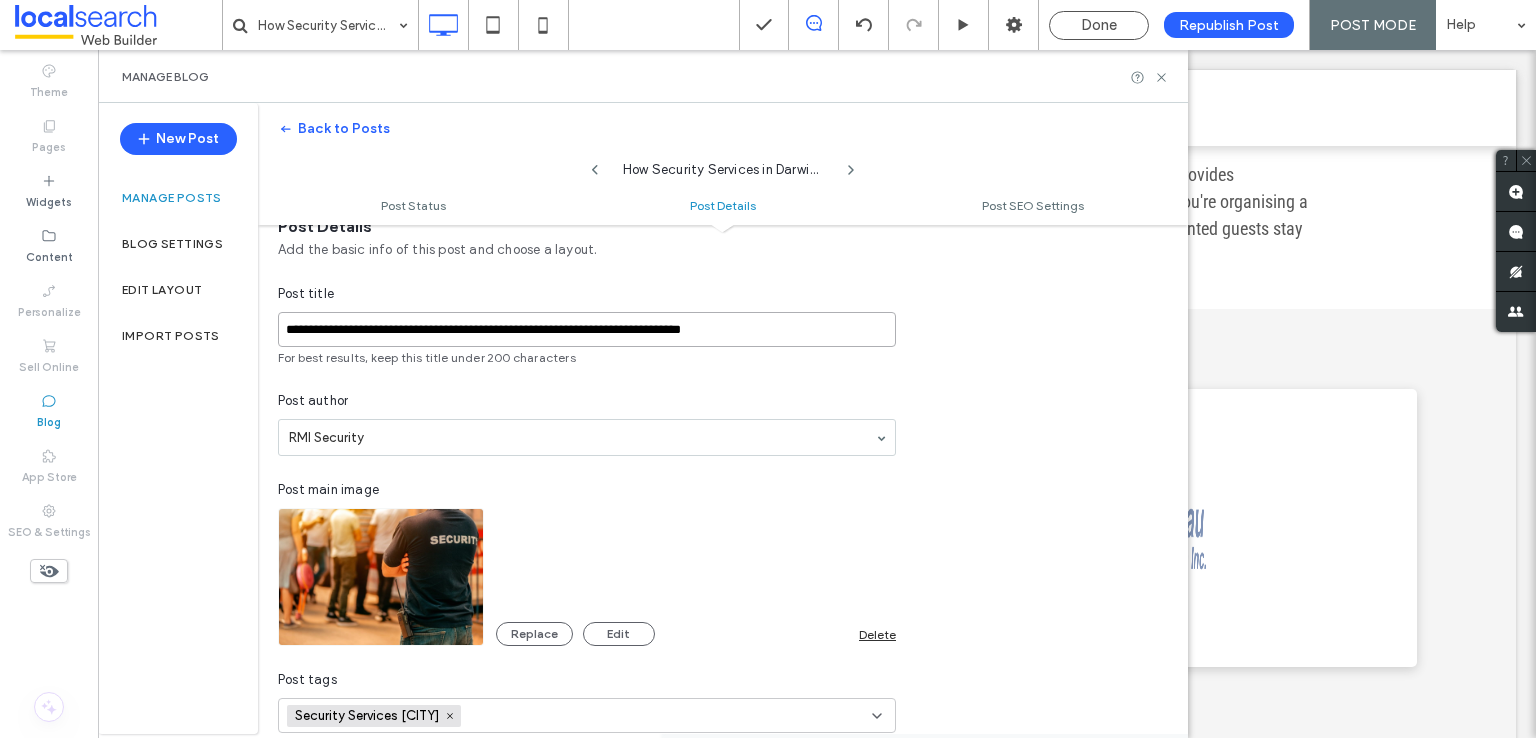 click on "**********" at bounding box center [587, 329] 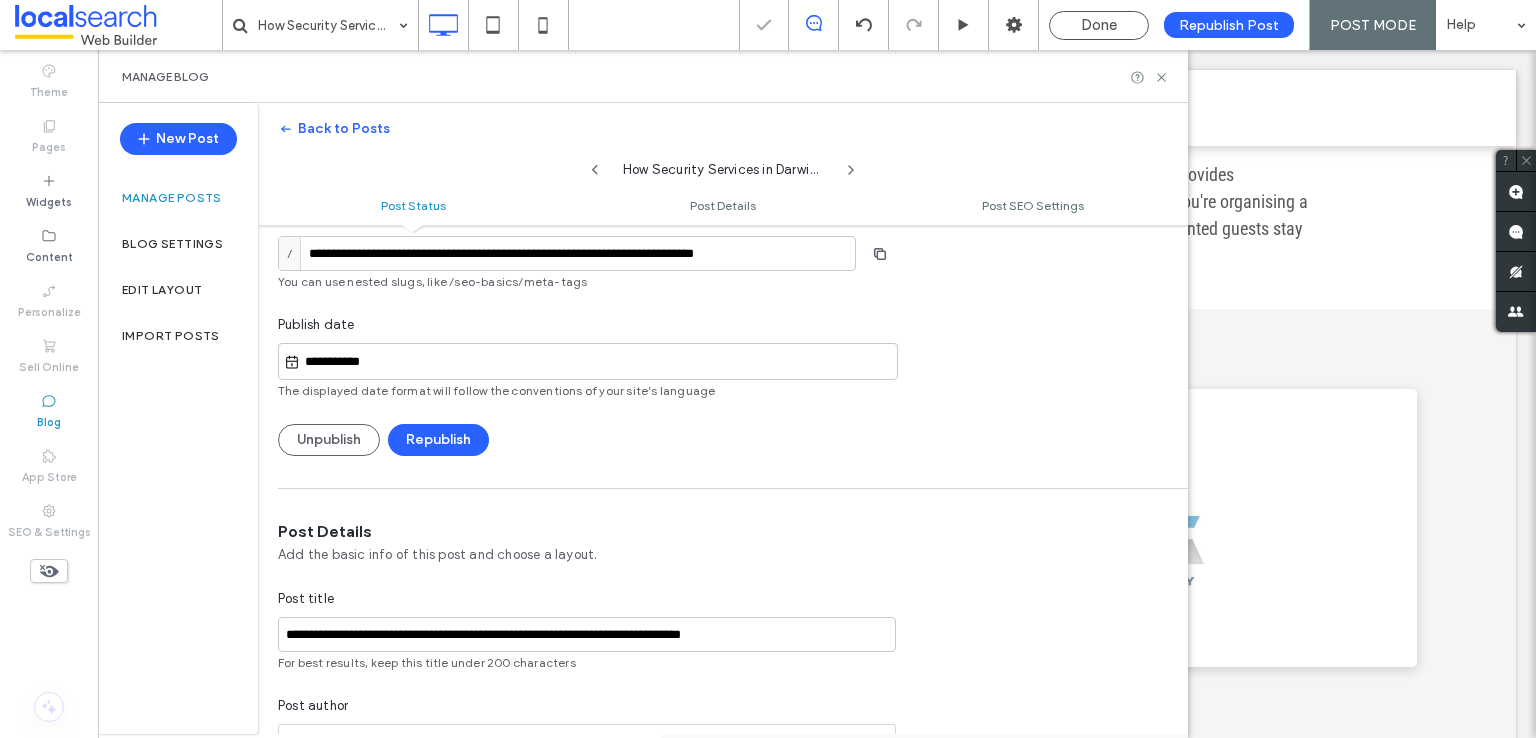 scroll, scrollTop: 0, scrollLeft: 0, axis: both 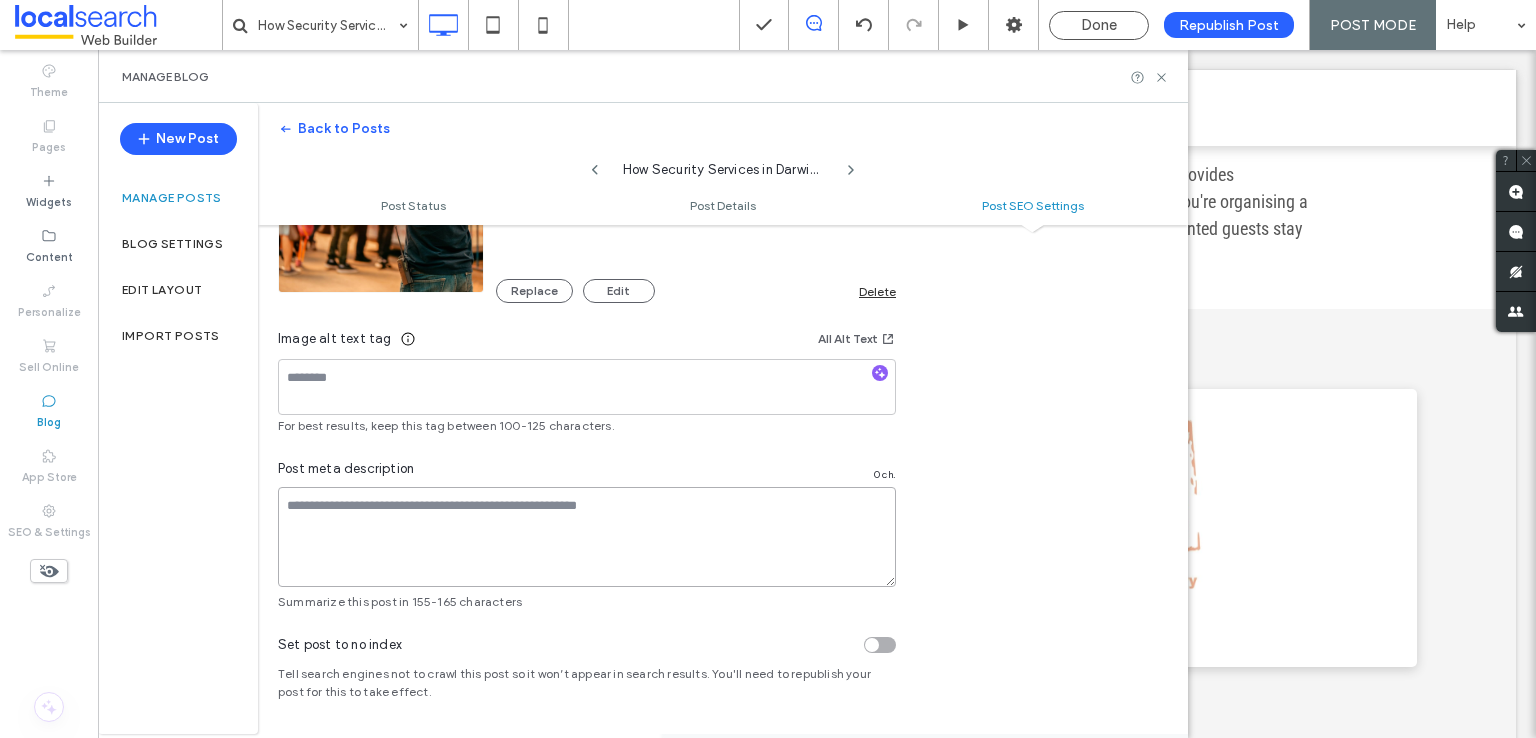 click at bounding box center [587, 537] 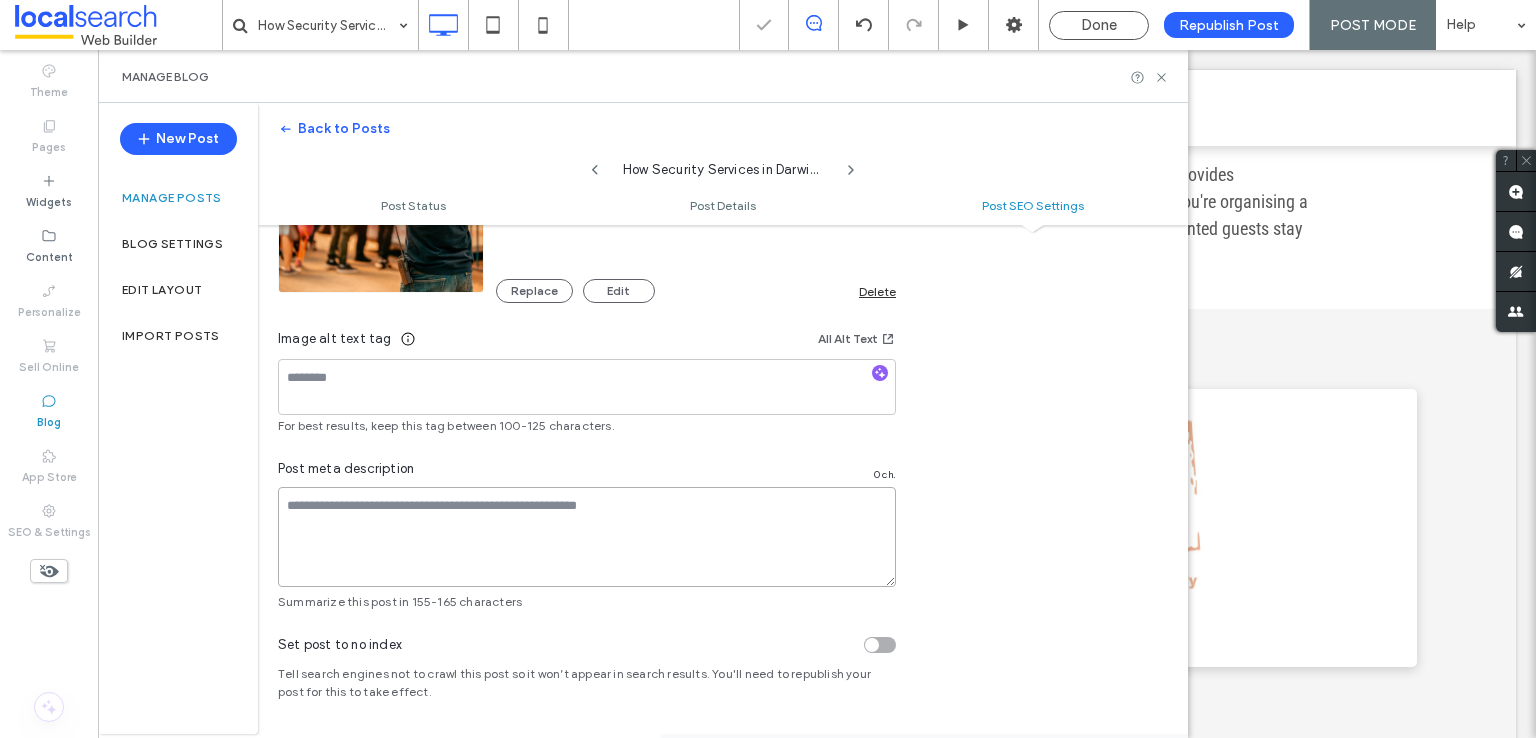 paste on "**********" 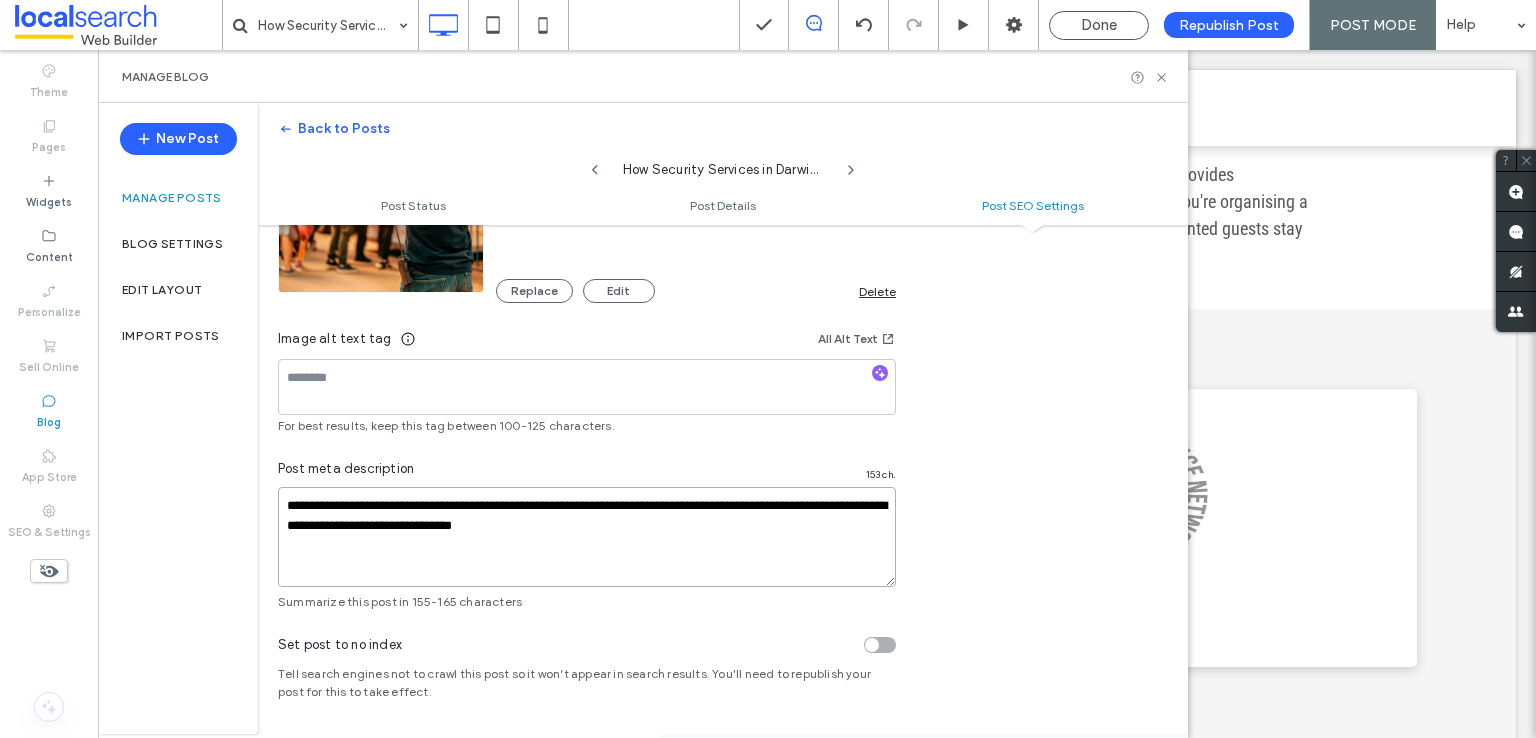 type on "**********" 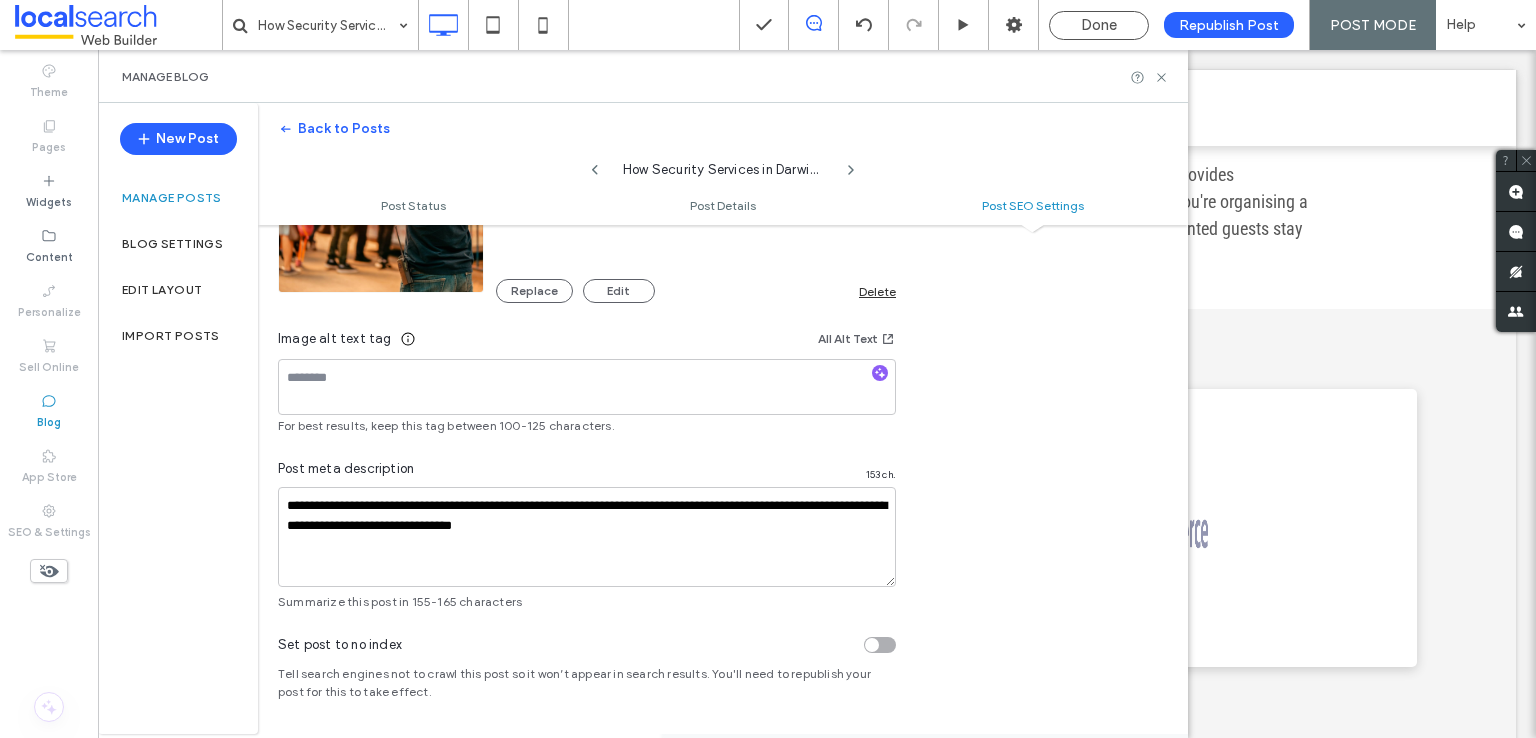 click on "Image alt text tag All Alt Text" at bounding box center [587, 343] 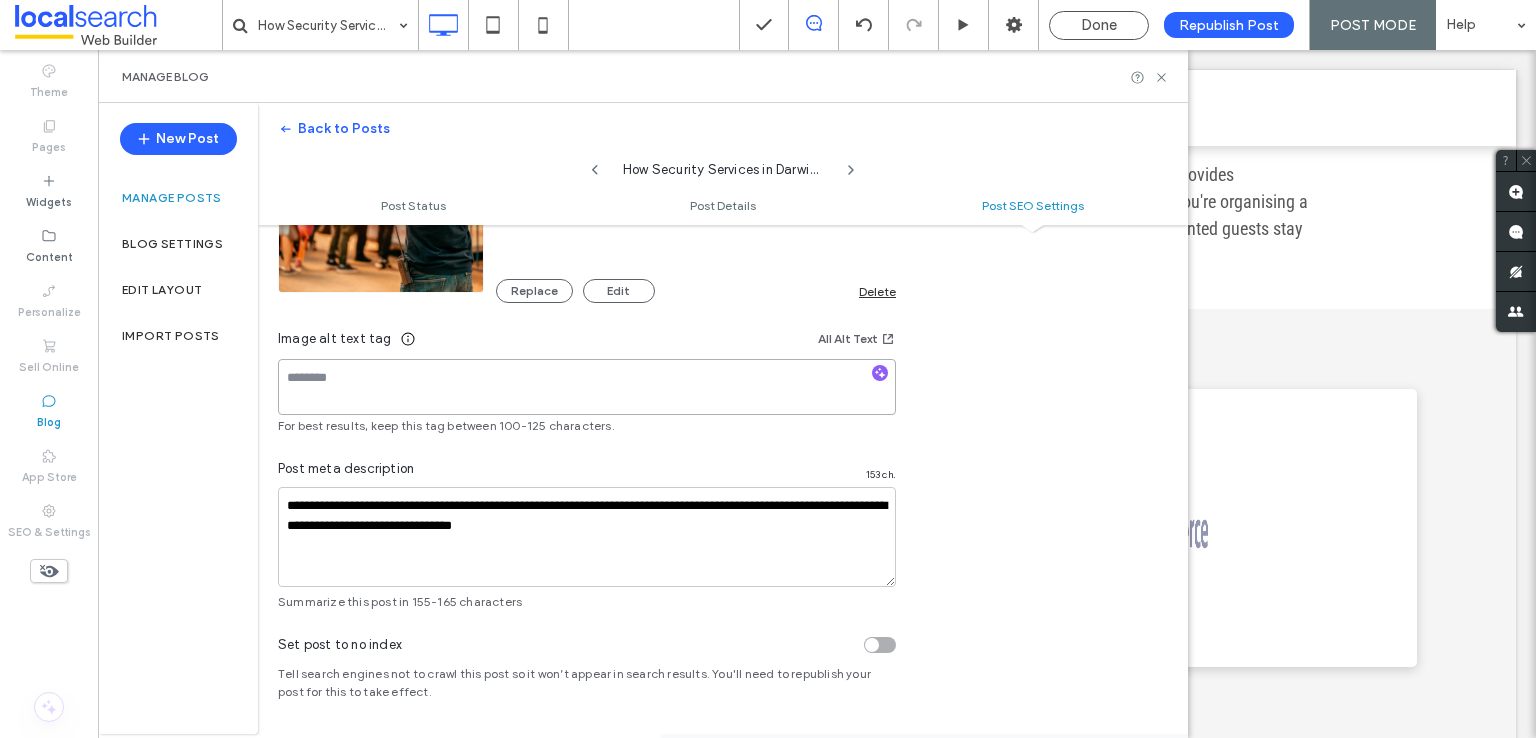 click at bounding box center [587, 387] 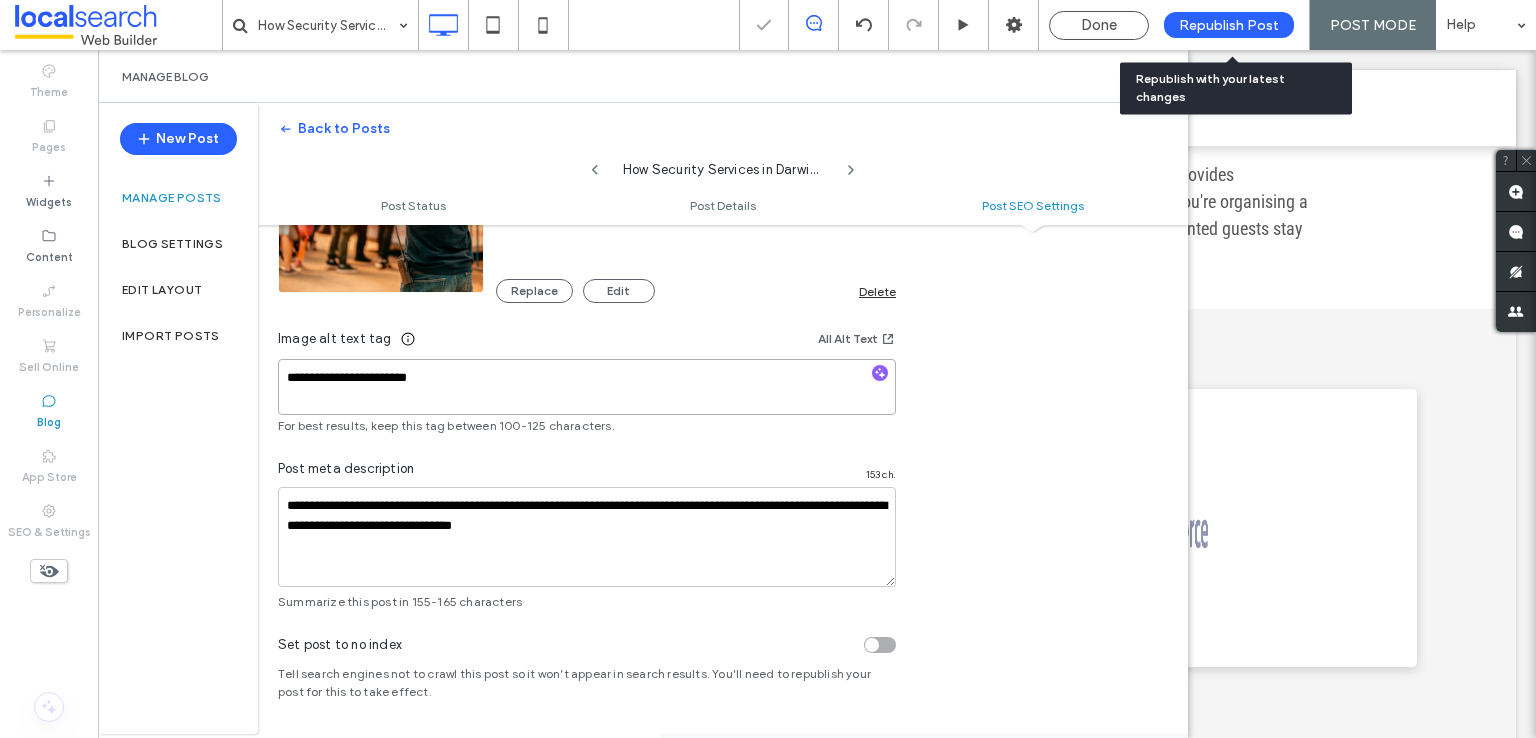 type on "**********" 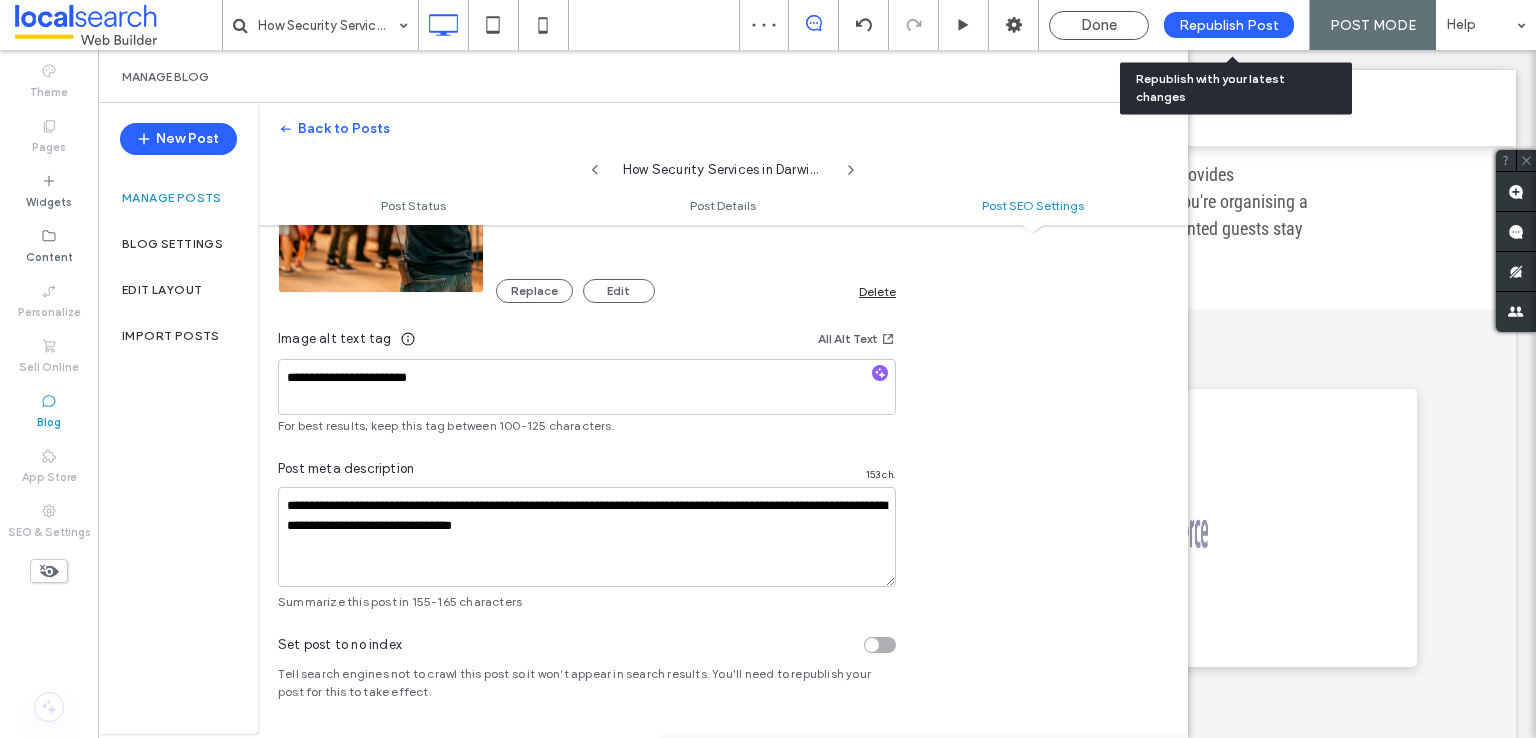 click on "Republish Post" at bounding box center (1229, 25) 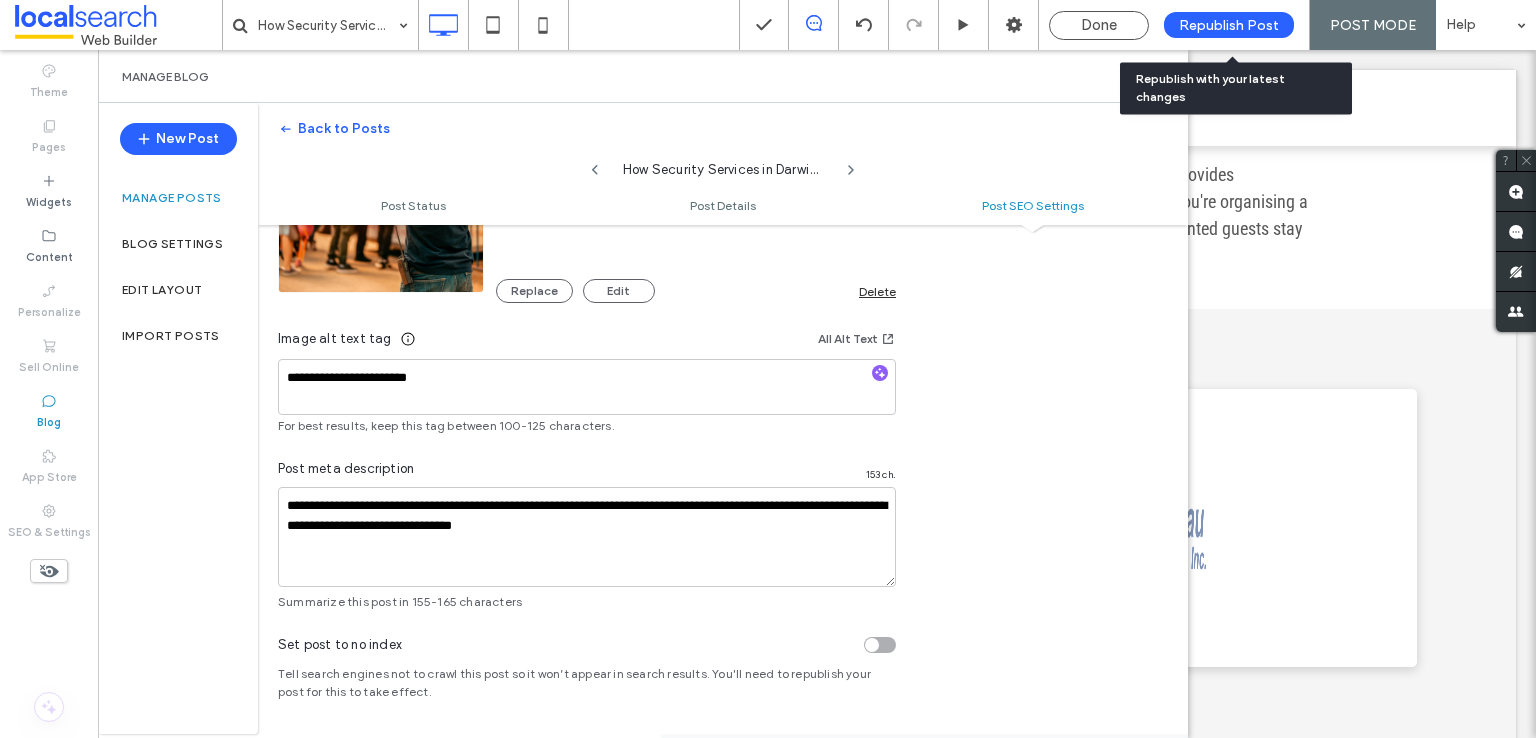 click on "Republish Post" at bounding box center (1229, 25) 